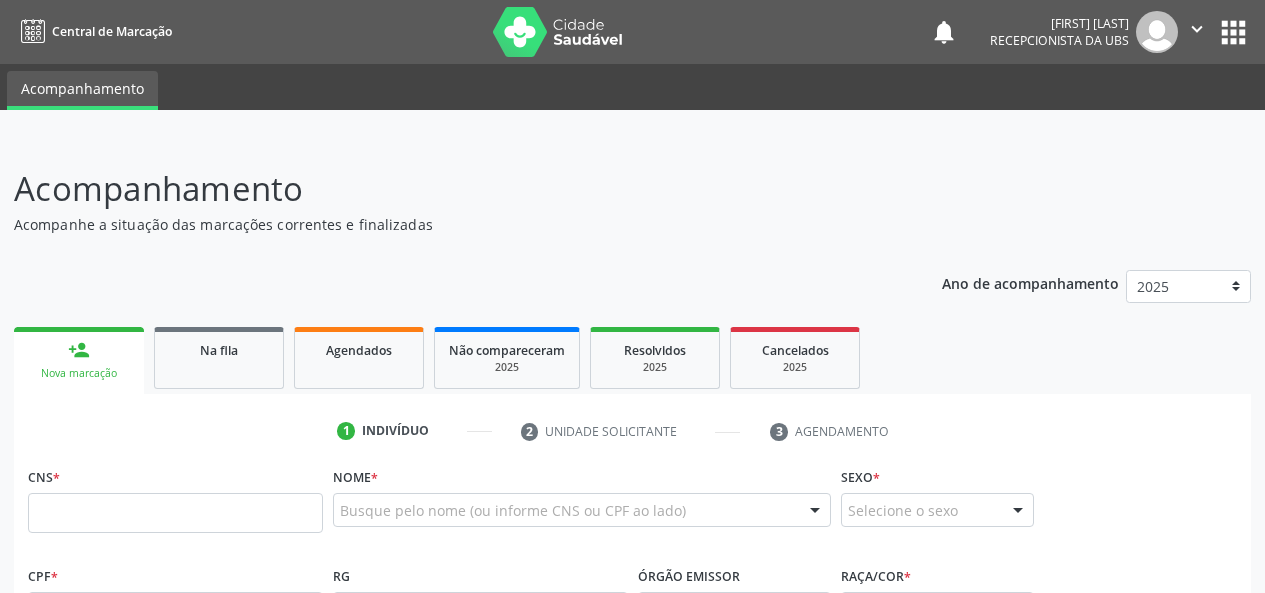 scroll, scrollTop: 0, scrollLeft: 0, axis: both 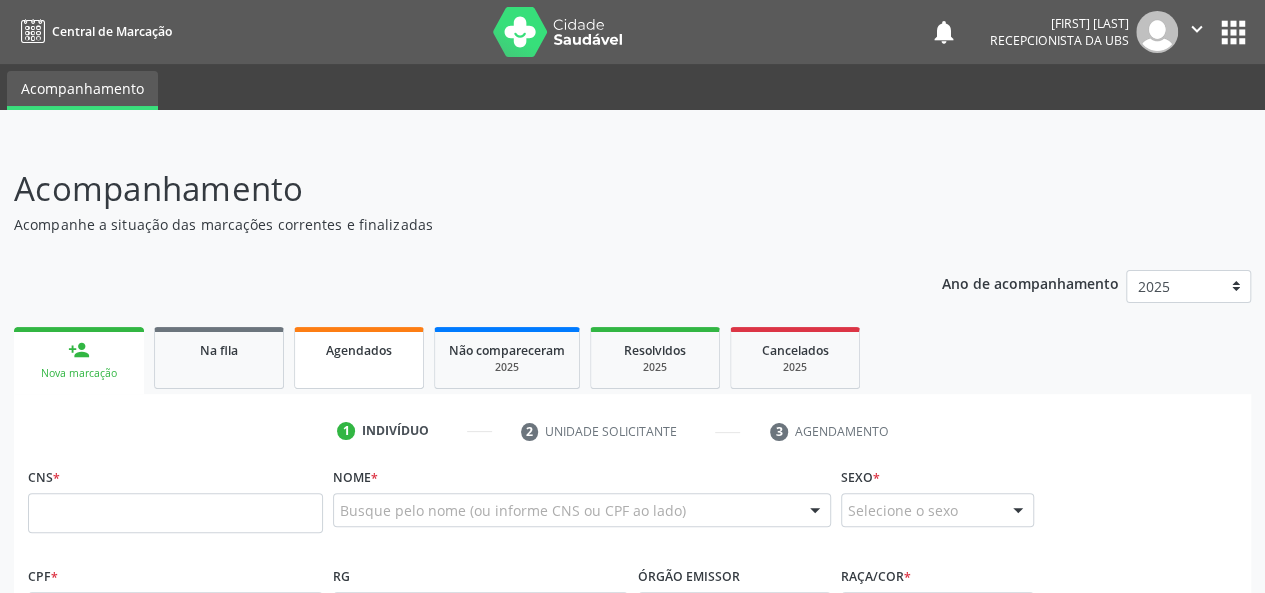 click on "Agendados" at bounding box center [359, 358] 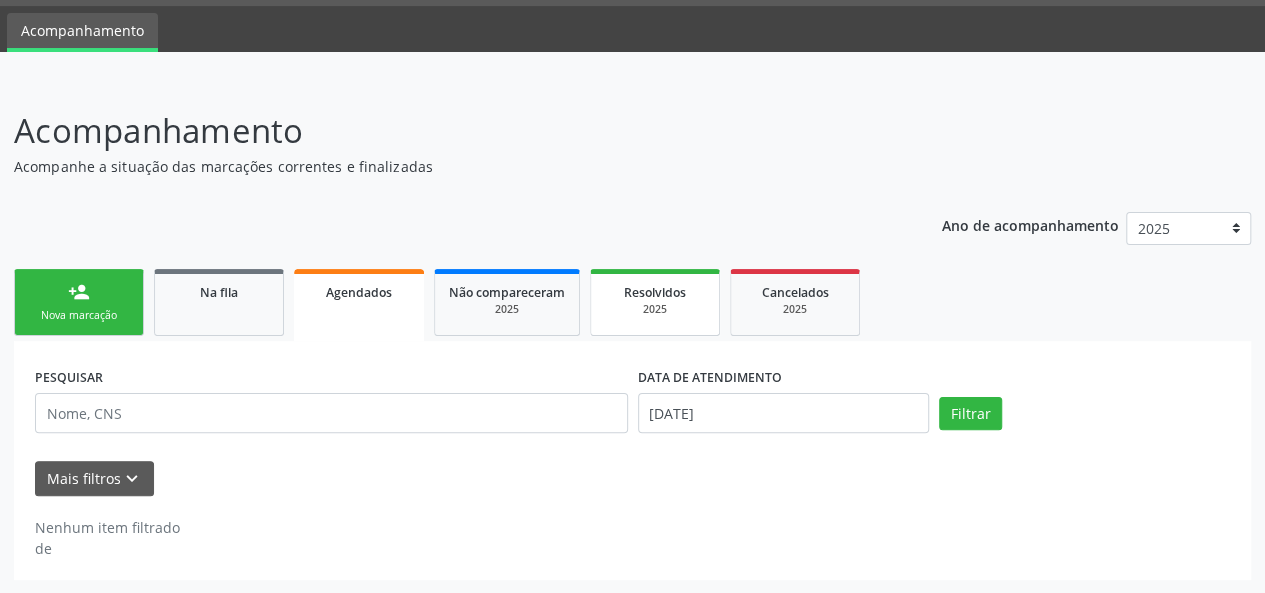scroll, scrollTop: 36, scrollLeft: 0, axis: vertical 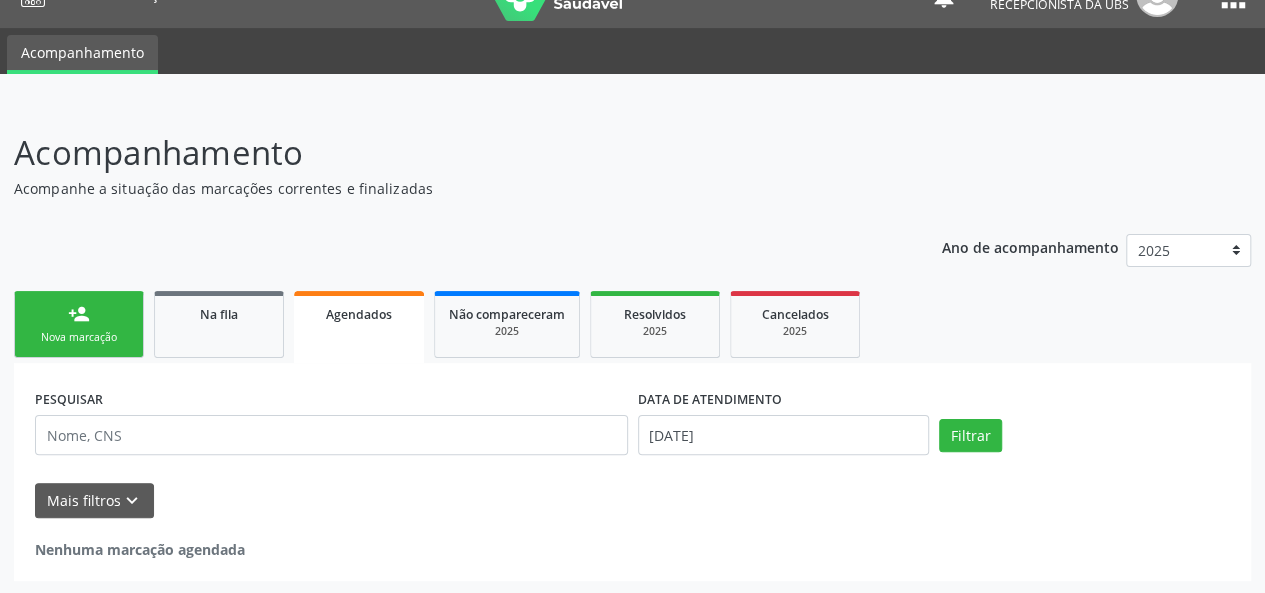 click on "Agendados" at bounding box center [359, 314] 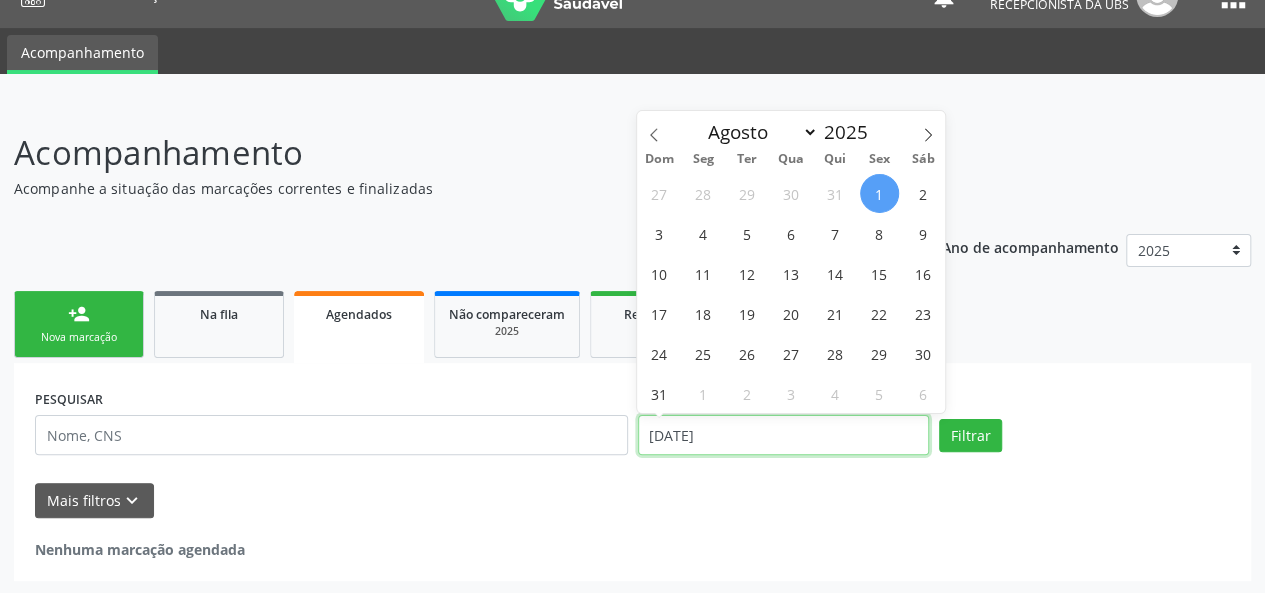 click on "[DATE]" at bounding box center [783, 435] 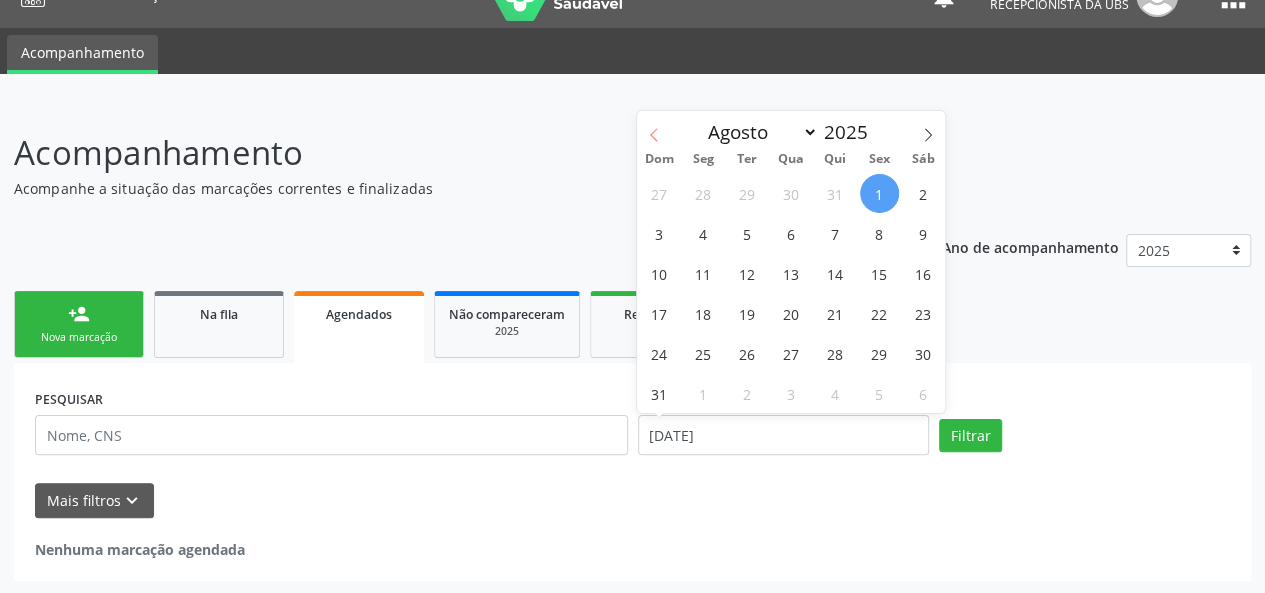 click 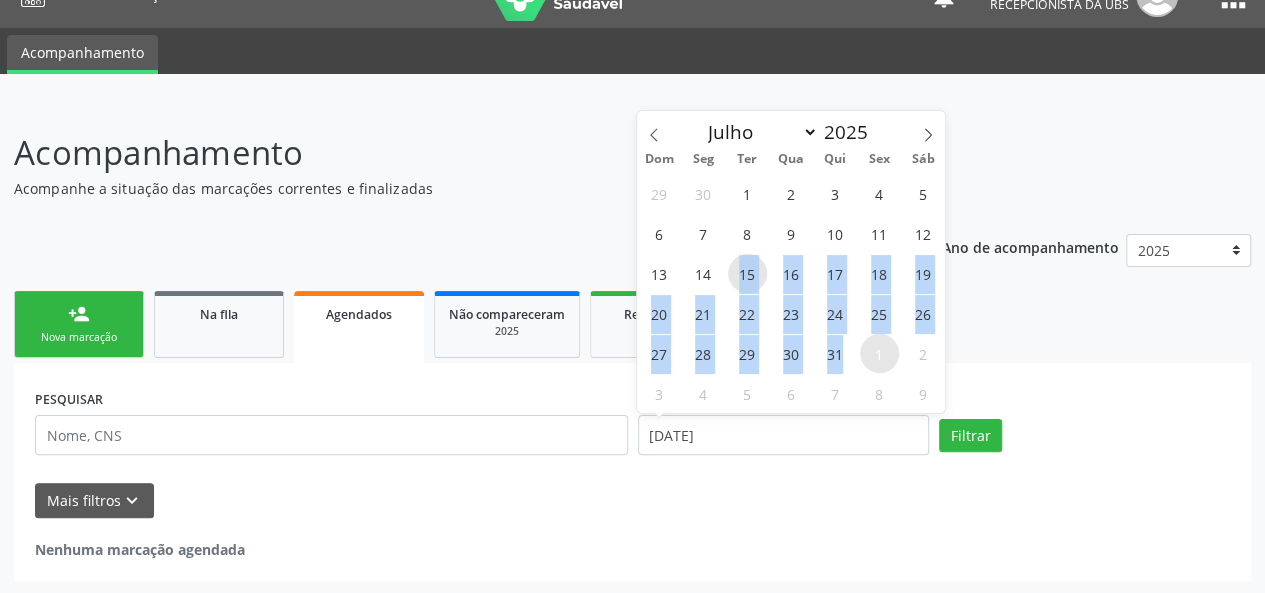drag, startPoint x: 741, startPoint y: 267, endPoint x: 856, endPoint y: 363, distance: 149.8032 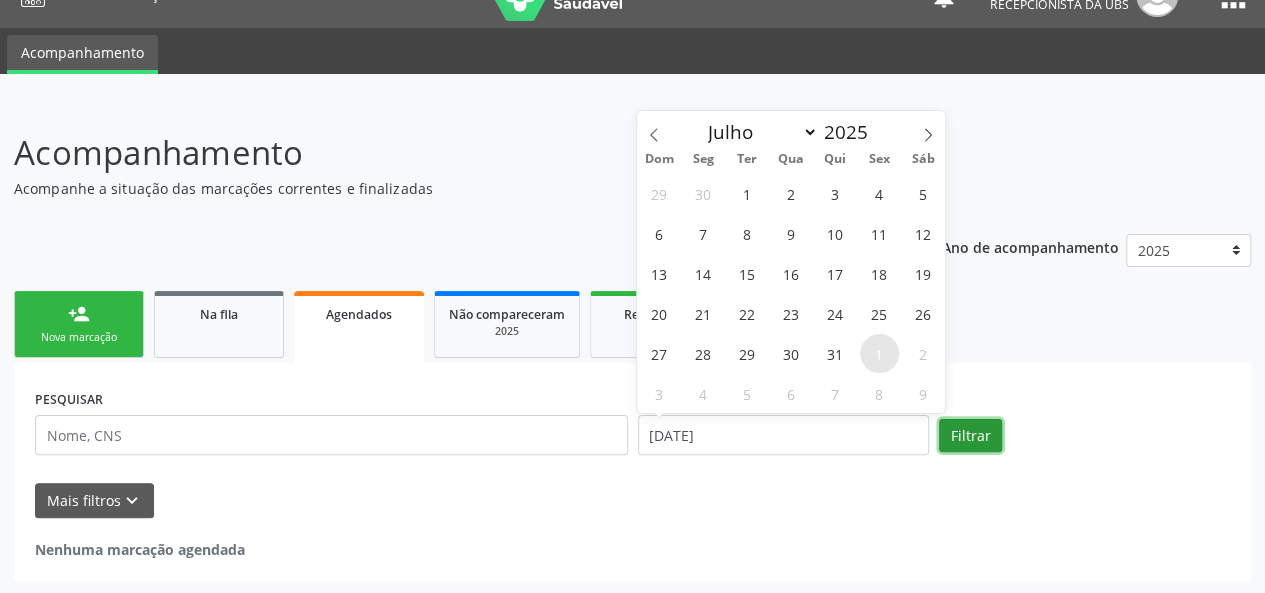 click on "Filtrar" at bounding box center [970, 436] 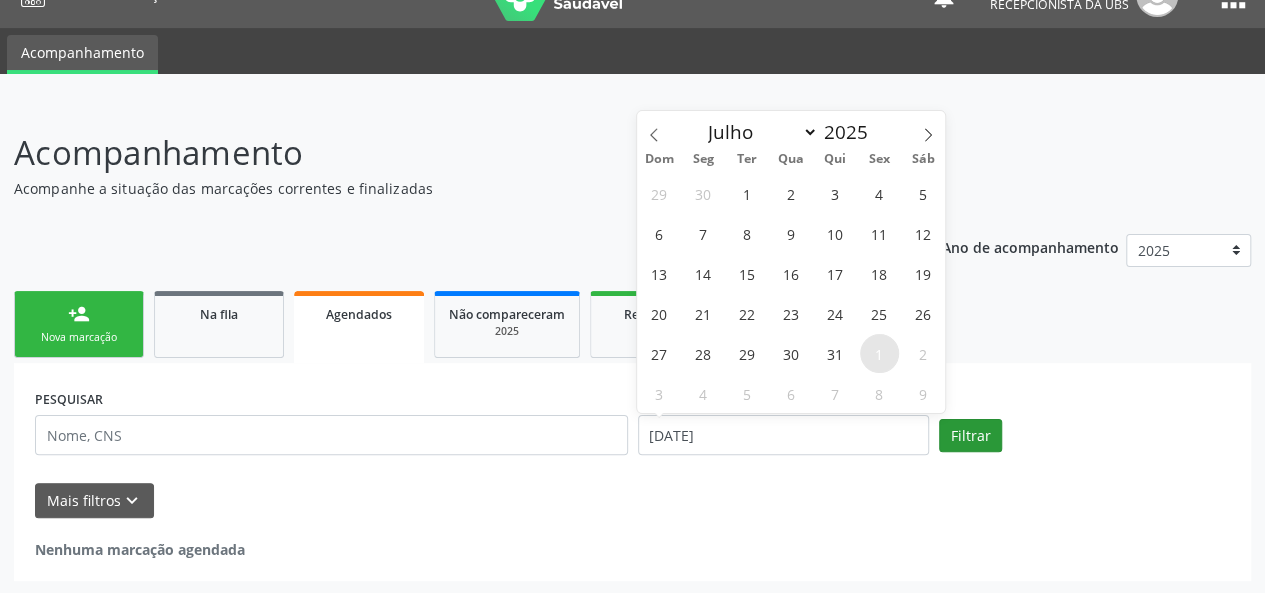 select on "7" 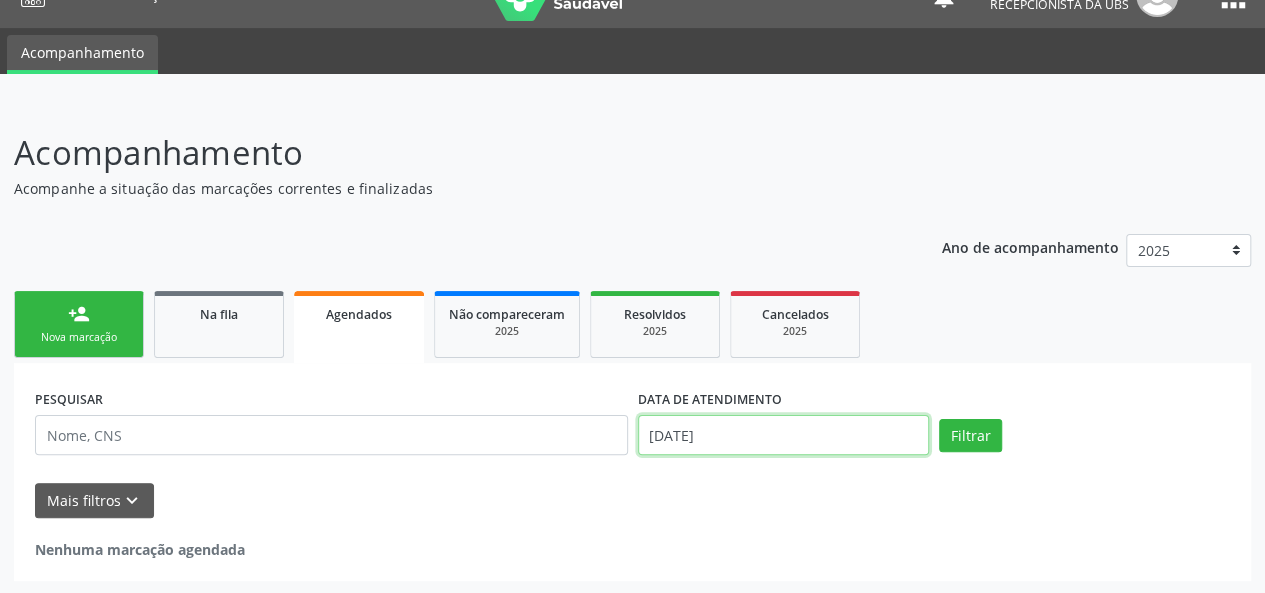click on "[DATE]" at bounding box center [783, 435] 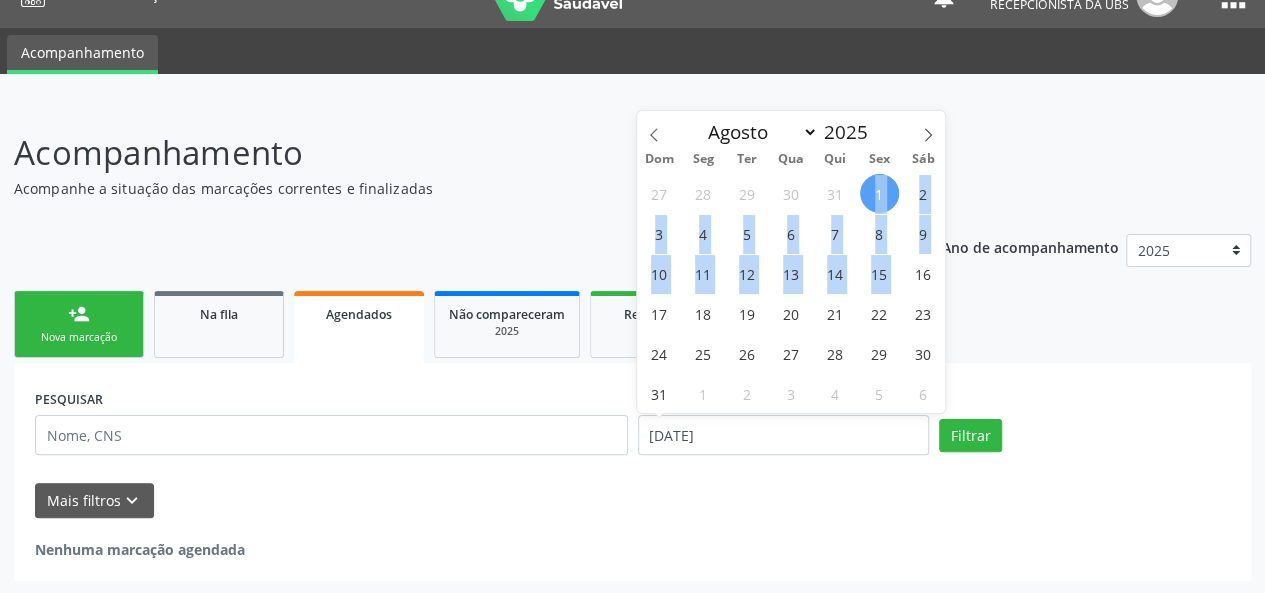drag, startPoint x: 870, startPoint y: 186, endPoint x: 902, endPoint y: 273, distance: 92.69843 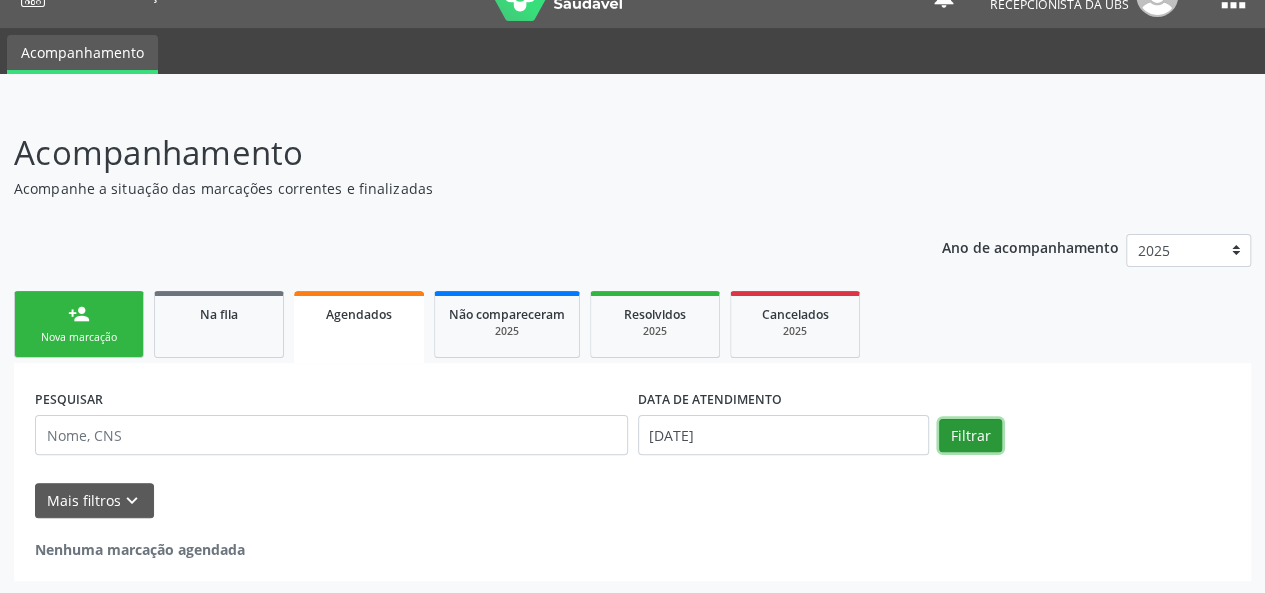 click on "Filtrar" at bounding box center (970, 436) 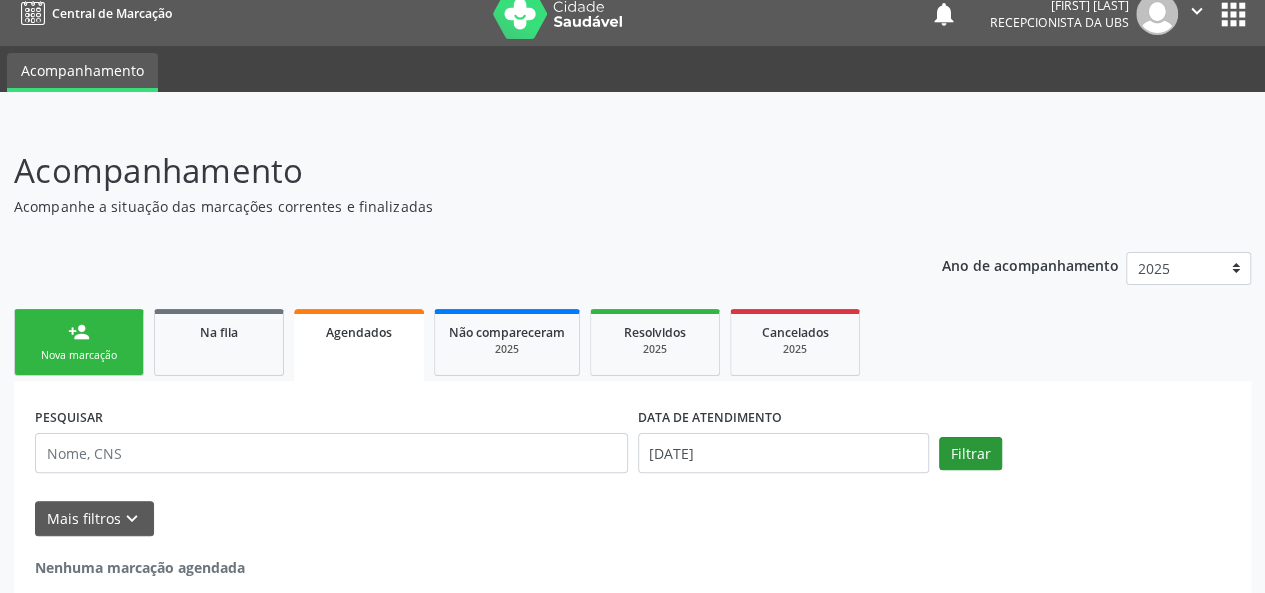 scroll, scrollTop: 36, scrollLeft: 0, axis: vertical 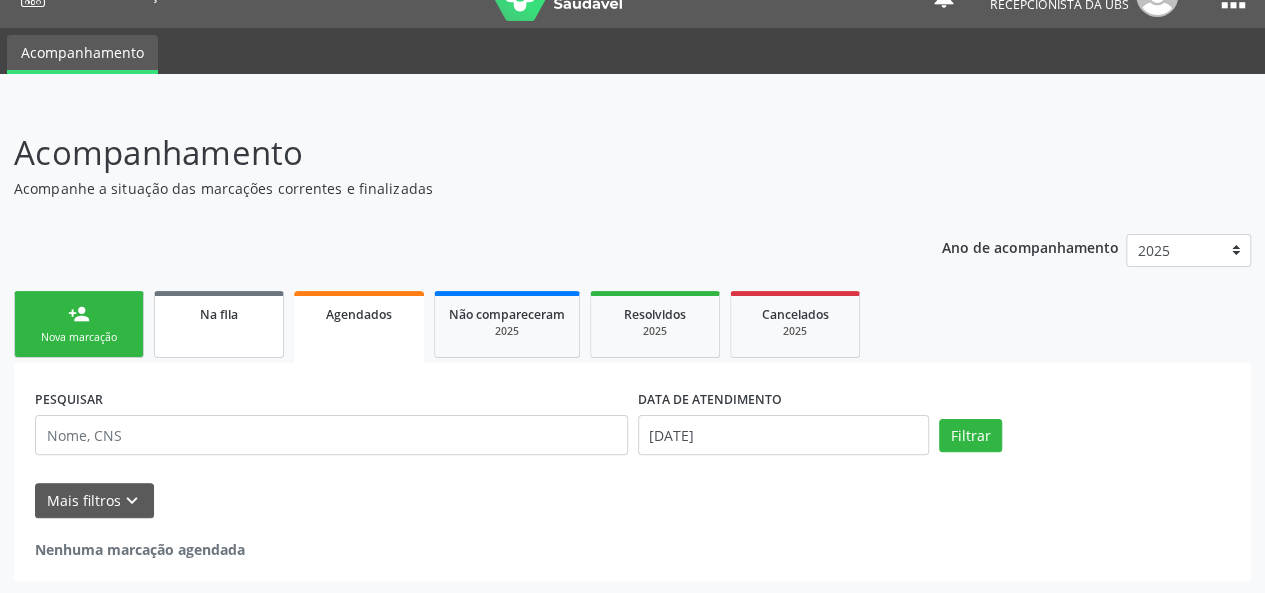 click on "Na fila" at bounding box center [219, 314] 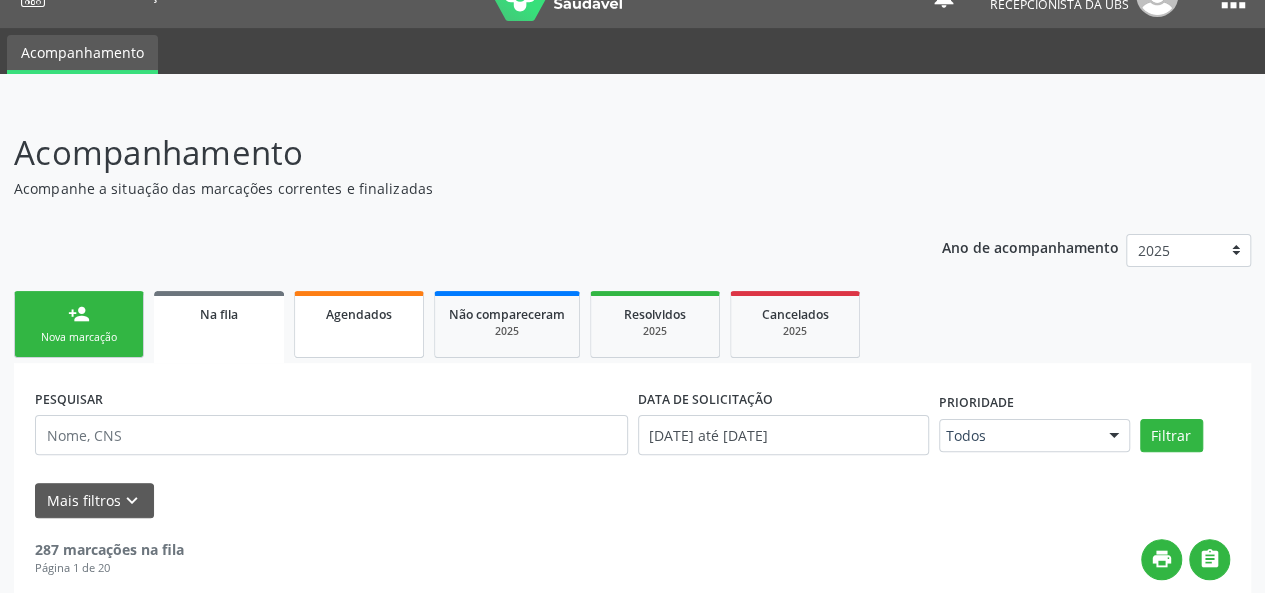 click on "Agendados" at bounding box center [359, 324] 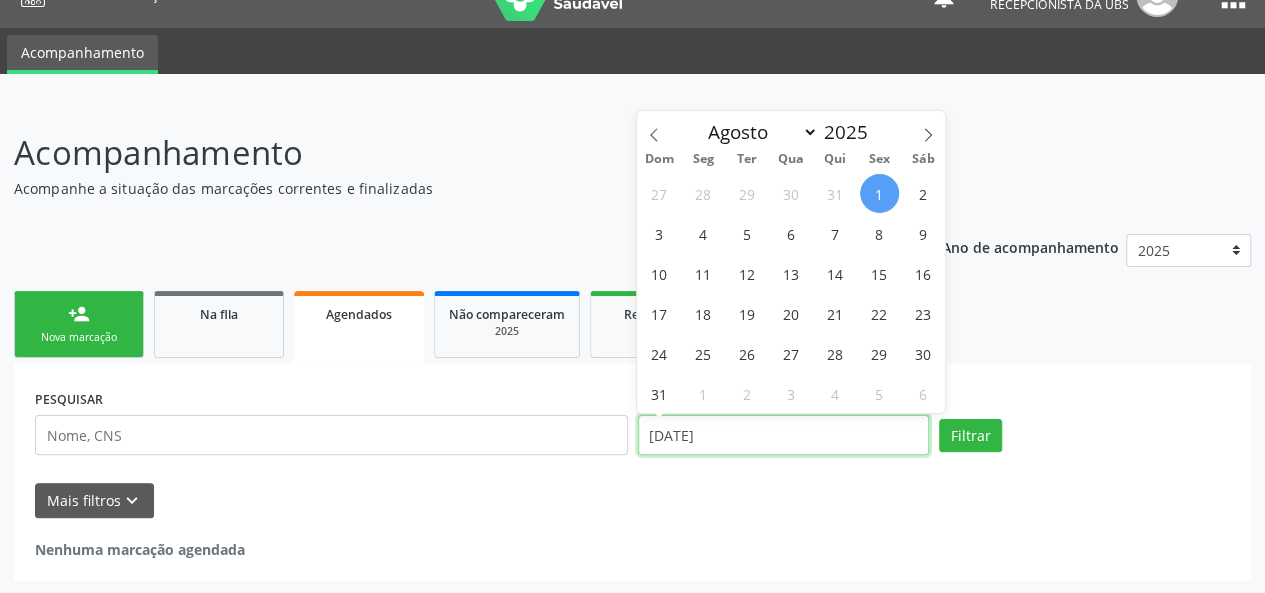 click on "[DATE]" at bounding box center [783, 435] 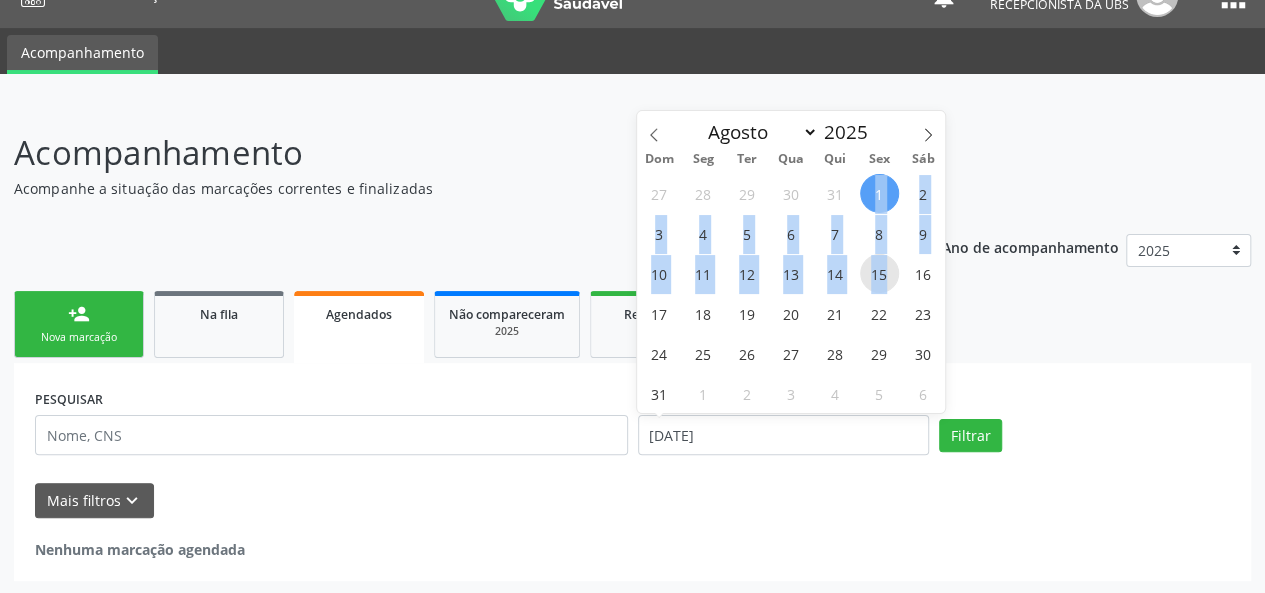 drag, startPoint x: 861, startPoint y: 193, endPoint x: 884, endPoint y: 284, distance: 93.8616 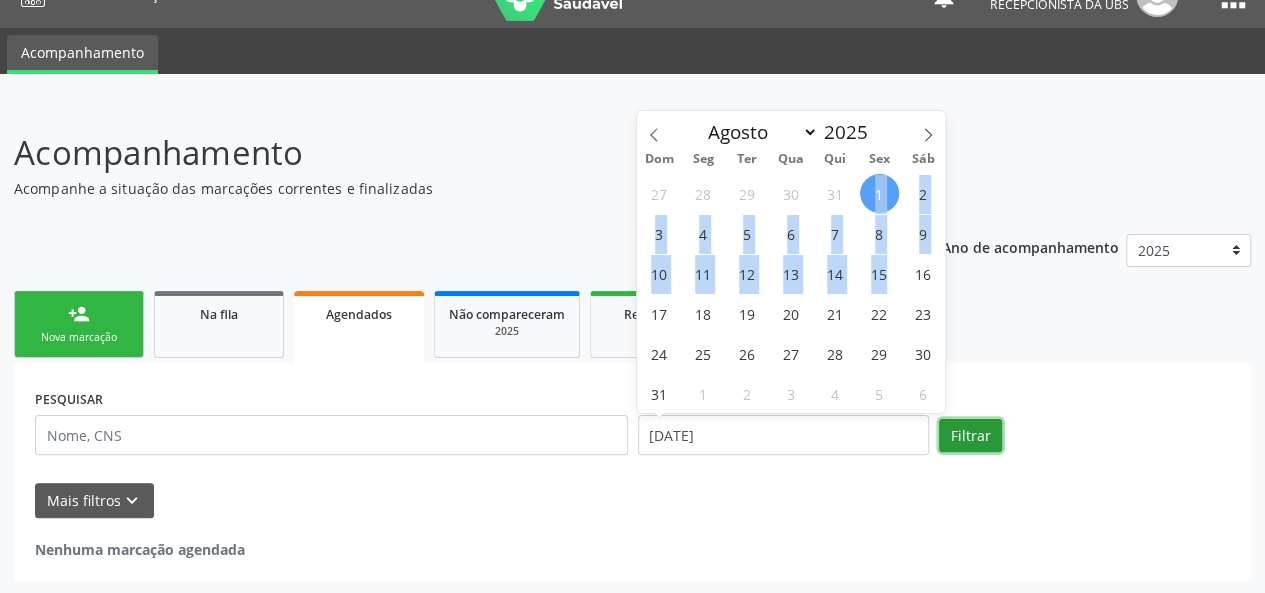 select on "7" 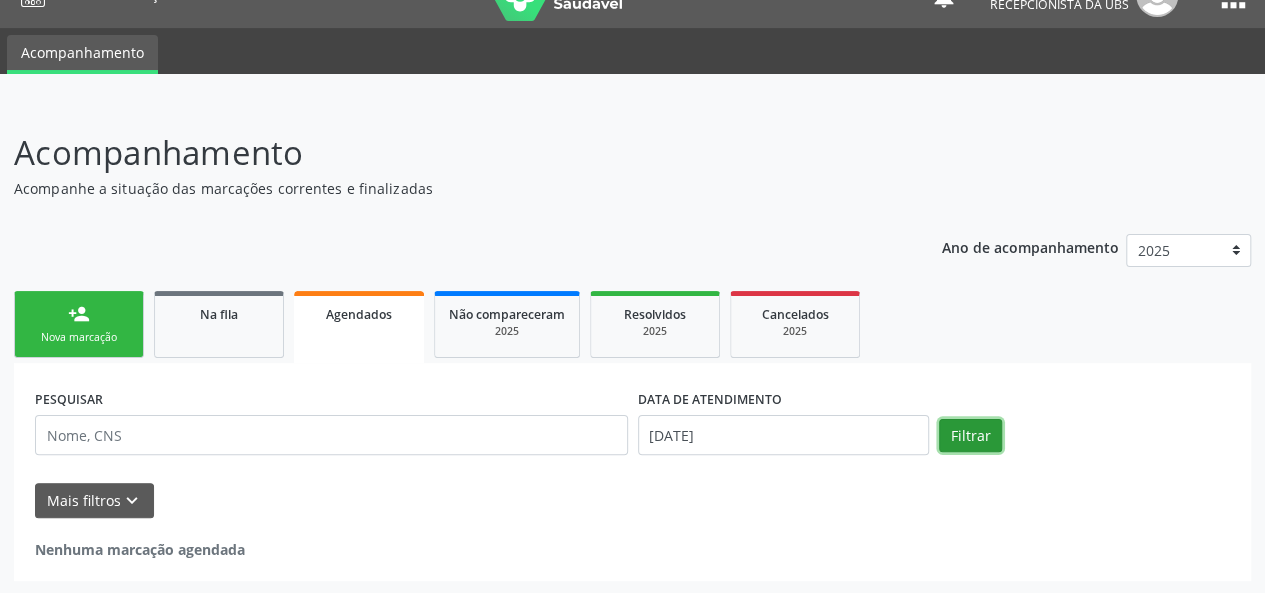 click on "Filtrar" at bounding box center [970, 436] 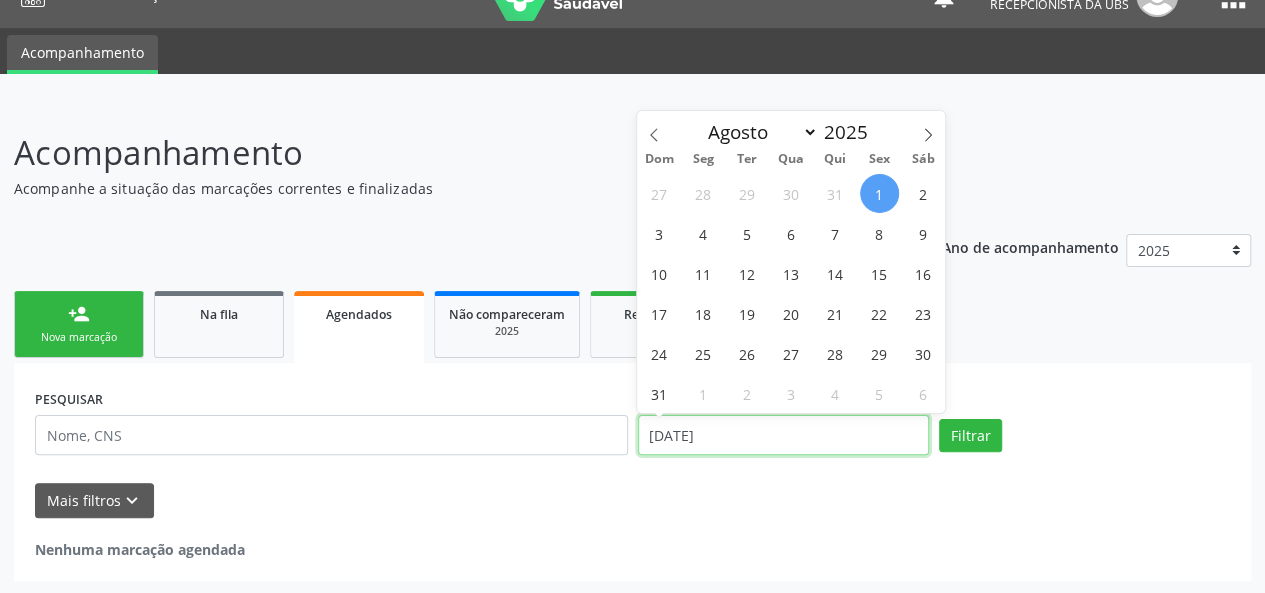 drag, startPoint x: 827, startPoint y: 427, endPoint x: 743, endPoint y: 429, distance: 84.0238 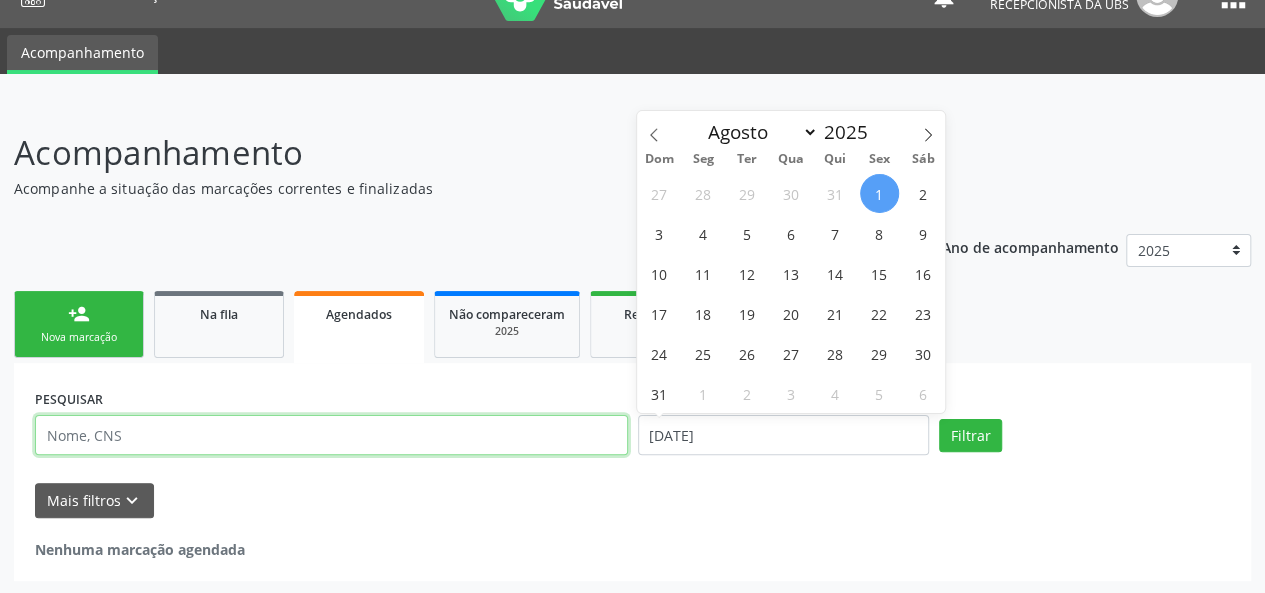 type on "5" 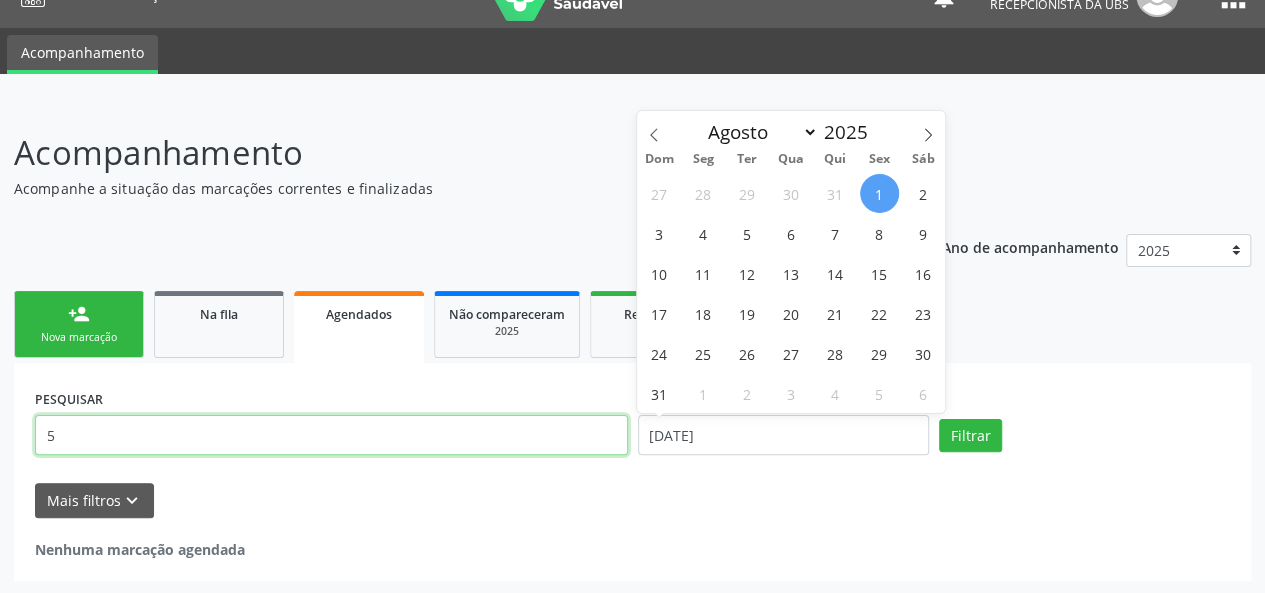 select on "7" 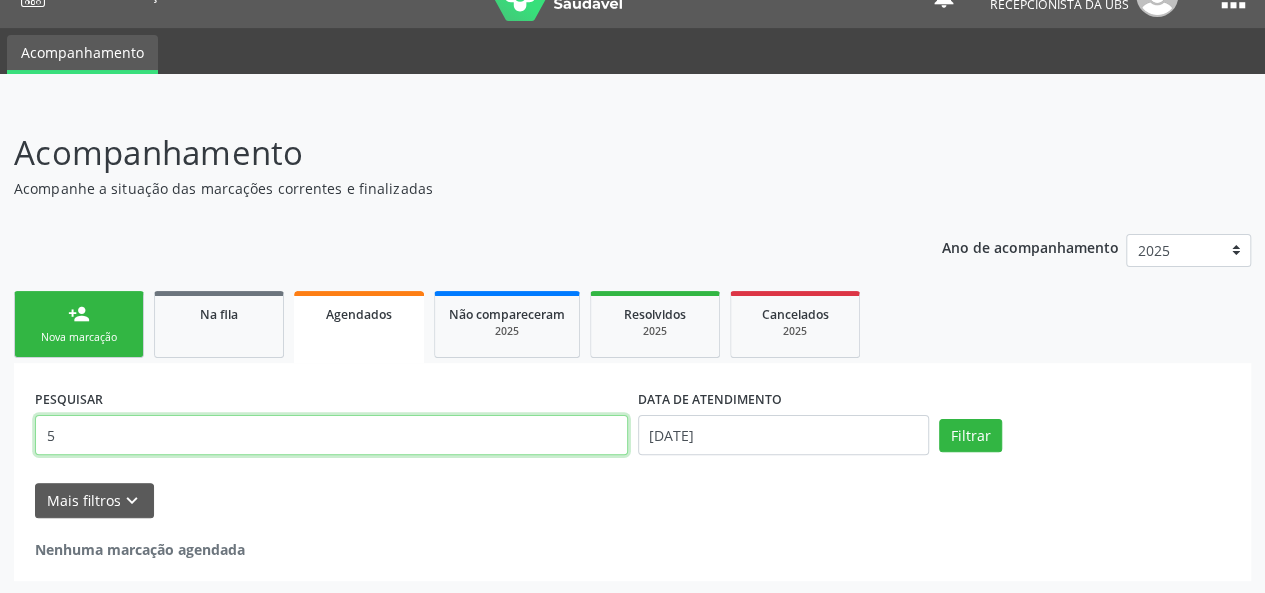 type 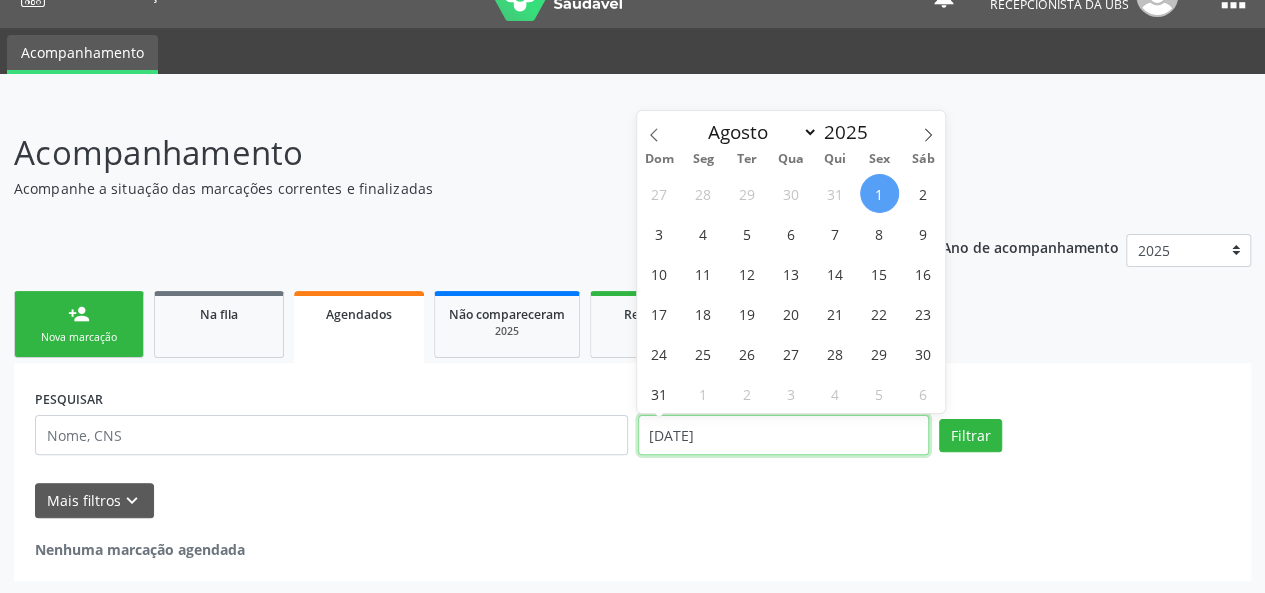 click on "[DATE]" at bounding box center [783, 435] 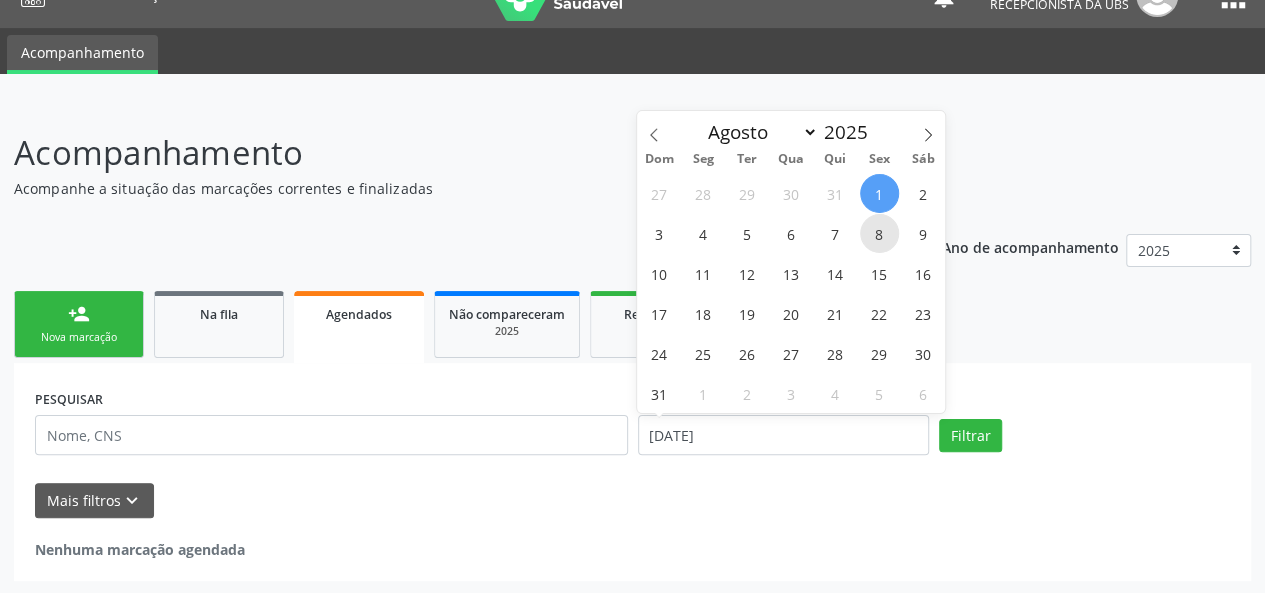 click on "8" at bounding box center (879, 233) 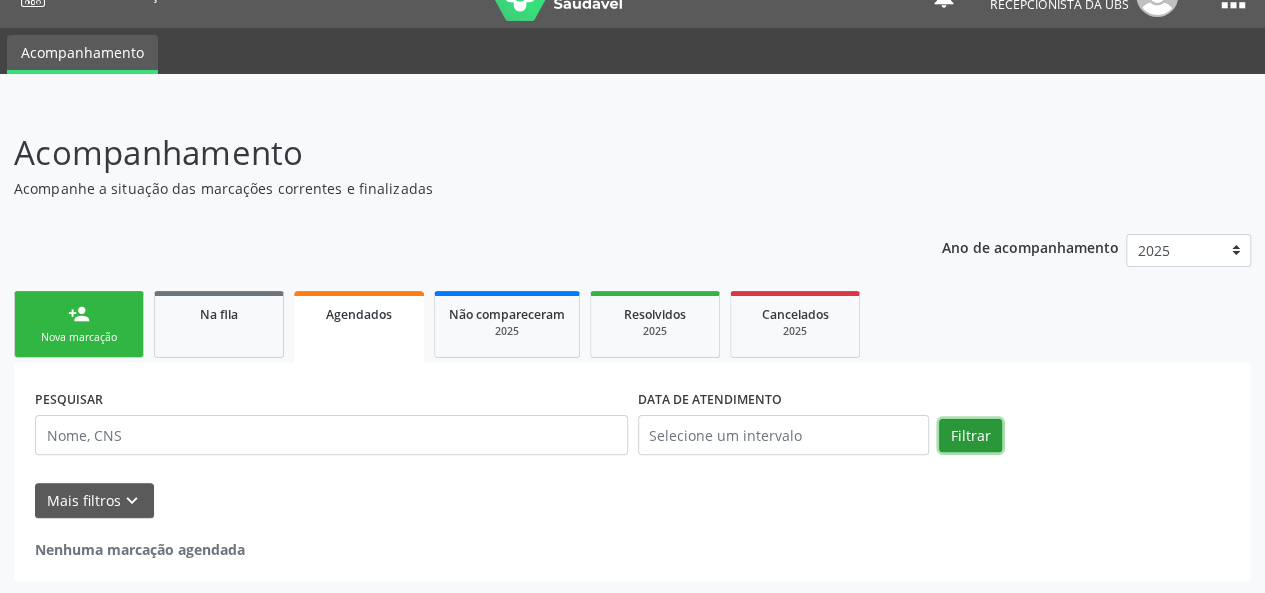 click on "Filtrar" at bounding box center (970, 436) 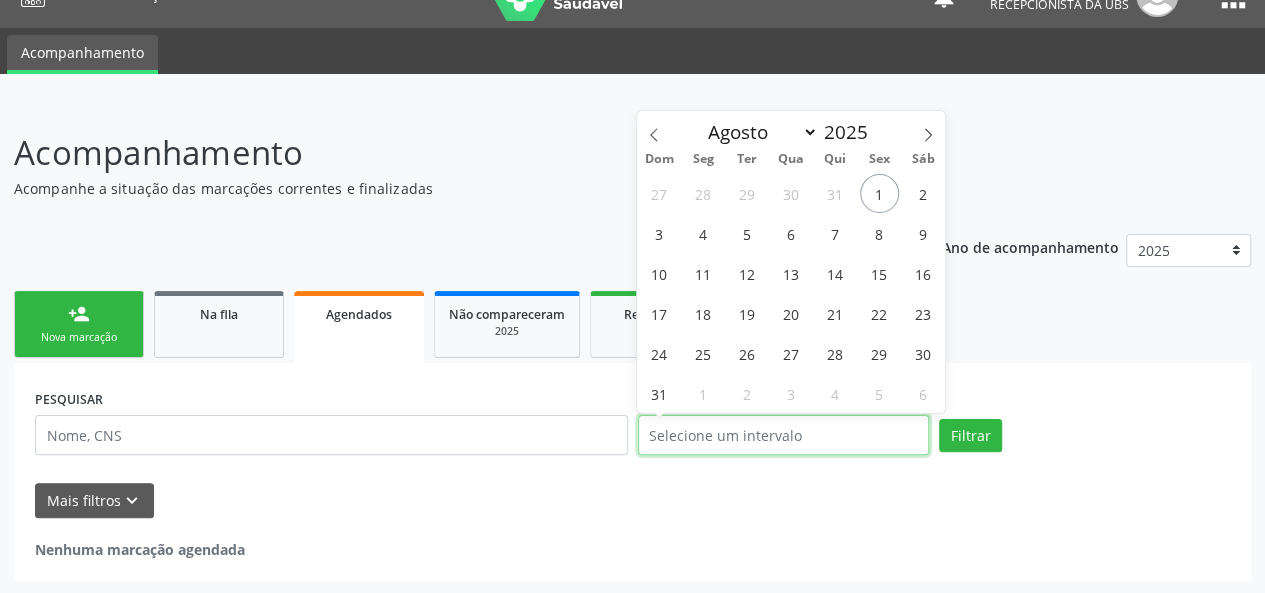click at bounding box center (783, 435) 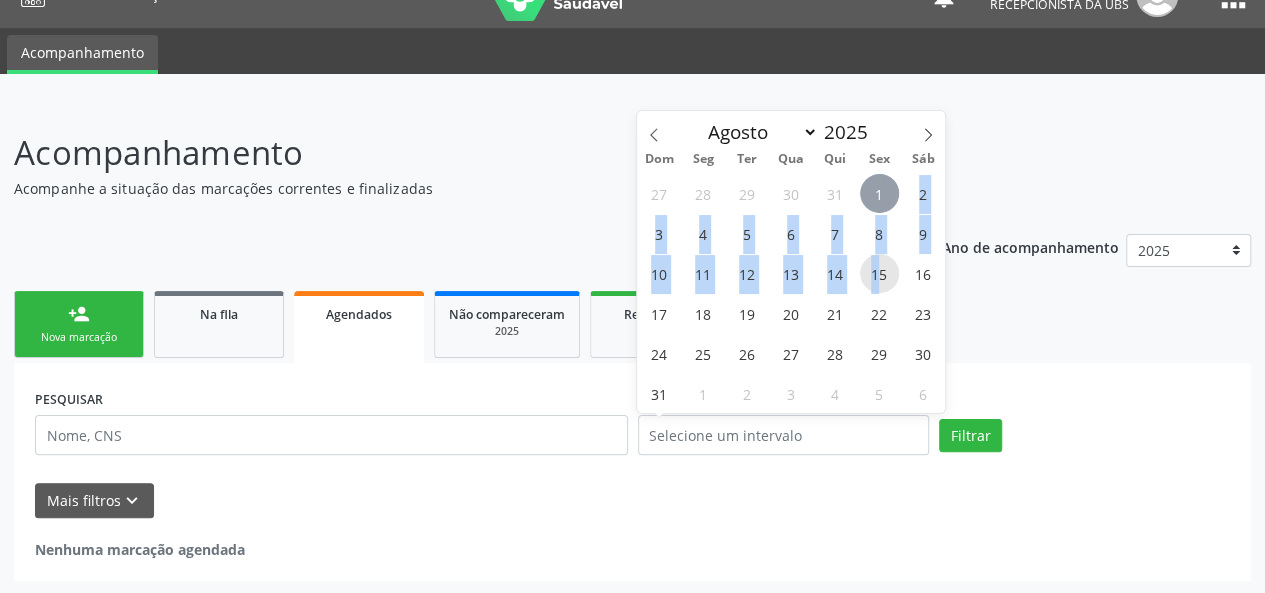 drag, startPoint x: 882, startPoint y: 193, endPoint x: 882, endPoint y: 269, distance: 76 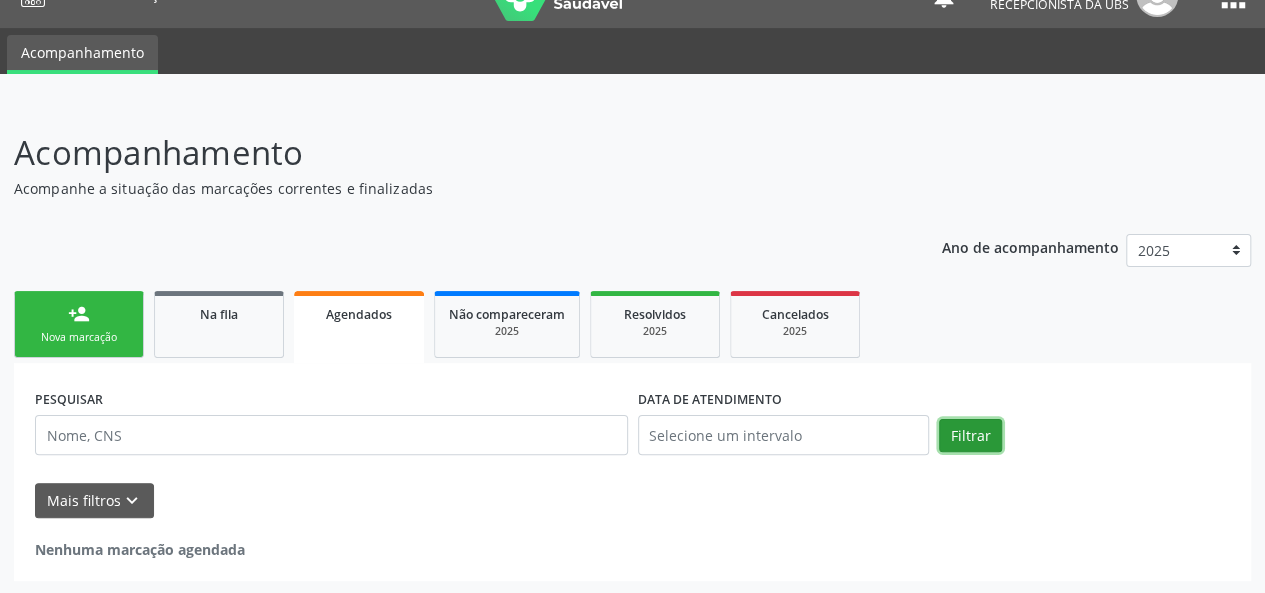 click on "Filtrar" at bounding box center (970, 436) 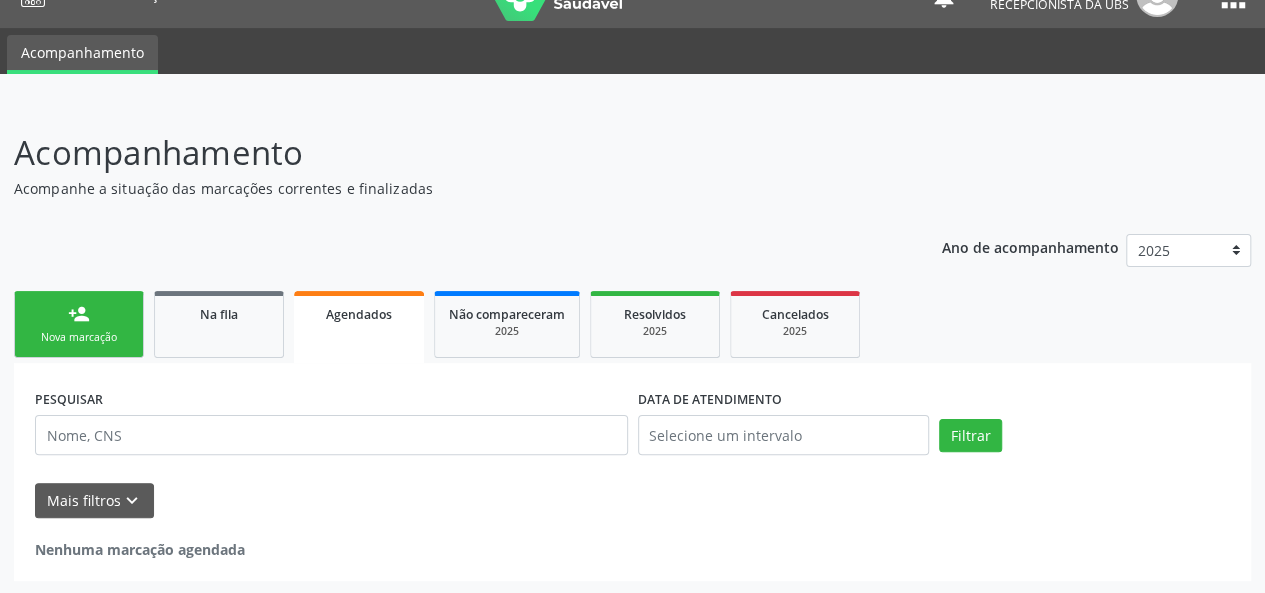 click on "person_add
Nova marcação" at bounding box center (79, 324) 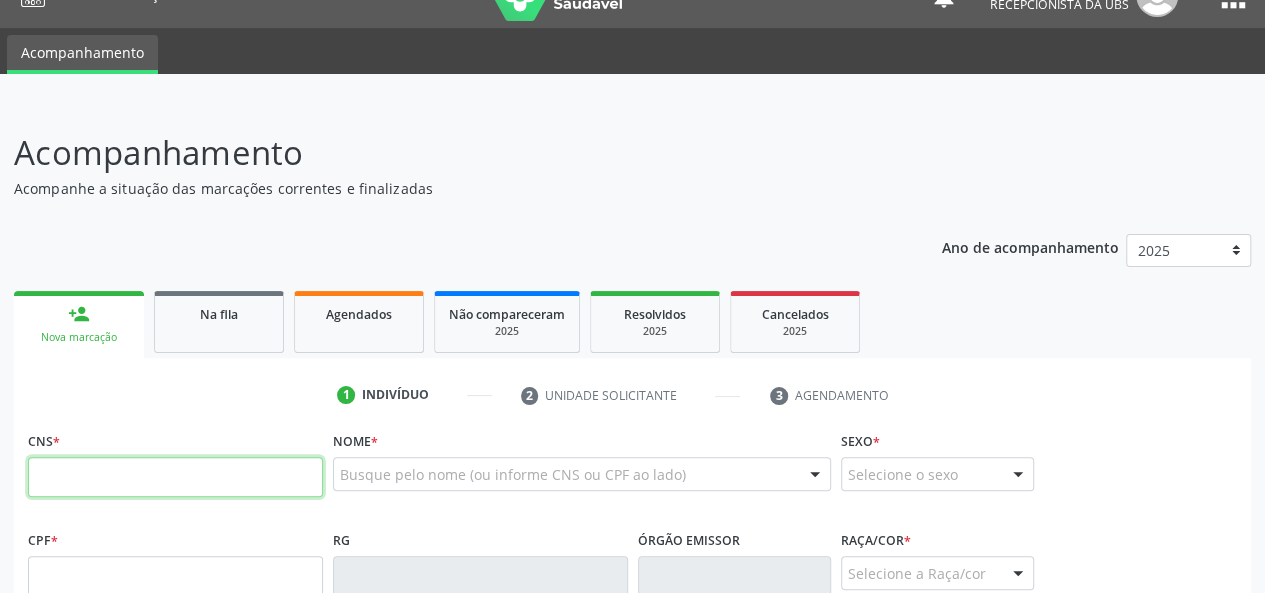 click at bounding box center [175, 477] 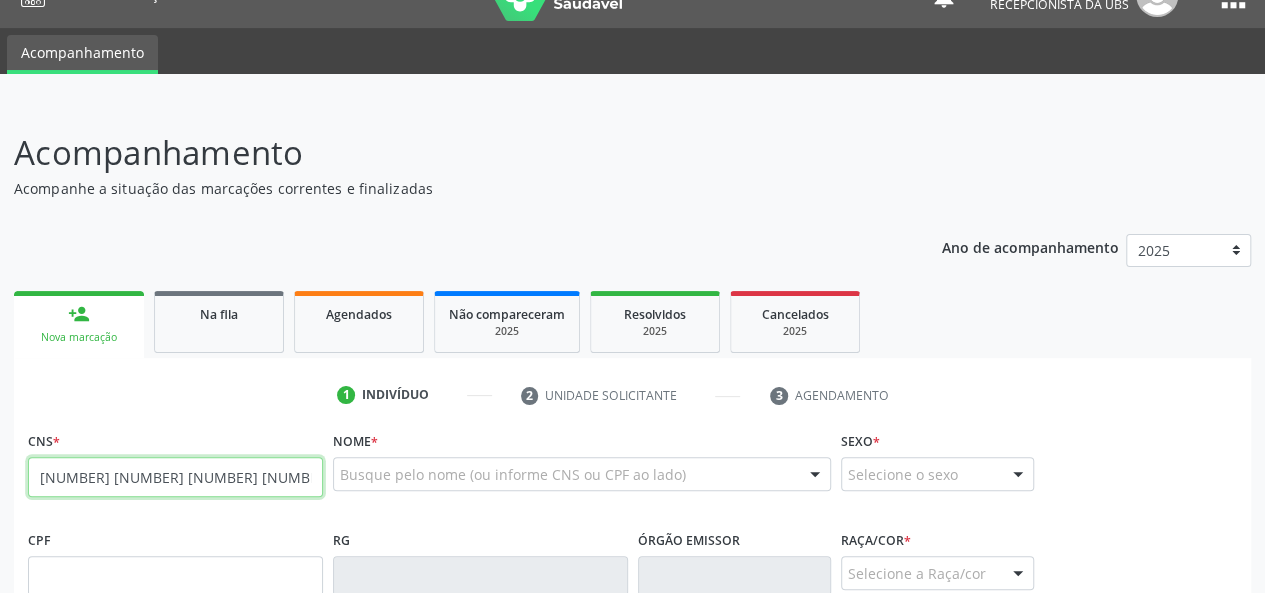 type on "[NUMBER] [NUMBER] [NUMBER] [NUMBER]" 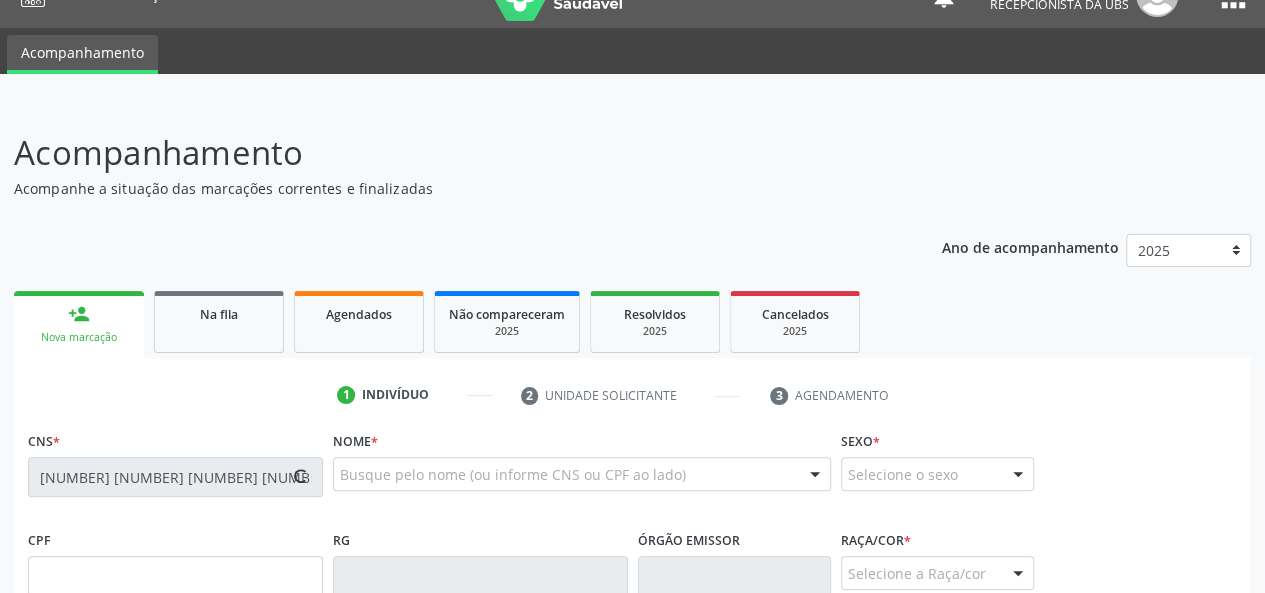type on "[DATE]" 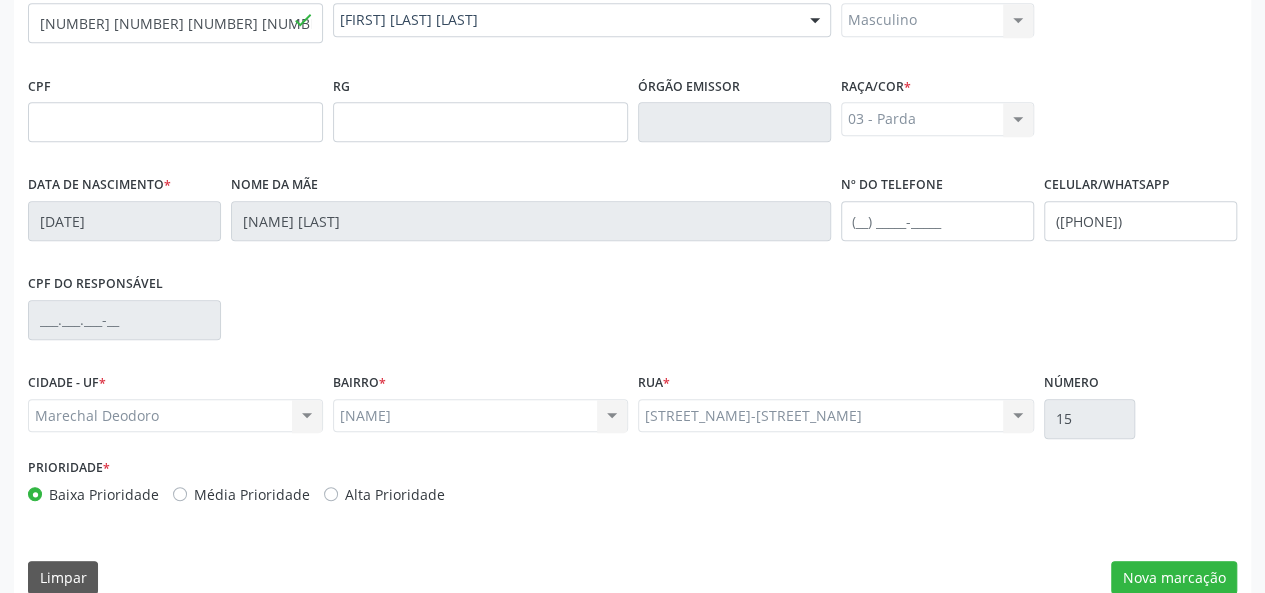 scroll, scrollTop: 518, scrollLeft: 0, axis: vertical 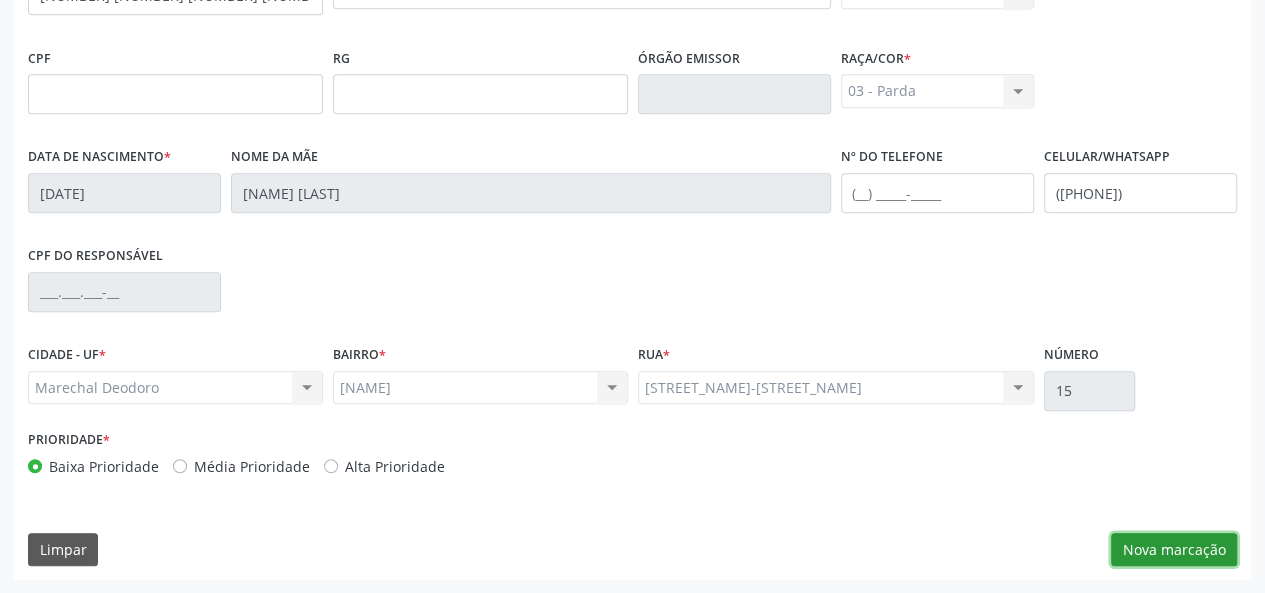click on "Nova marcação" at bounding box center (1174, 550) 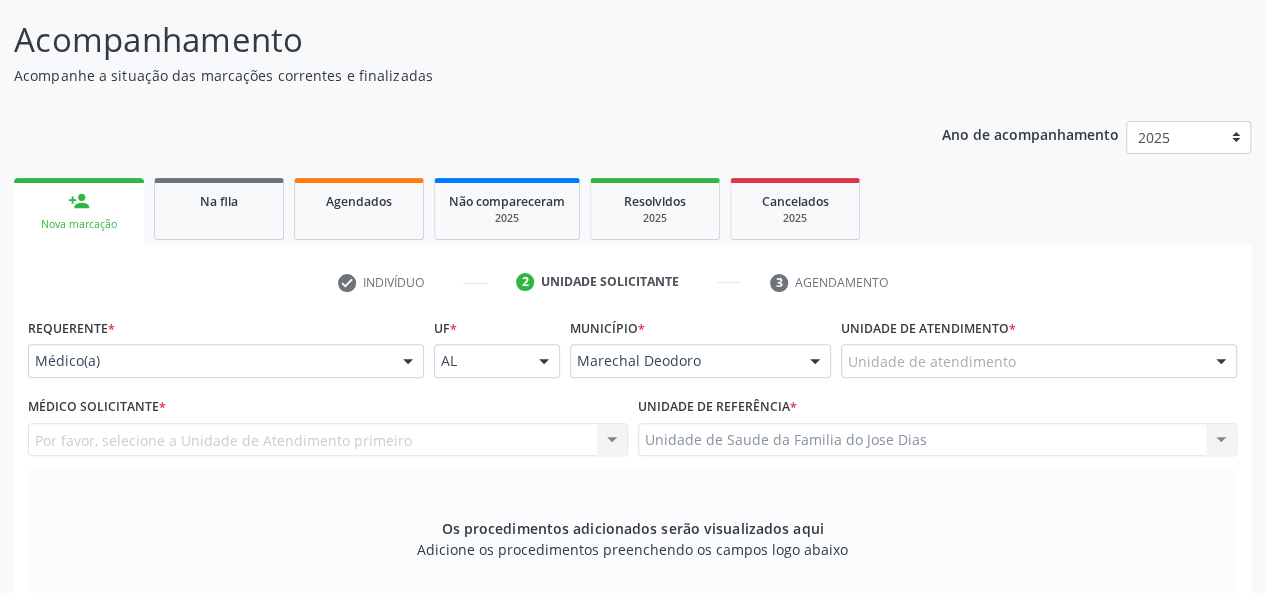 scroll, scrollTop: 118, scrollLeft: 0, axis: vertical 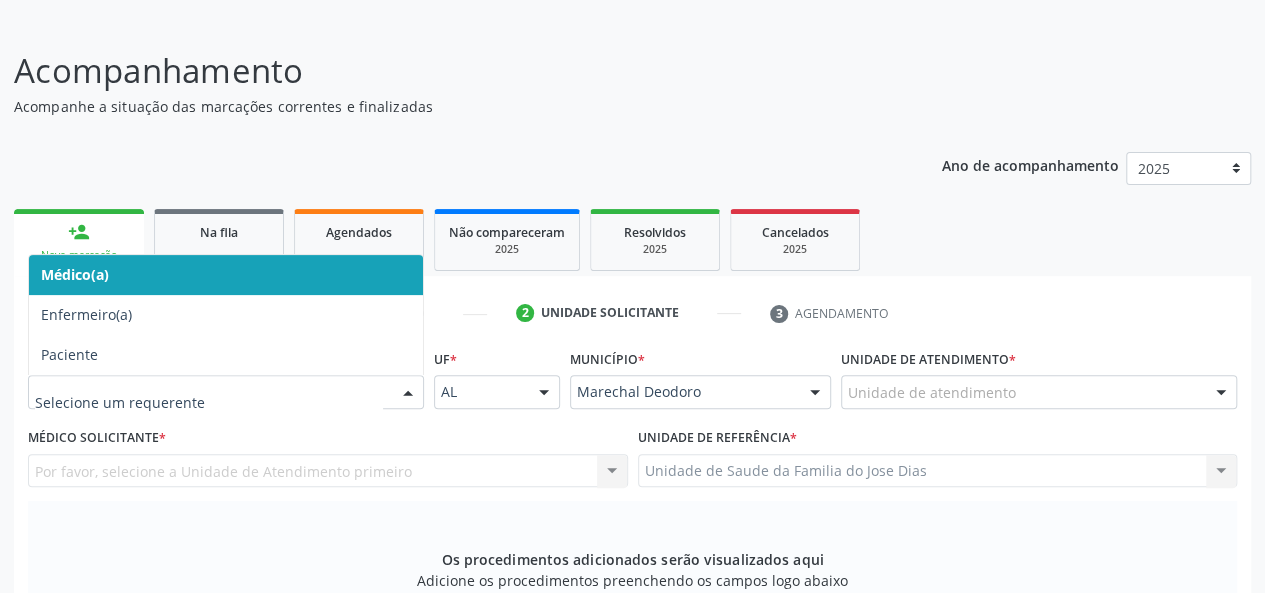 click at bounding box center (408, 393) 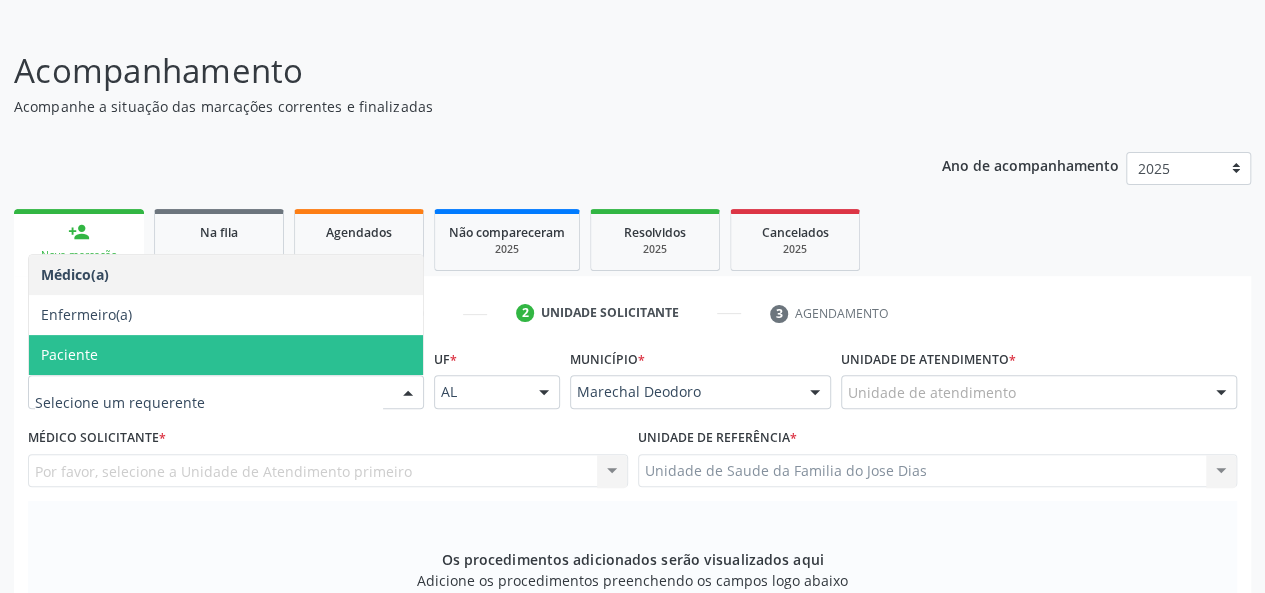 click on "Paciente" at bounding box center (226, 355) 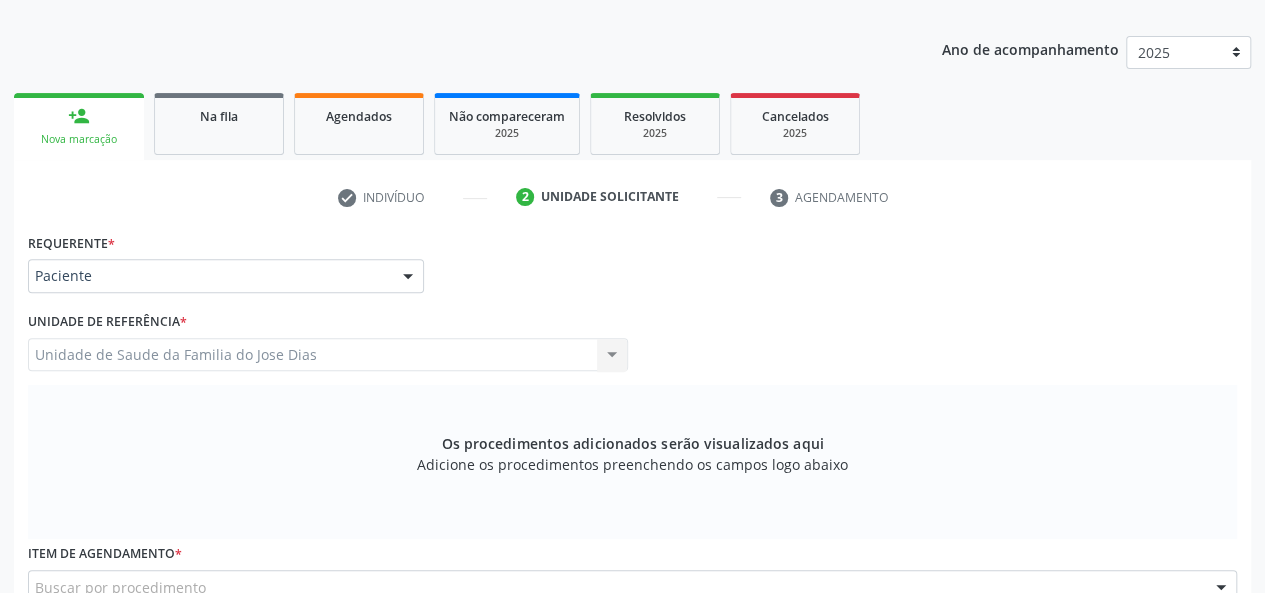 scroll, scrollTop: 418, scrollLeft: 0, axis: vertical 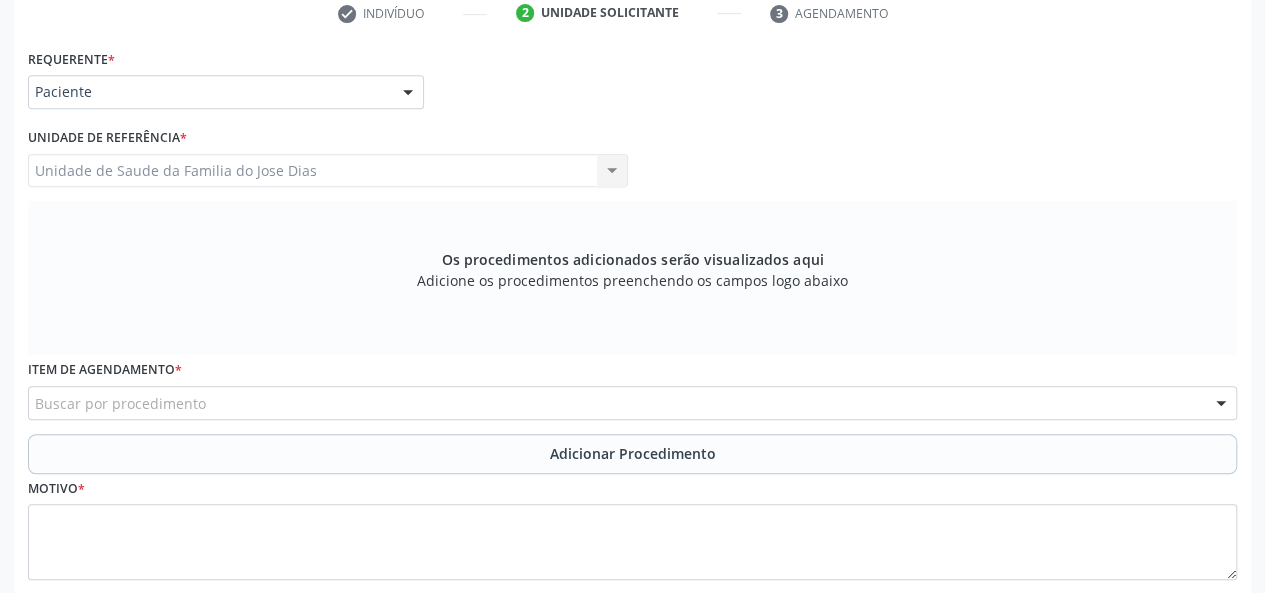 click on "Buscar por procedimento" at bounding box center (632, 403) 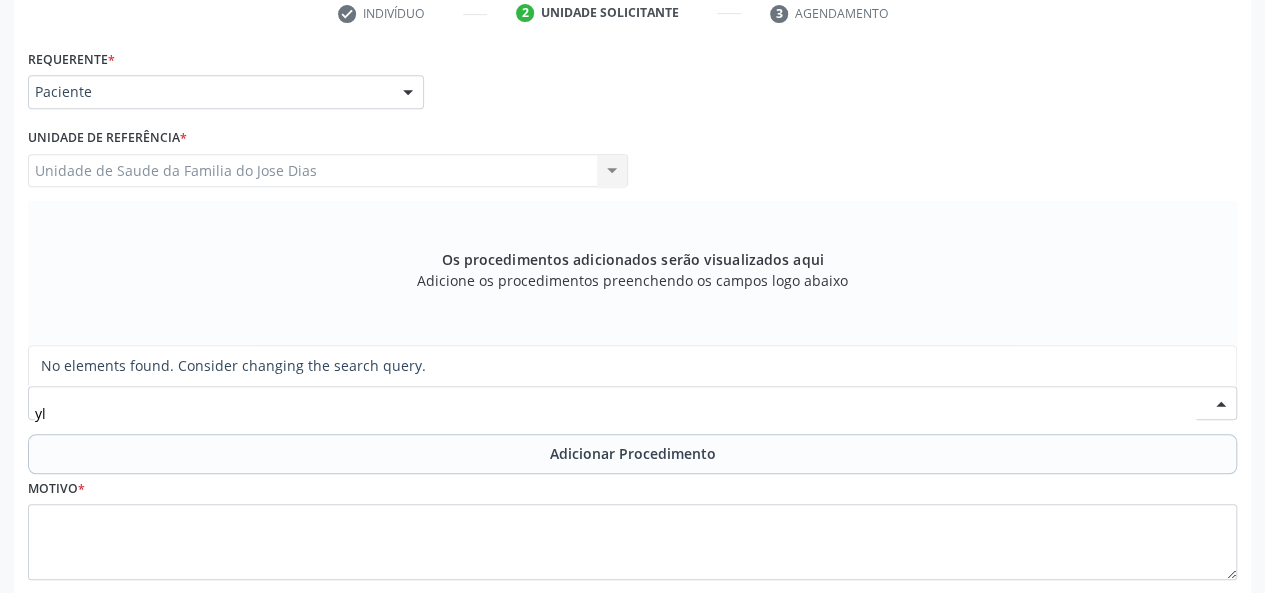 type on "y" 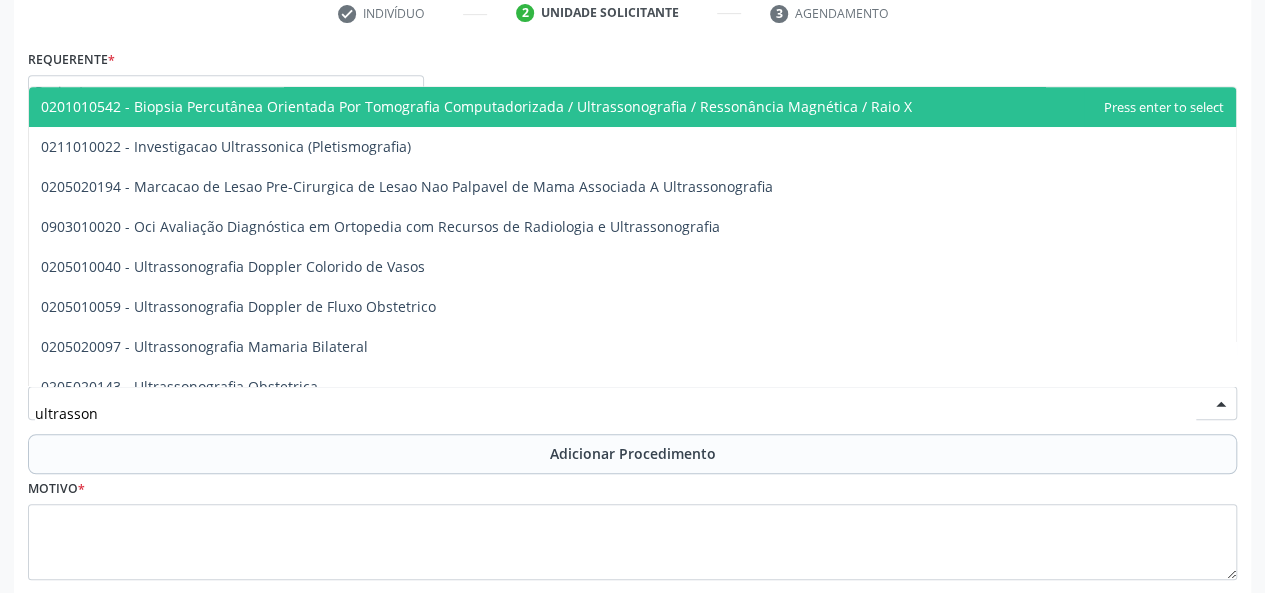 type on "ultrassono" 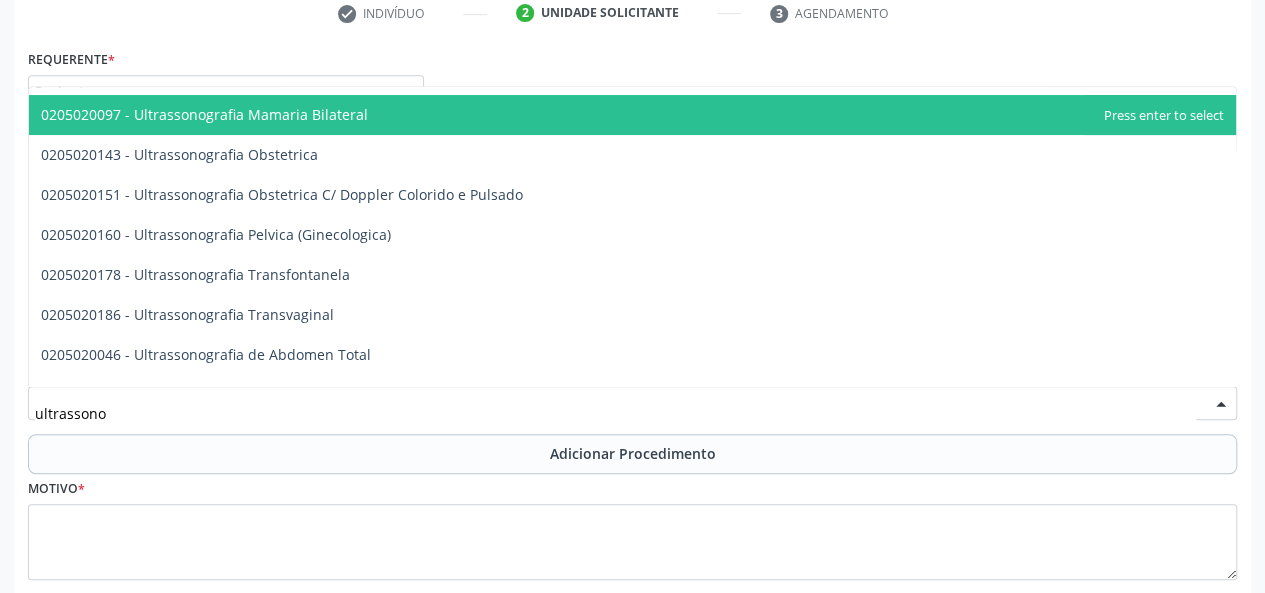 scroll, scrollTop: 200, scrollLeft: 0, axis: vertical 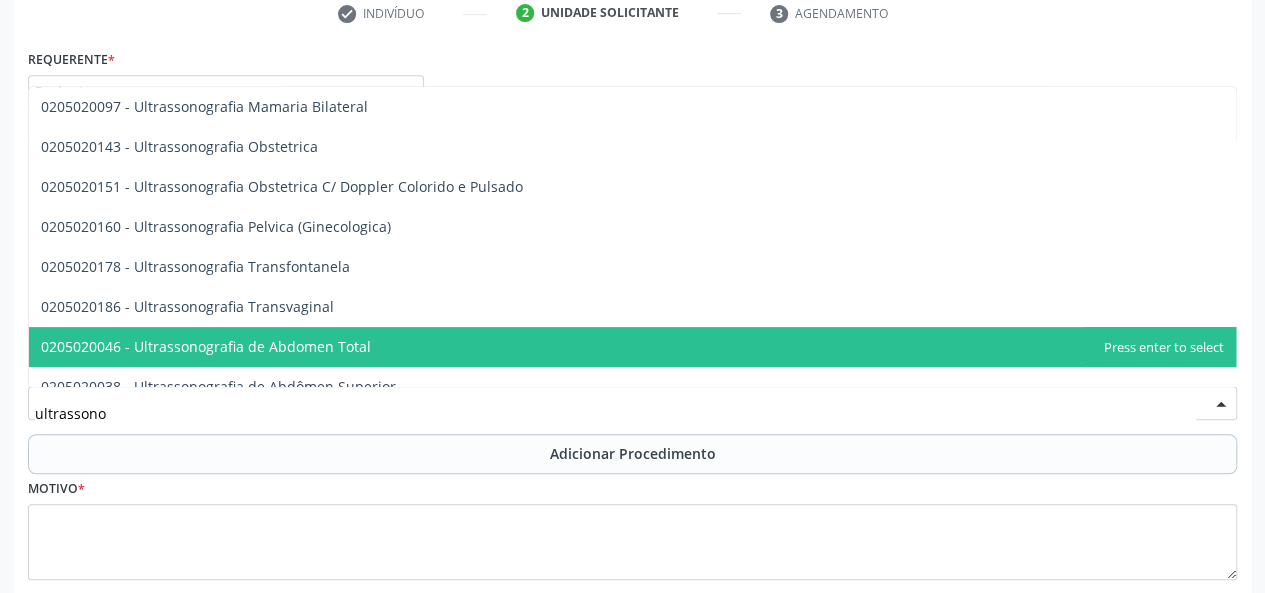 click on "0205020046 - Ultrassonografia de Abdomen Total" at bounding box center (632, 347) 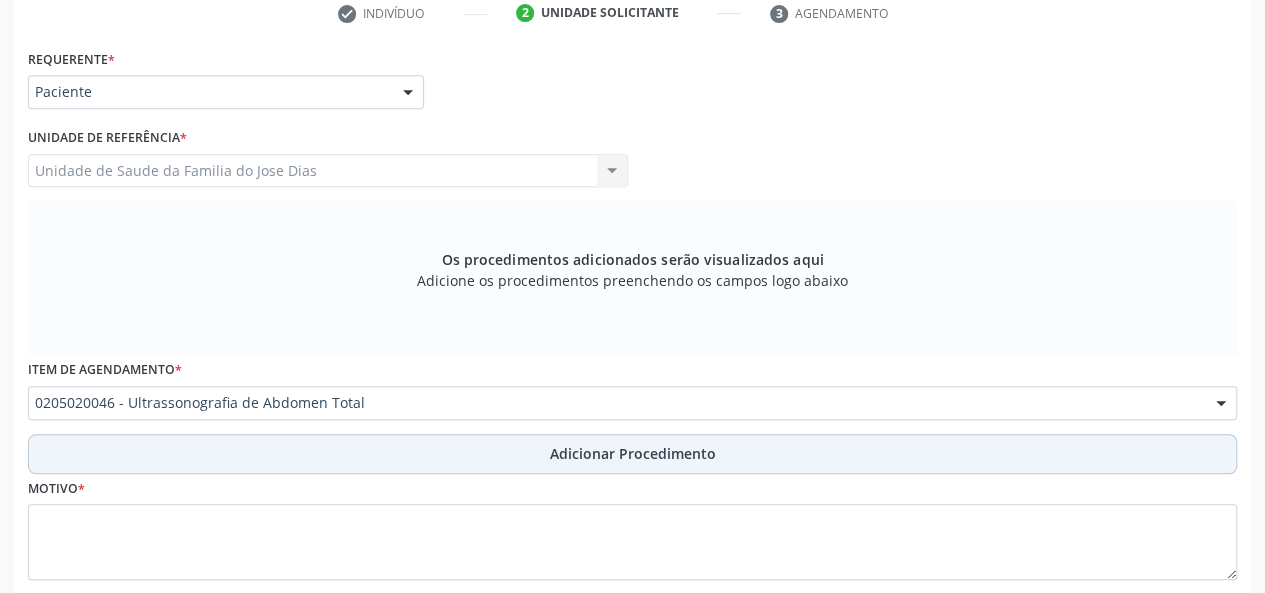 click on "Adicionar Procedimento" at bounding box center (633, 453) 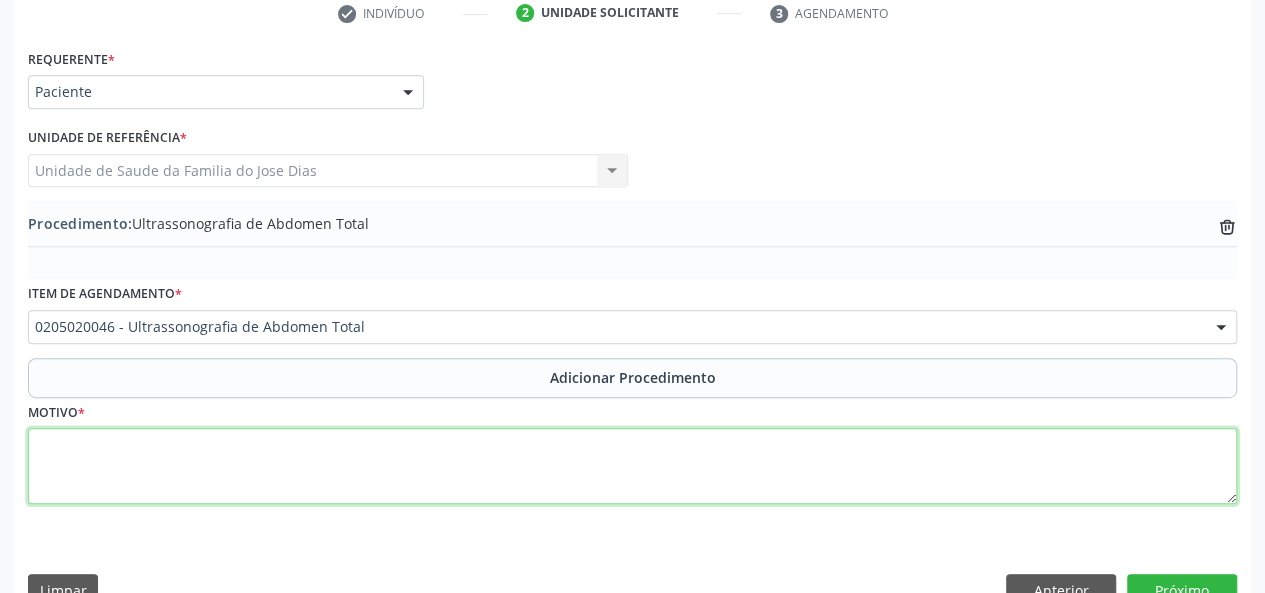 click at bounding box center [632, 466] 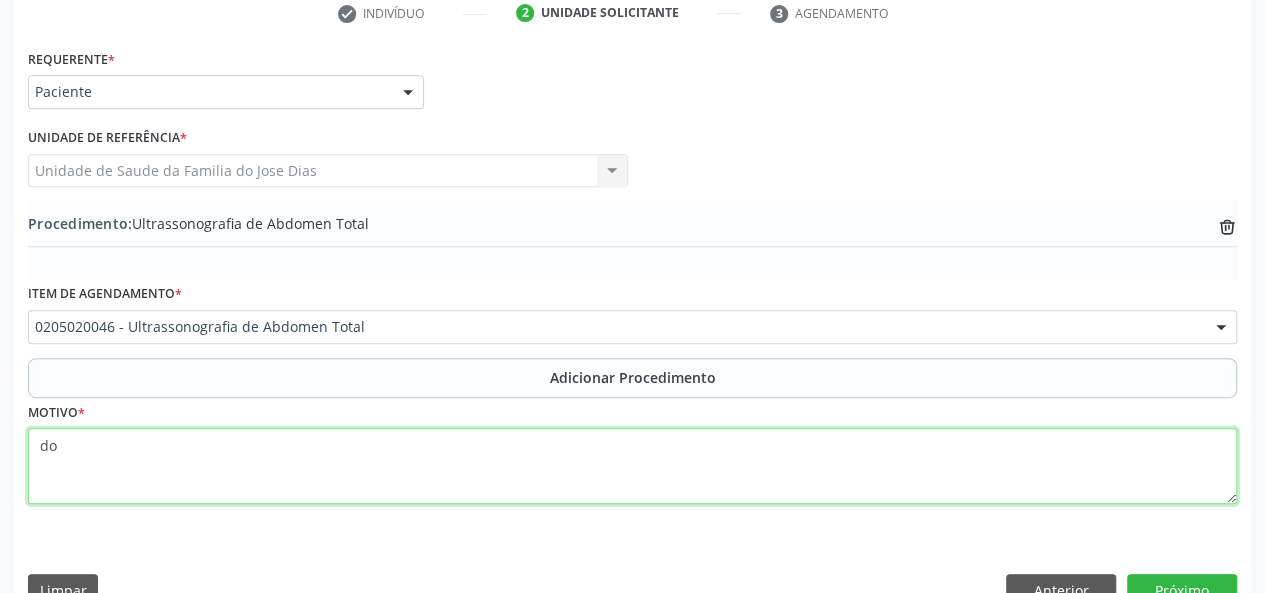 type on "d" 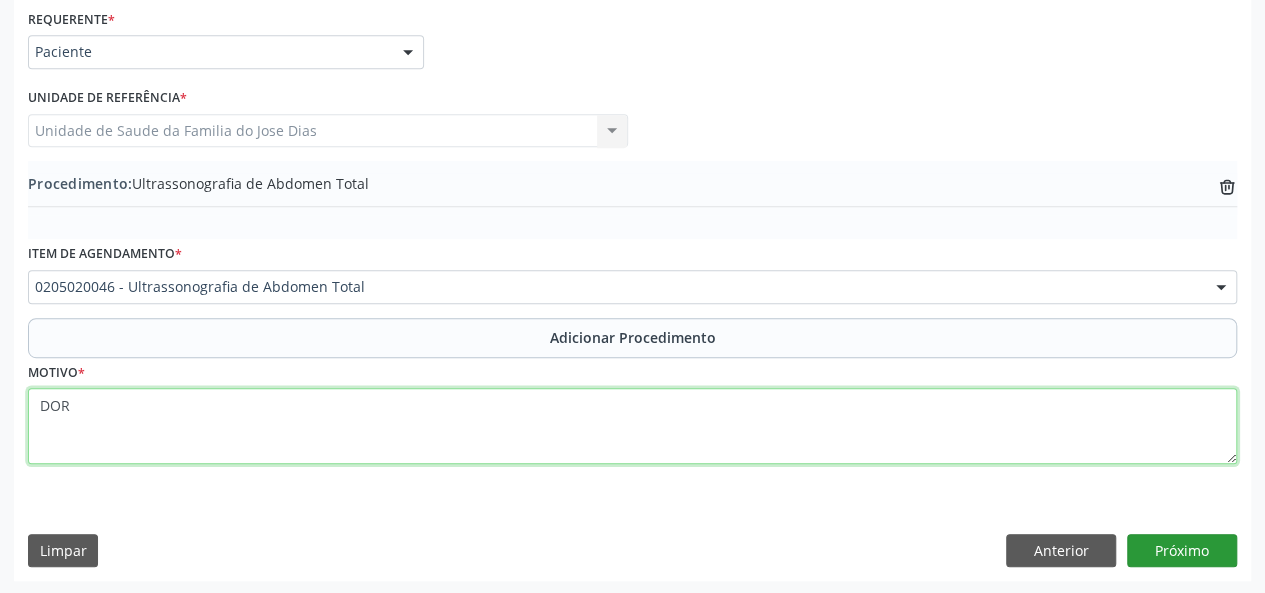 type on "DOR" 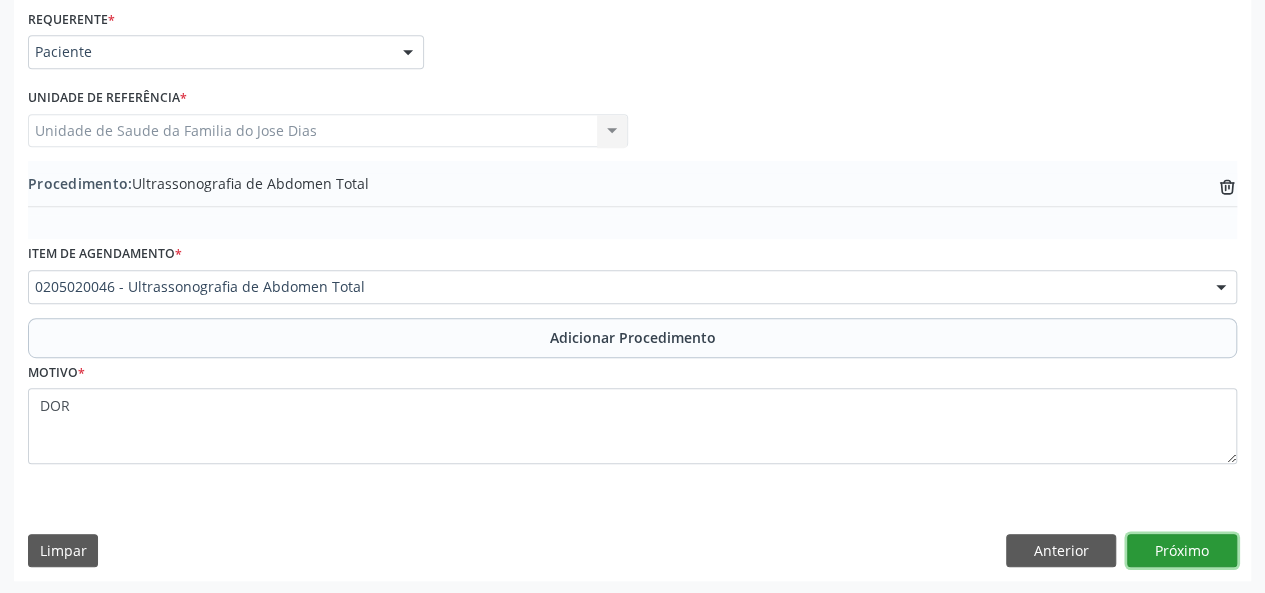 click on "Próximo" at bounding box center (1182, 551) 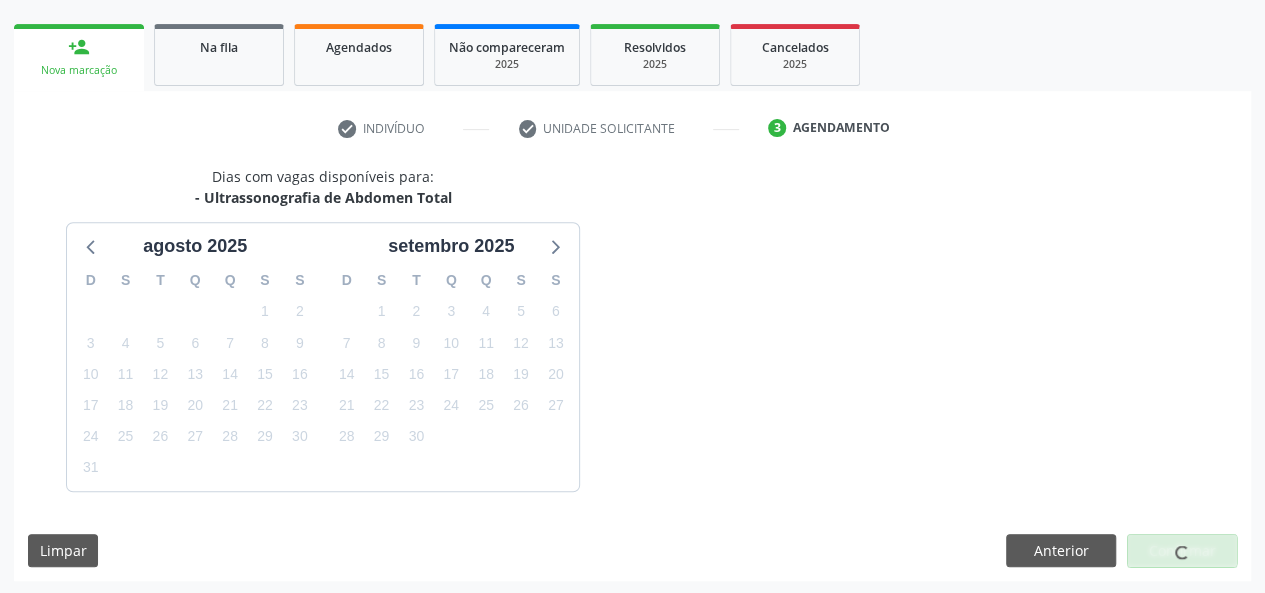 scroll, scrollTop: 362, scrollLeft: 0, axis: vertical 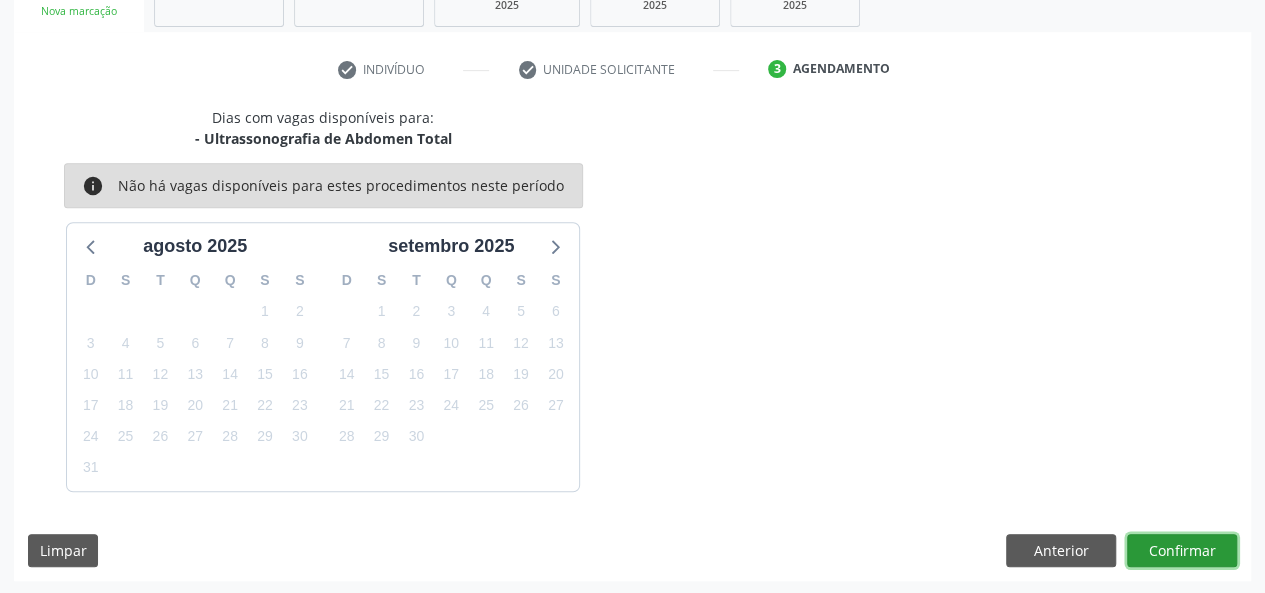 click on "Confirmar" at bounding box center (1182, 551) 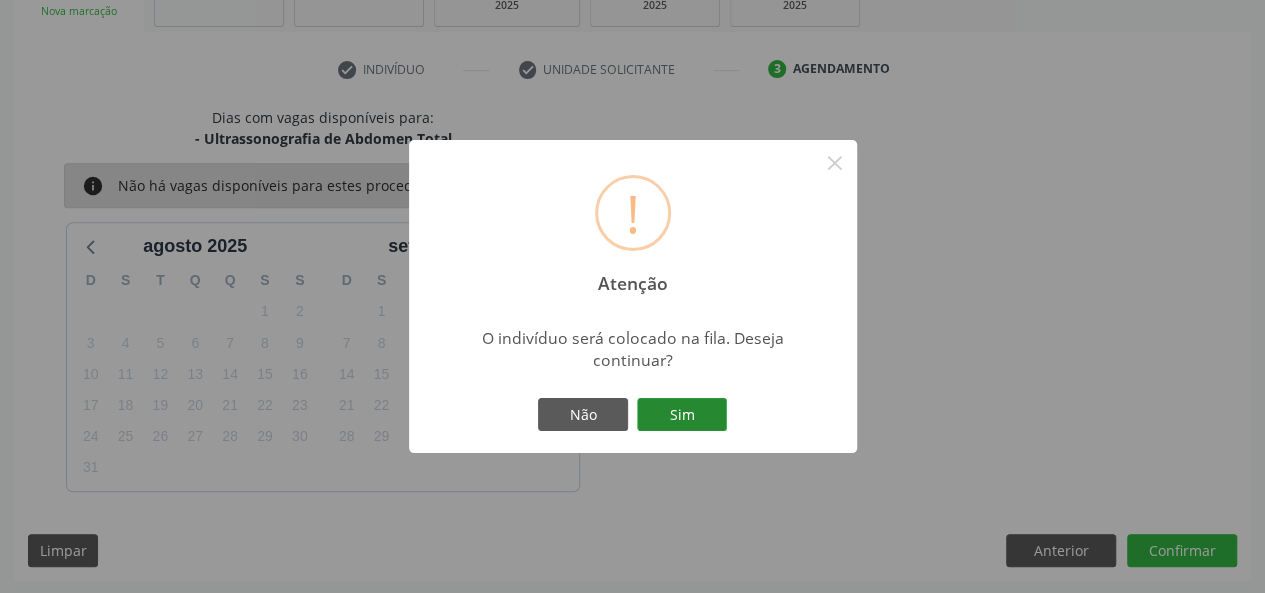 click on "Sim" at bounding box center (682, 415) 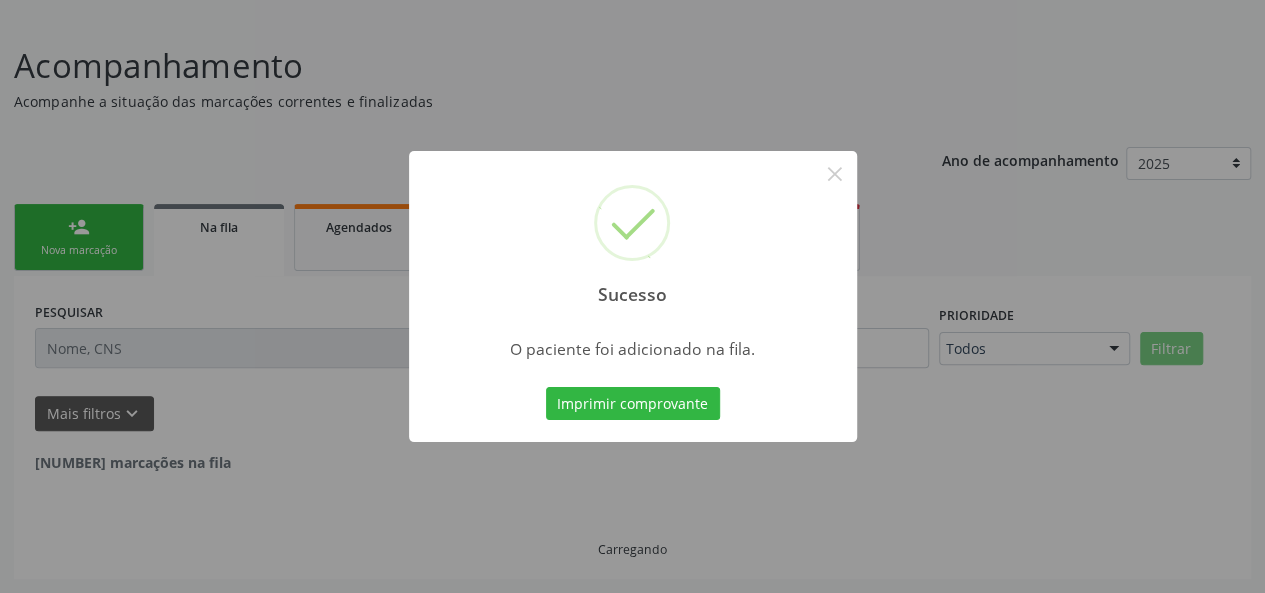 scroll, scrollTop: 100, scrollLeft: 0, axis: vertical 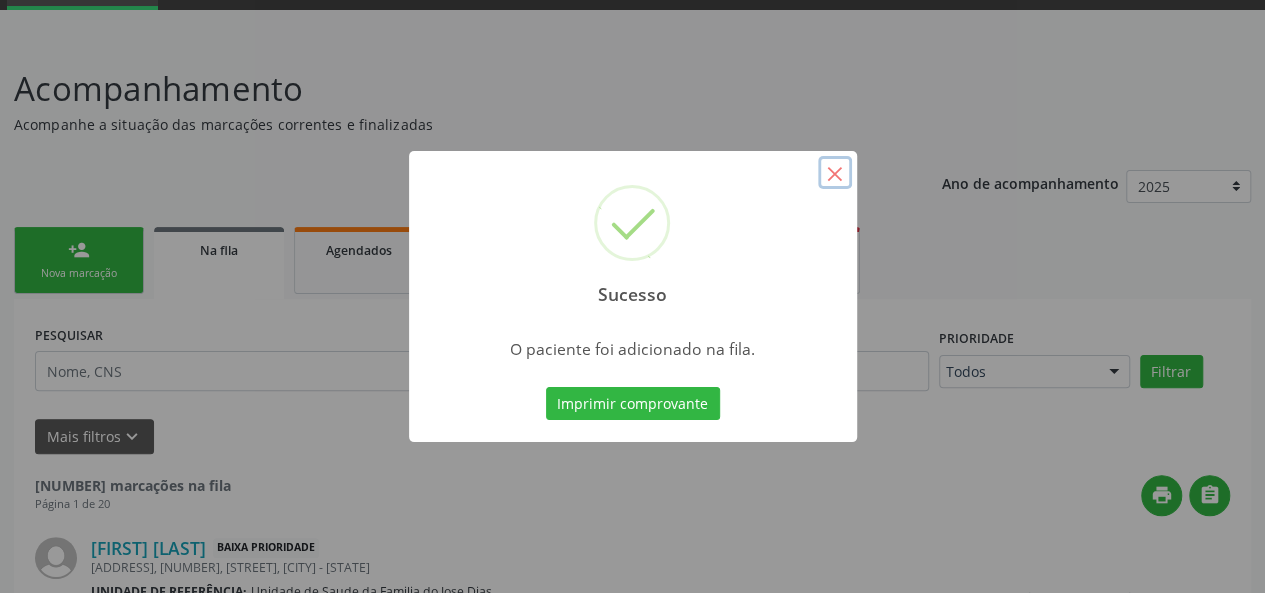 click on "×" at bounding box center [835, 173] 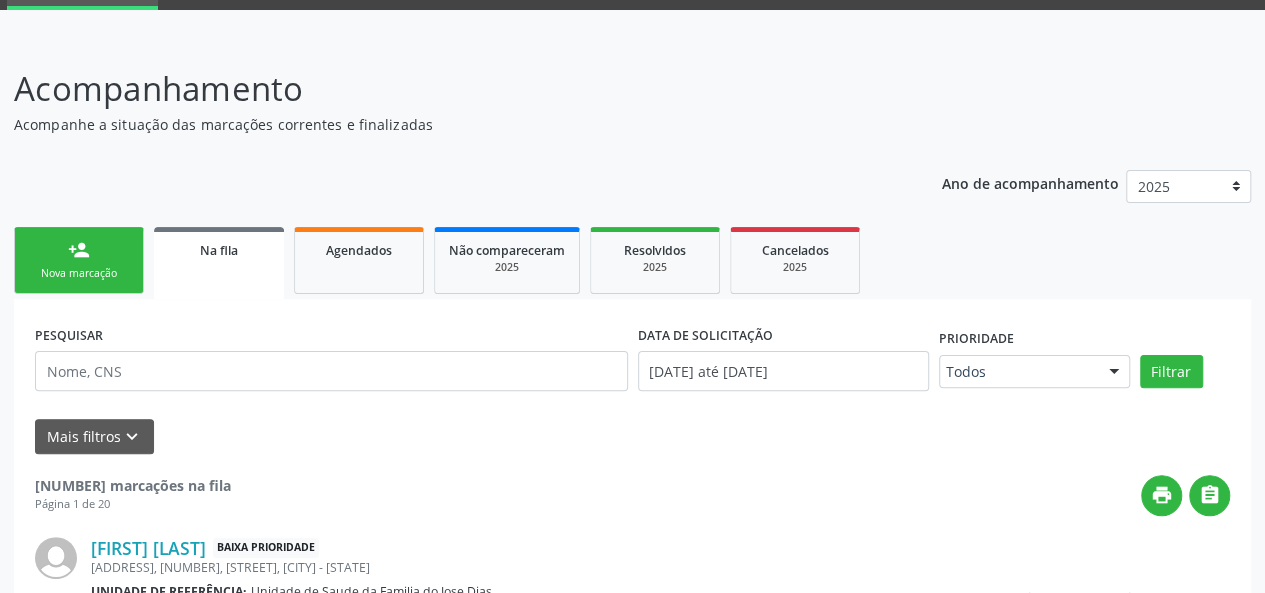 click on "person_add
Nova marcação" at bounding box center [79, 260] 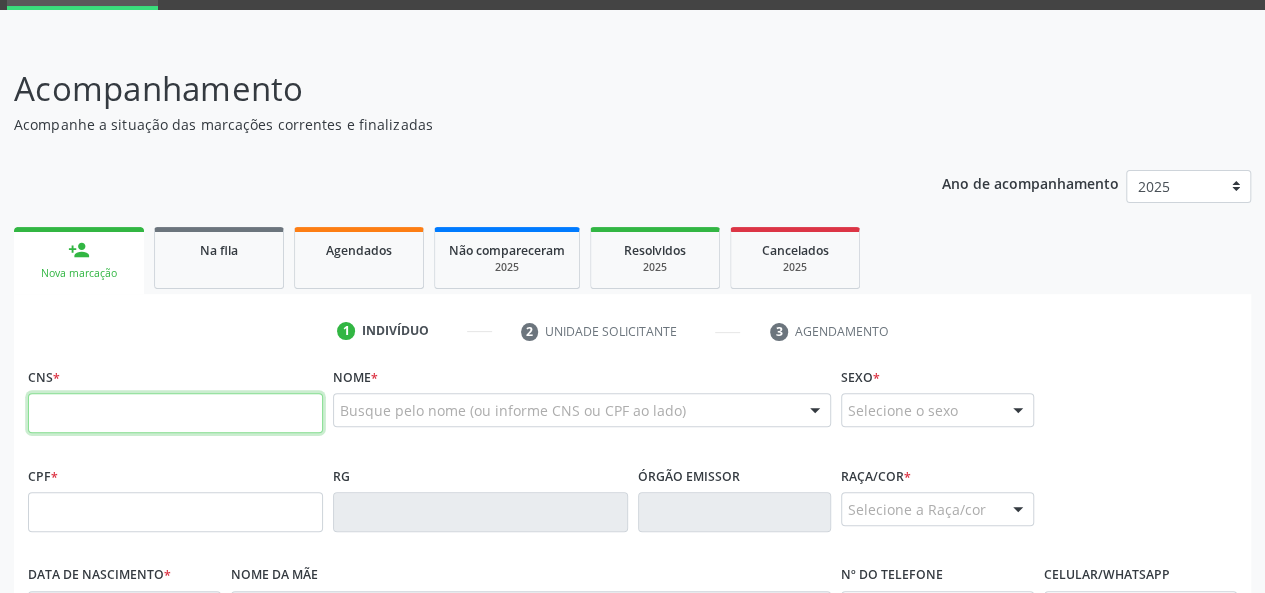 drag, startPoint x: 90, startPoint y: 421, endPoint x: 98, endPoint y: 410, distance: 13.601471 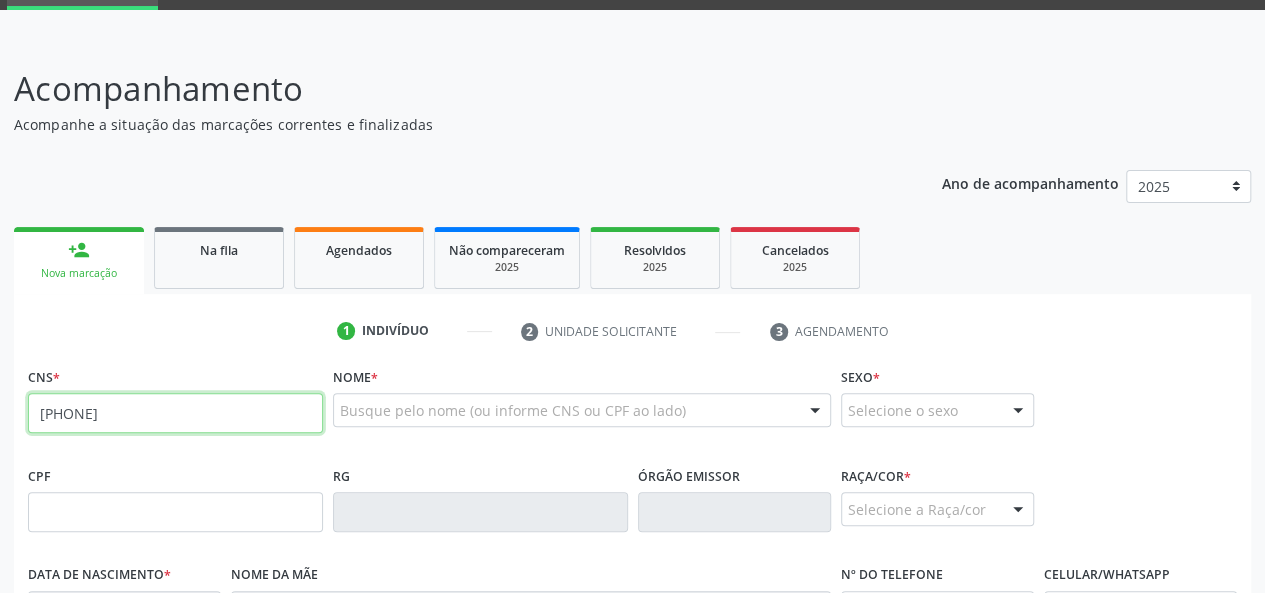 type on "[NUMBER] [NUMBER] [NUMBER] [NUMBER]" 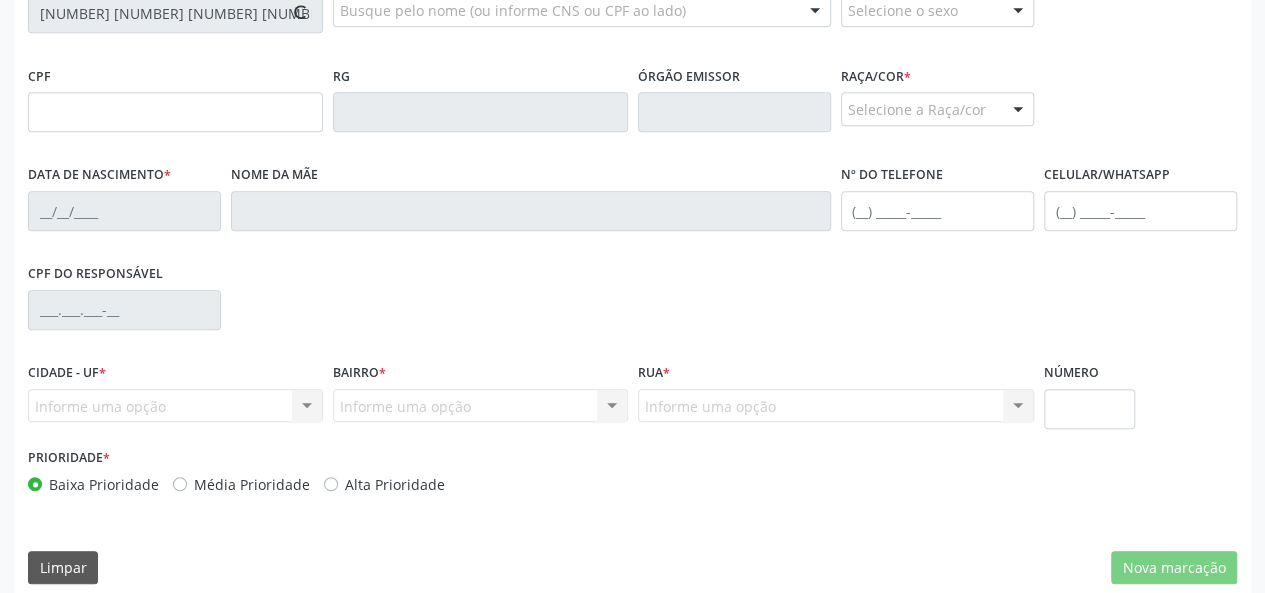 scroll, scrollTop: 500, scrollLeft: 0, axis: vertical 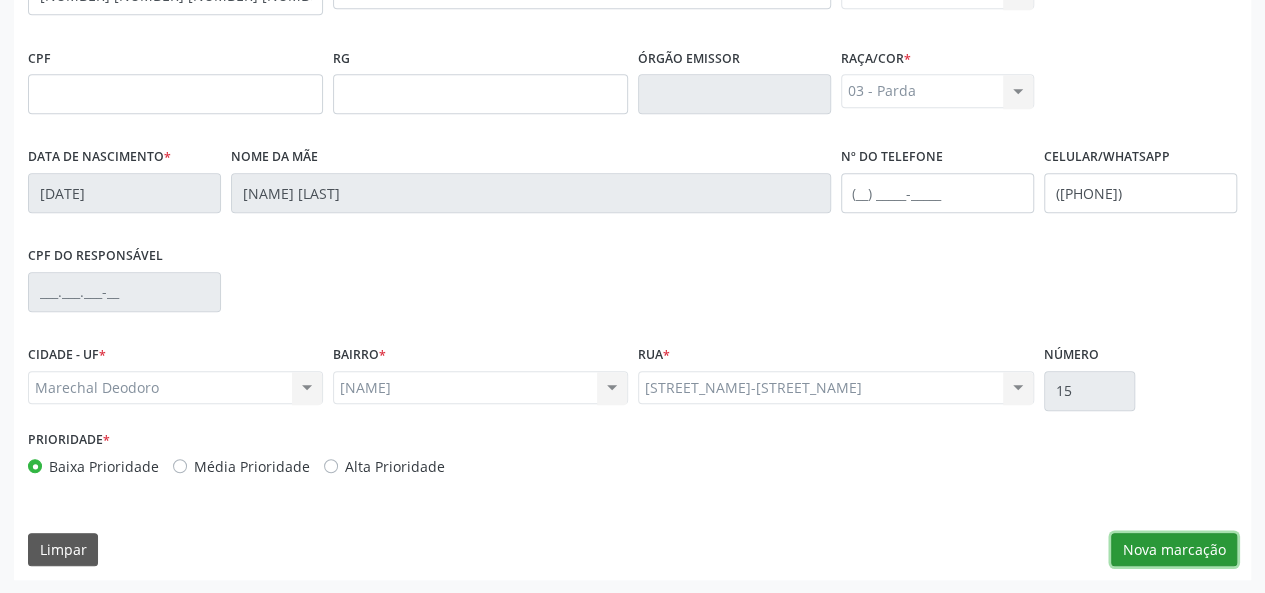 click on "Nova marcação" at bounding box center (1174, 550) 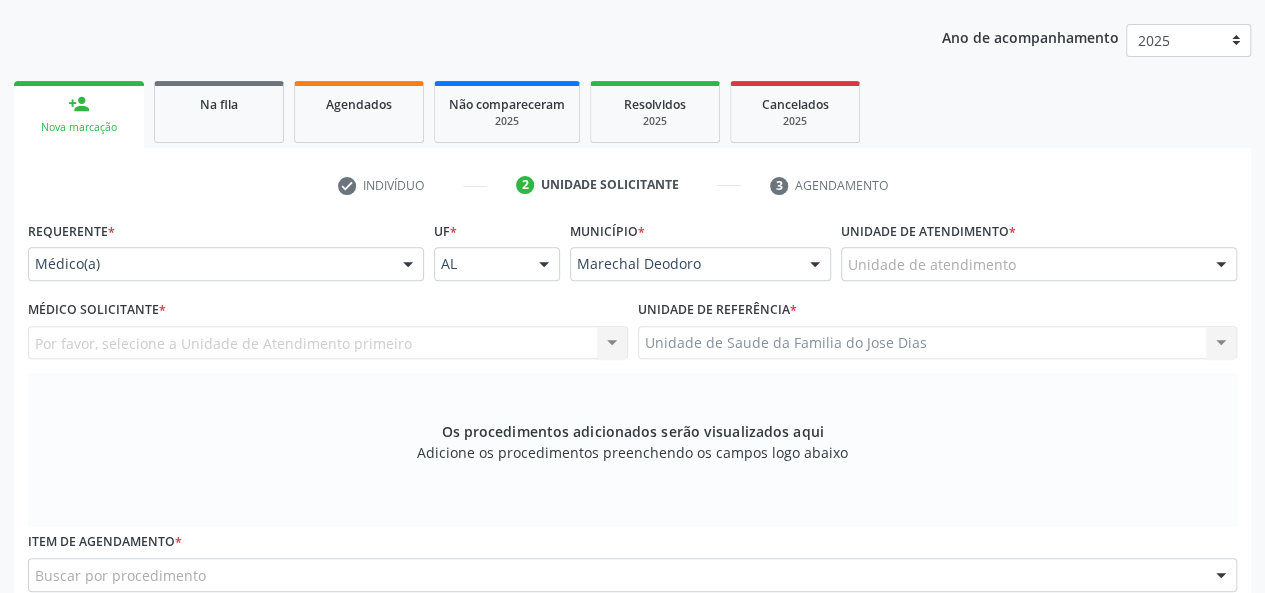 scroll, scrollTop: 218, scrollLeft: 0, axis: vertical 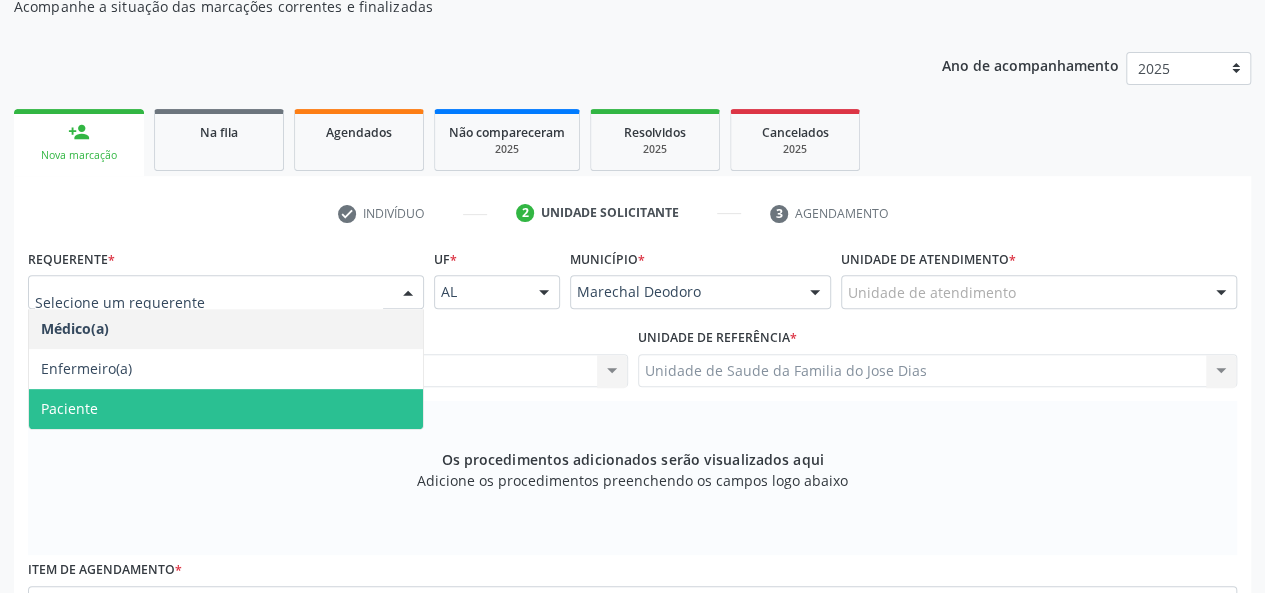 click on "Paciente" at bounding box center (226, 409) 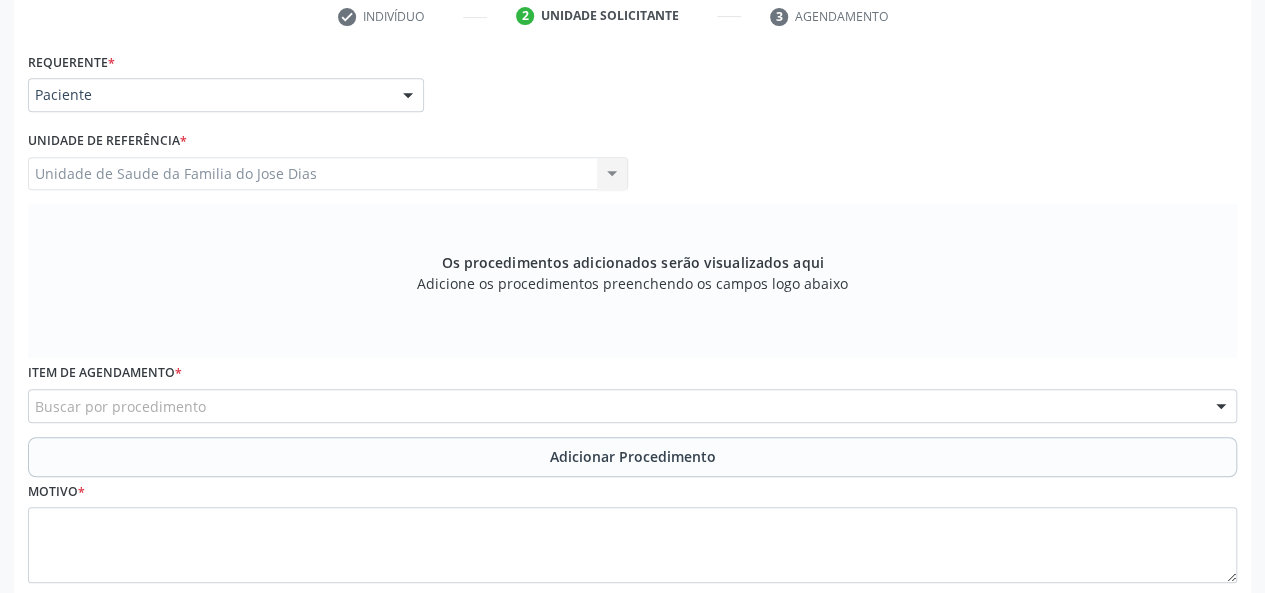 scroll, scrollTop: 418, scrollLeft: 0, axis: vertical 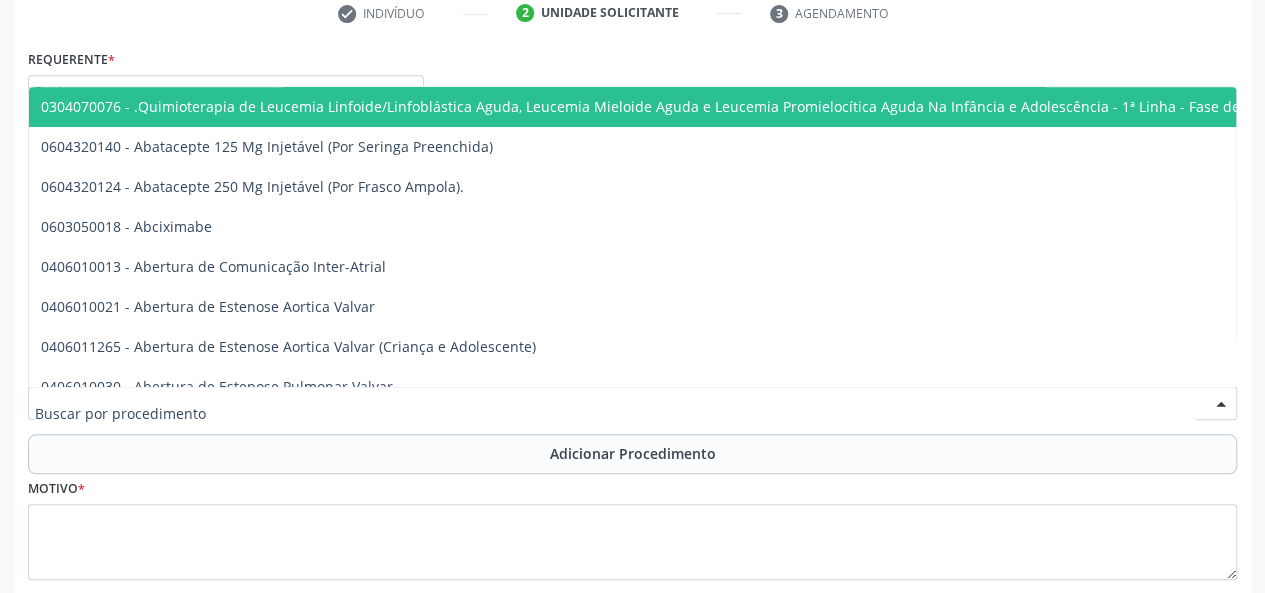 click at bounding box center [632, 403] 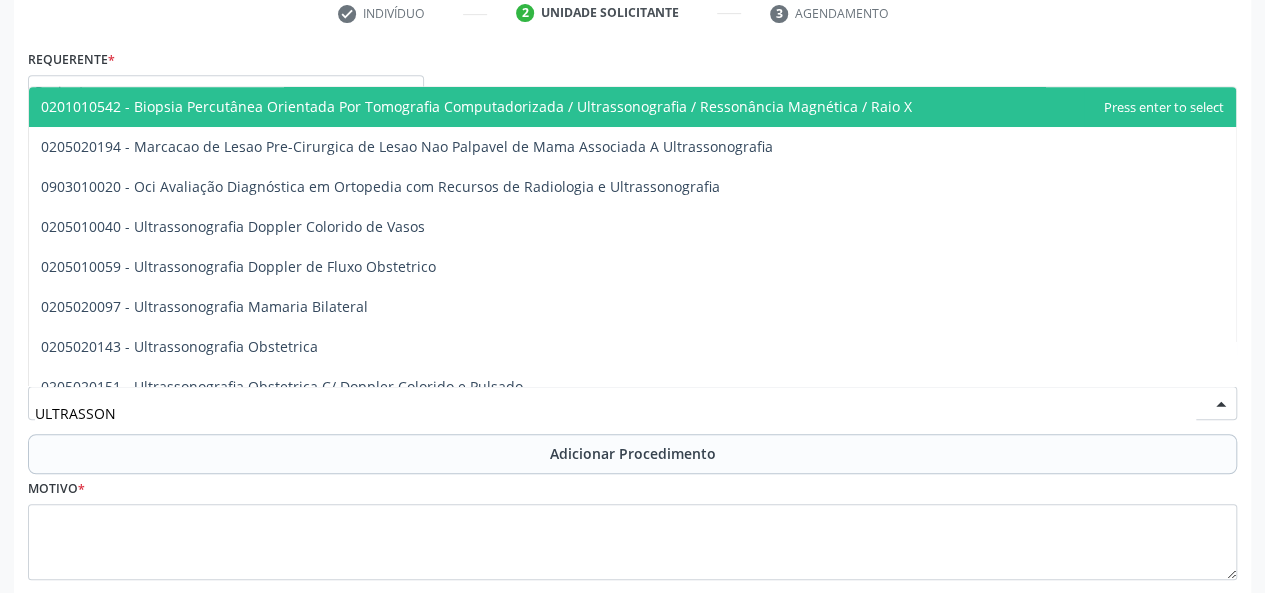 type on "ULTRASSONO" 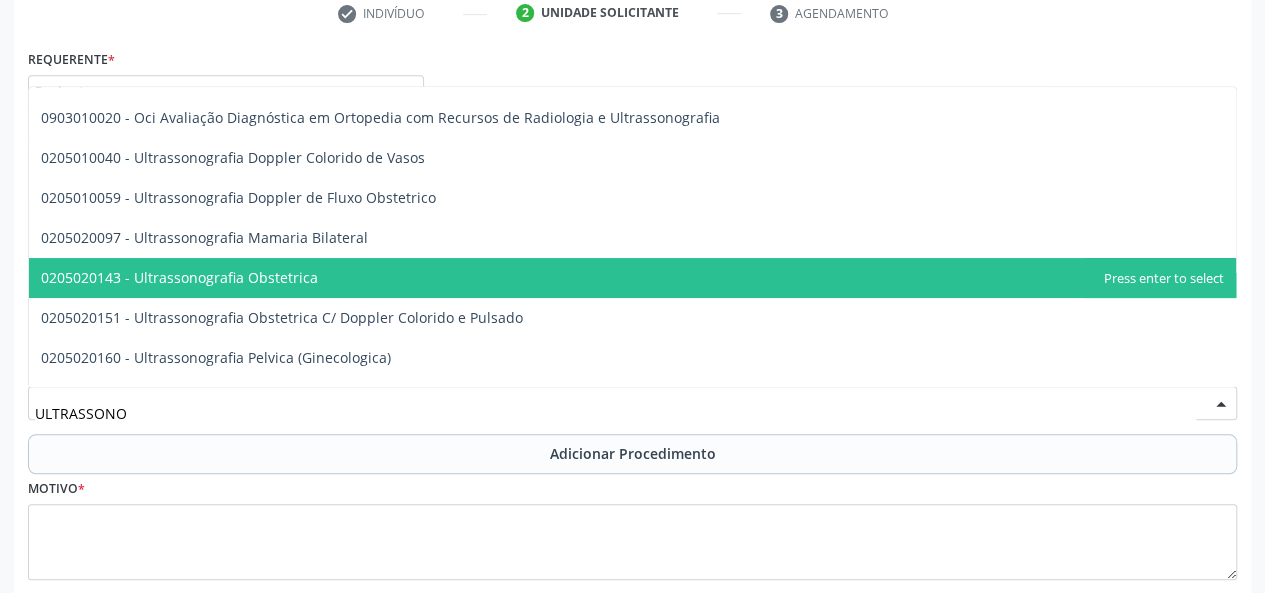 scroll, scrollTop: 100, scrollLeft: 0, axis: vertical 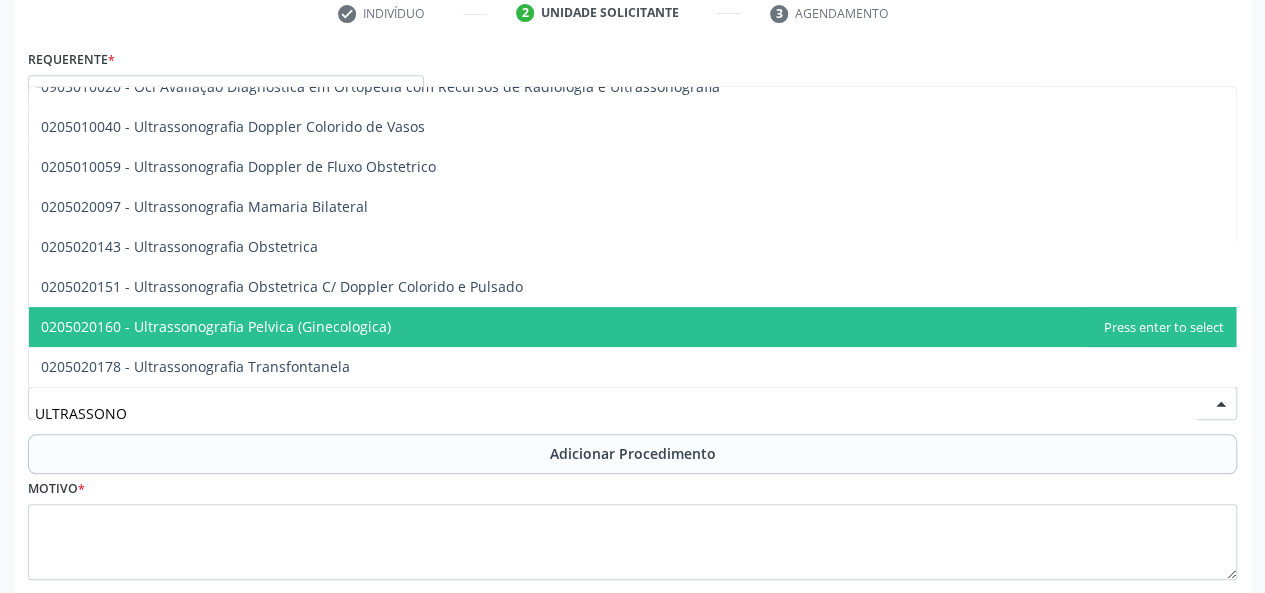 click on "0205020160 - Ultrassonografia Pelvica (Ginecologica)" at bounding box center [216, 326] 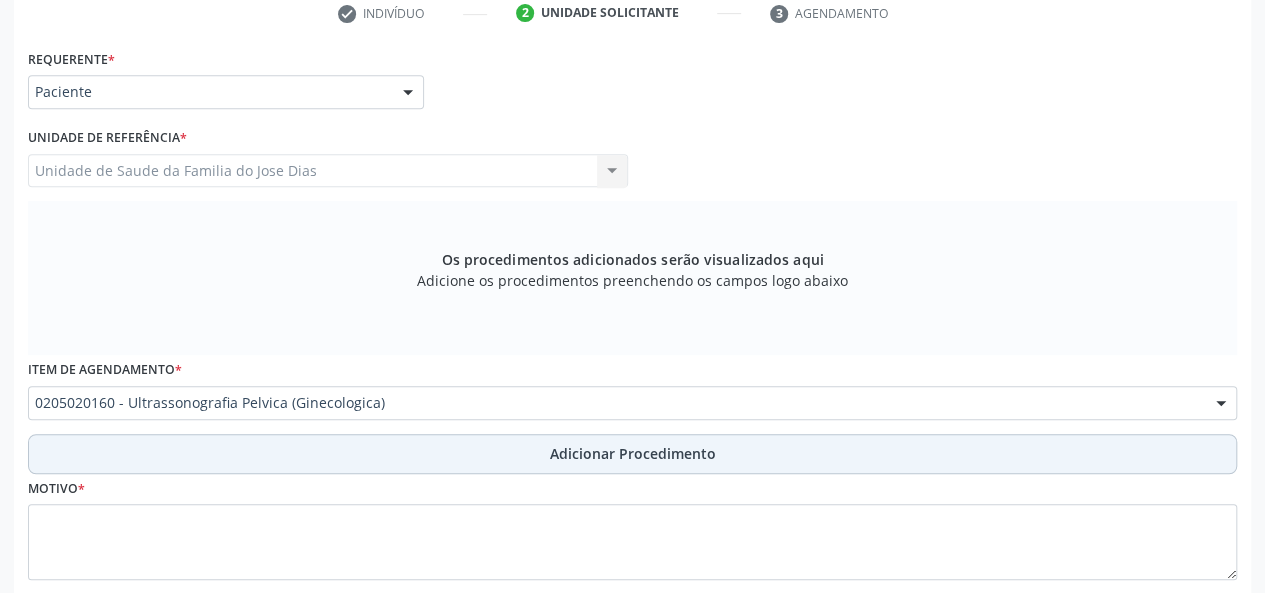 click on "Adicionar Procedimento" at bounding box center [632, 454] 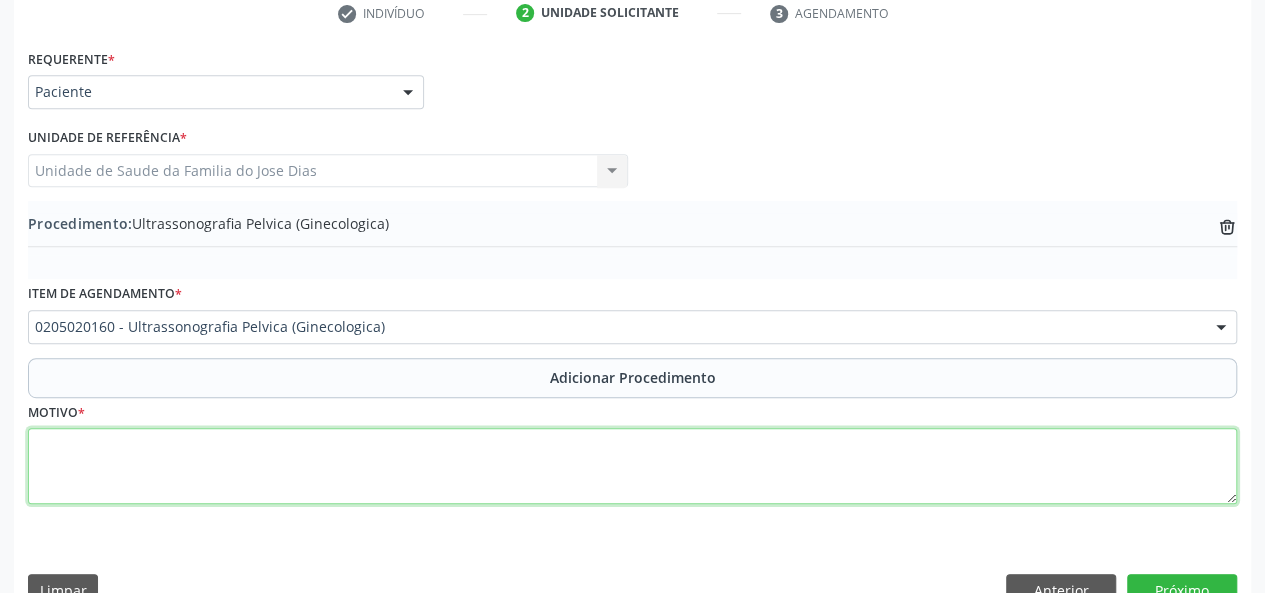 click at bounding box center (632, 466) 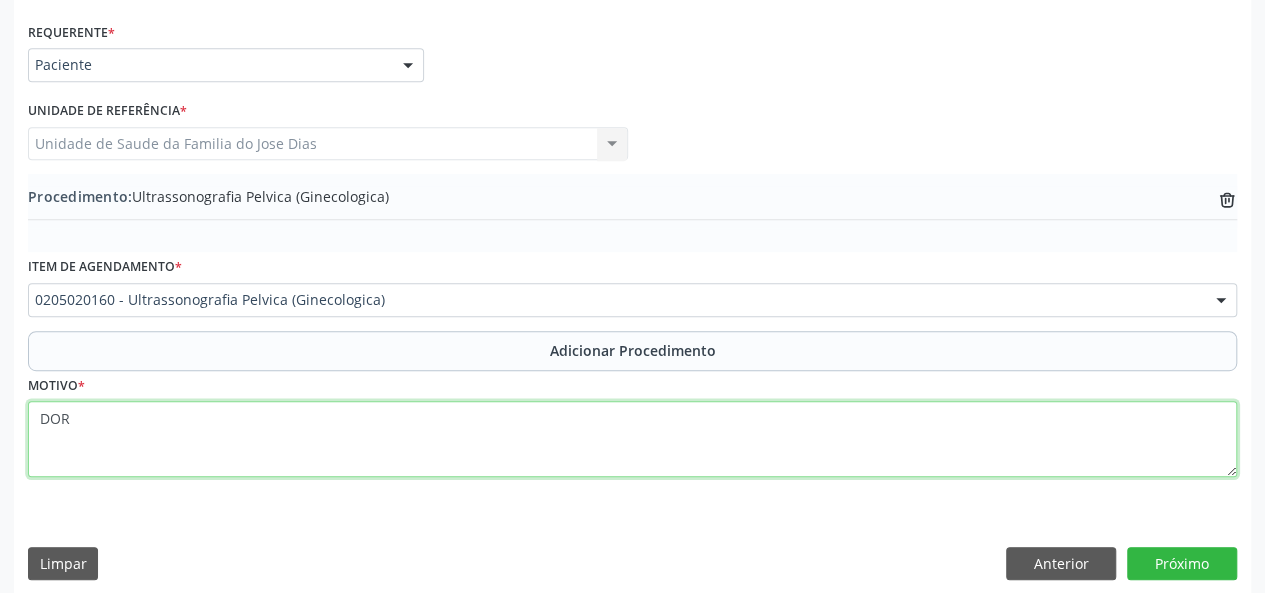 scroll, scrollTop: 458, scrollLeft: 0, axis: vertical 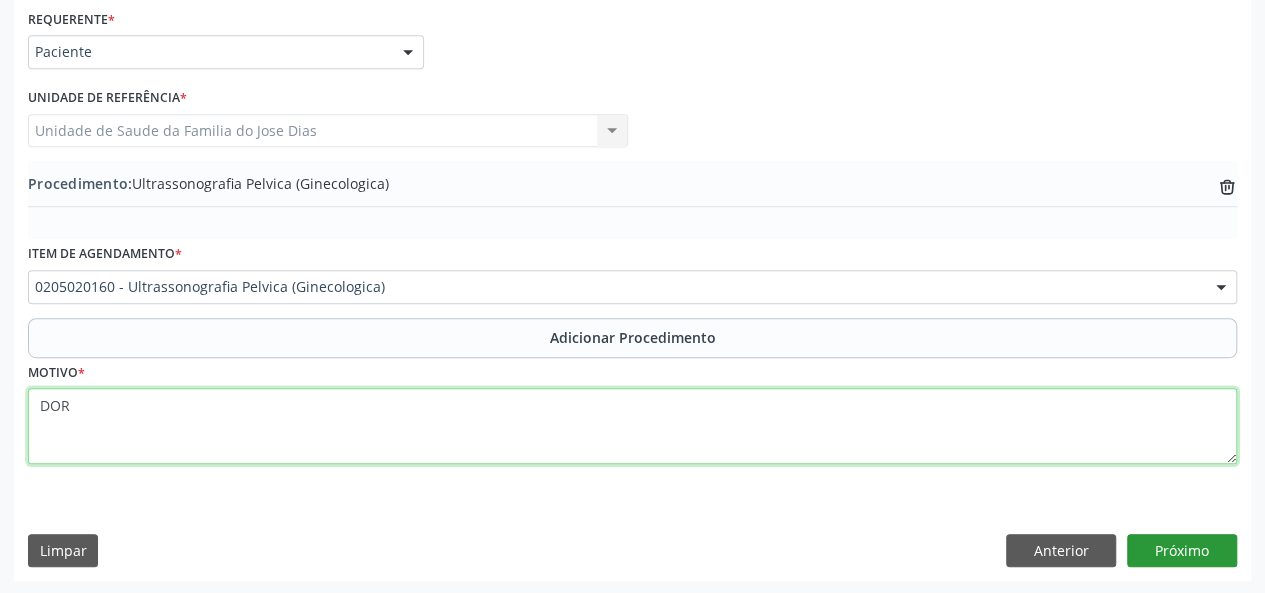 type on "DOR" 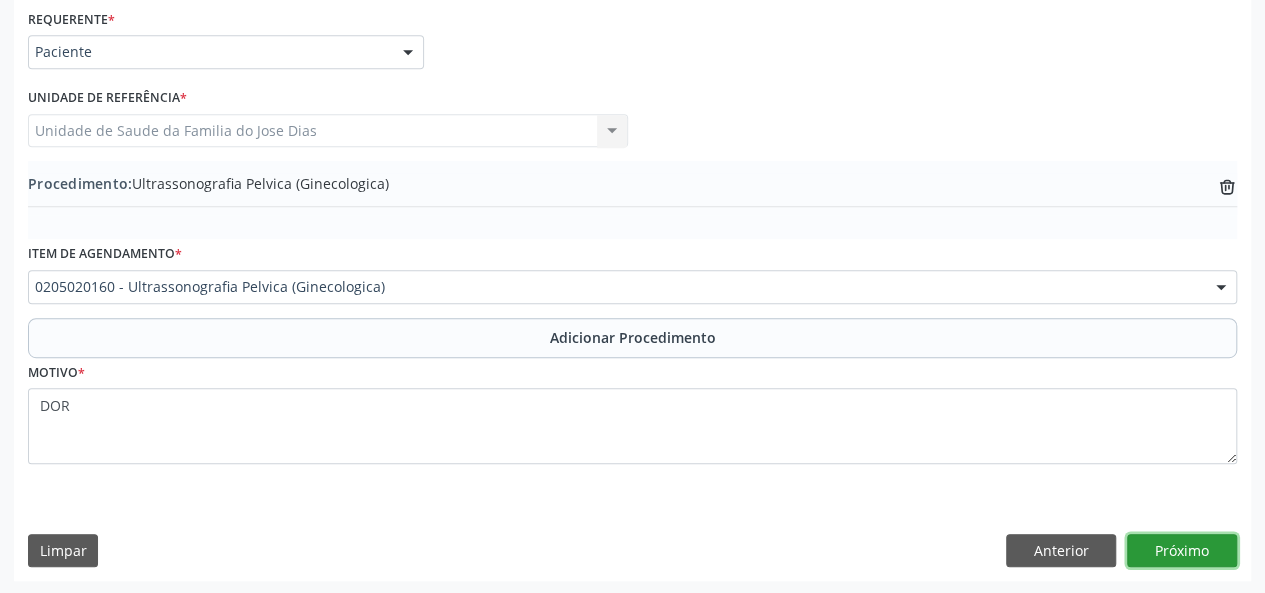 click on "Próximo" at bounding box center [1182, 551] 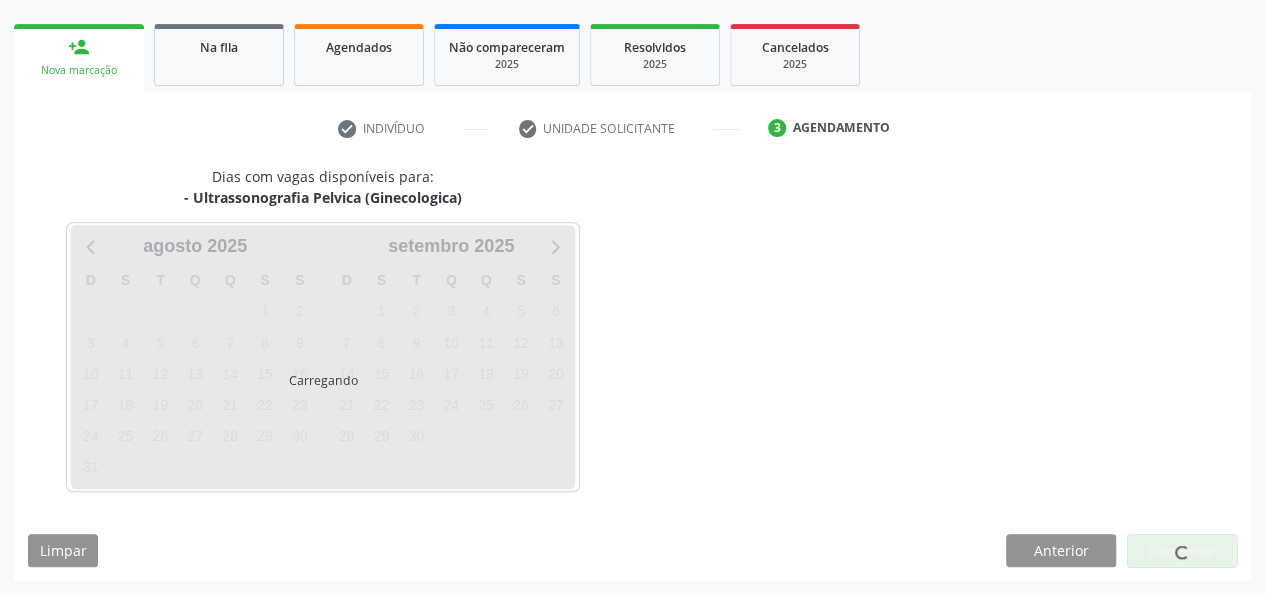 scroll, scrollTop: 362, scrollLeft: 0, axis: vertical 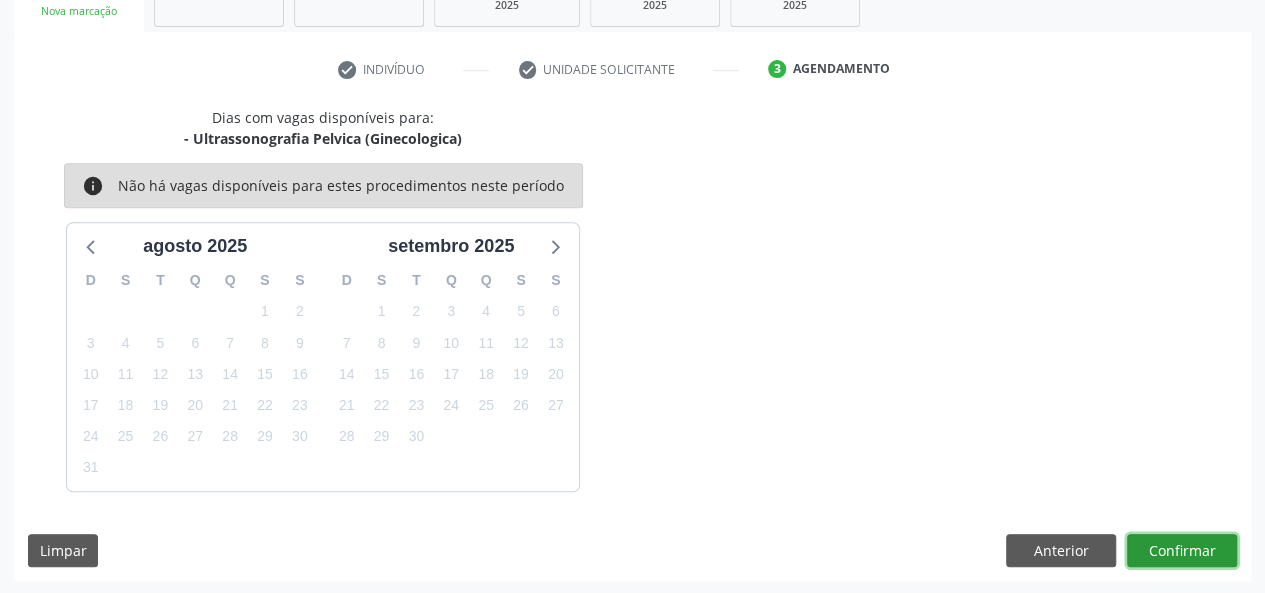 click on "Confirmar" at bounding box center [1182, 551] 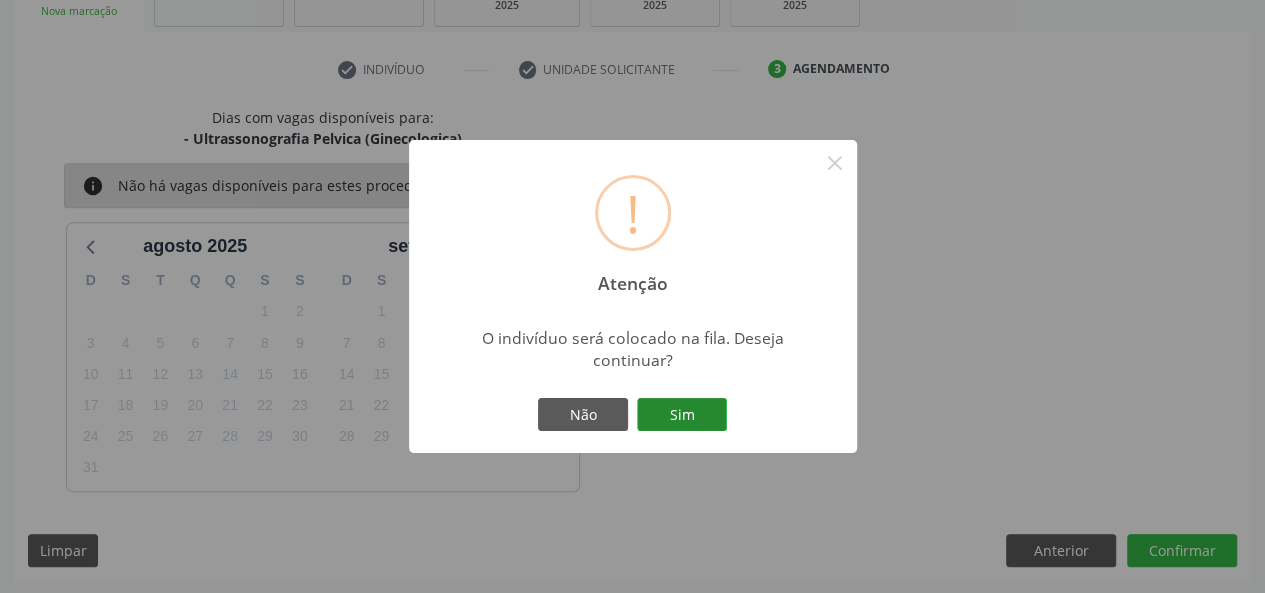 click on "Sim" at bounding box center [682, 415] 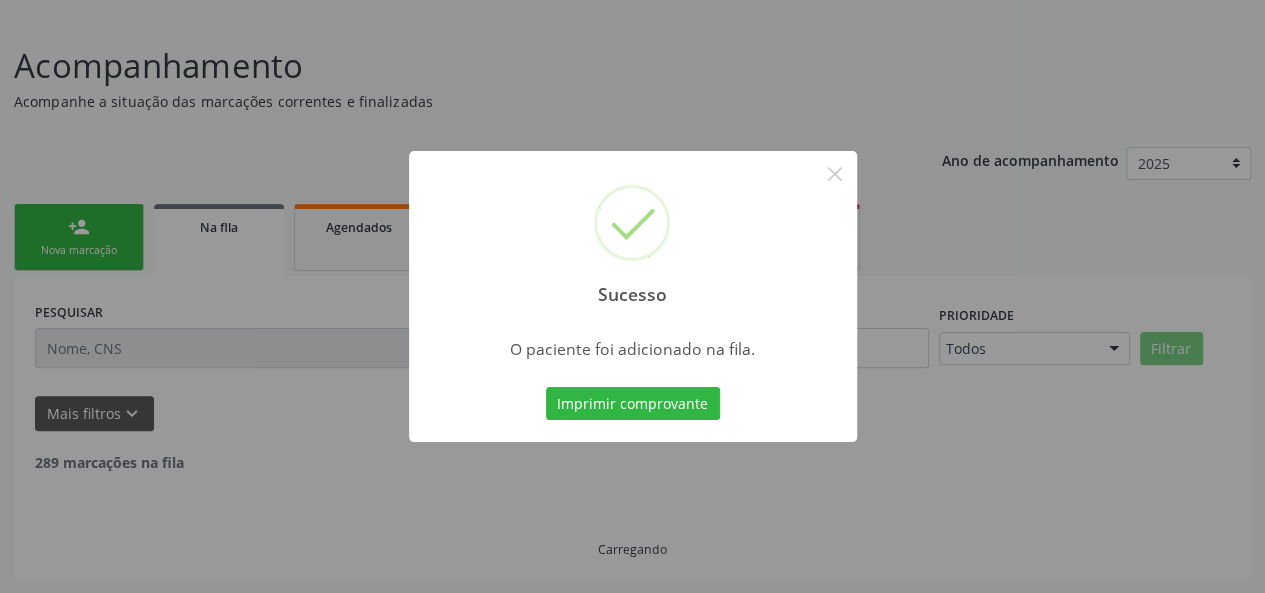 scroll, scrollTop: 100, scrollLeft: 0, axis: vertical 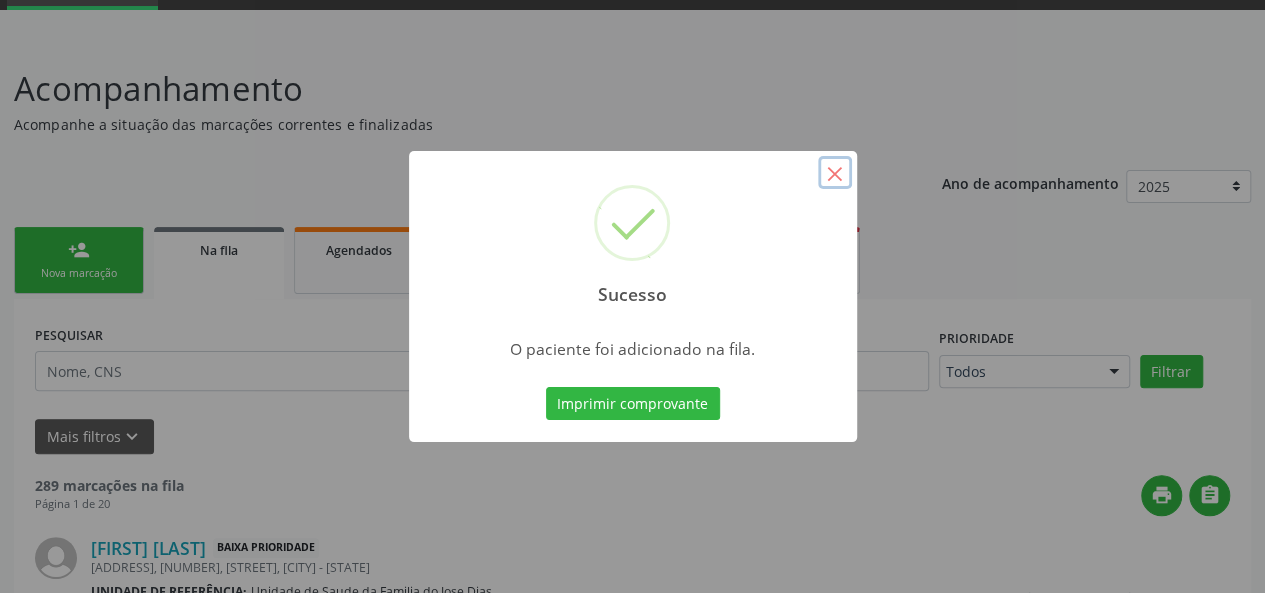 click on "×" at bounding box center (835, 173) 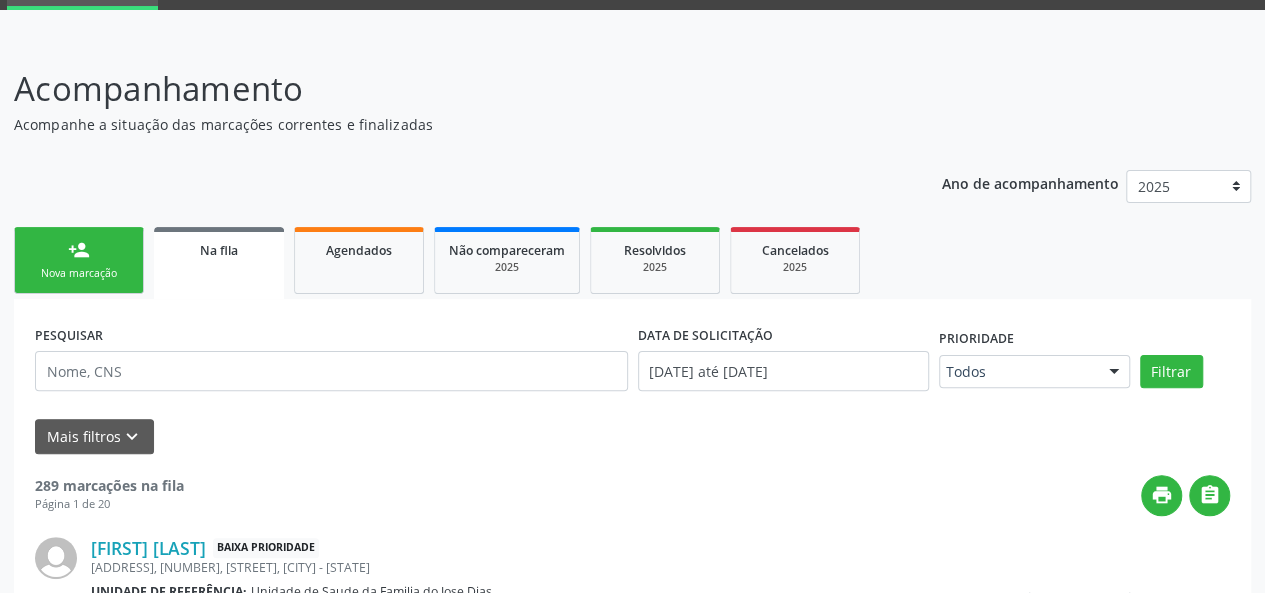 click on "person_add" at bounding box center (79, 250) 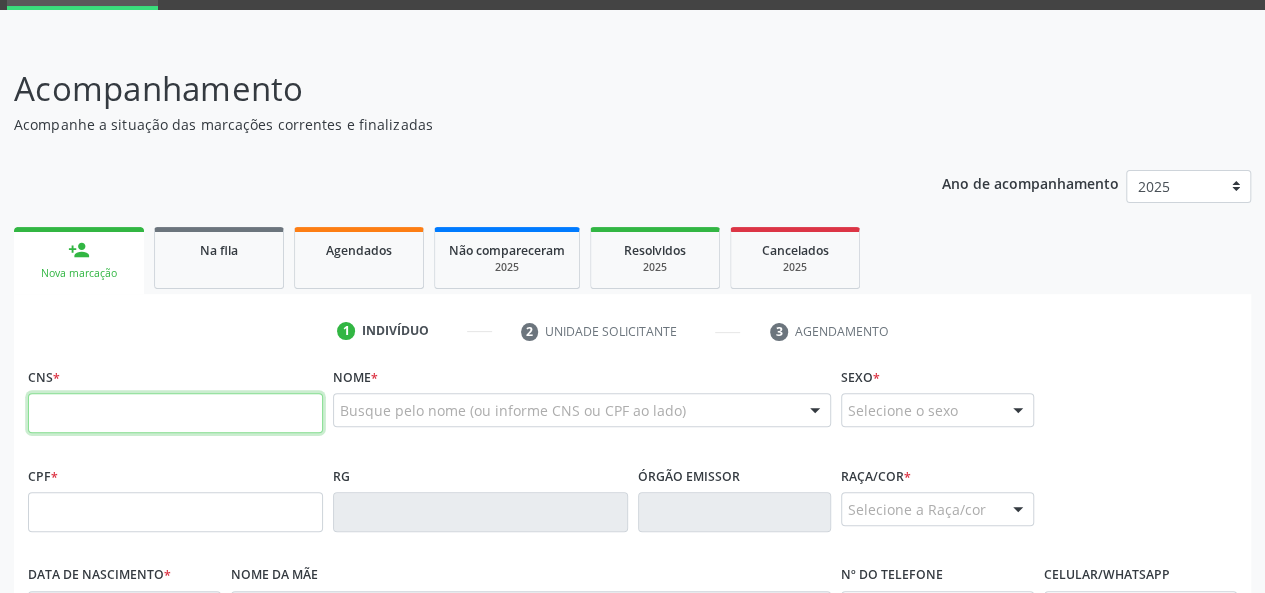click at bounding box center [175, 413] 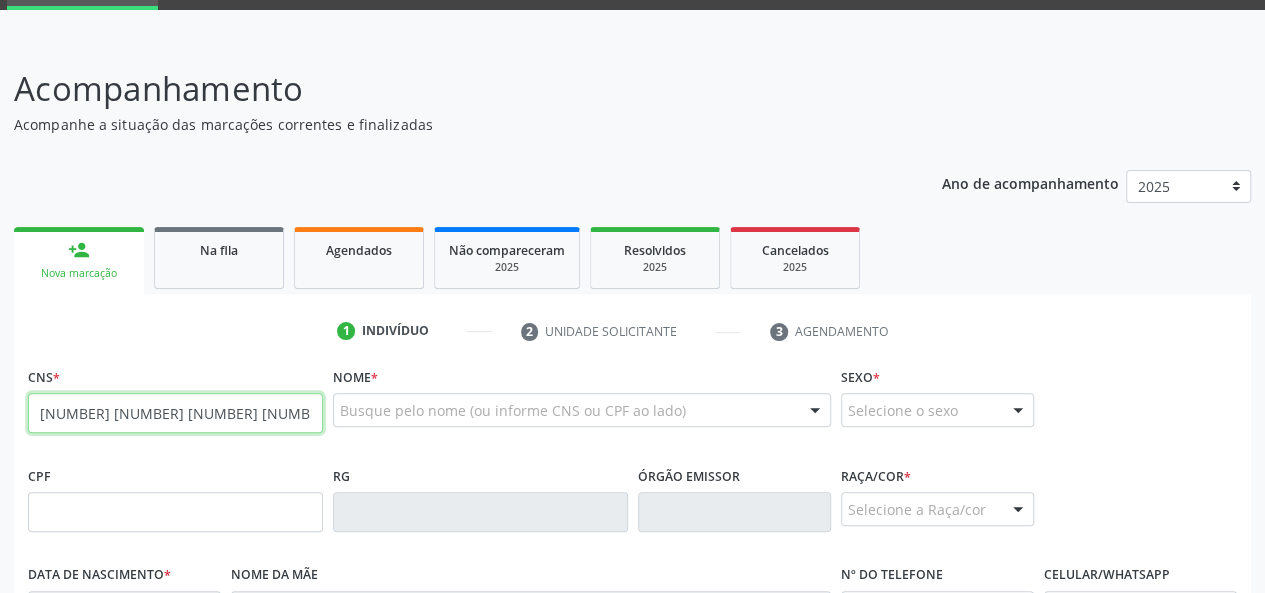 type on "[NUMBER] [NUMBER] [NUMBER] [NUMBER]" 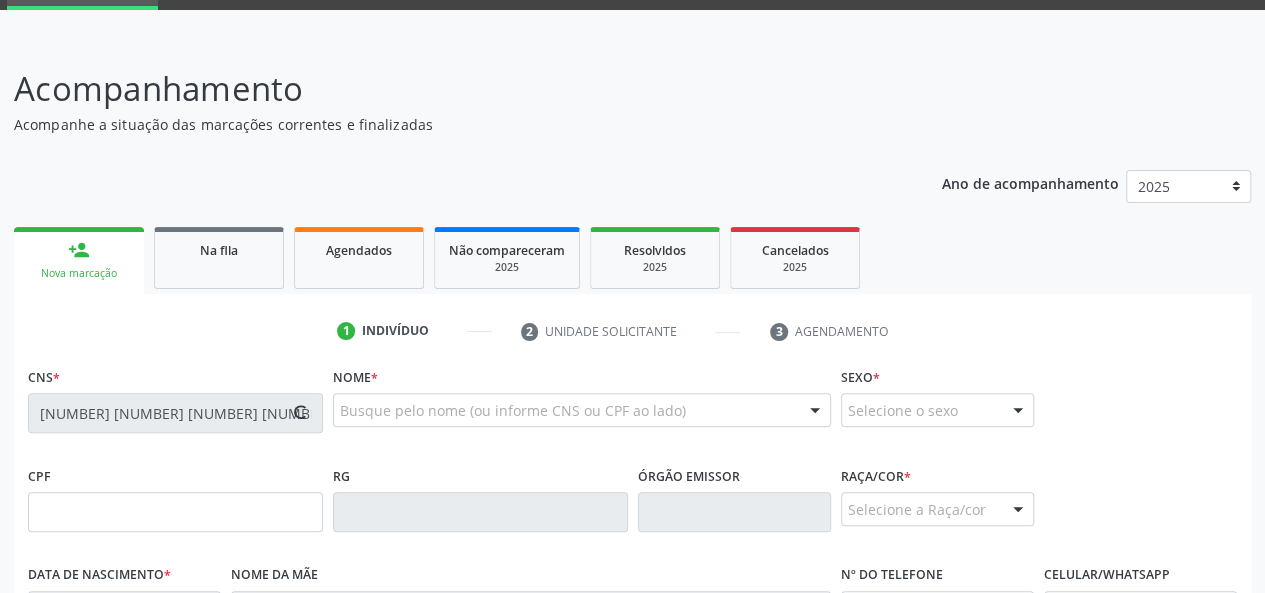 type on "[CPF]" 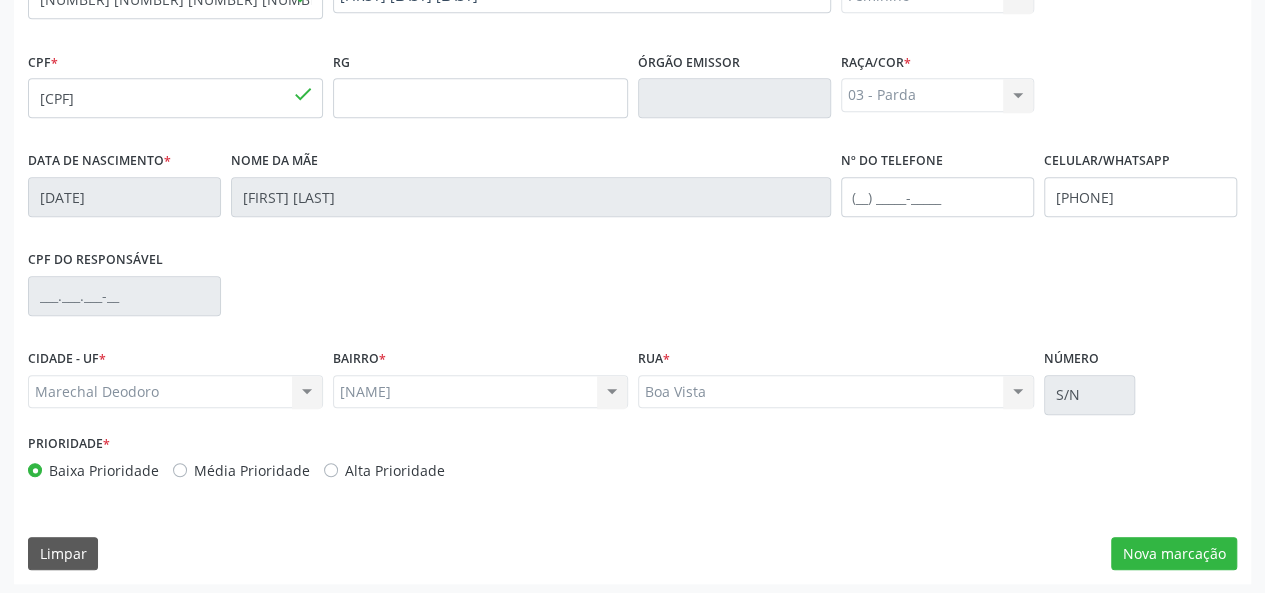 scroll, scrollTop: 518, scrollLeft: 0, axis: vertical 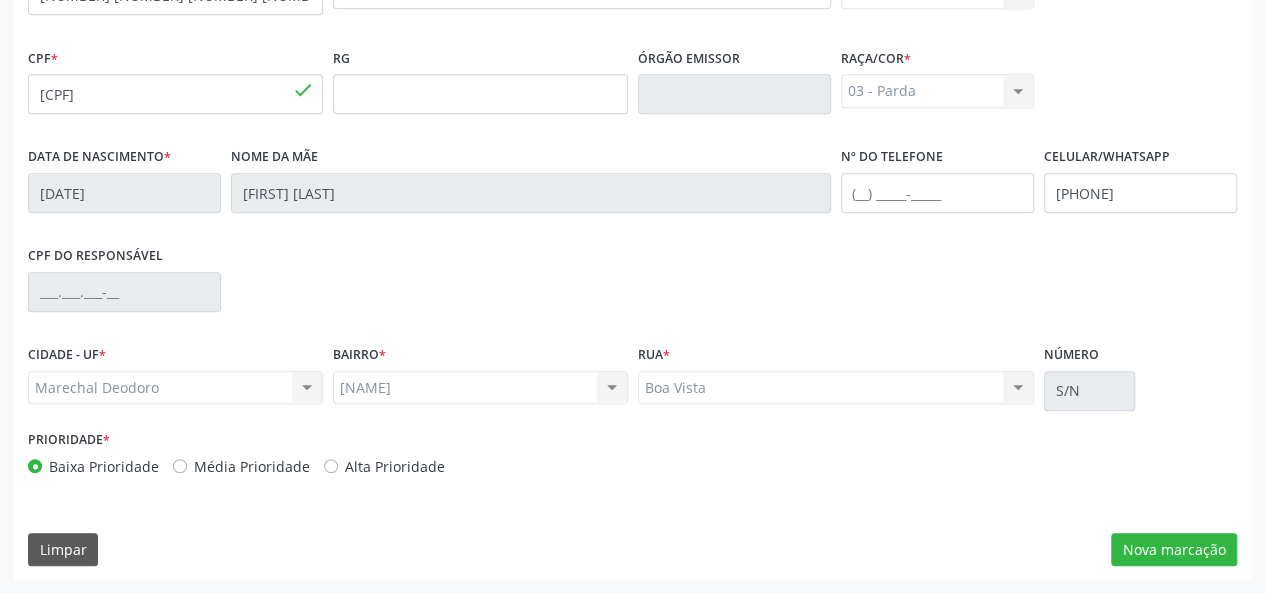 click on "[PHONE]       done
Nome
*
[FIRST] [LAST] [LAST]
[FIRST] [LAST] [LAST]
CNS:
[PHONE]
CPF:
[CPF]
Nascimento:
[DATE]
Nenhum resultado encontrado para: "   "
Digite o nome
Sexo
*
Feminino         Masculino   Feminino
Nenhum resultado encontrado para: "   "
Não há nenhuma opção para ser exibida.
Está gestante
Sim
CPF
*
[CPF]       done
RG
Órgão emissor
Raça/cor
*
03 - Parda         01 - Branca   02 - Preta   04 - Amarela   03 - Parda   05 - Indígena
Nenhum resultado encontrado para: "   "
Não há nenhuma opção para ser exibida.
Data de nascimento
*" at bounding box center [632, 262] 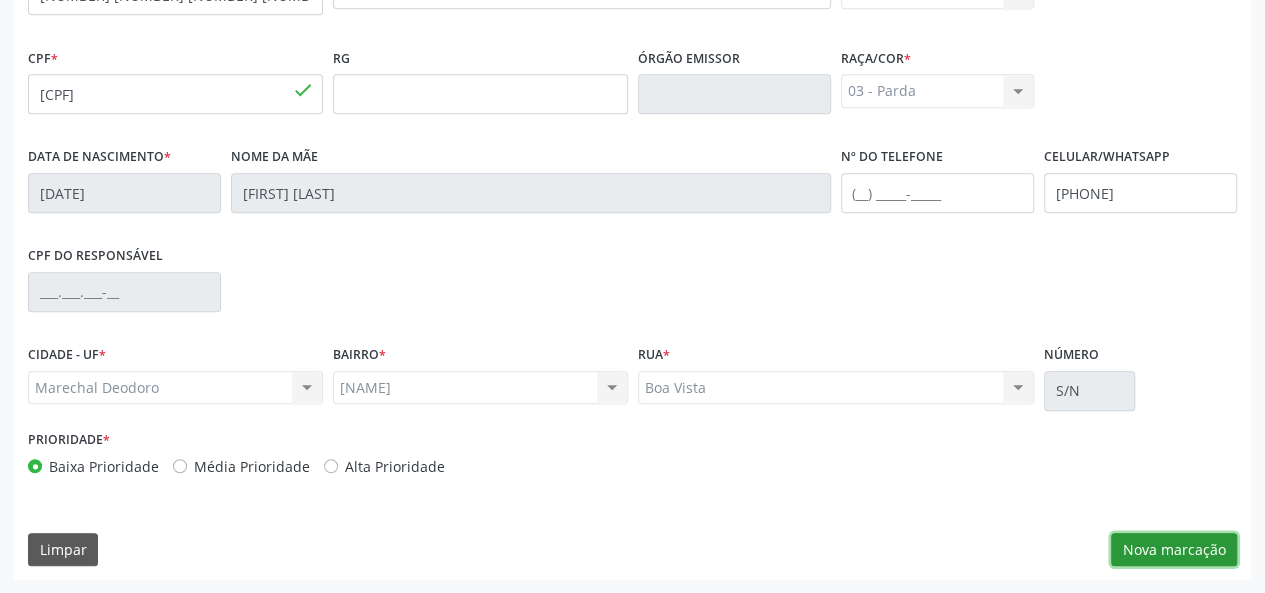 click on "Nova marcação" at bounding box center [1174, 550] 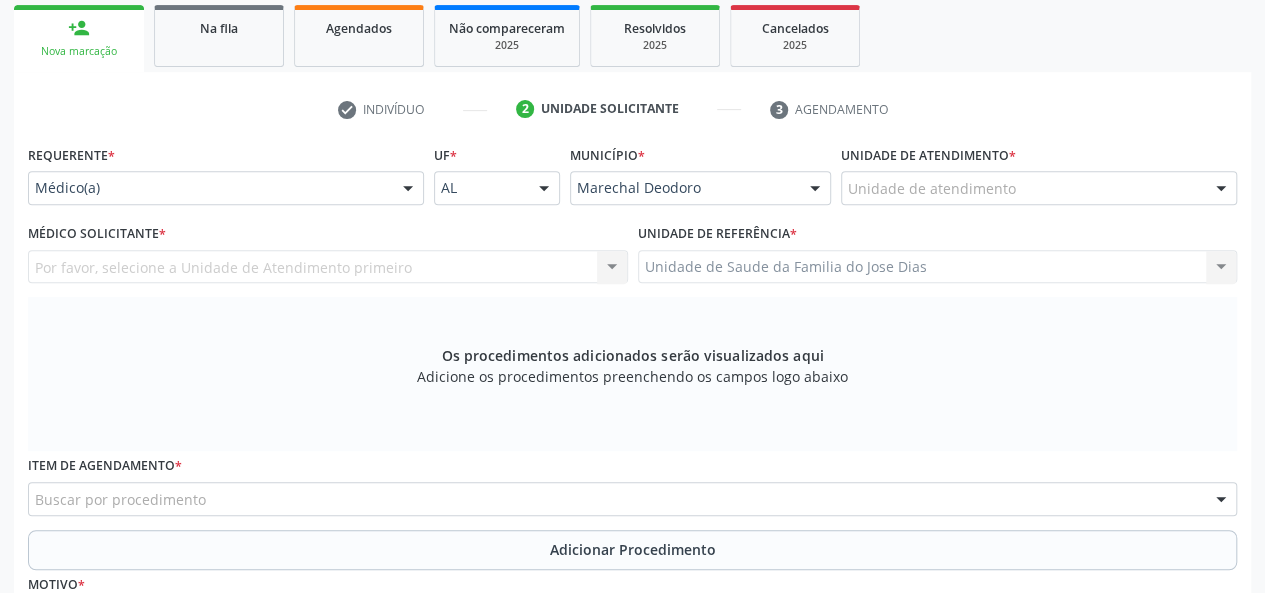 scroll, scrollTop: 318, scrollLeft: 0, axis: vertical 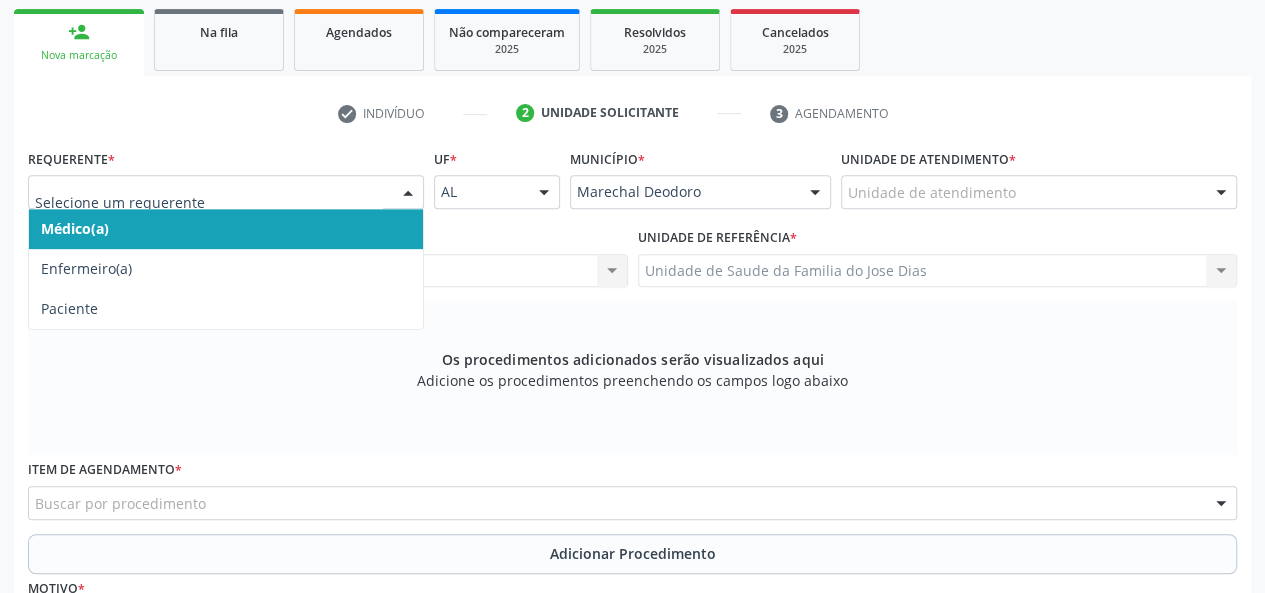 click at bounding box center [226, 192] 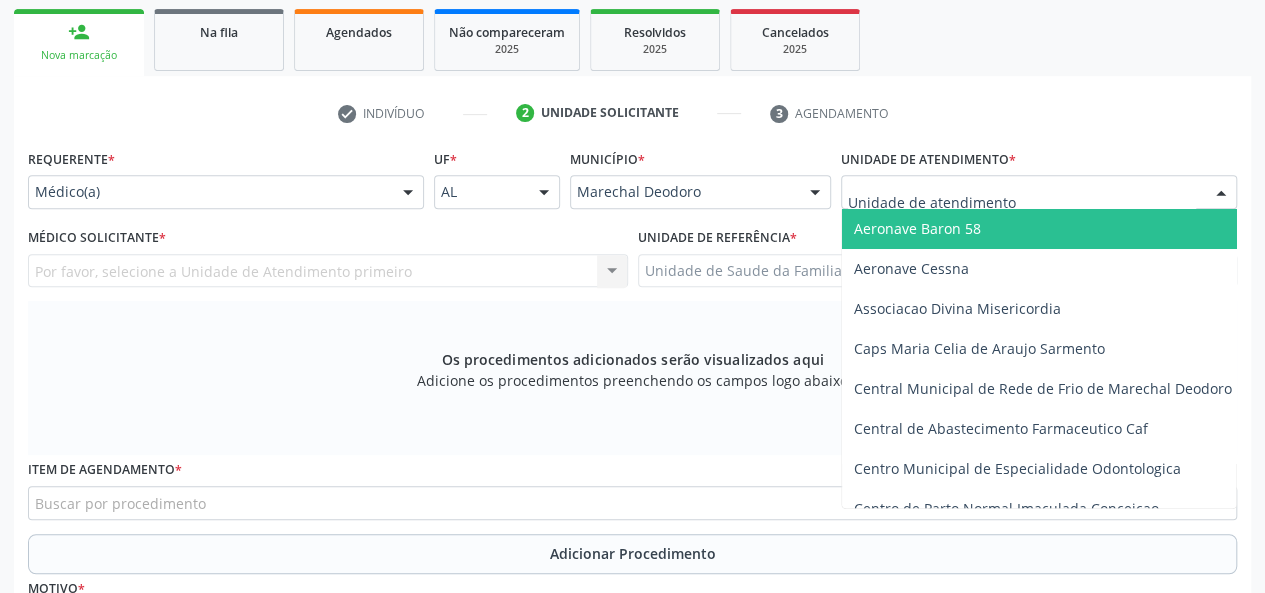 type on "j" 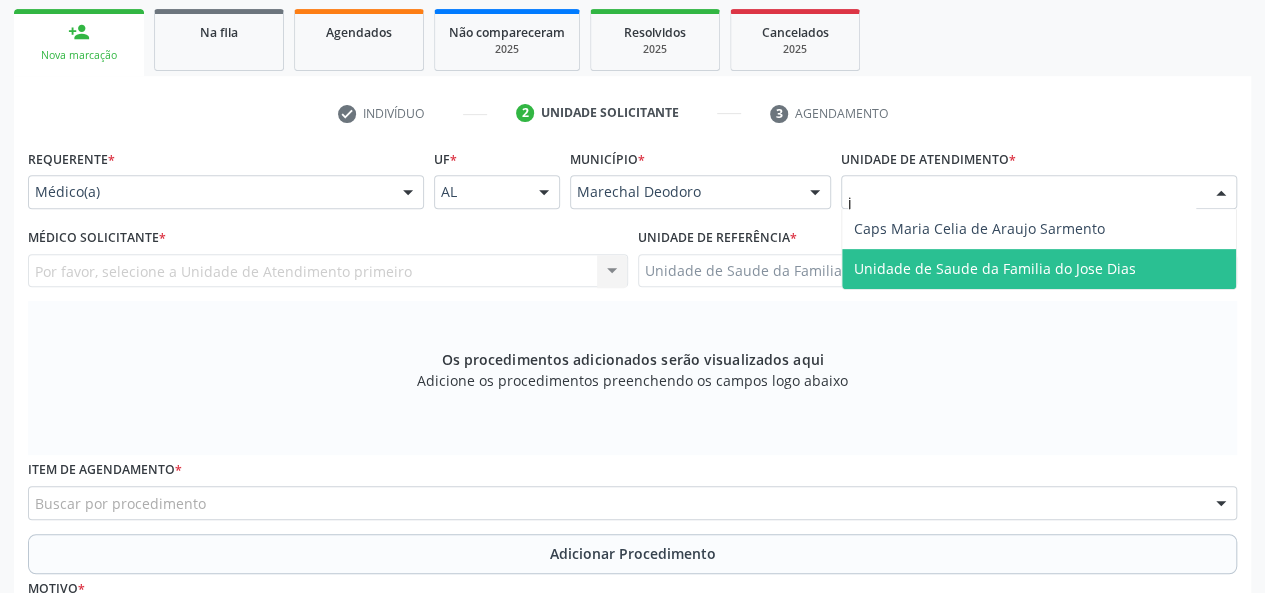 click on "Unidade de Saude da Familia do Jose Dias" at bounding box center [995, 268] 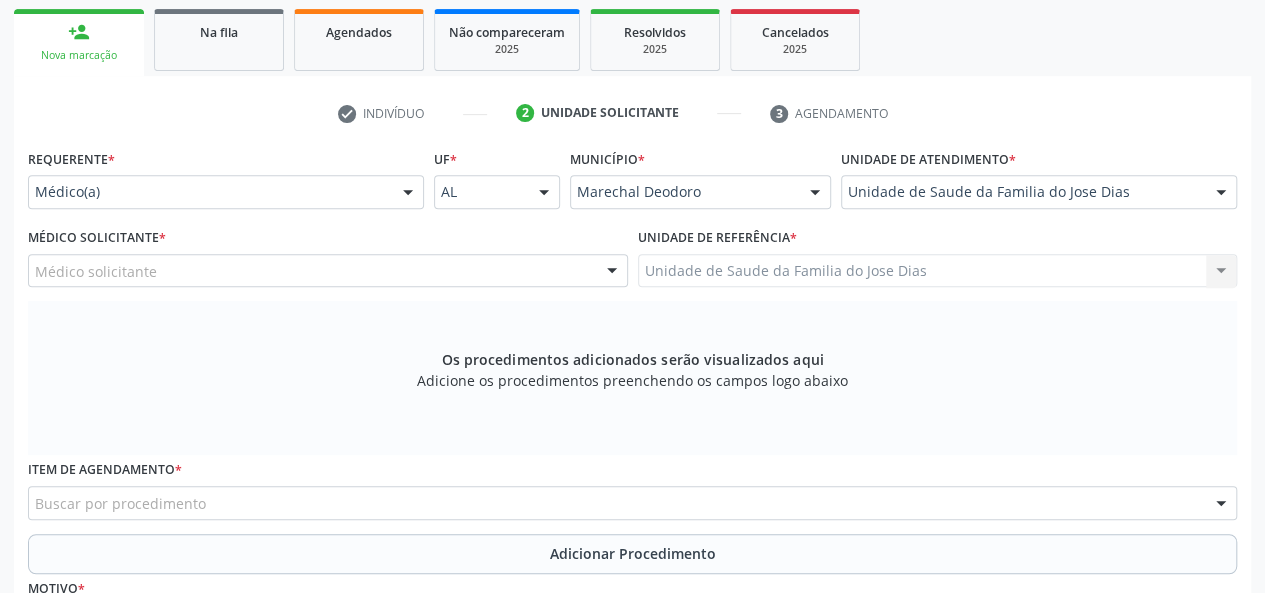 click at bounding box center (612, 272) 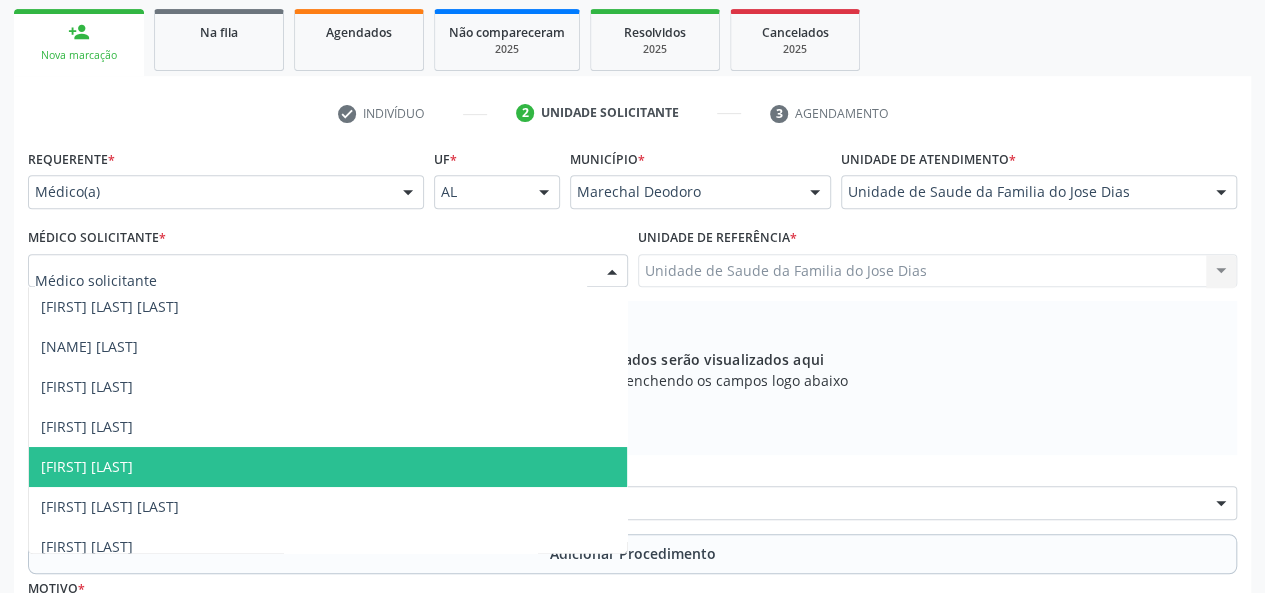 click on "[FIRST] [LAST]" at bounding box center [328, 467] 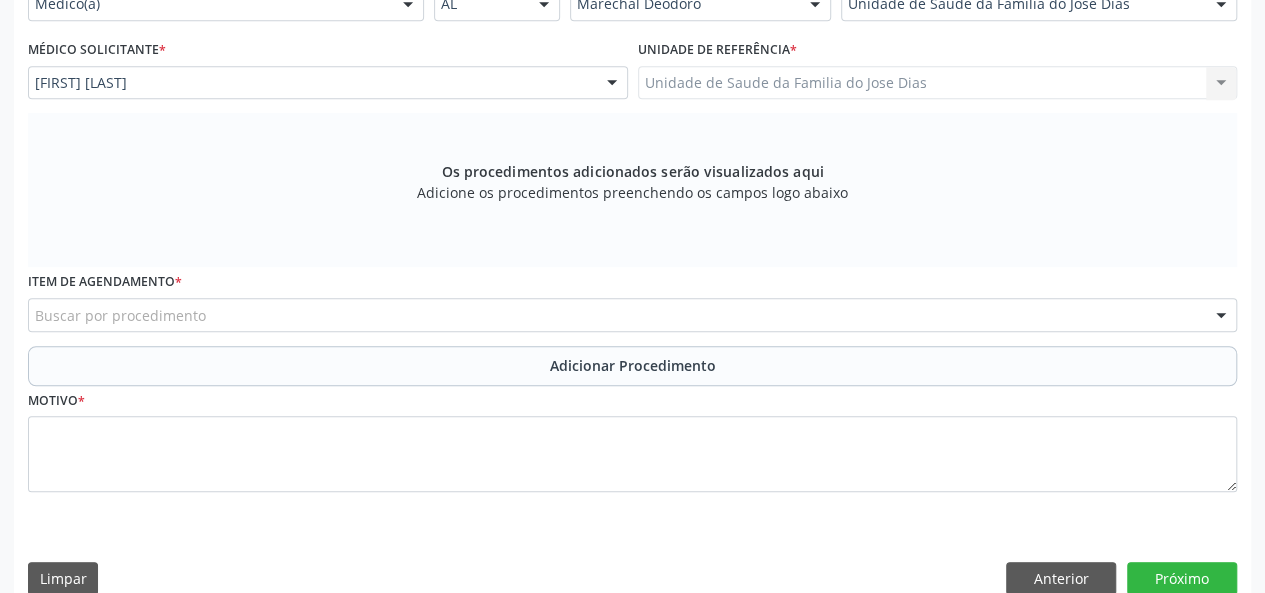 scroll, scrollTop: 534, scrollLeft: 0, axis: vertical 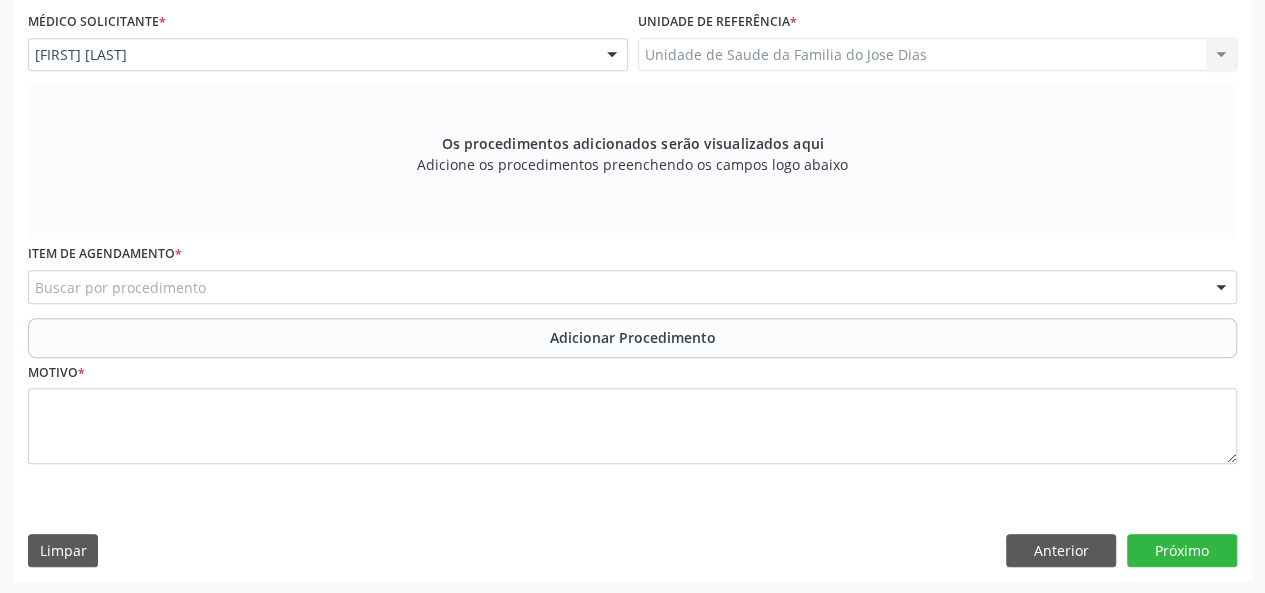 click on "Buscar por procedimento" at bounding box center [632, 287] 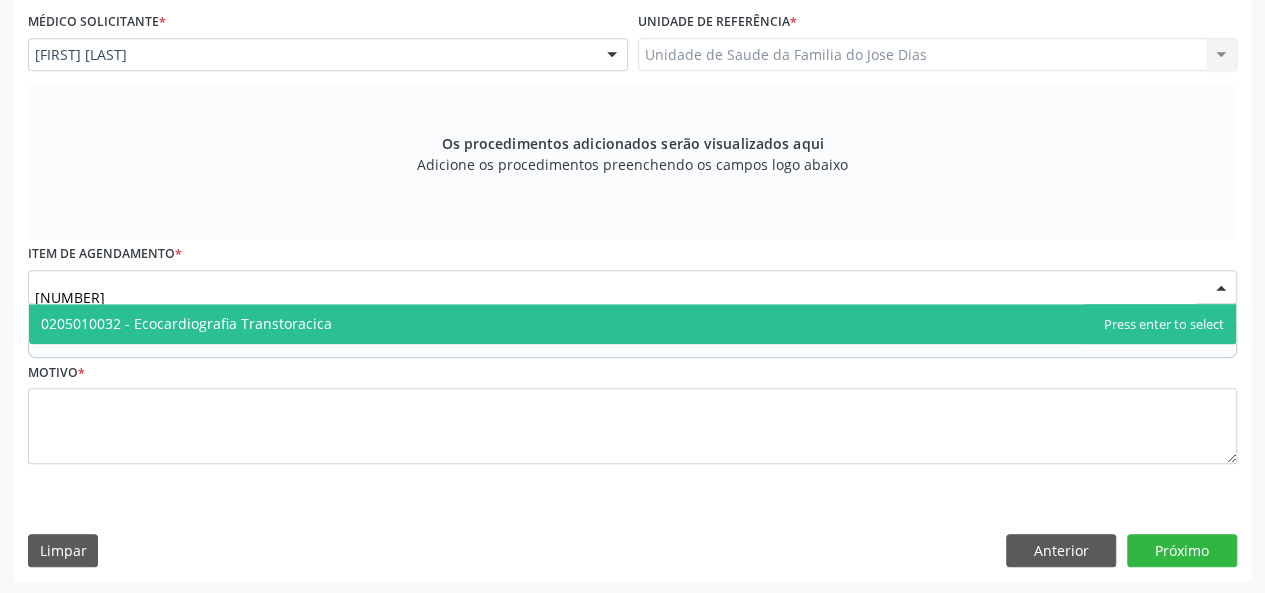 type on "[NUMBER]" 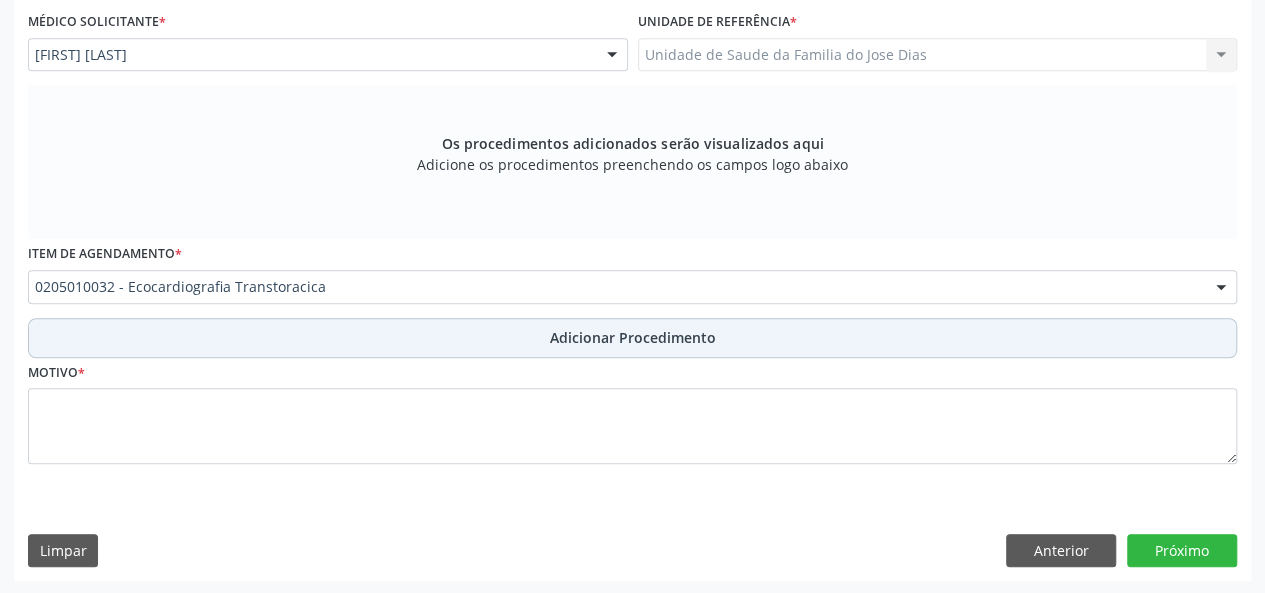 click on "Adicionar Procedimento" at bounding box center (633, 337) 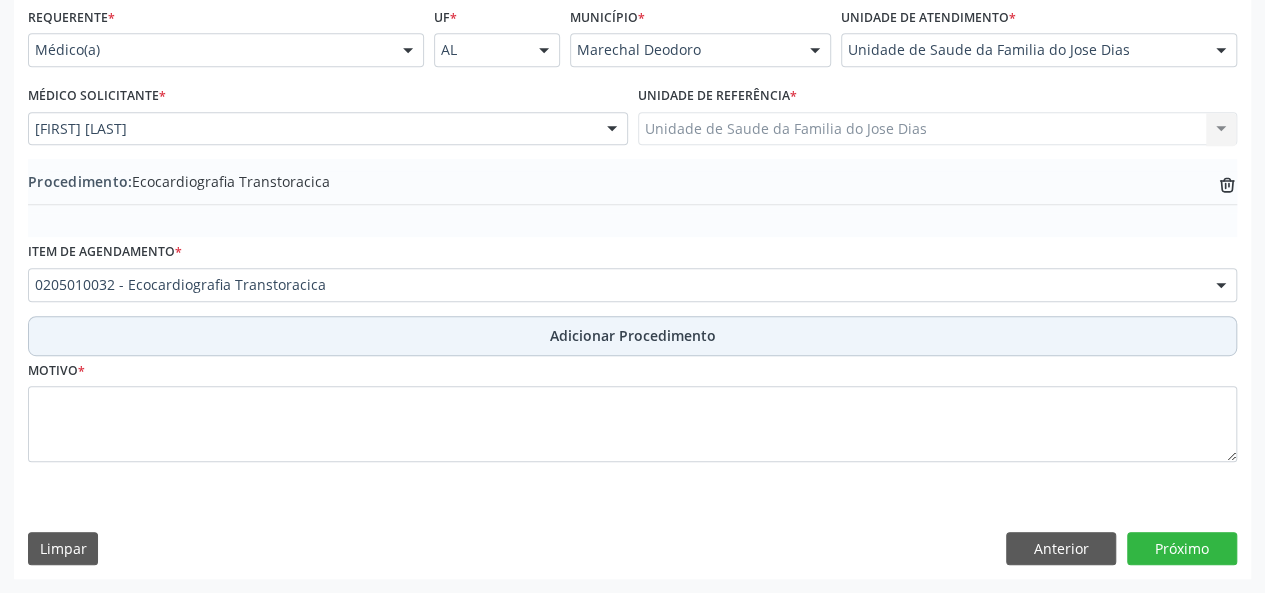 scroll, scrollTop: 458, scrollLeft: 0, axis: vertical 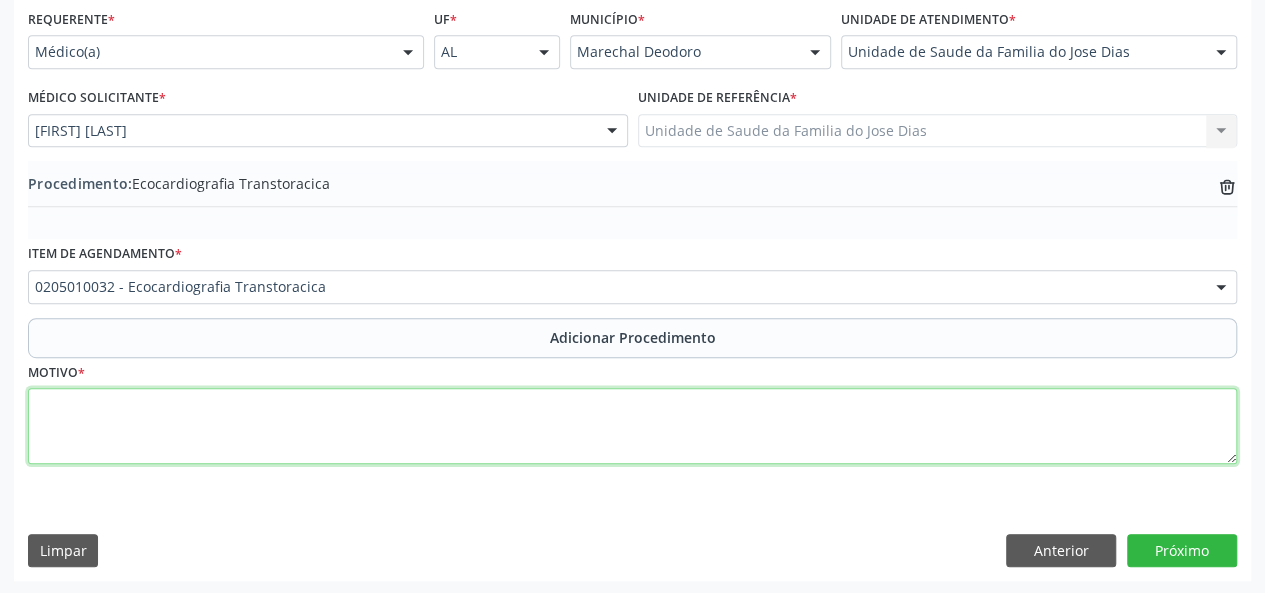 click at bounding box center (632, 426) 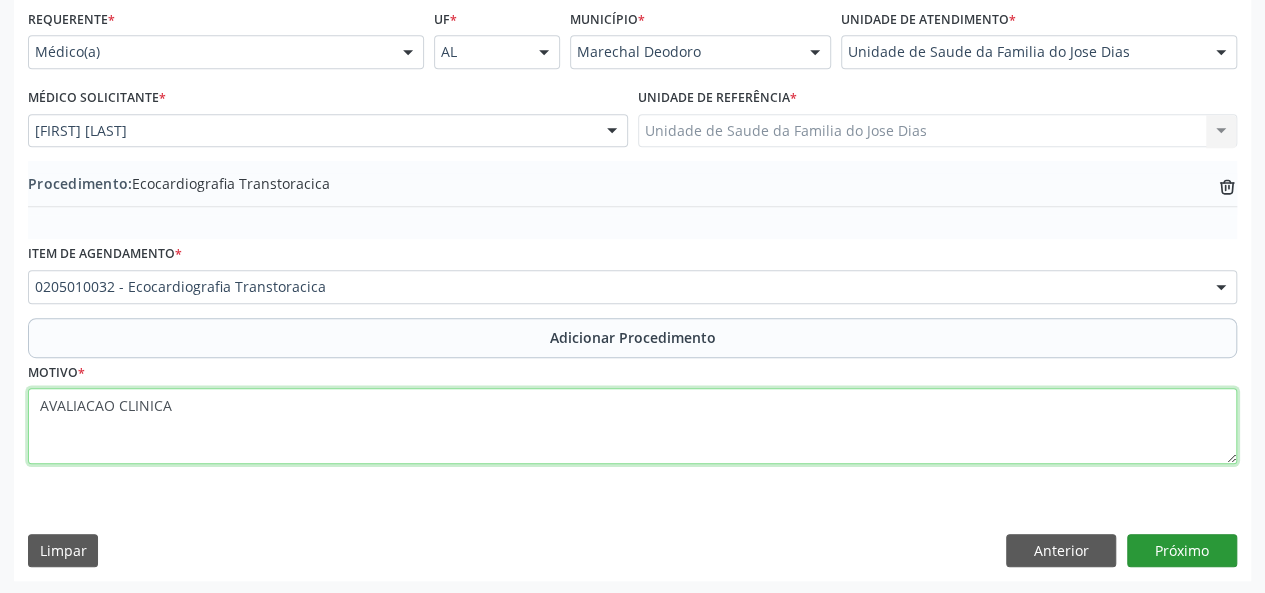 type on "AVALIACAO CLINICA" 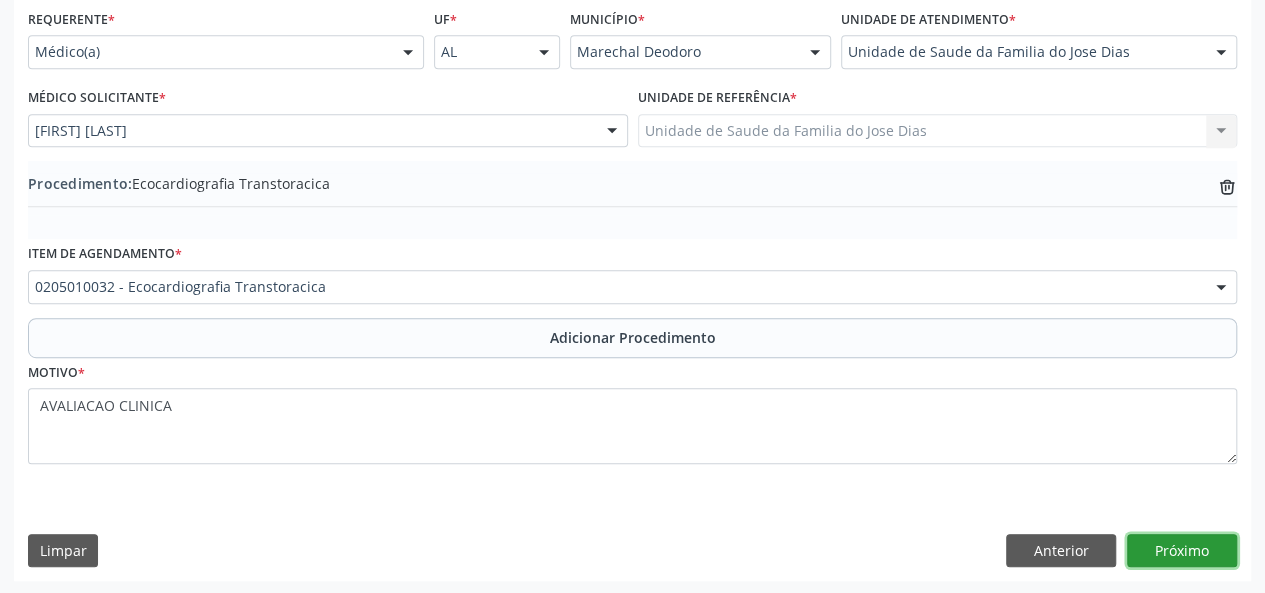click on "Próximo" at bounding box center [1182, 551] 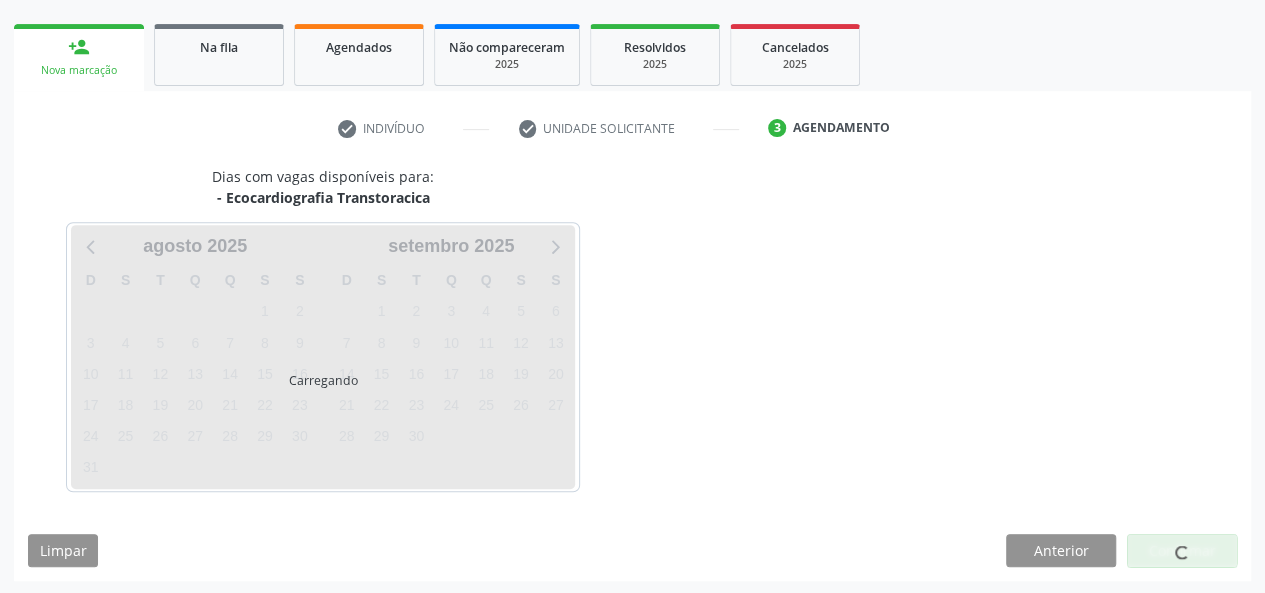scroll, scrollTop: 362, scrollLeft: 0, axis: vertical 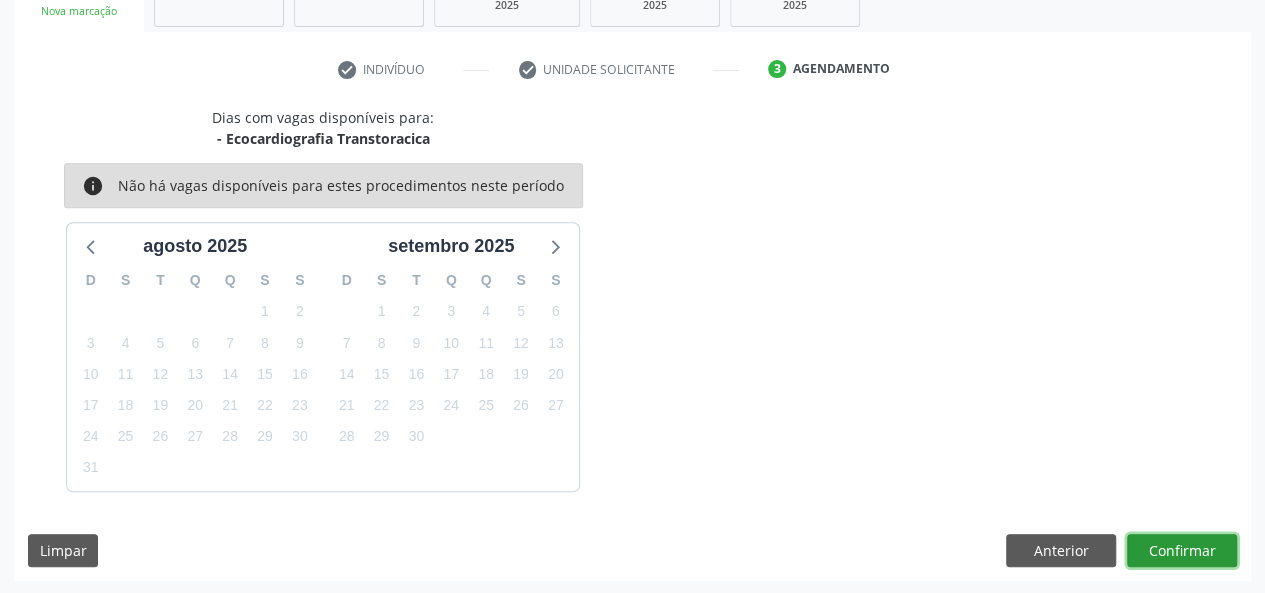 click on "Confirmar" at bounding box center [1182, 551] 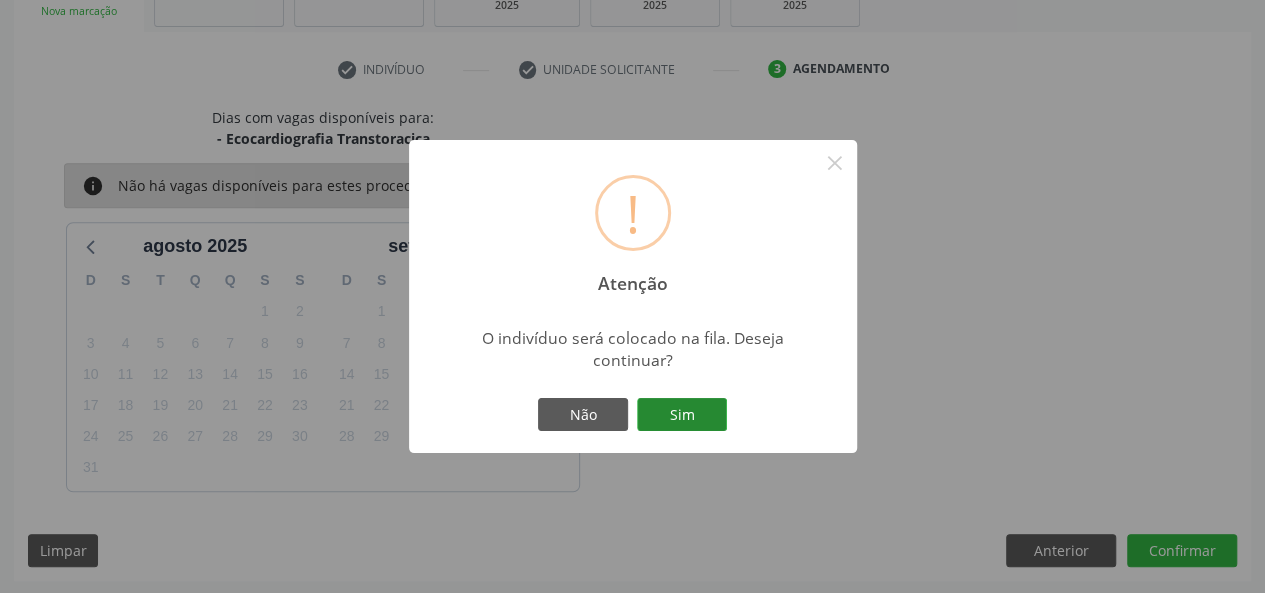click on "Sim" at bounding box center [682, 415] 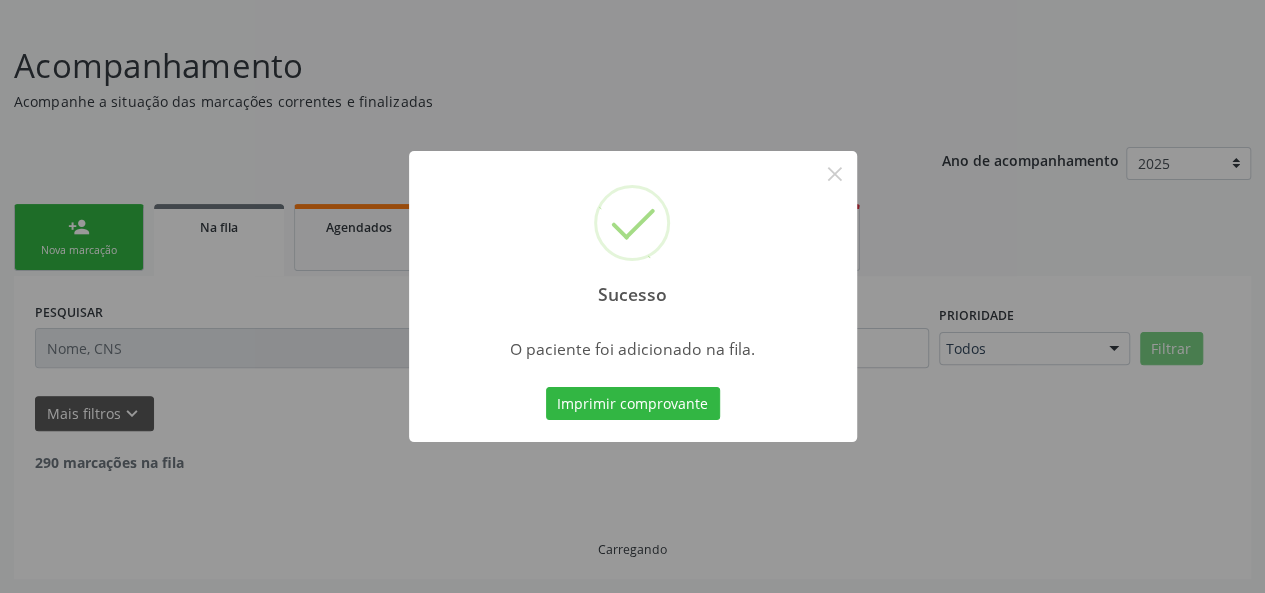 scroll, scrollTop: 100, scrollLeft: 0, axis: vertical 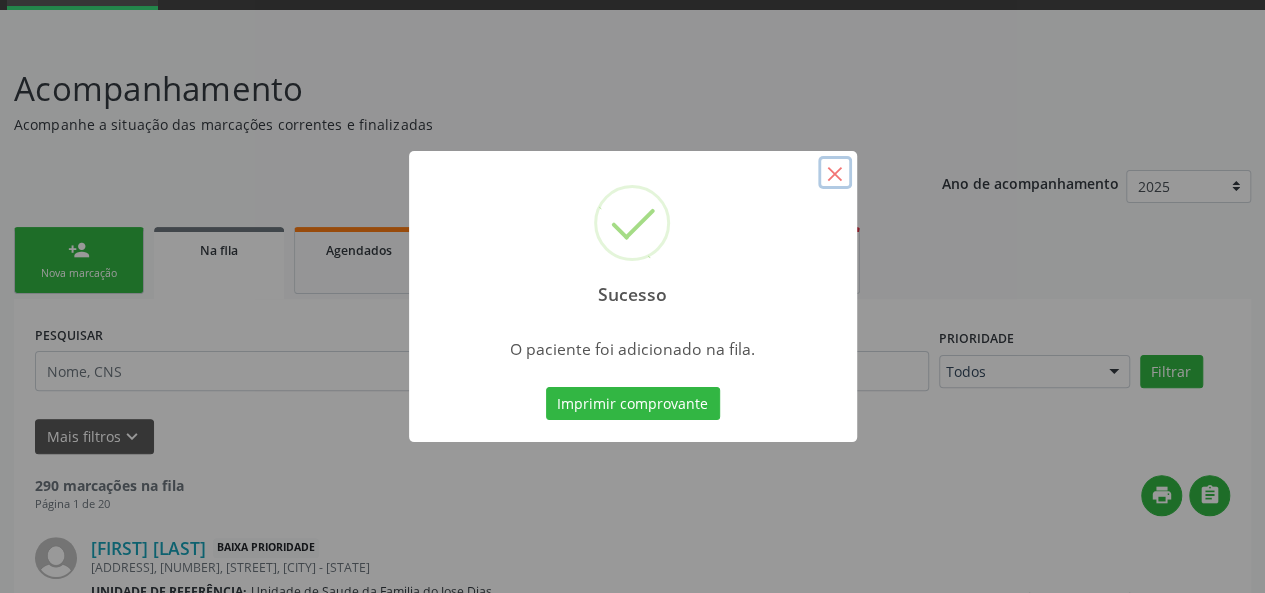 click on "×" at bounding box center (835, 173) 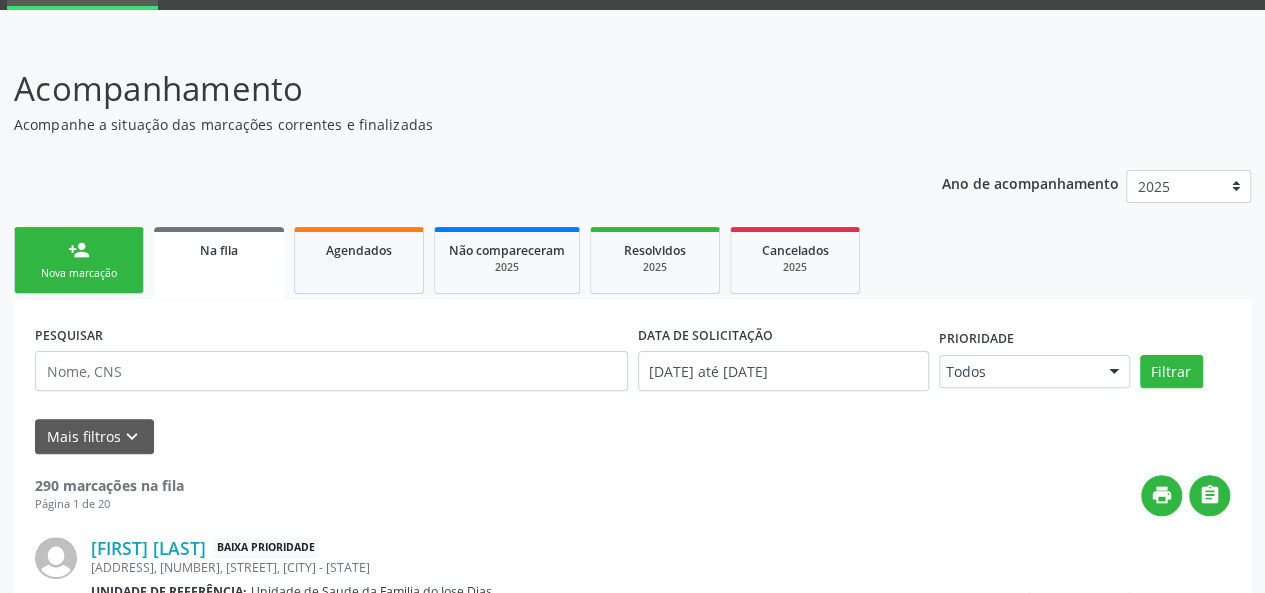 click on "person_add
Nova marcação" at bounding box center [79, 260] 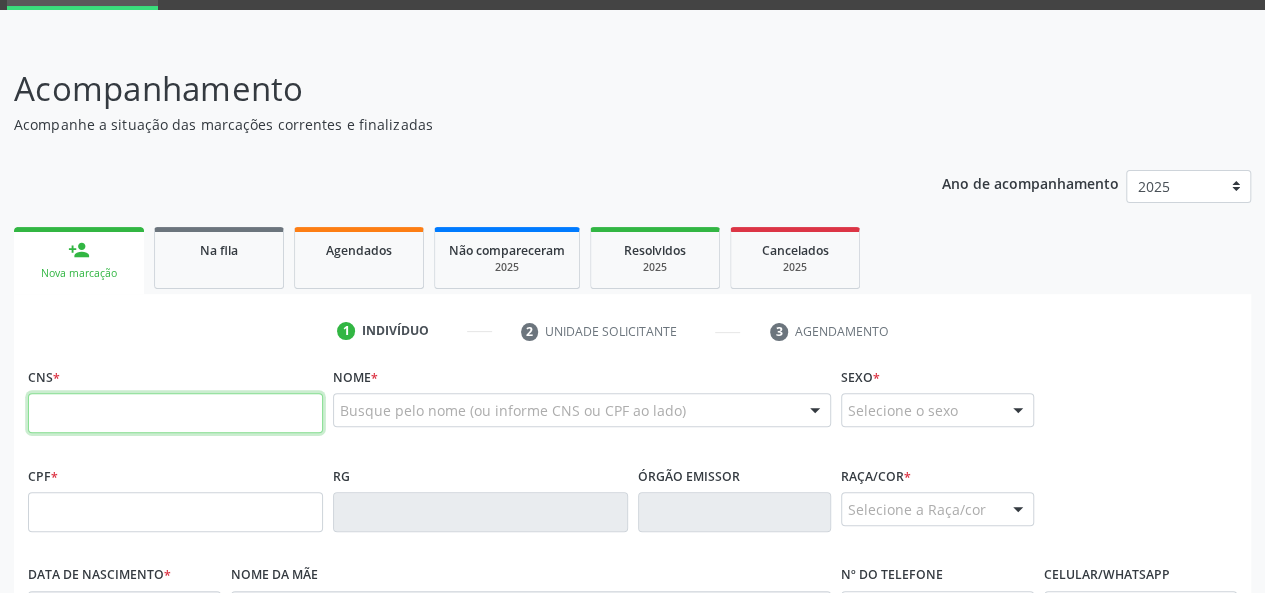 paste on "[PHONE]" 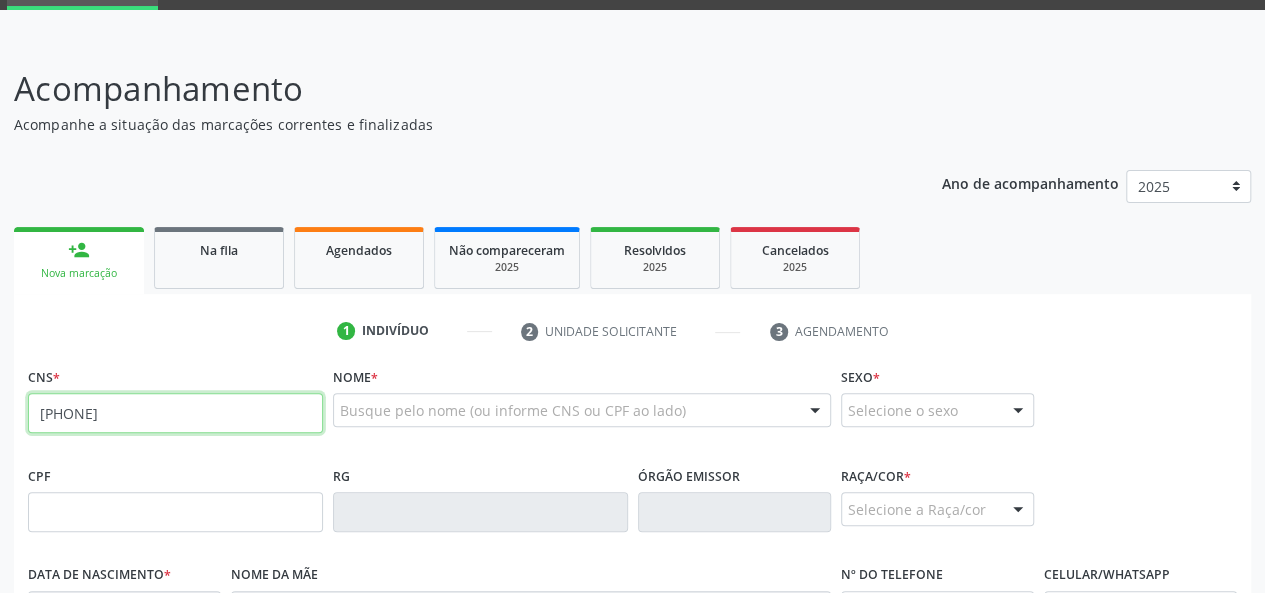 type on "[PHONE]" 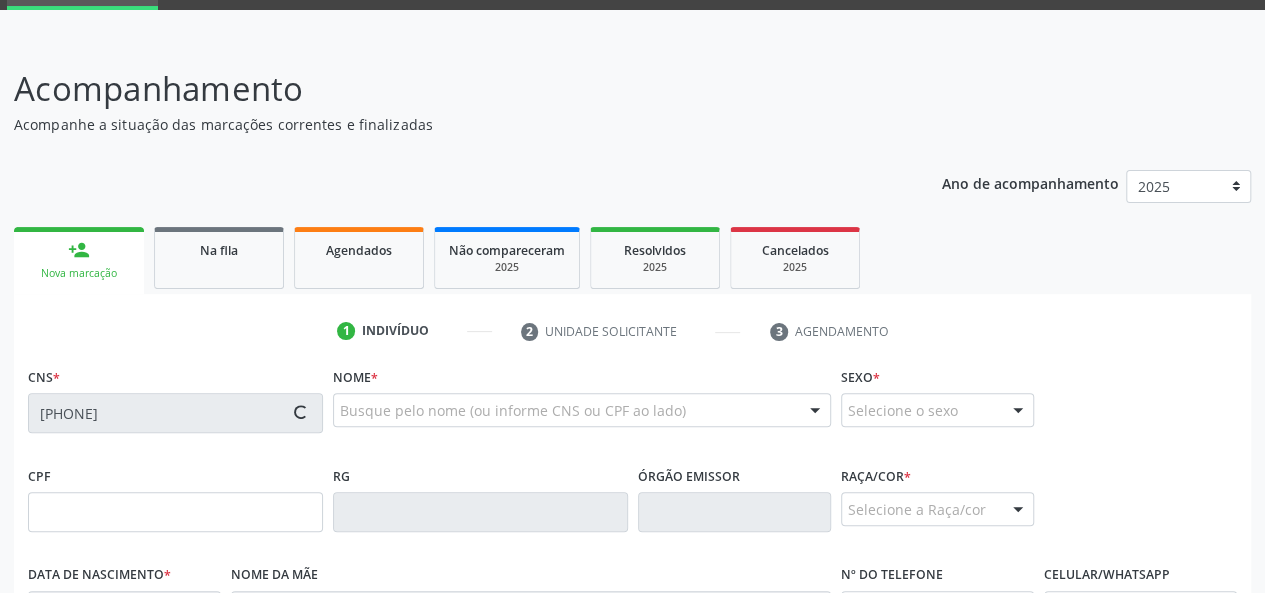 type on "[CPF]" 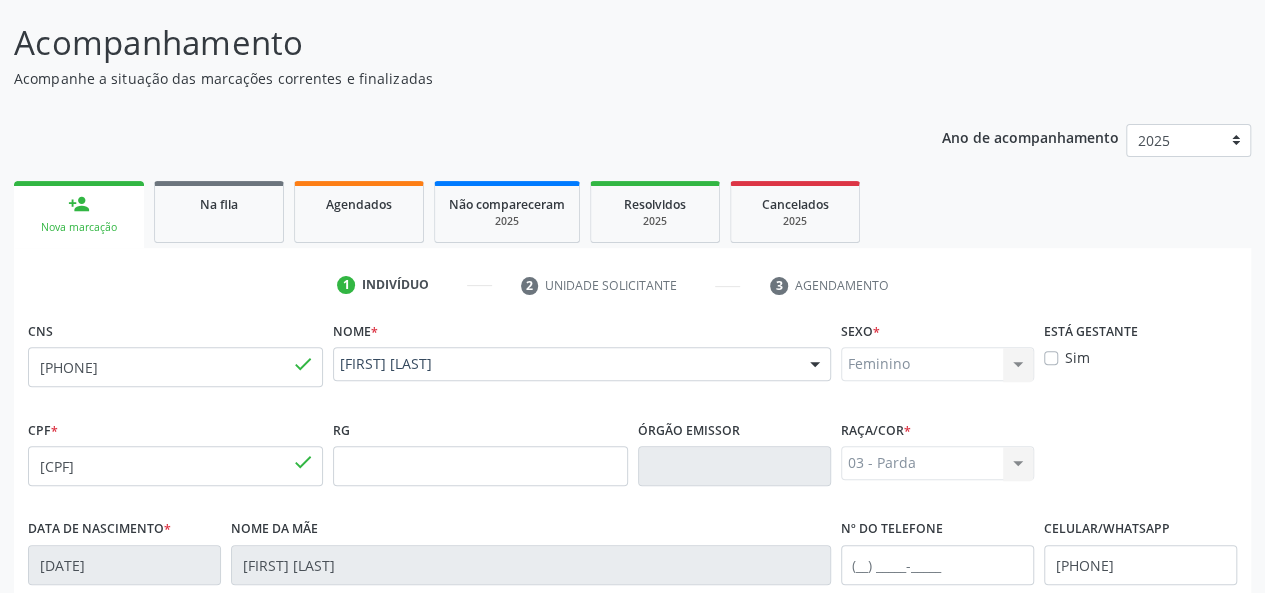 scroll, scrollTop: 118, scrollLeft: 0, axis: vertical 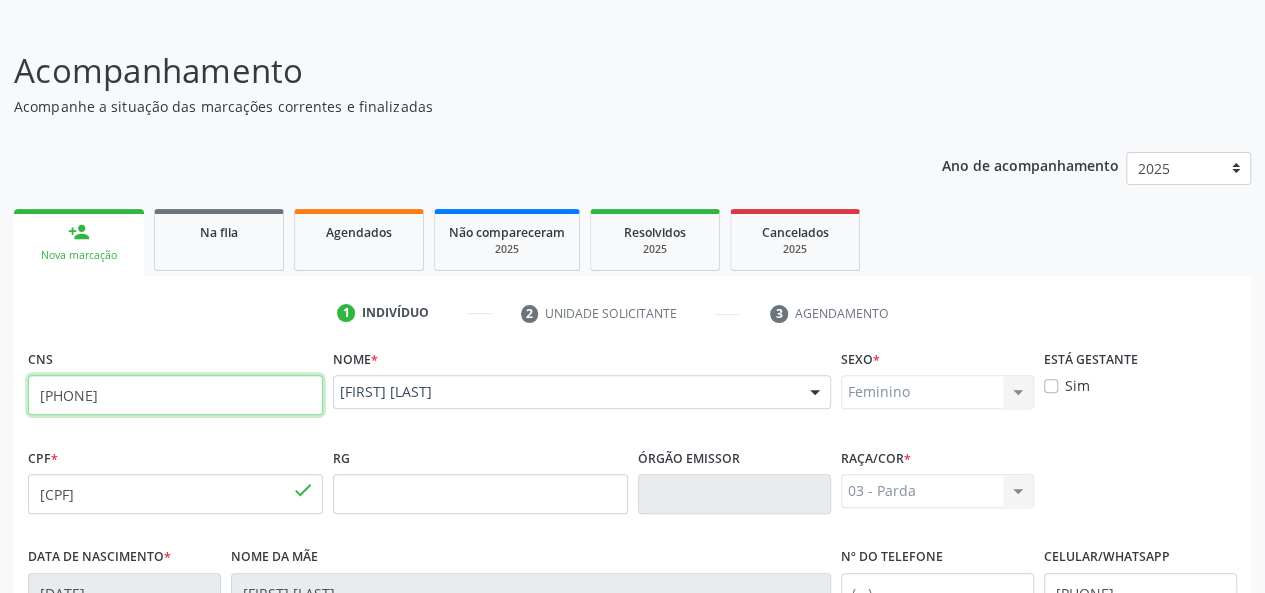 click on "[PHONE]" at bounding box center [175, 395] 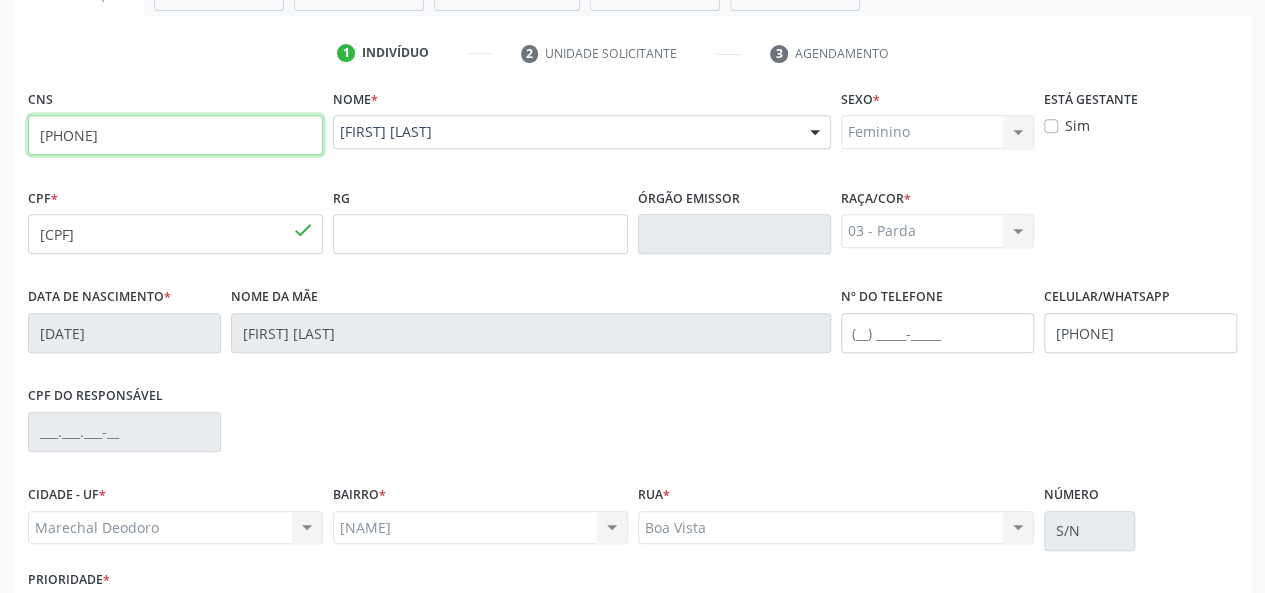 scroll, scrollTop: 518, scrollLeft: 0, axis: vertical 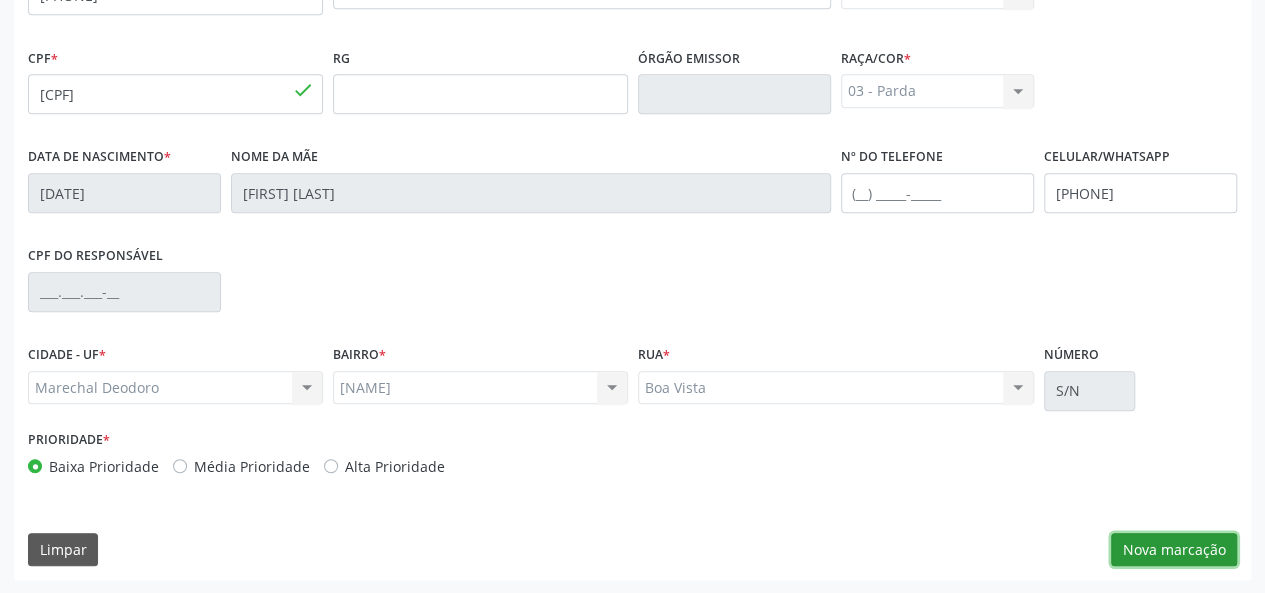 click on "Nova marcação" at bounding box center [1174, 550] 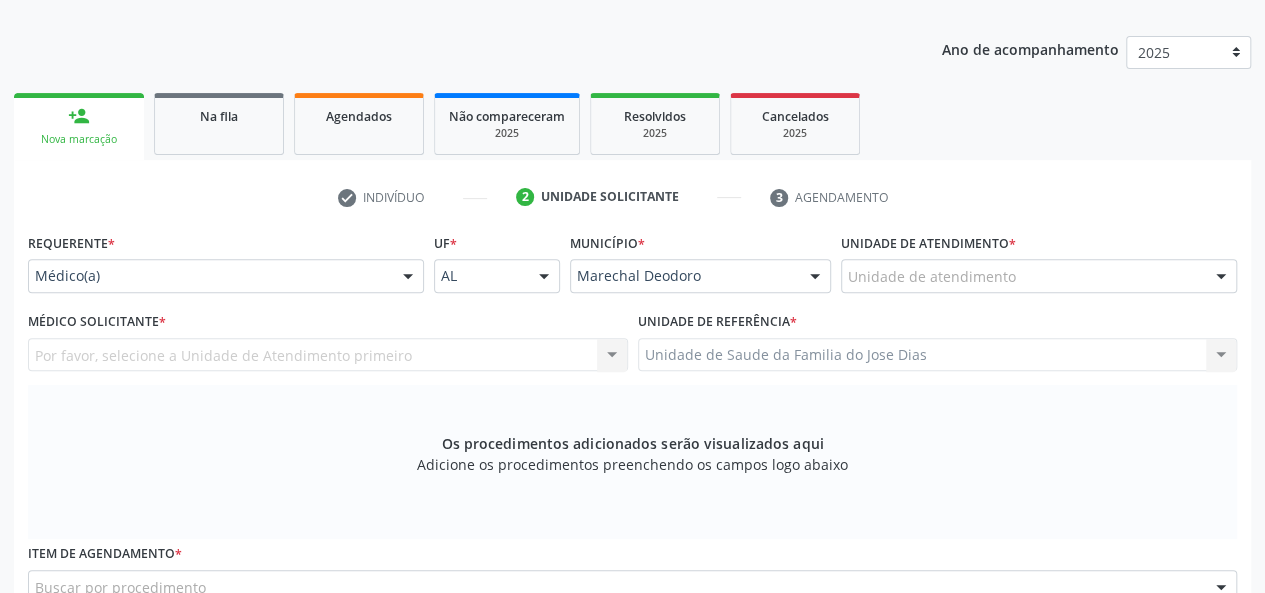scroll, scrollTop: 218, scrollLeft: 0, axis: vertical 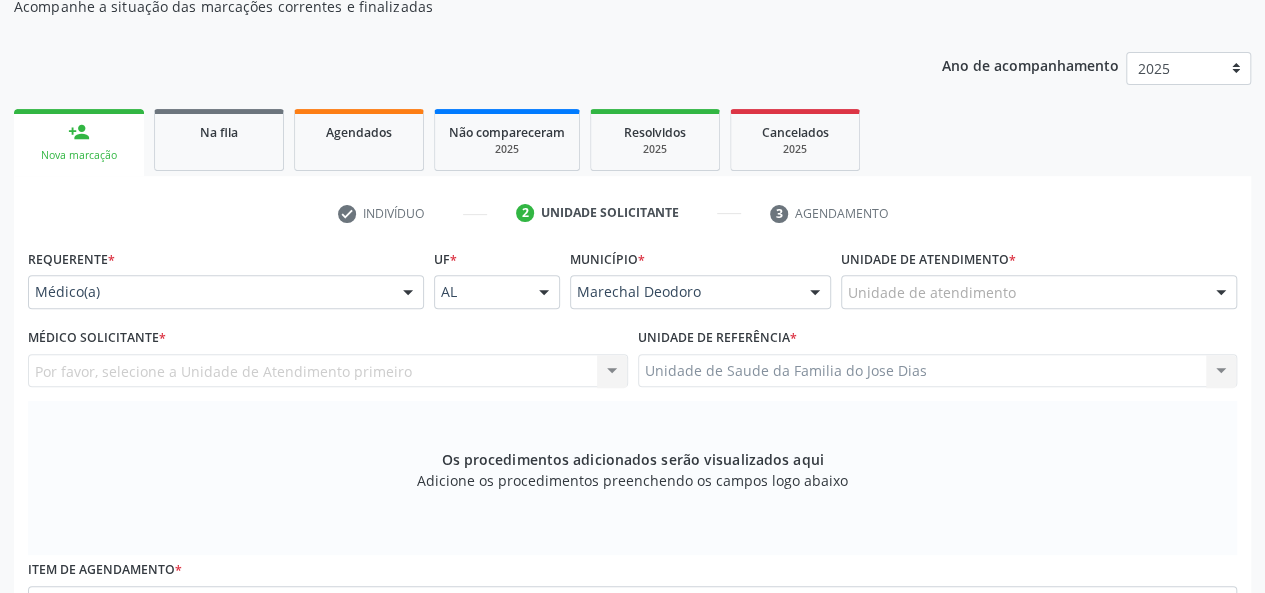 click at bounding box center [408, 293] 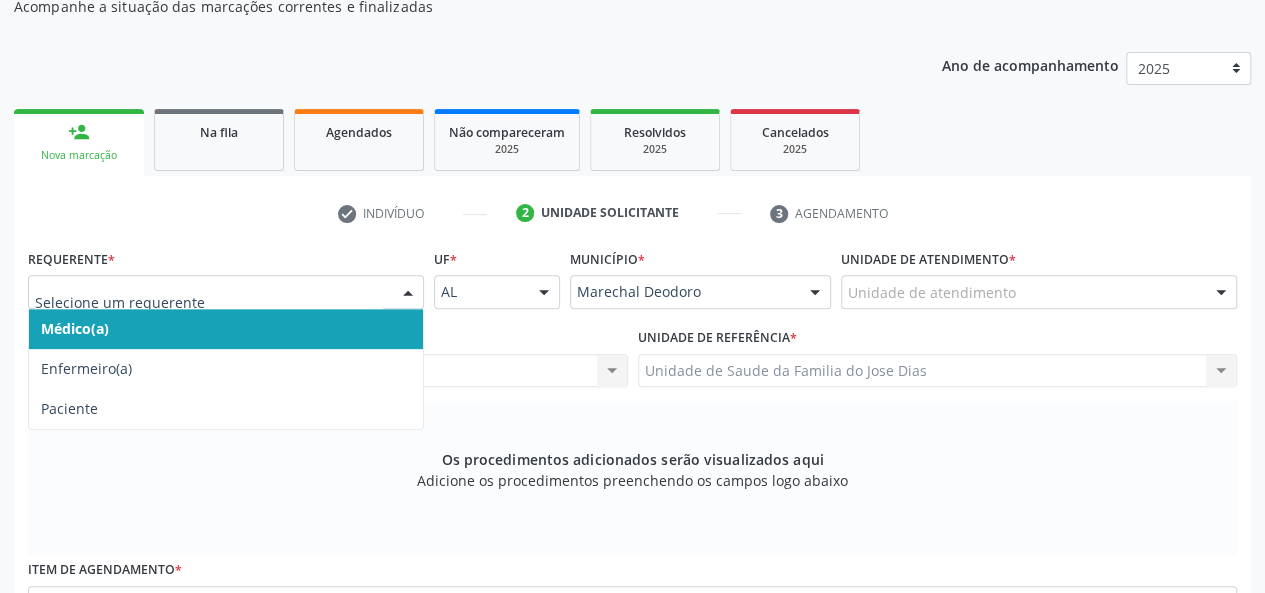 click on "Médico(a)" at bounding box center (226, 329) 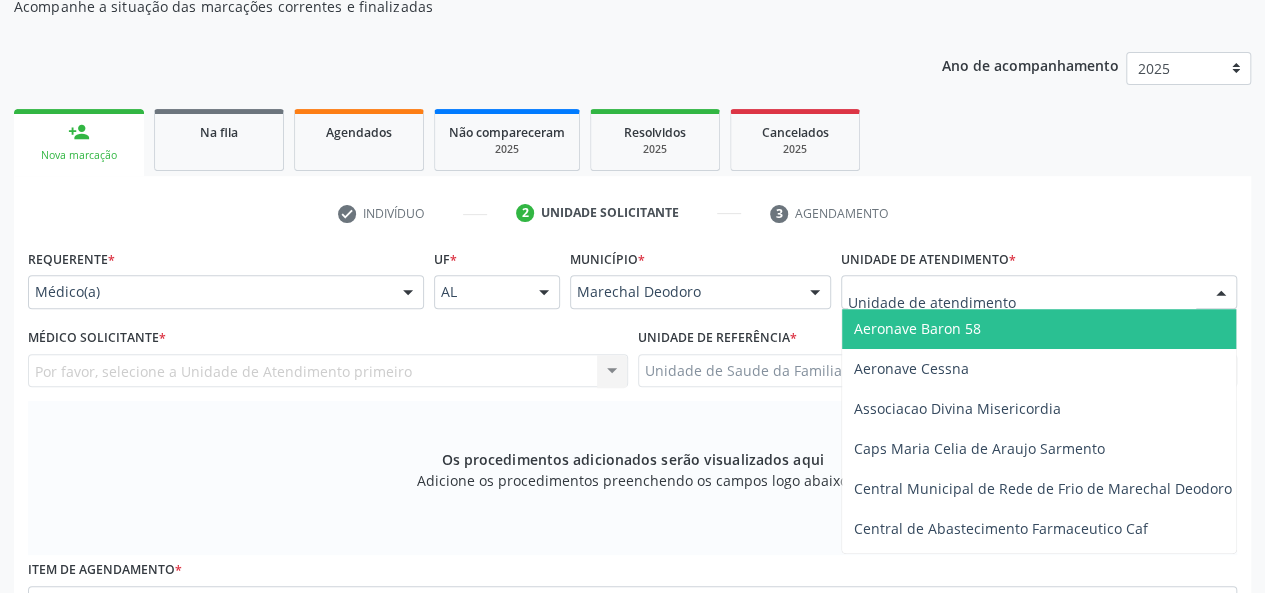 type on "J" 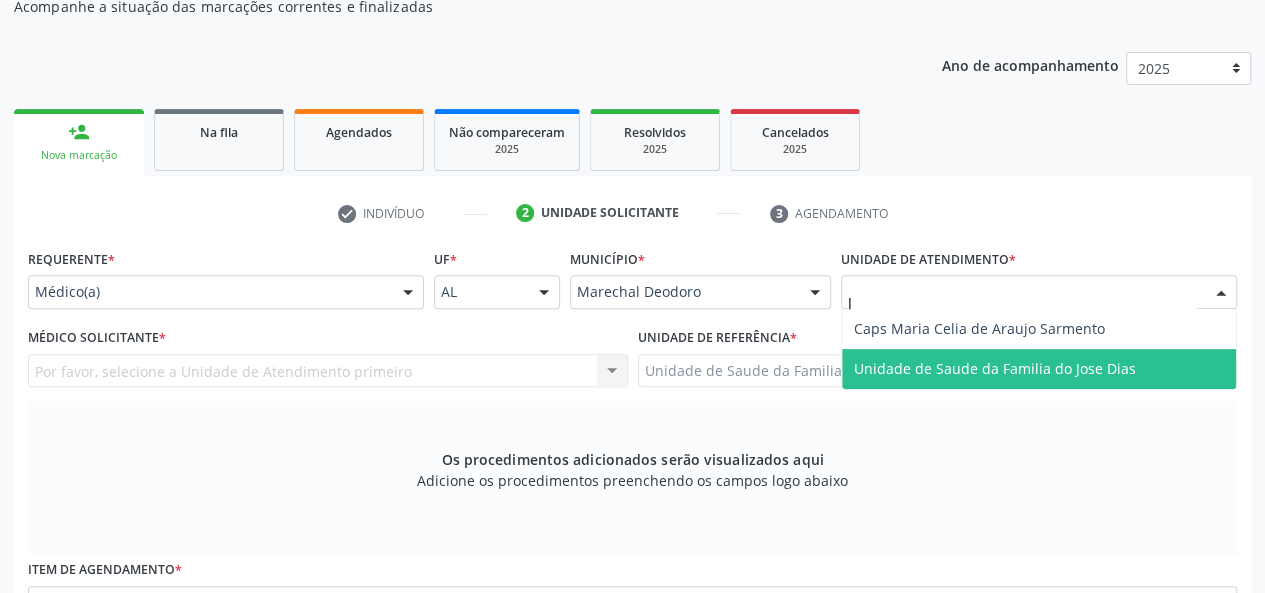 click on "Unidade de Saude da Familia do Jose Dias" at bounding box center [995, 368] 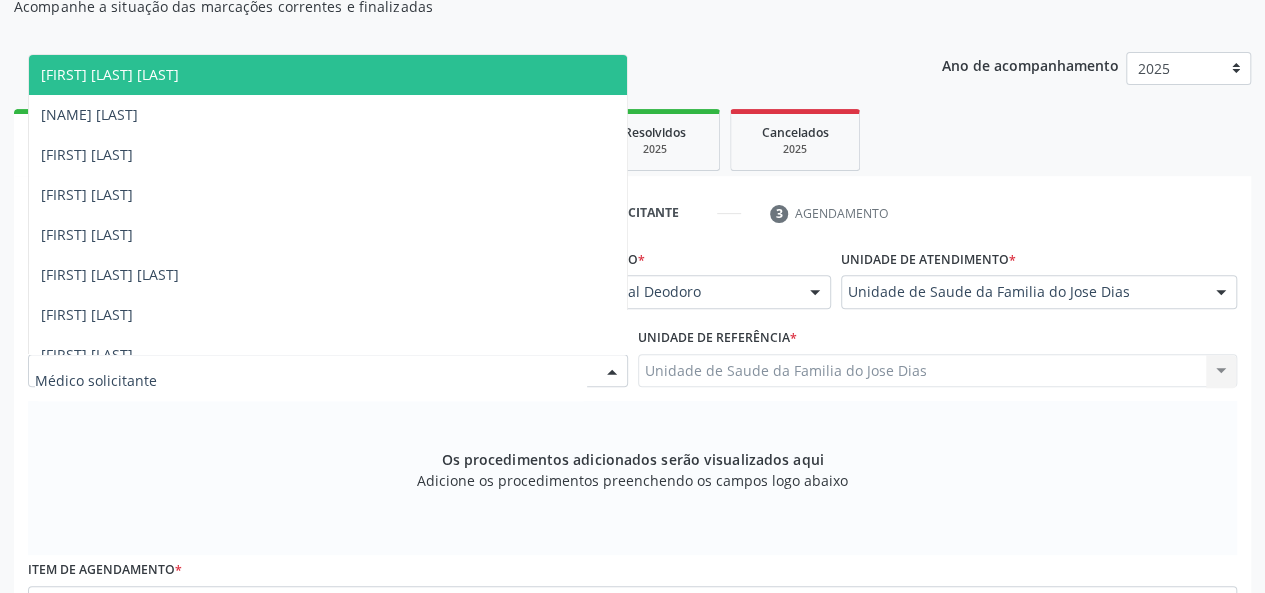 click at bounding box center (612, 372) 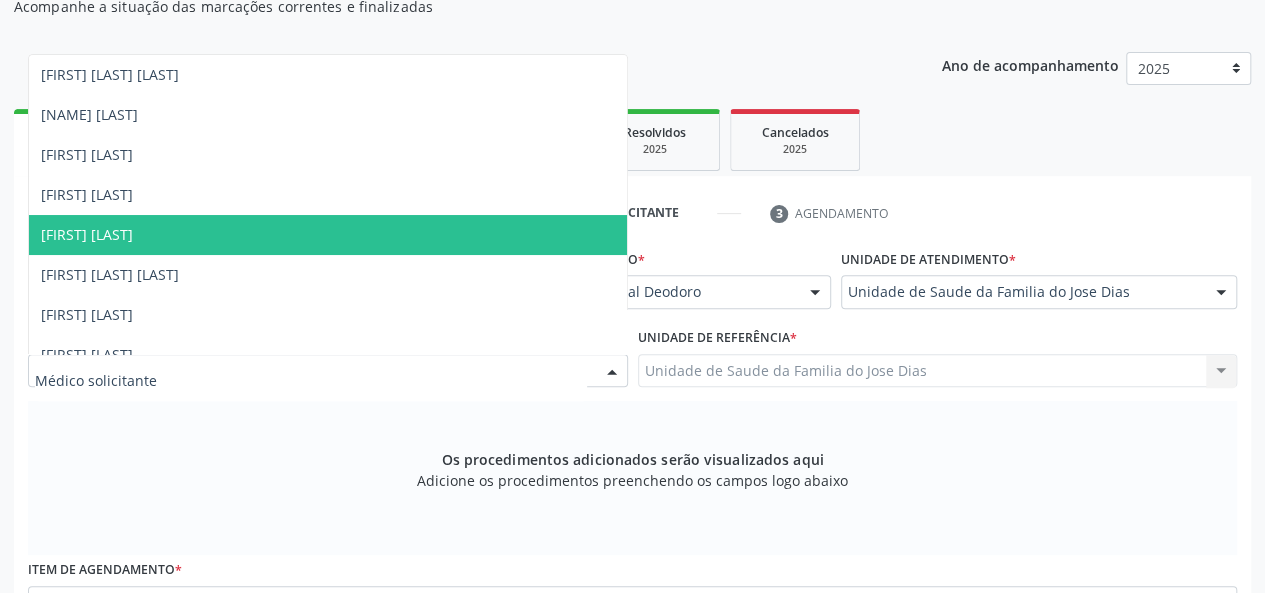 click on "[FIRST] [LAST]" at bounding box center (328, 235) 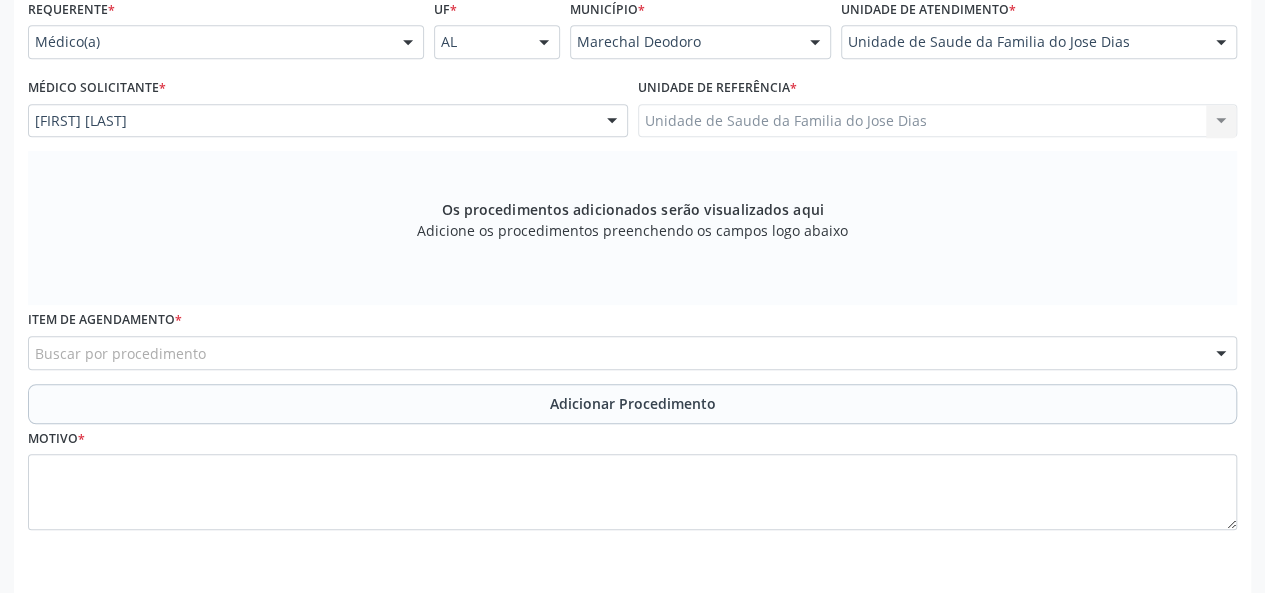 scroll, scrollTop: 518, scrollLeft: 0, axis: vertical 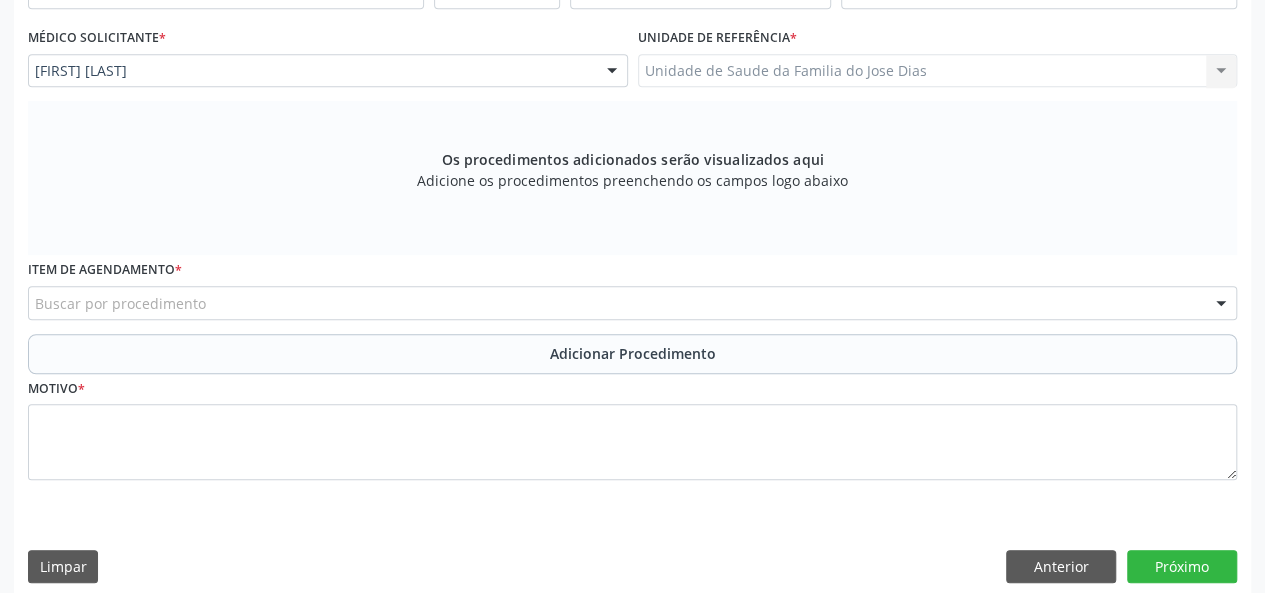 click on "Buscar por procedimento" at bounding box center (632, 303) 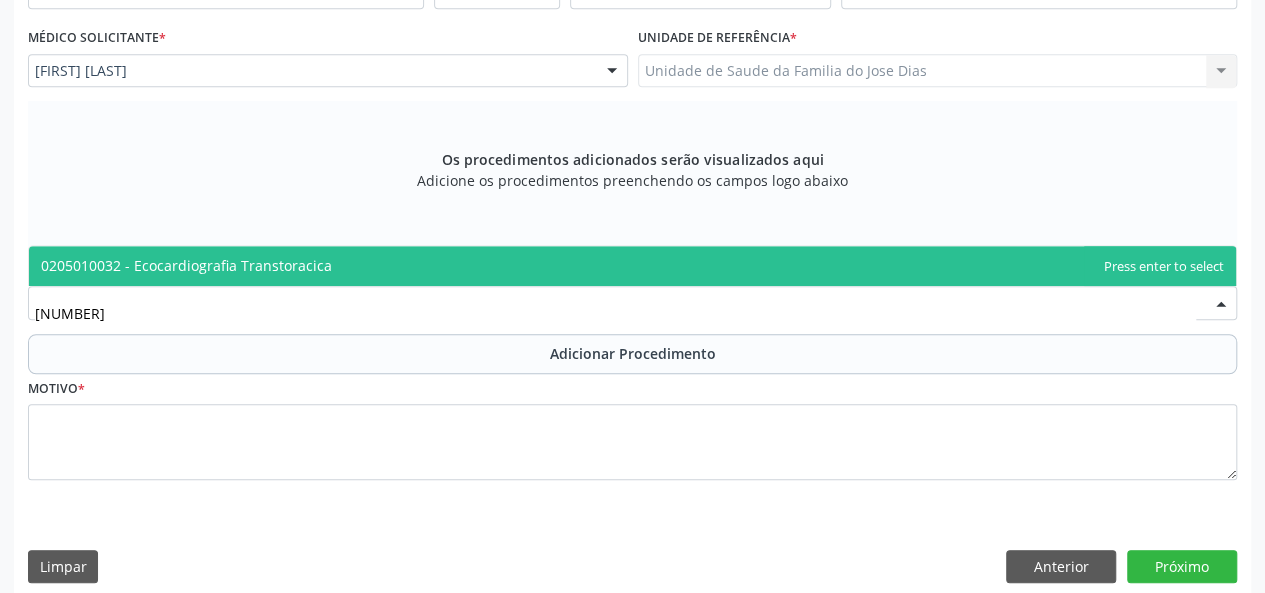 type on "[NUMBER]" 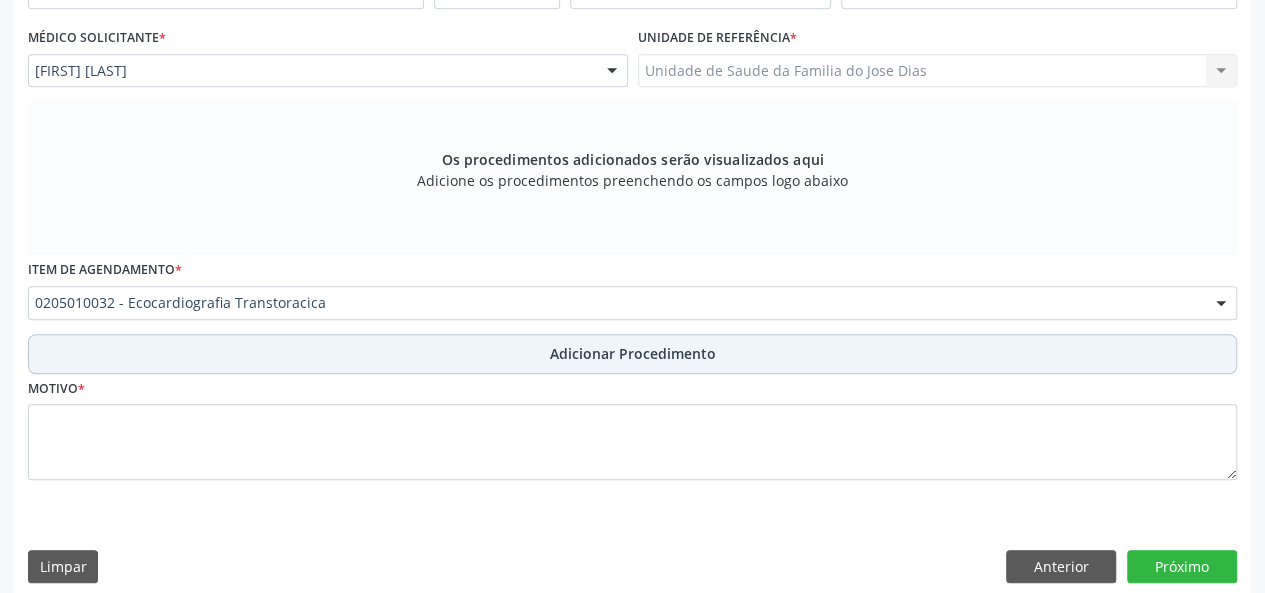 click on "Adicionar Procedimento" at bounding box center (632, 354) 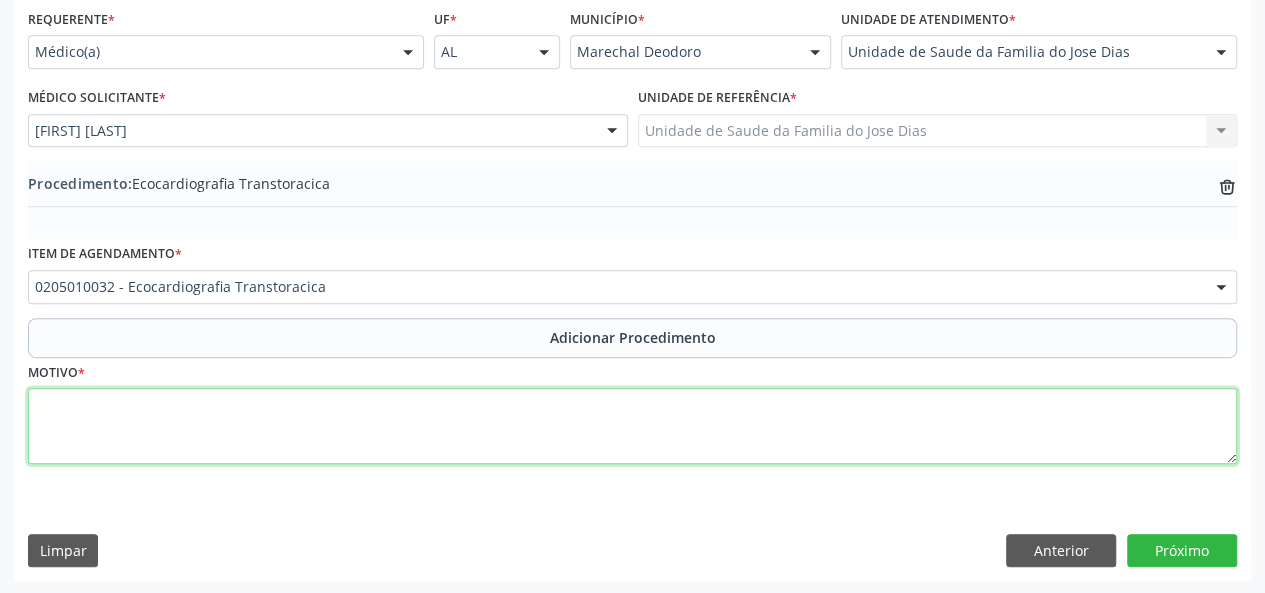 click at bounding box center (632, 426) 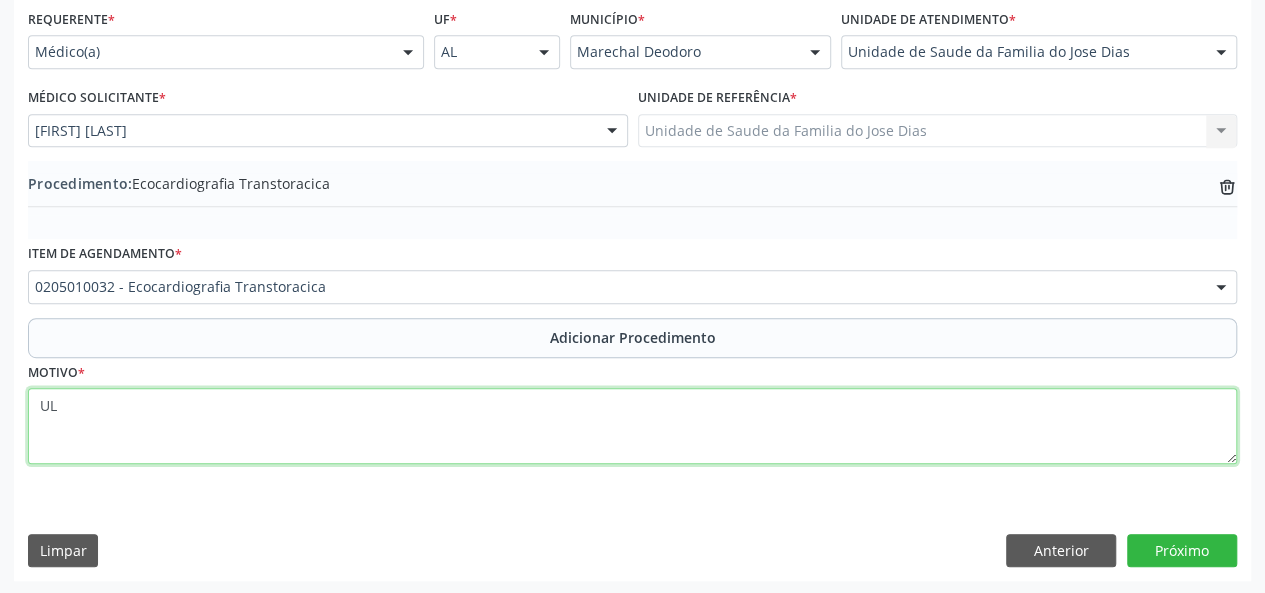 type on "U" 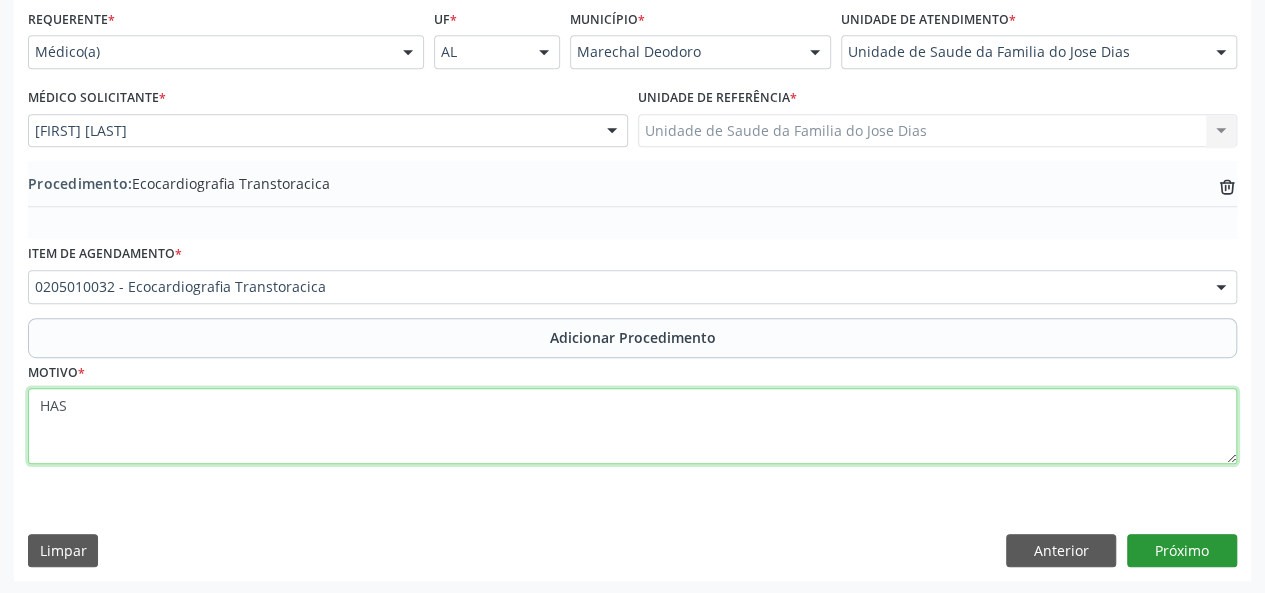 type on "HAS" 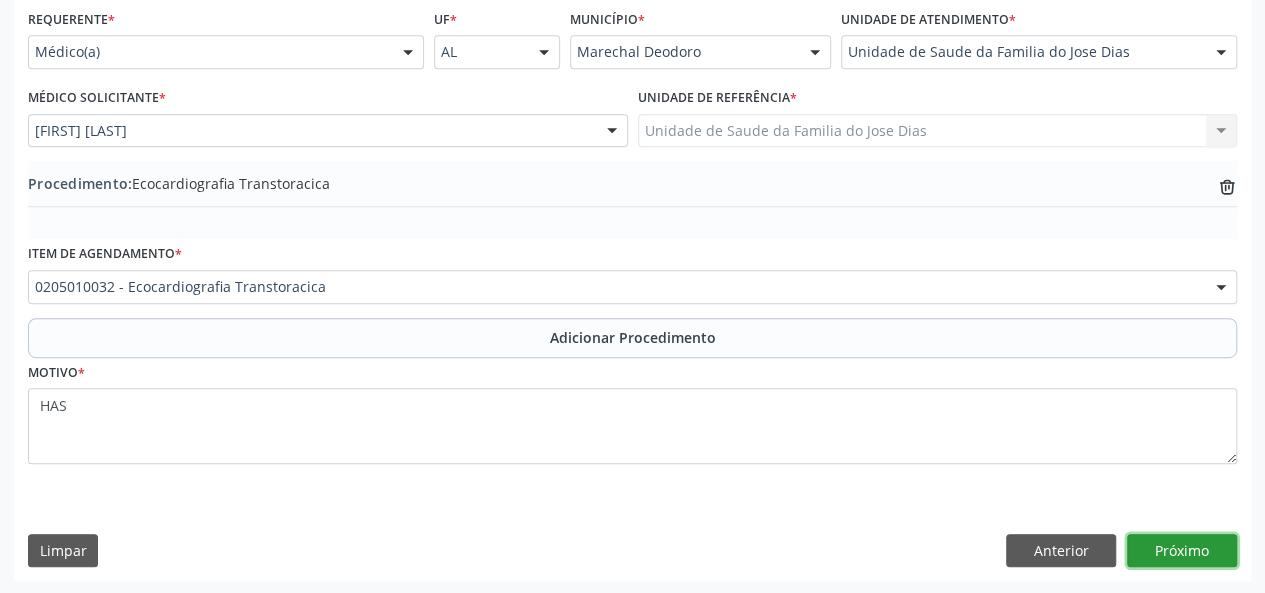 click on "Próximo" at bounding box center (1182, 551) 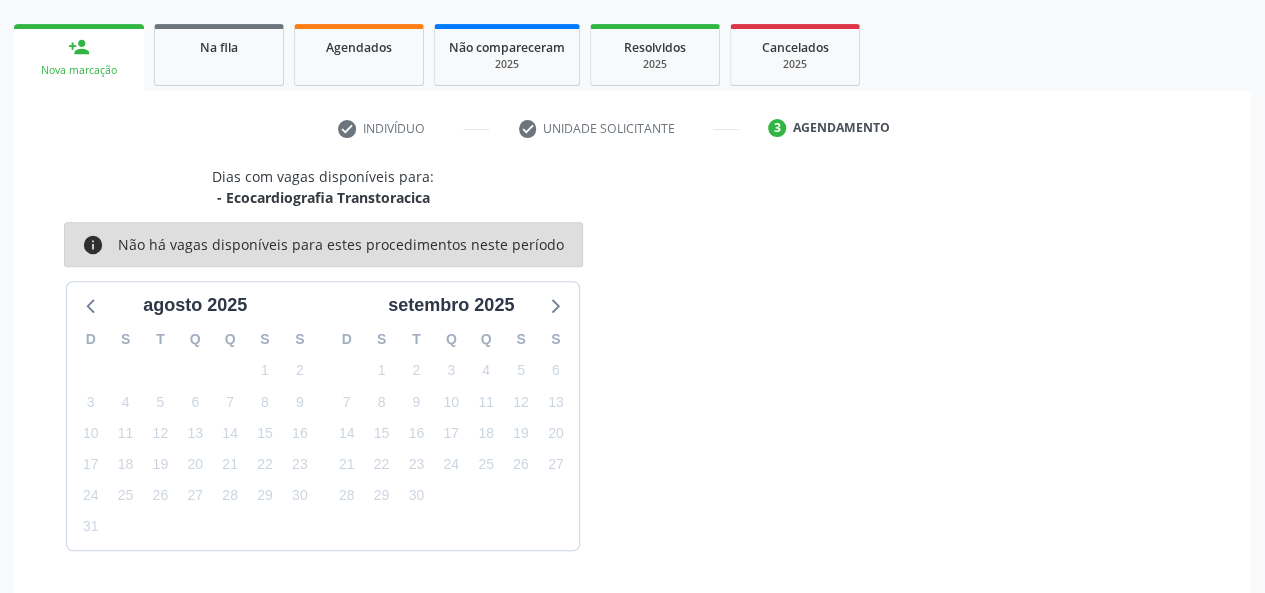 scroll, scrollTop: 362, scrollLeft: 0, axis: vertical 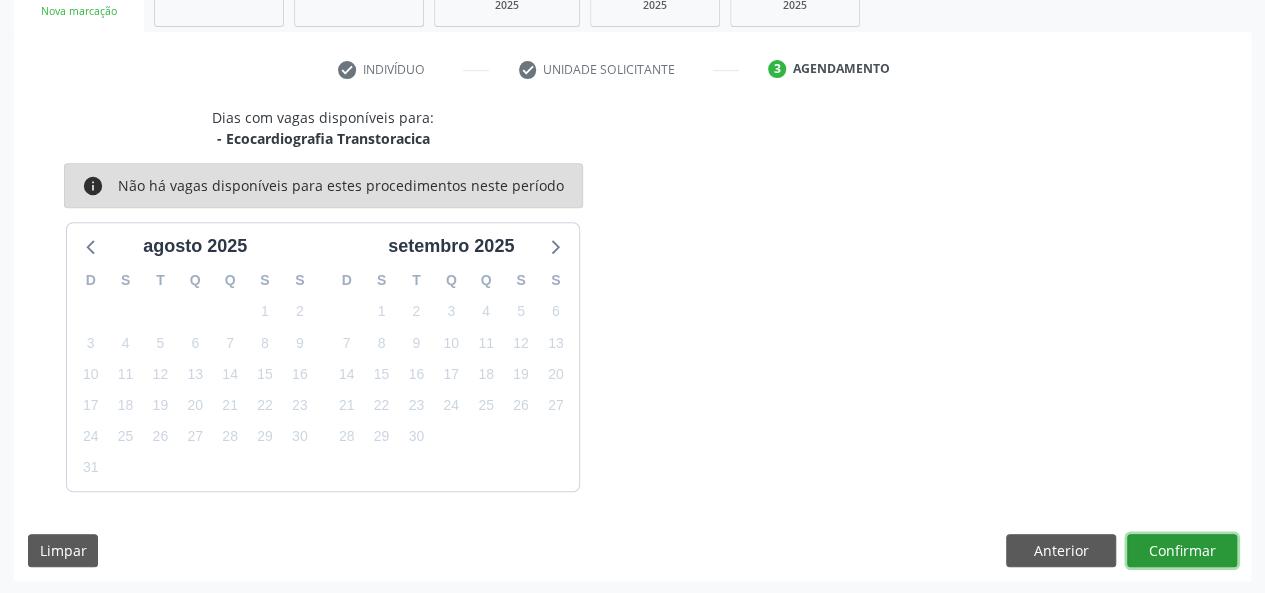 click on "Confirmar" at bounding box center [1182, 551] 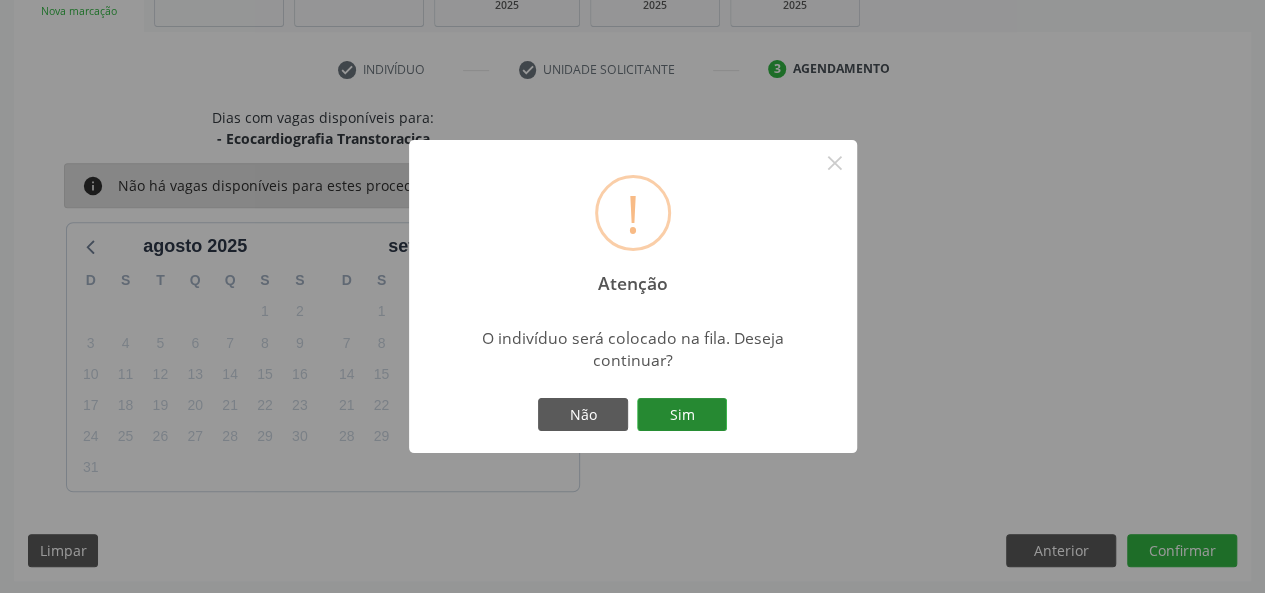 click on "Sim" at bounding box center (682, 415) 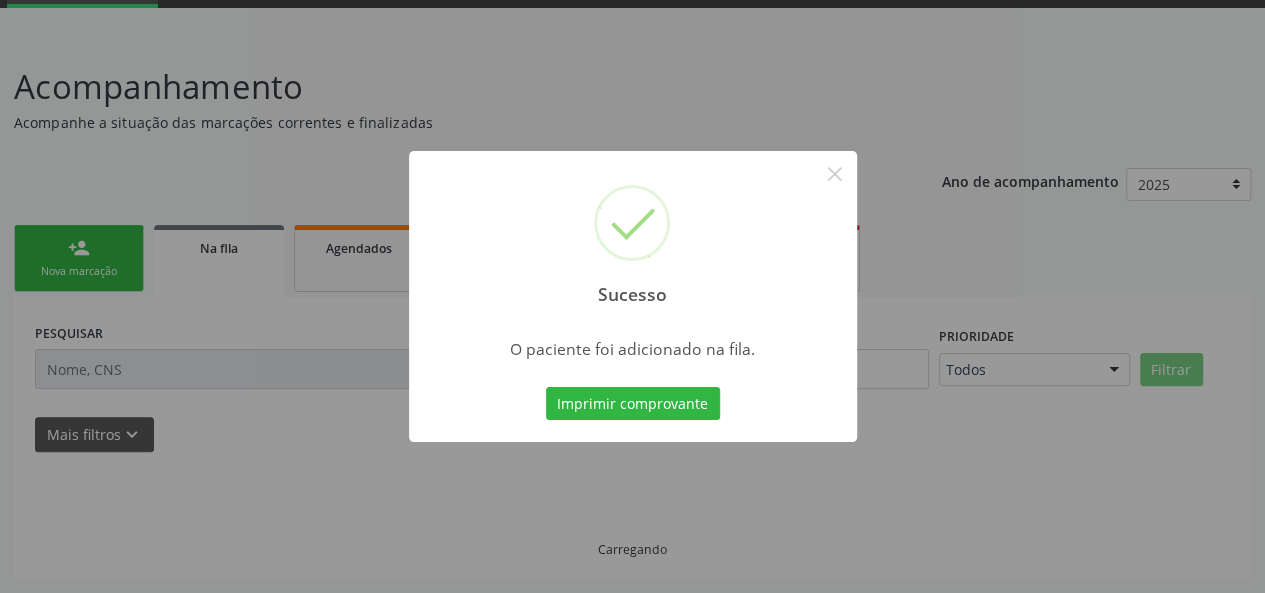scroll, scrollTop: 100, scrollLeft: 0, axis: vertical 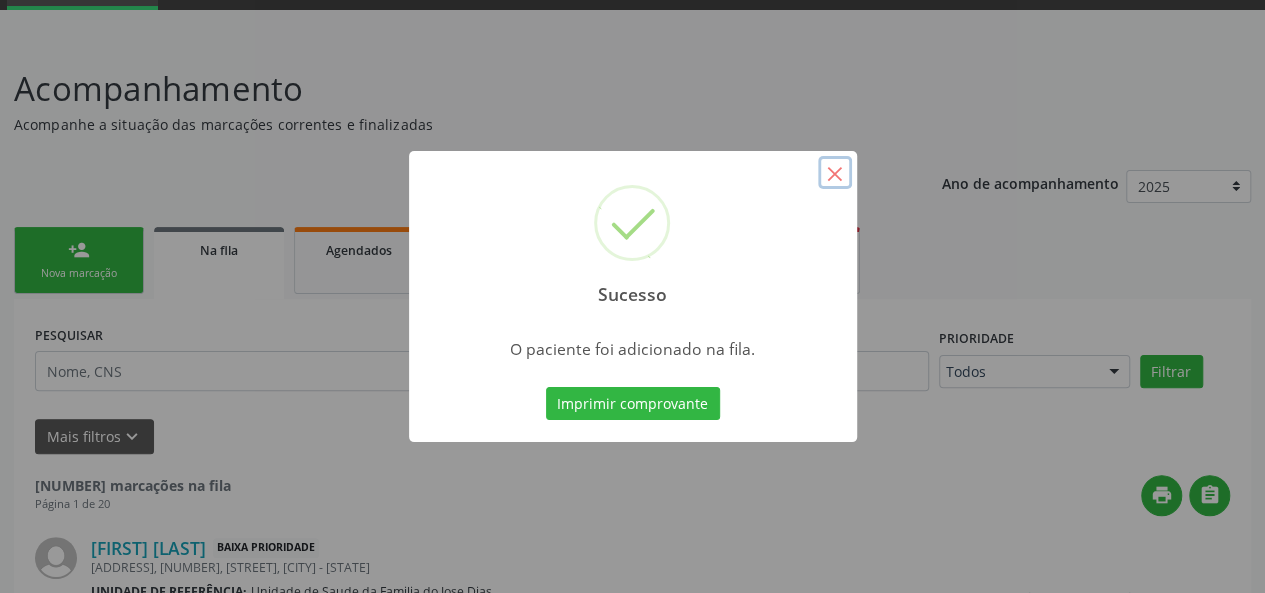 click on "×" at bounding box center [835, 173] 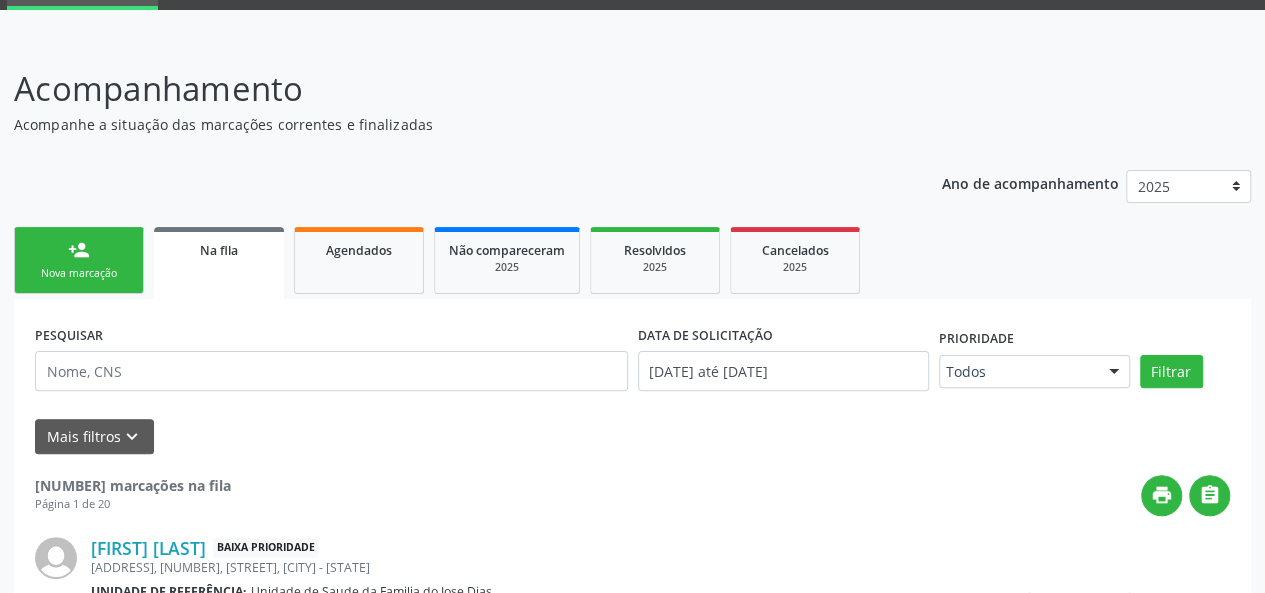 click on "person_add" at bounding box center [79, 250] 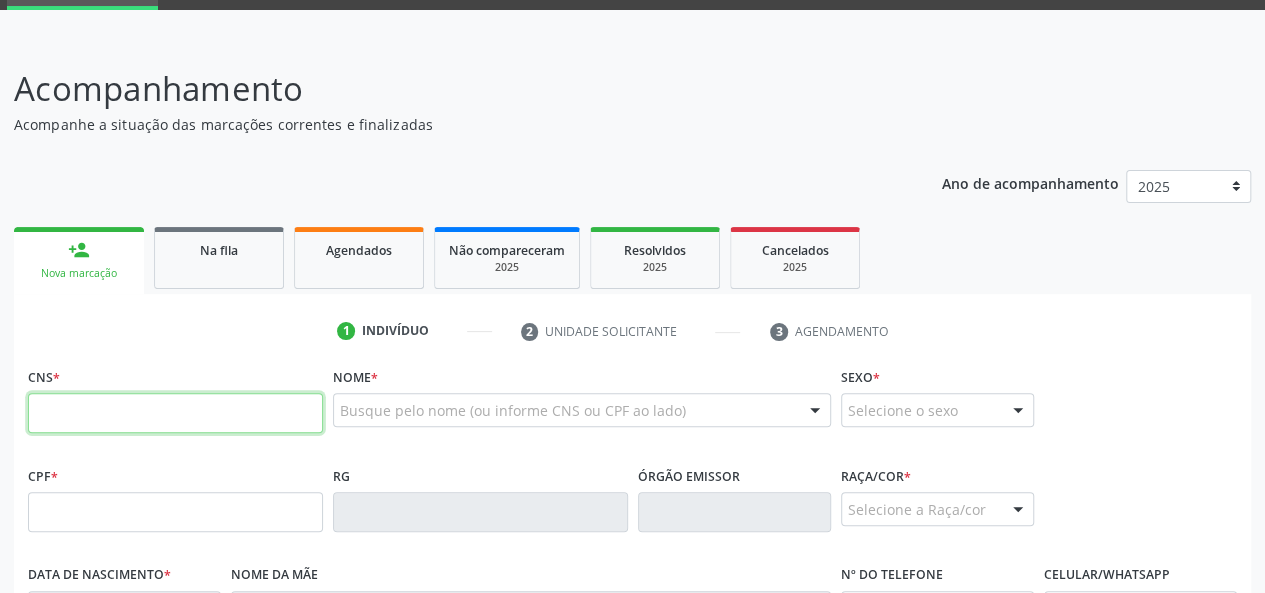paste on "[PHONE]" 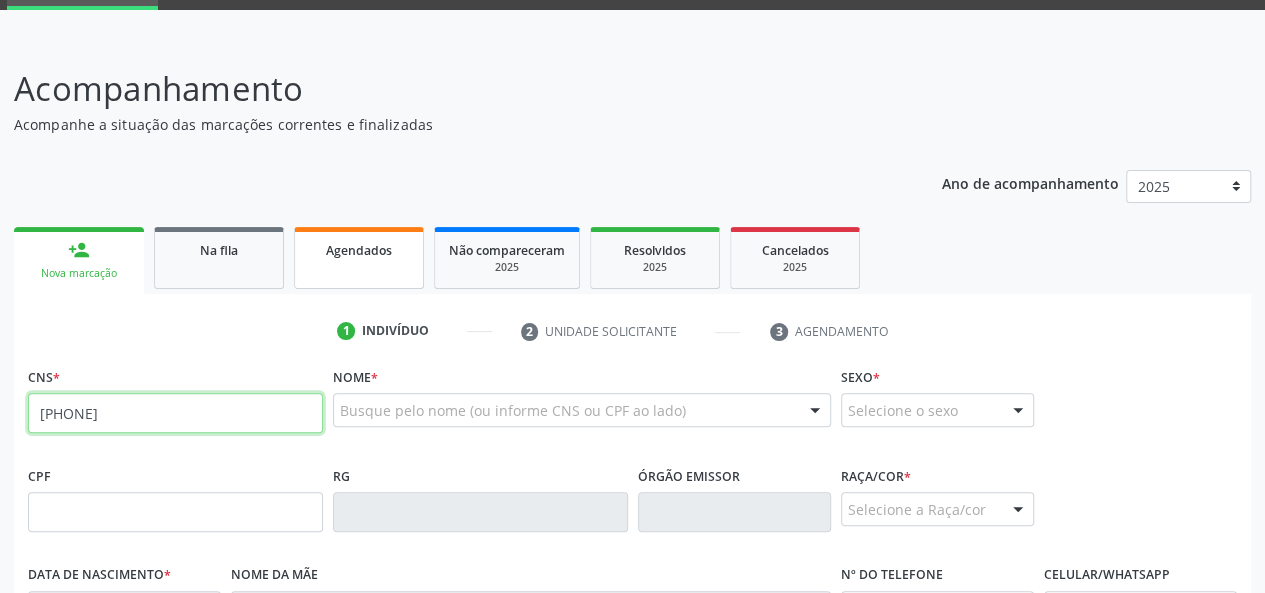 type on "[PHONE]" 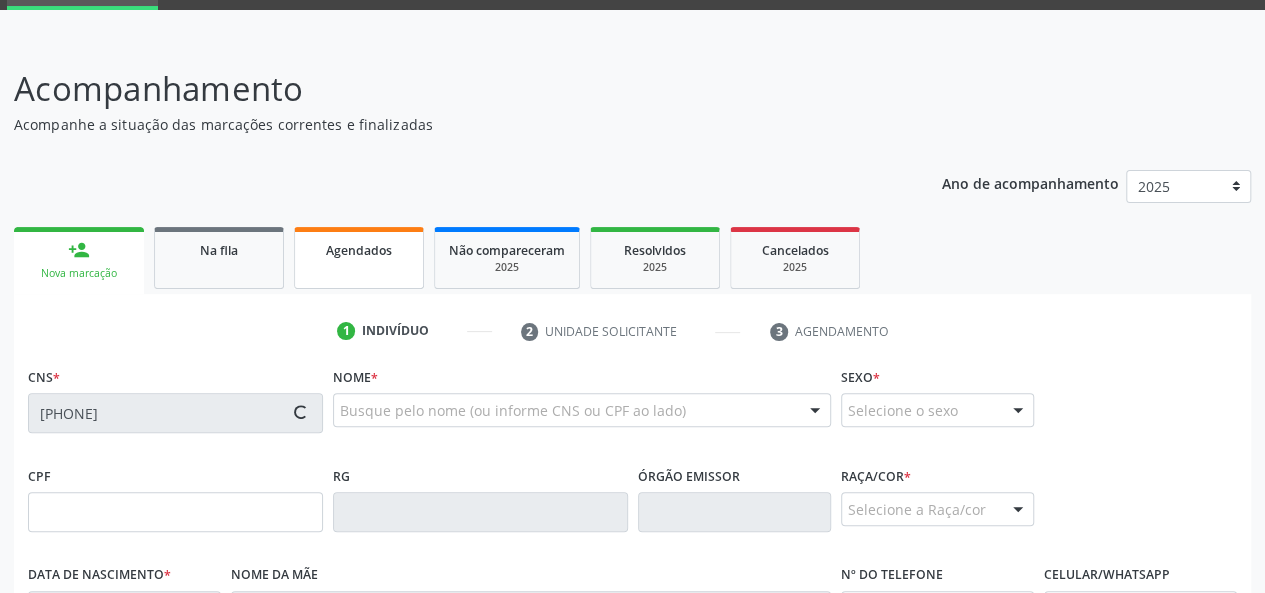 type on "[CPF]" 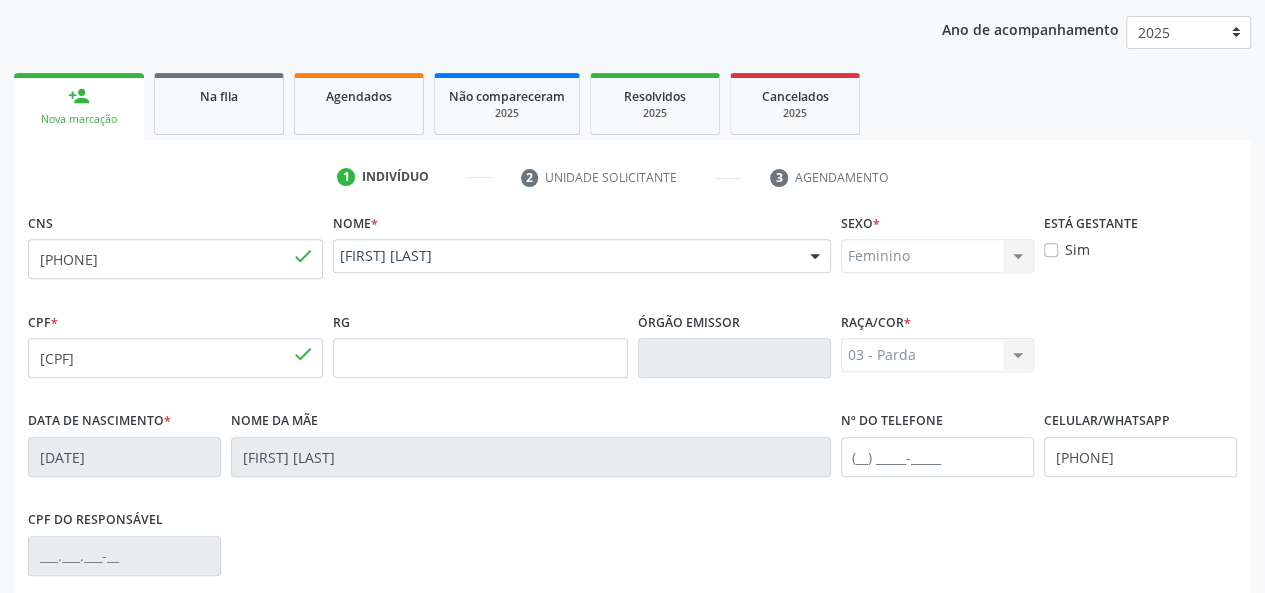 scroll, scrollTop: 518, scrollLeft: 0, axis: vertical 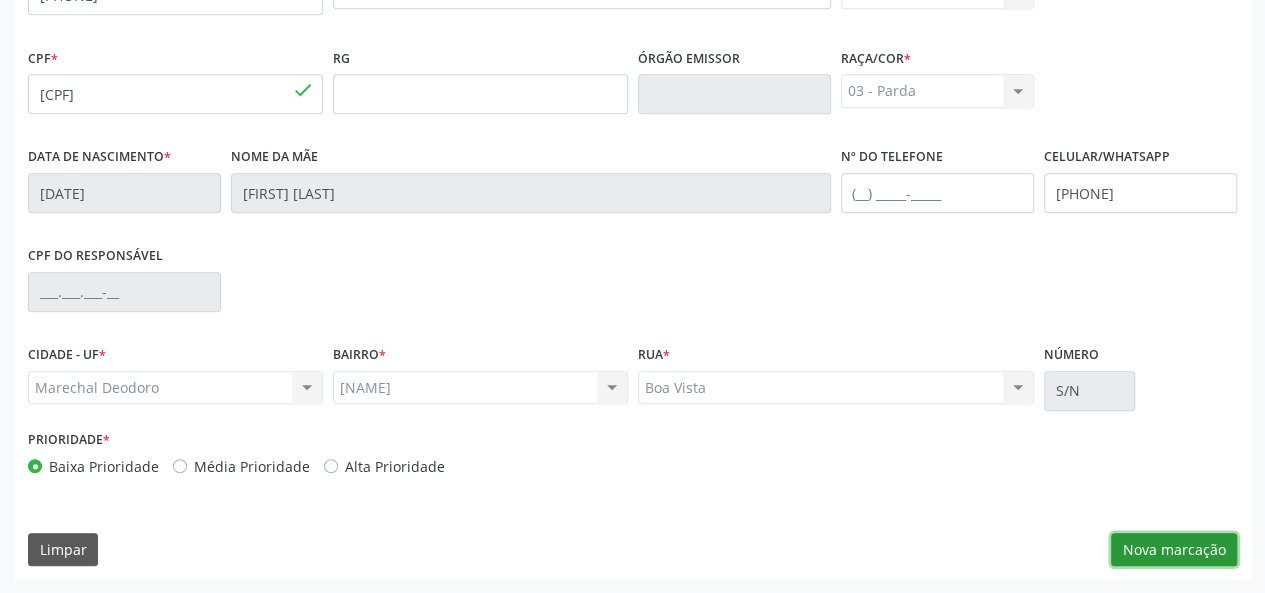 click on "Nova marcação" at bounding box center [1174, 550] 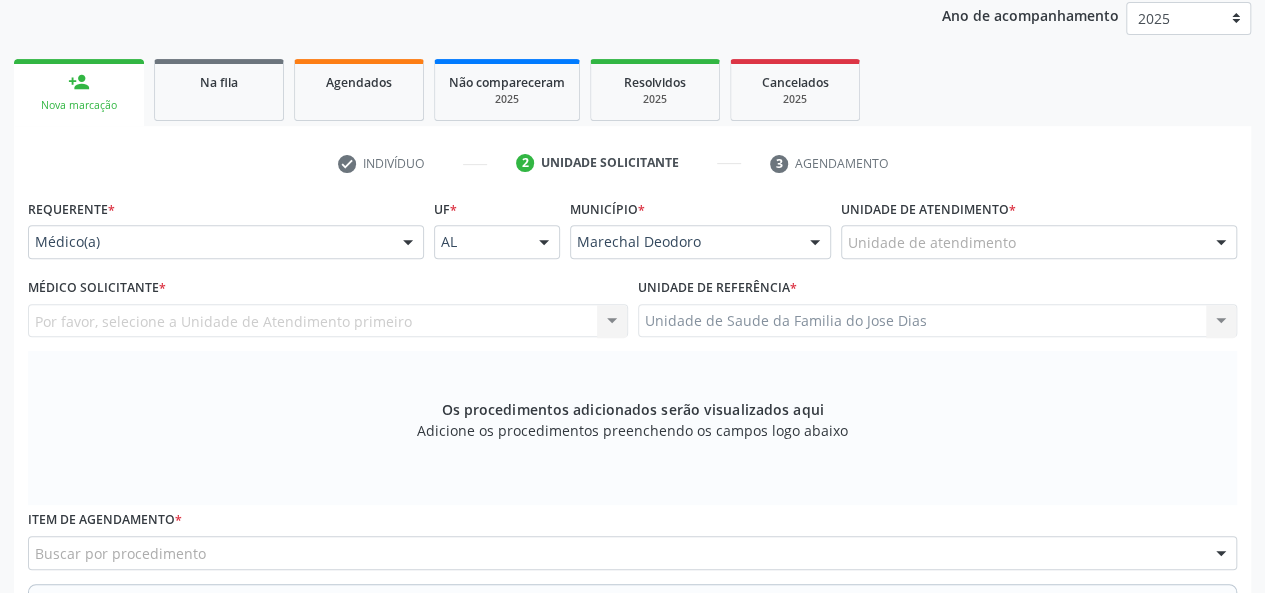 scroll, scrollTop: 218, scrollLeft: 0, axis: vertical 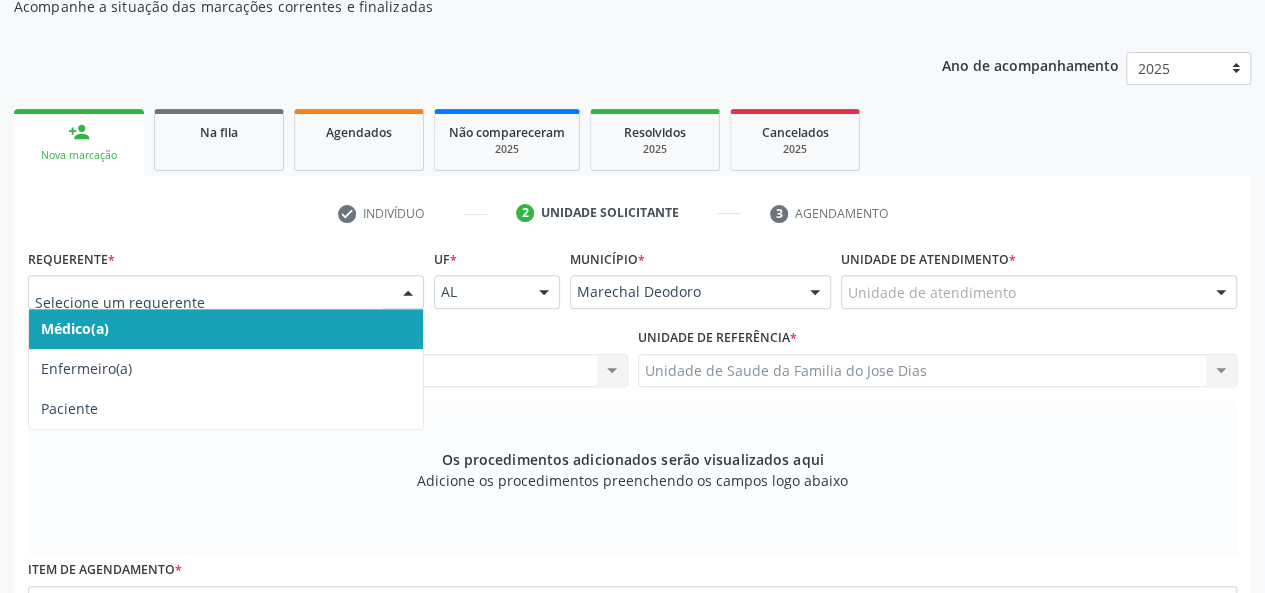 click on "Médico(a)   Enfermeiro(a)   Paciente
Nenhum resultado encontrado para: "   "
Não há nenhuma opção para ser exibida." at bounding box center [226, 292] 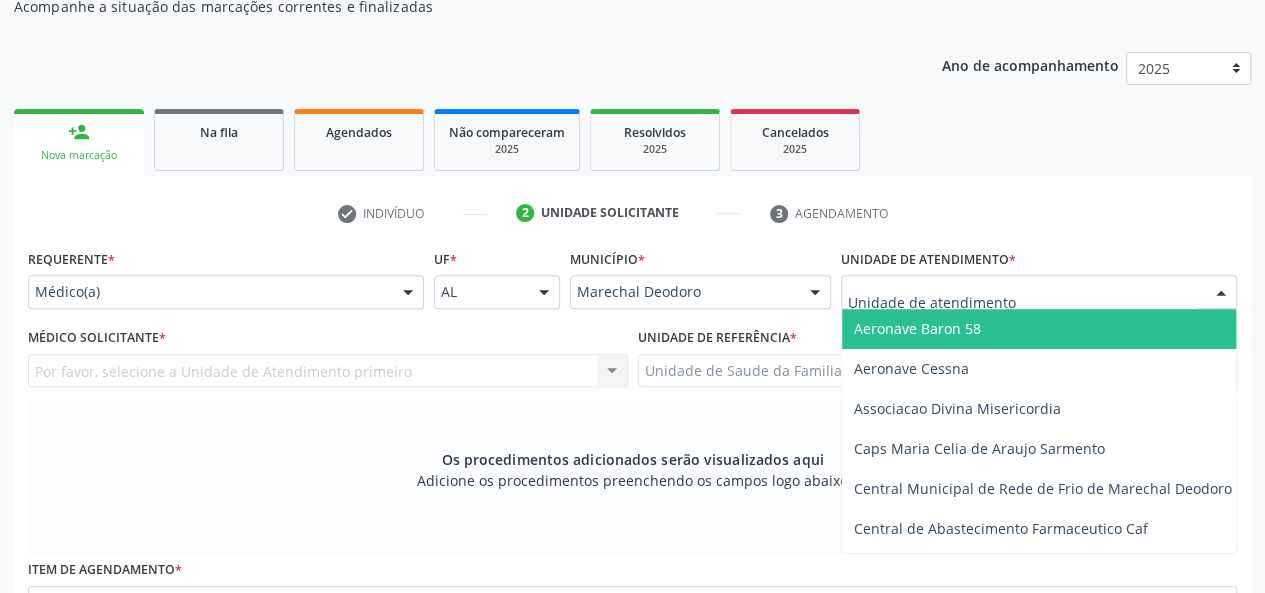 type on "J" 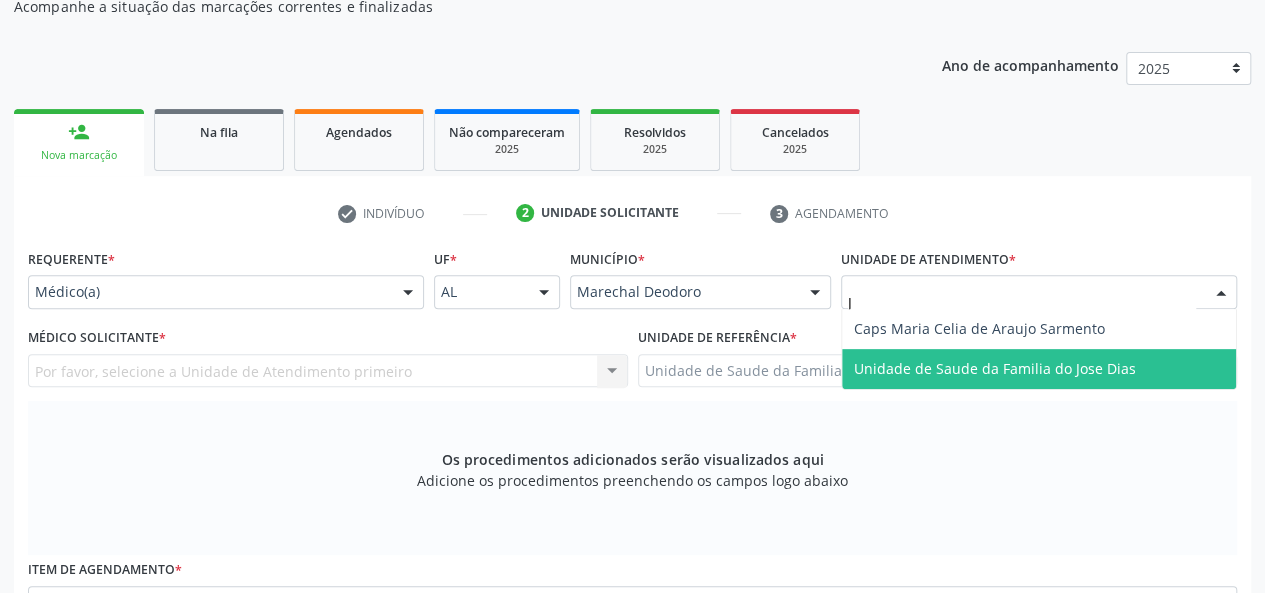 click on "Unidade de Saude da Familia do Jose Dias" at bounding box center (995, 368) 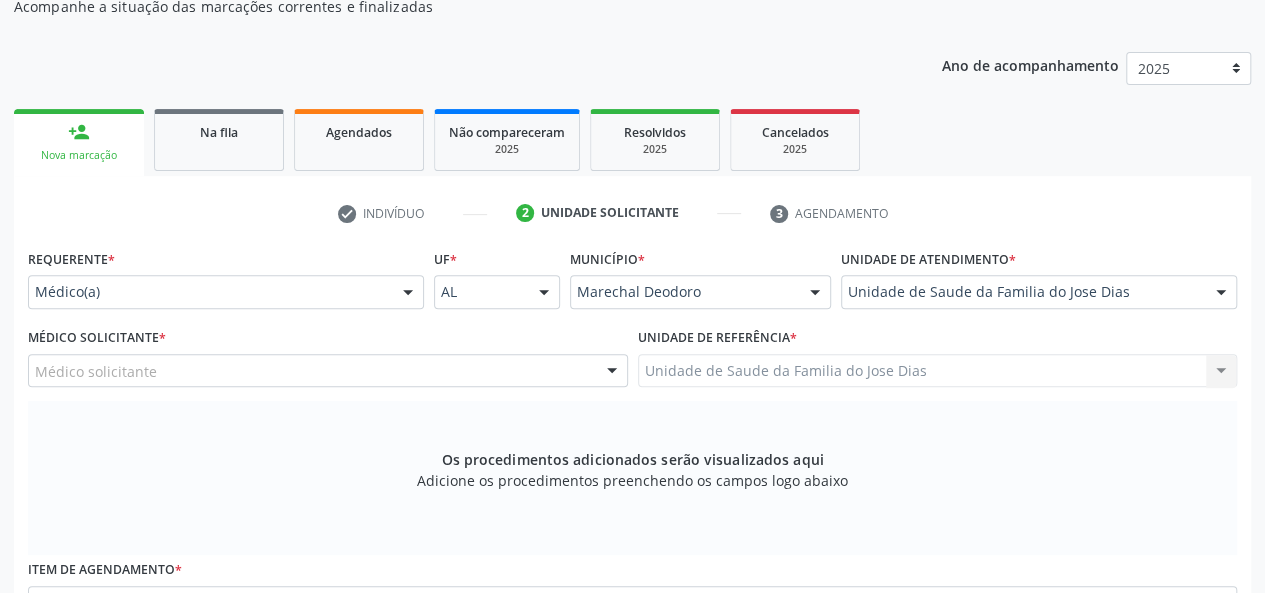 scroll, scrollTop: 418, scrollLeft: 0, axis: vertical 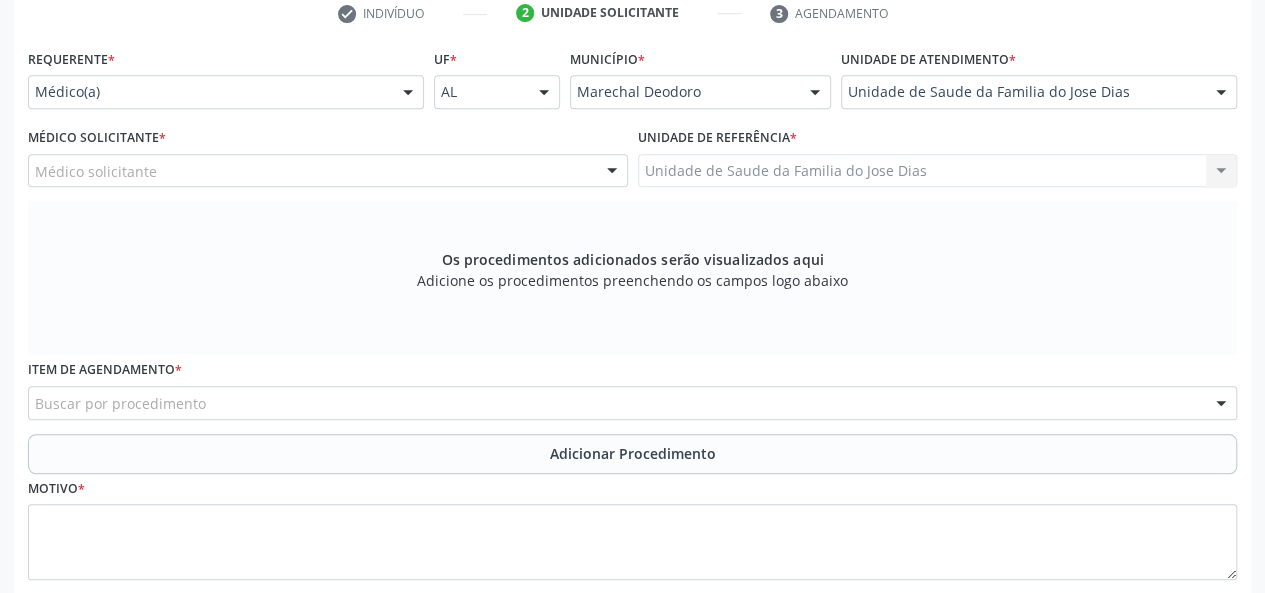 click at bounding box center [612, 172] 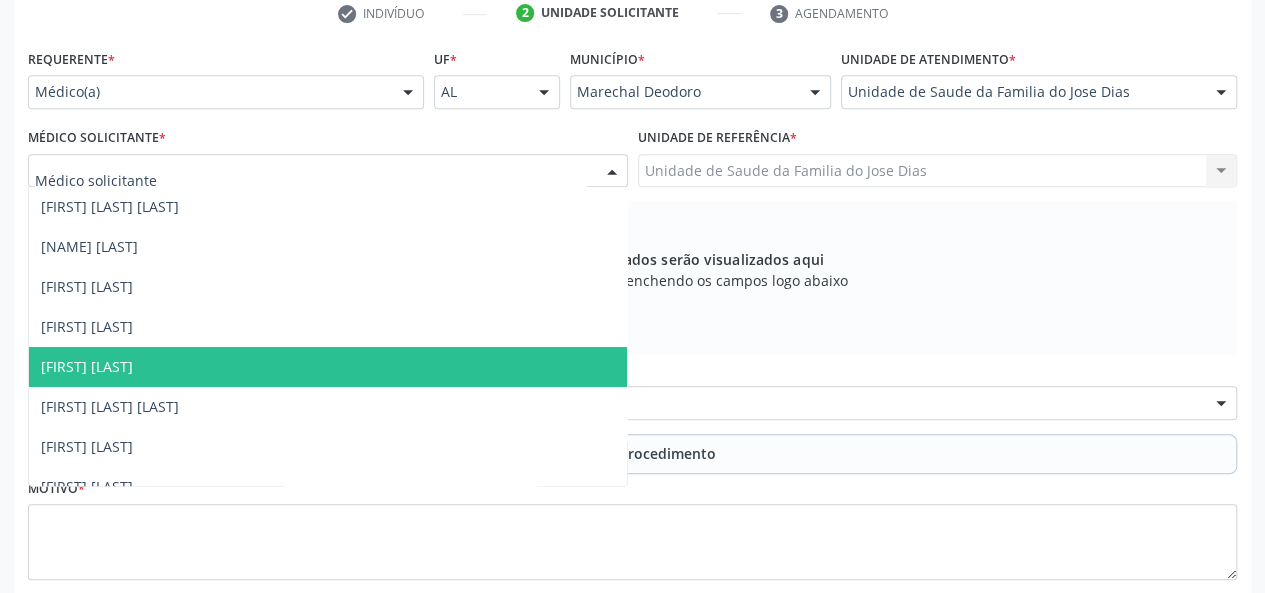 click on "[FIRST] [LAST]" at bounding box center (328, 367) 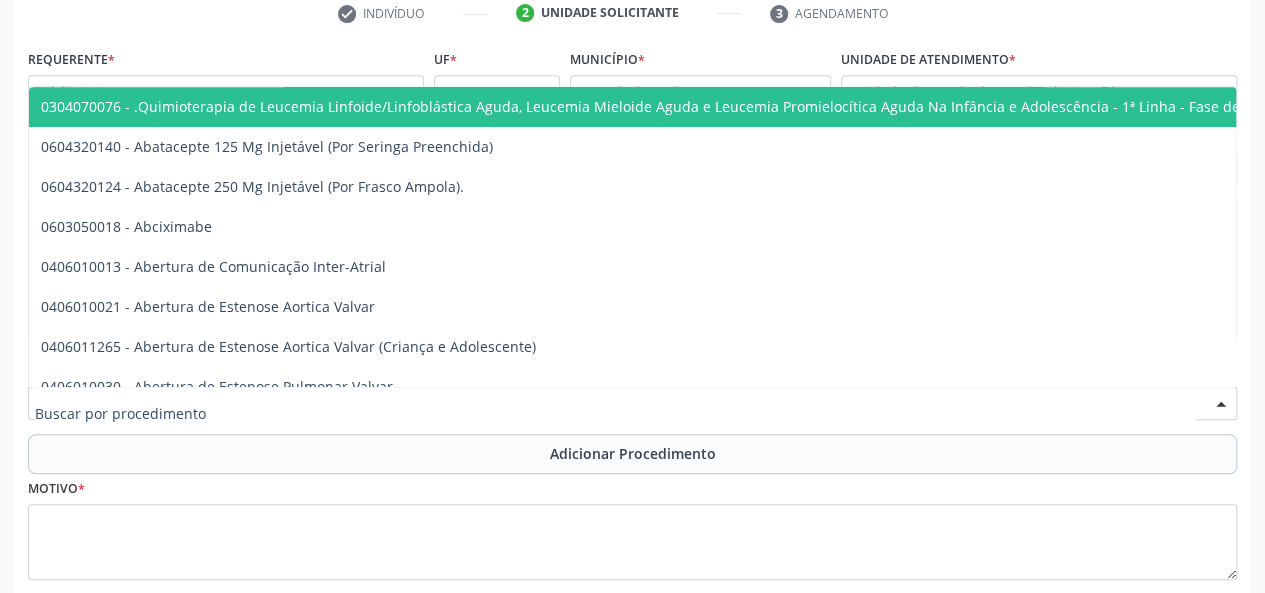 click at bounding box center (632, 403) 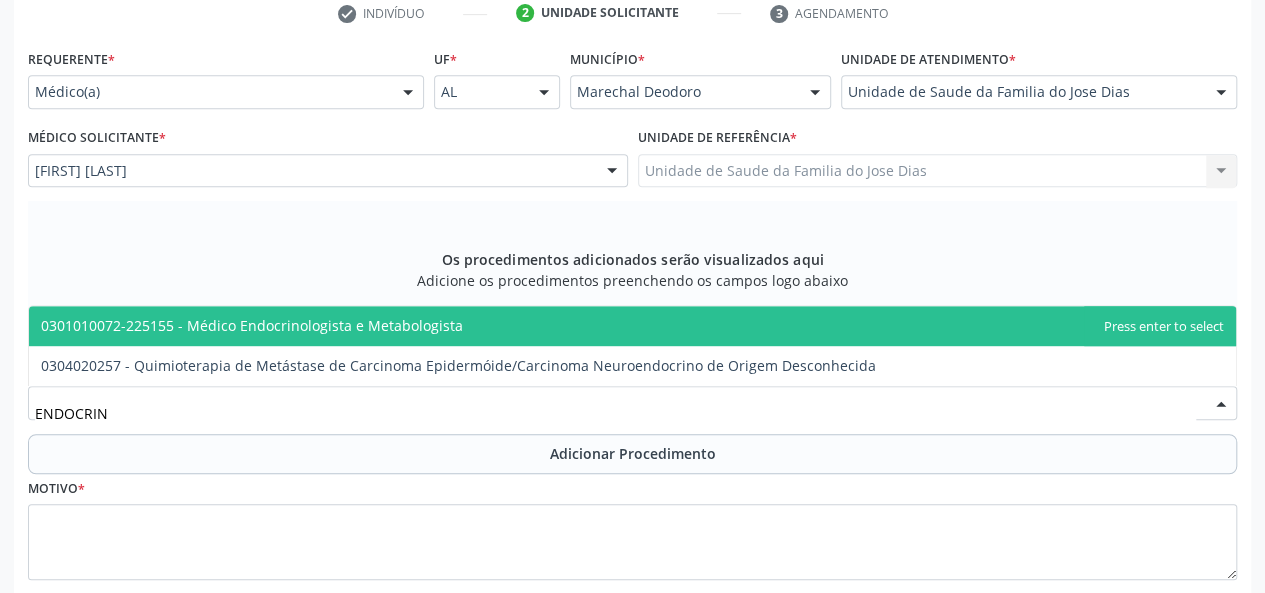 type on "ENDOCRINO" 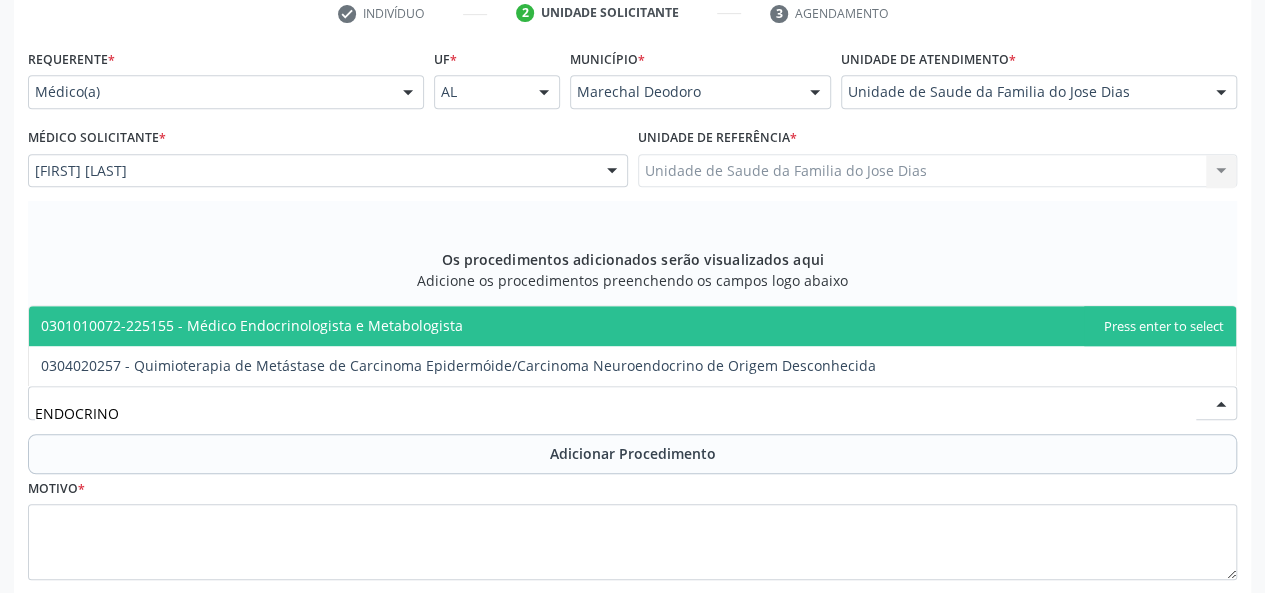 click on "0301010072-225155 - Médico Endocrinologista e Metabologista" at bounding box center [252, 325] 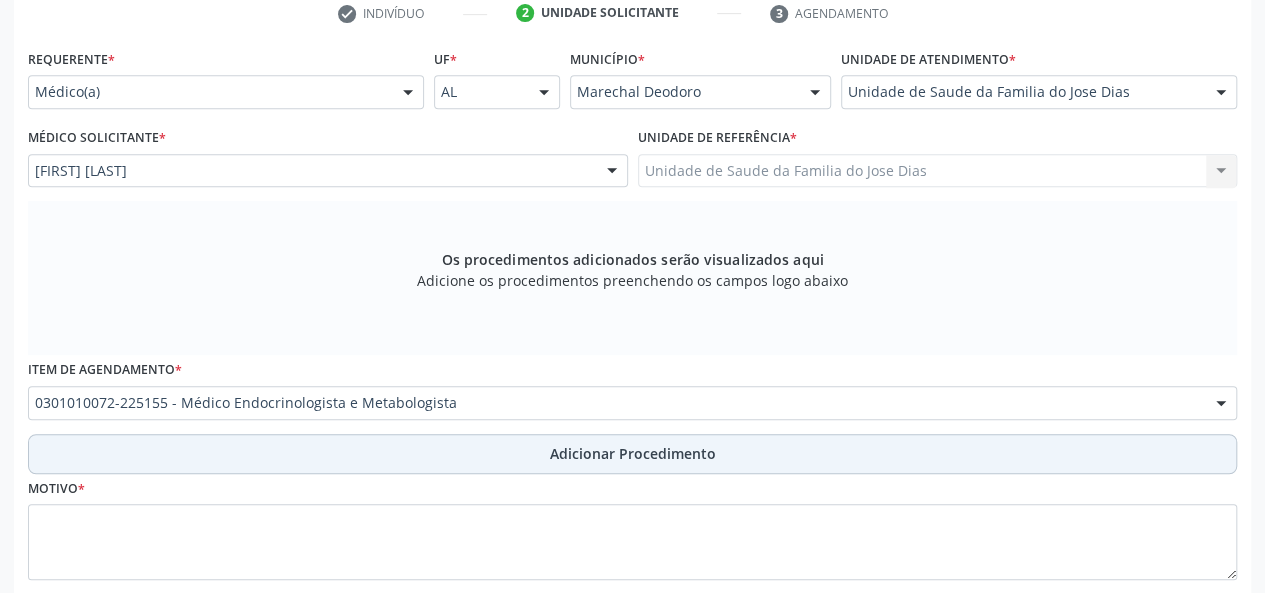 click on "Adicionar Procedimento" at bounding box center [632, 454] 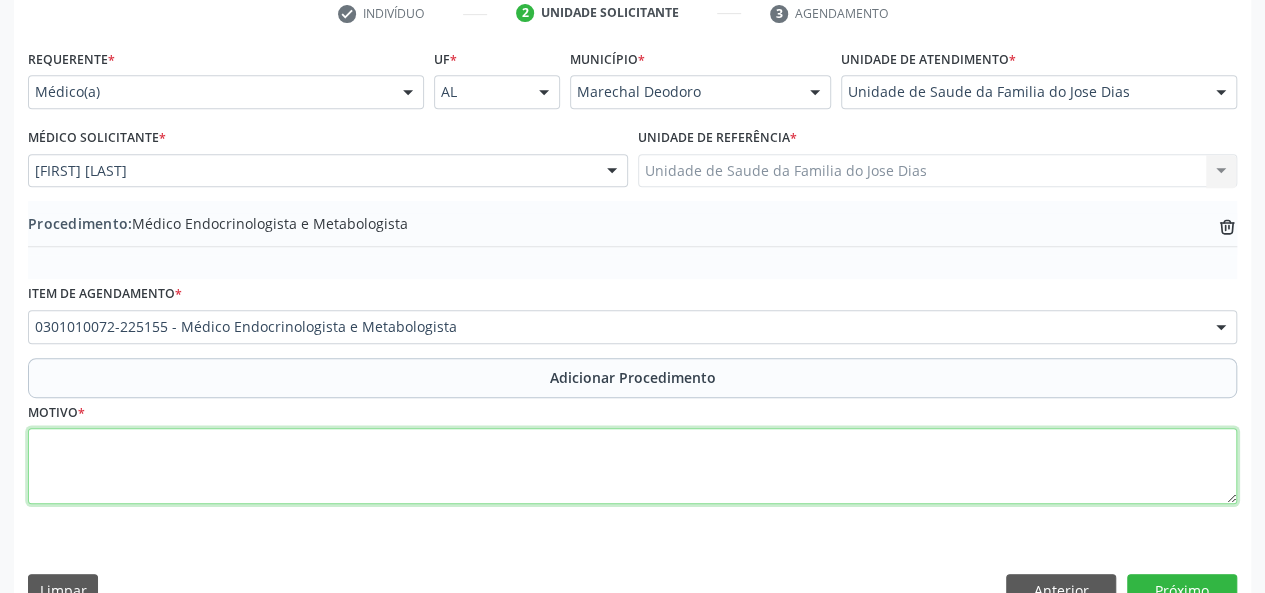 click at bounding box center [632, 466] 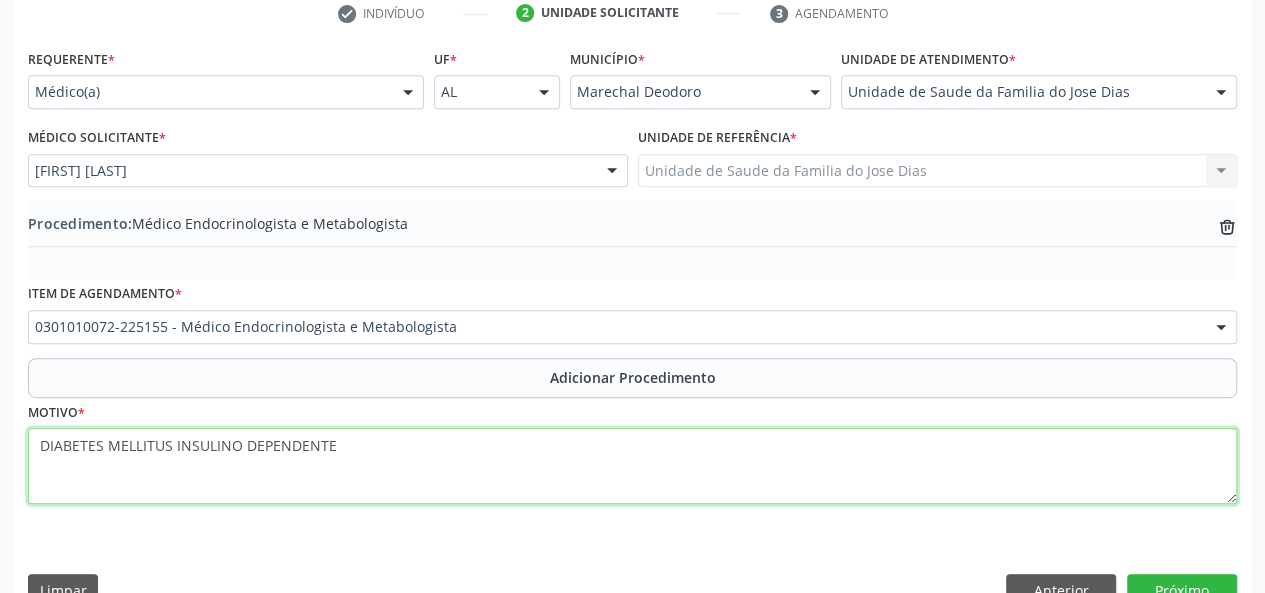 click on "DIABETES MELLITUS INSULINO DEPENDENTE" at bounding box center [632, 466] 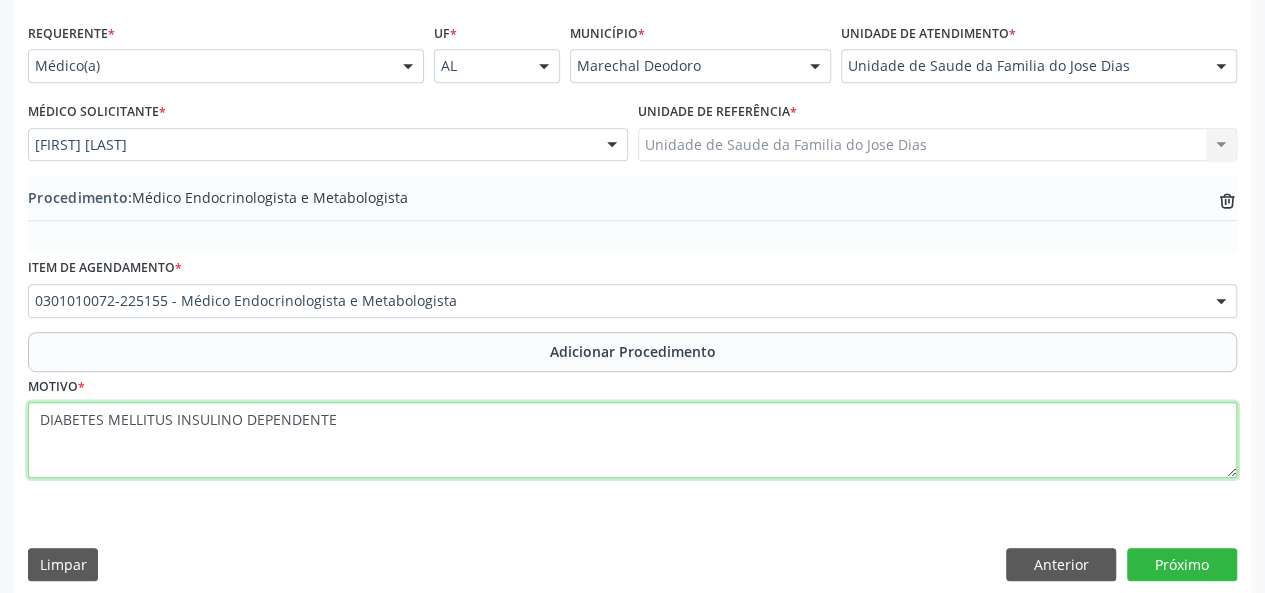 scroll, scrollTop: 458, scrollLeft: 0, axis: vertical 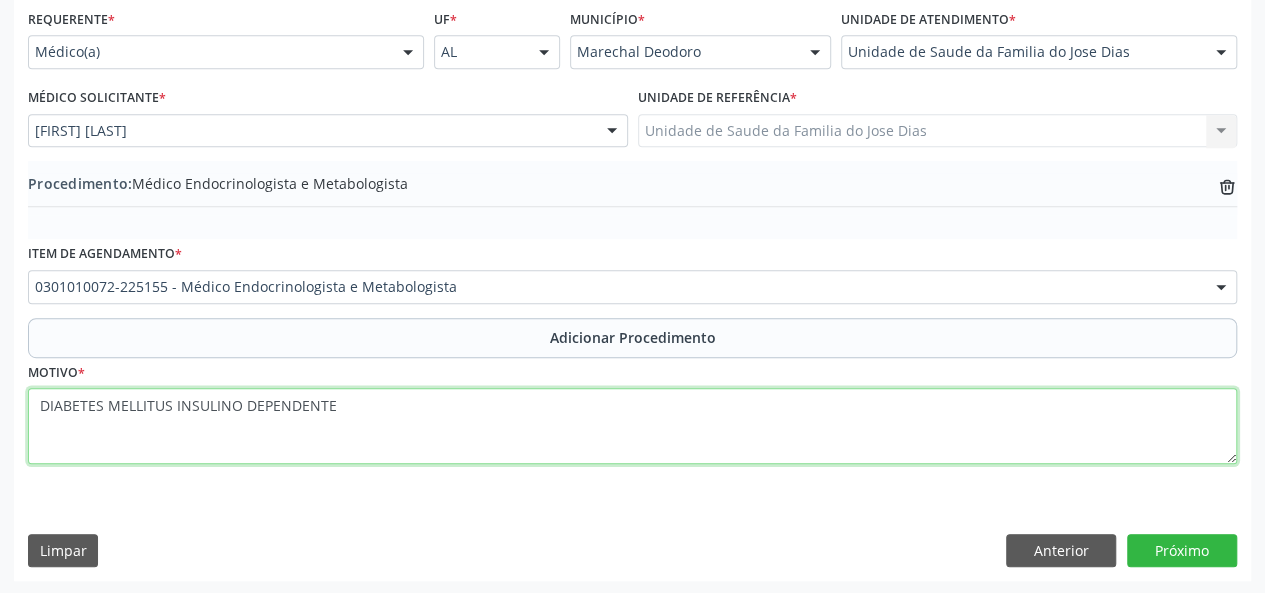 click on "DIABETES MELLITUS INSULINO DEPENDENTE" at bounding box center [632, 426] 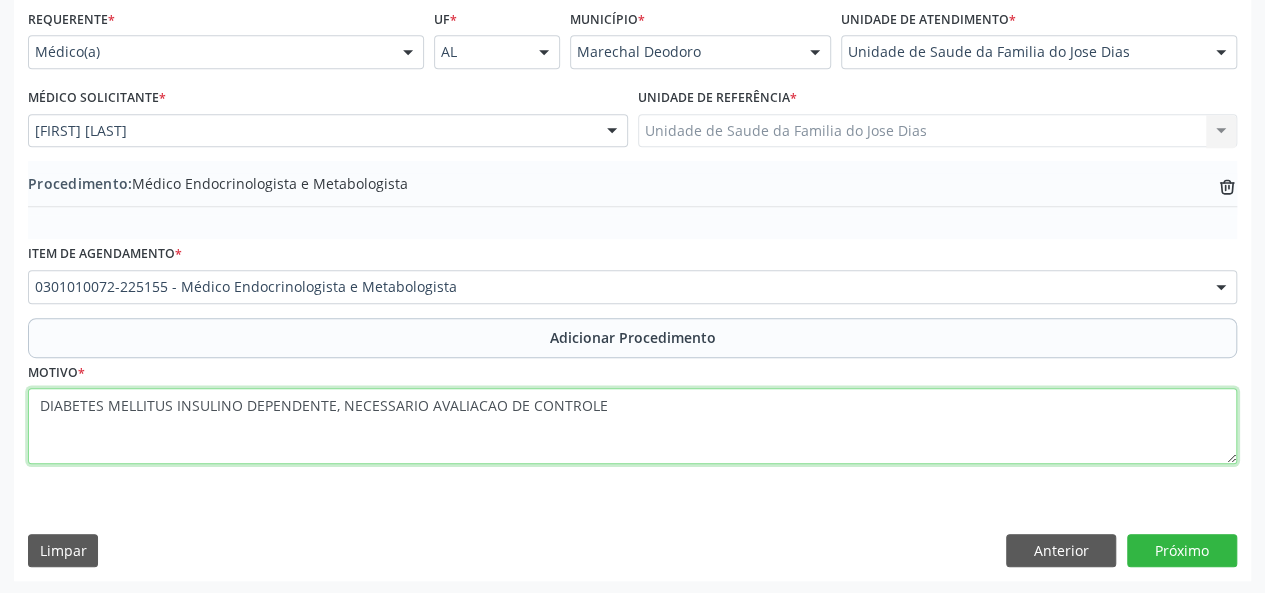 click on "DIABETES MELLITUS INSULINO DEPENDENTE, NECESSARIO AVALIACAO DE CONTROLE" at bounding box center (632, 426) 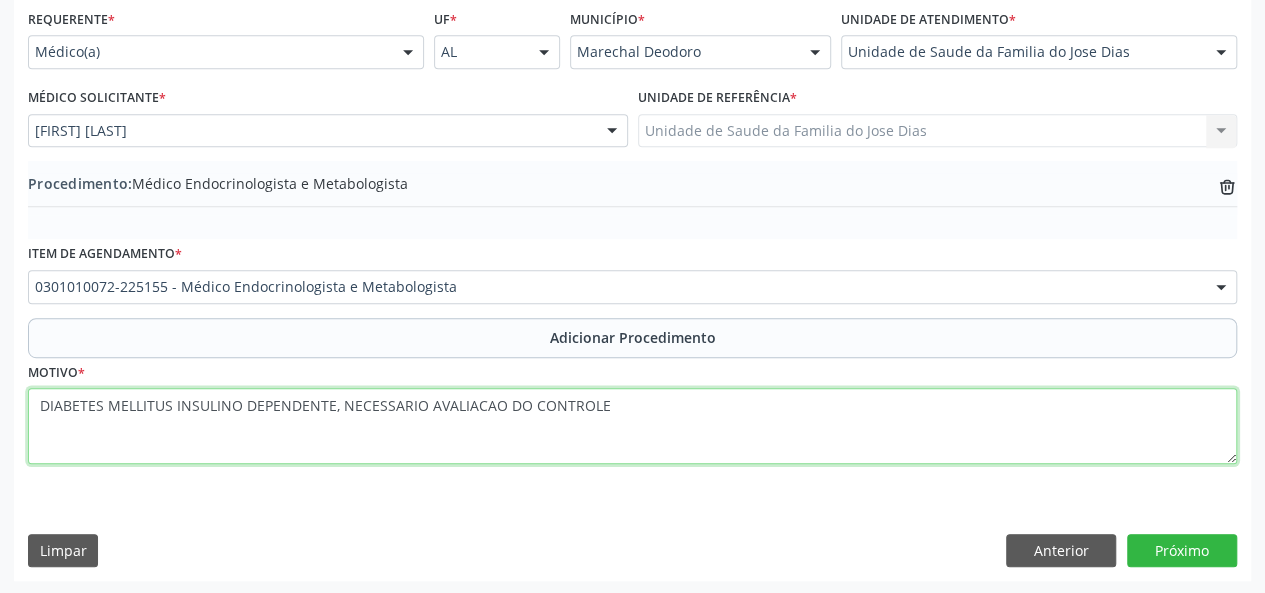 click on "DIABETES MELLITUS INSULINO DEPENDENTE, NECESSARIO AVALIACAO DO CONTROLE" at bounding box center (632, 426) 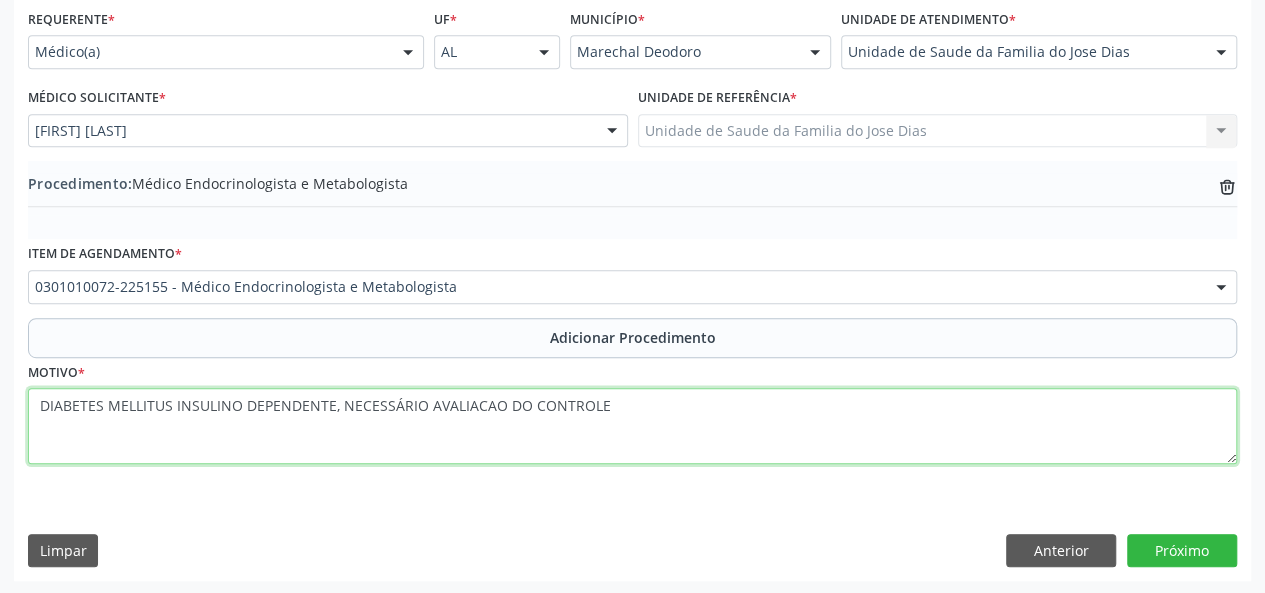 click on "DIABETES MELLITUS INSULINO DEPENDENTE, NECESSÁRIO AVALIACAO DO CONTROLE" at bounding box center [632, 426] 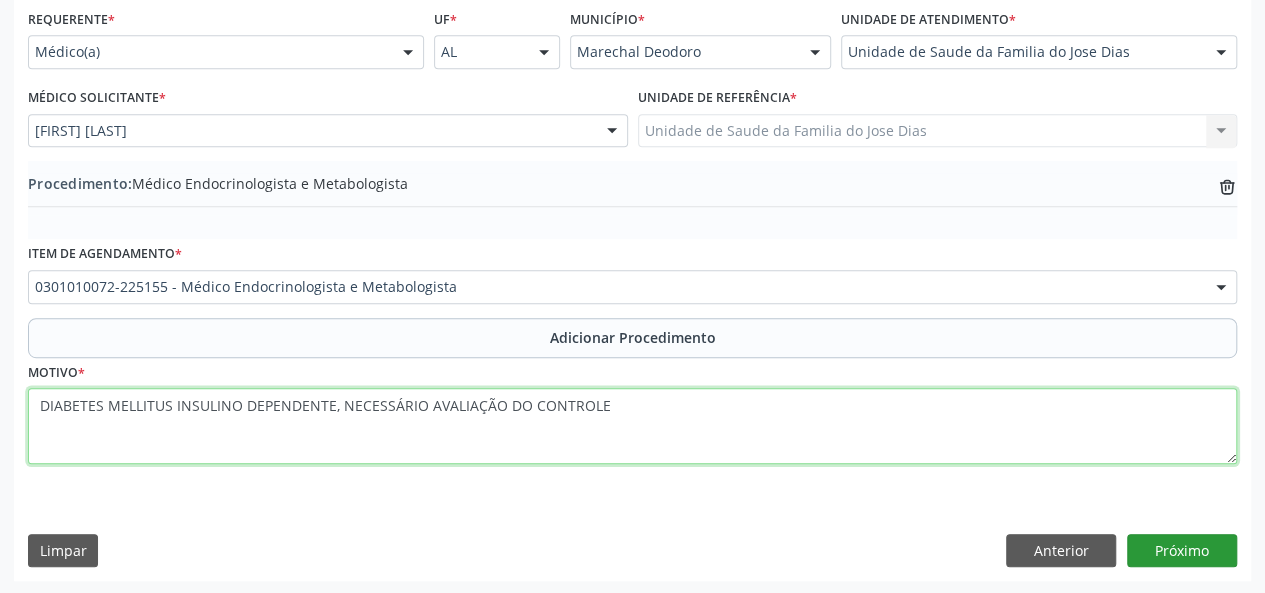 type on "DIABETES MELLITUS INSULINO DEPENDENTE, NECESSÁRIO AVALIAÇÃO DO CONTROLE" 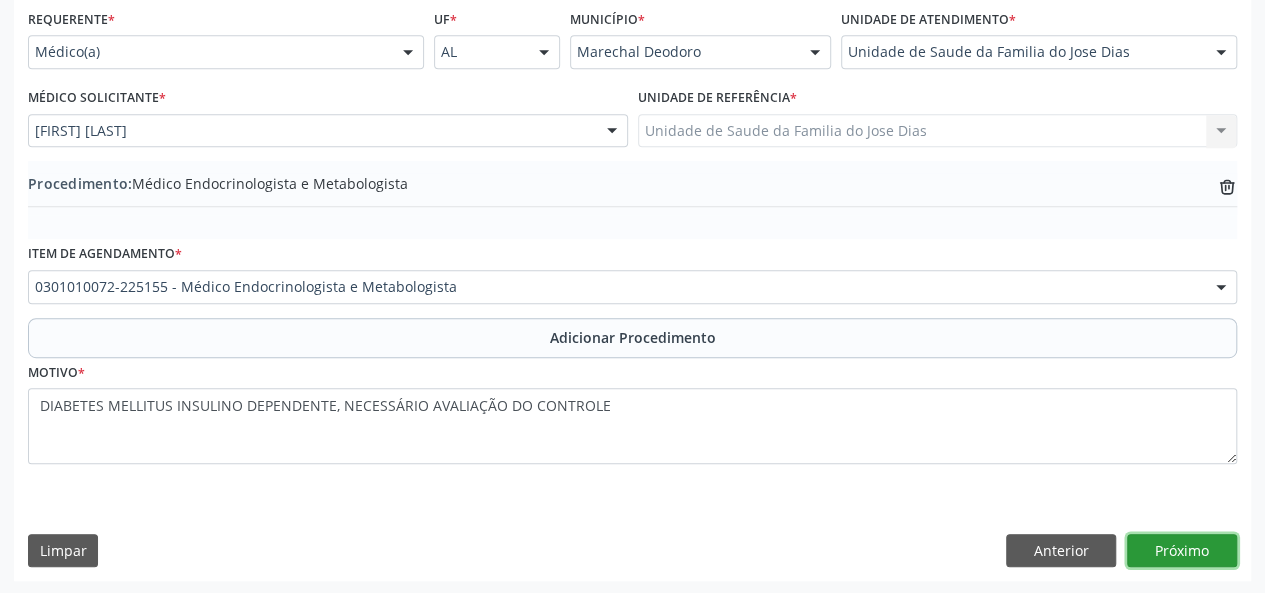 click on "Próximo" at bounding box center [1182, 551] 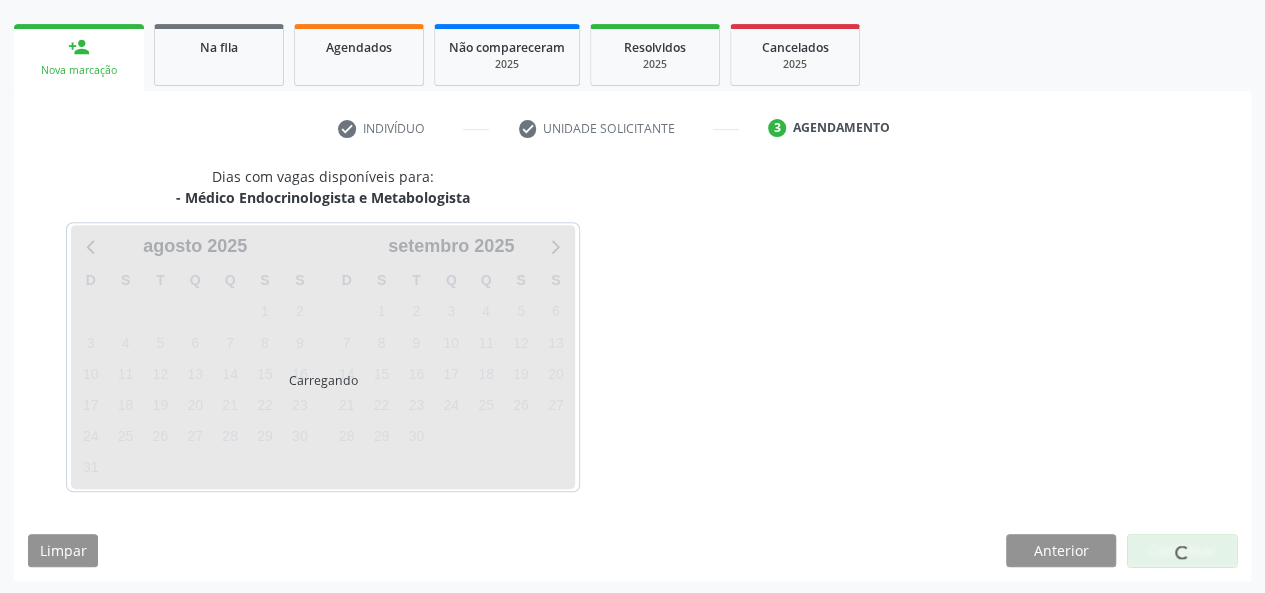 scroll, scrollTop: 362, scrollLeft: 0, axis: vertical 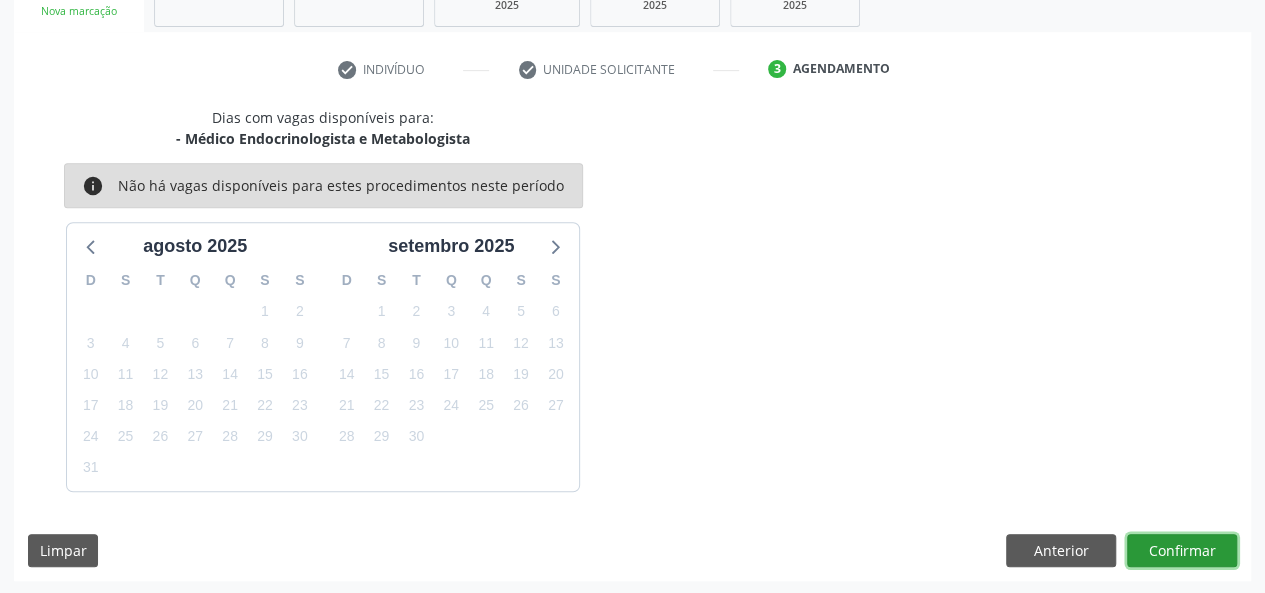 click on "Confirmar" at bounding box center (1182, 551) 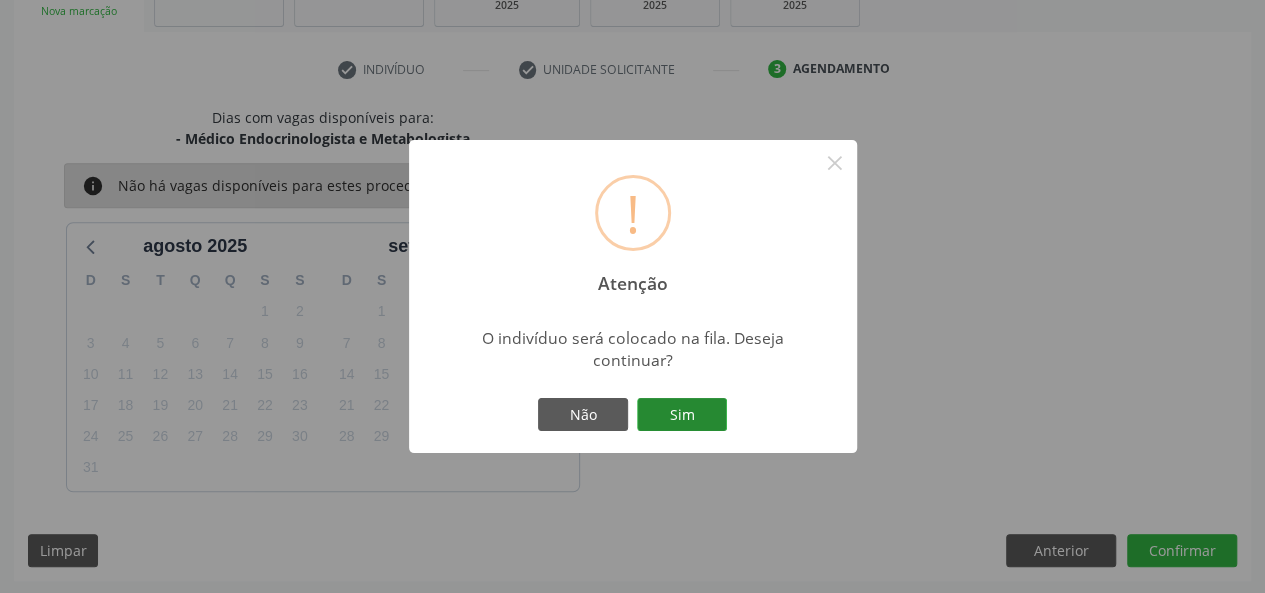 click on "Sim" at bounding box center [682, 415] 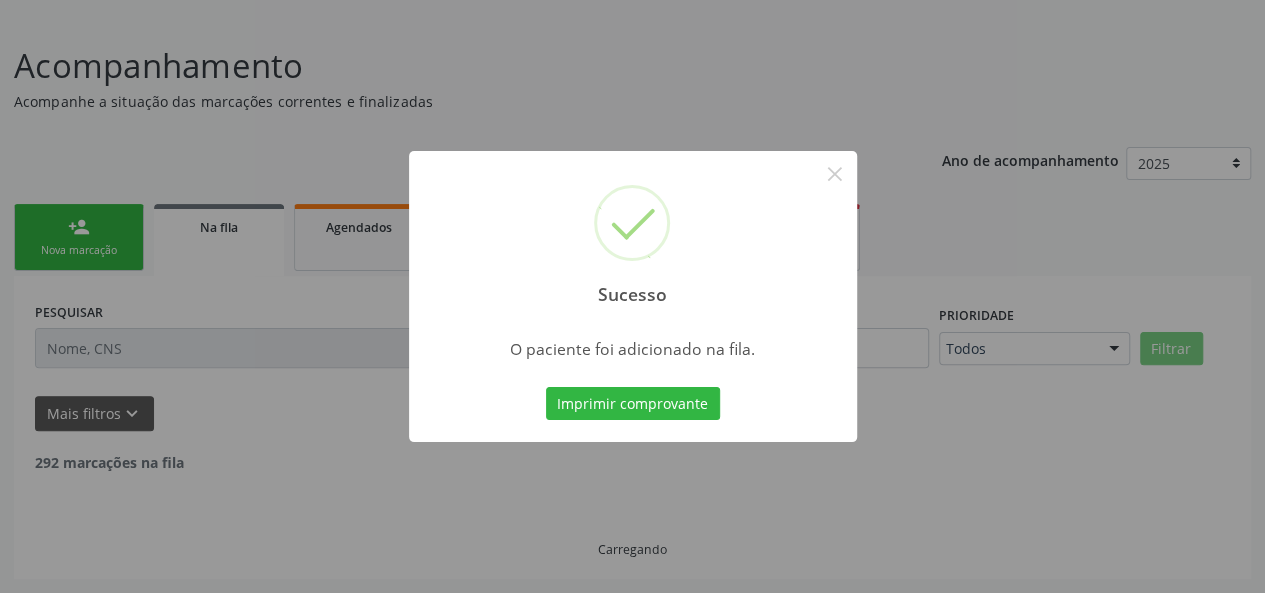 scroll, scrollTop: 100, scrollLeft: 0, axis: vertical 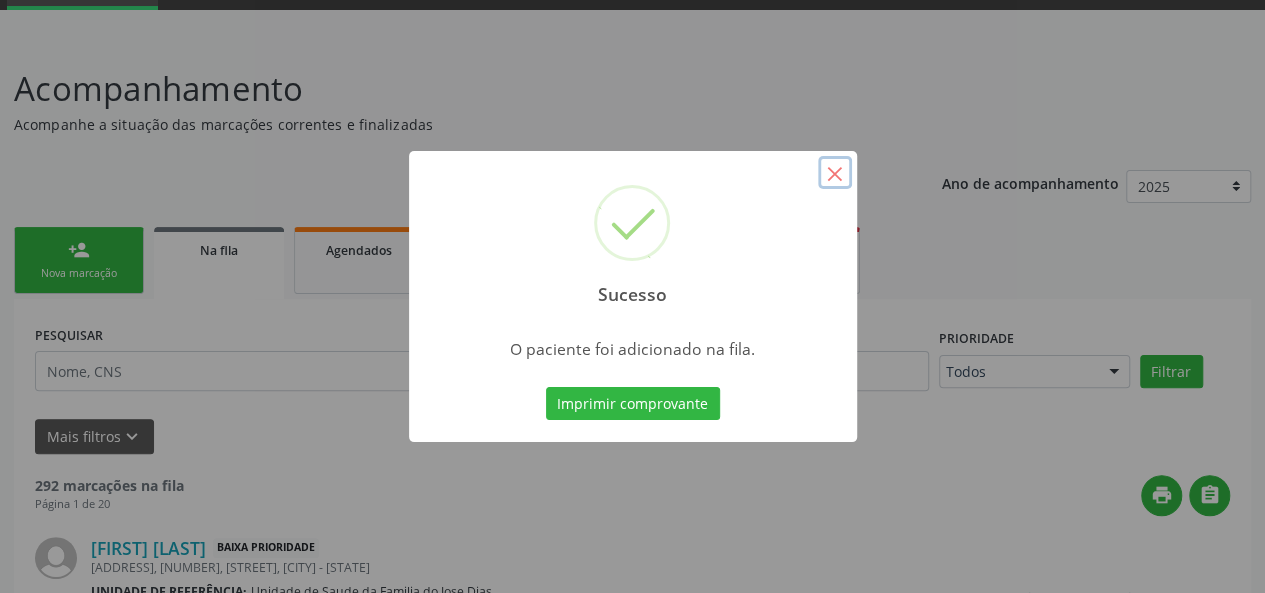 click on "×" at bounding box center [835, 173] 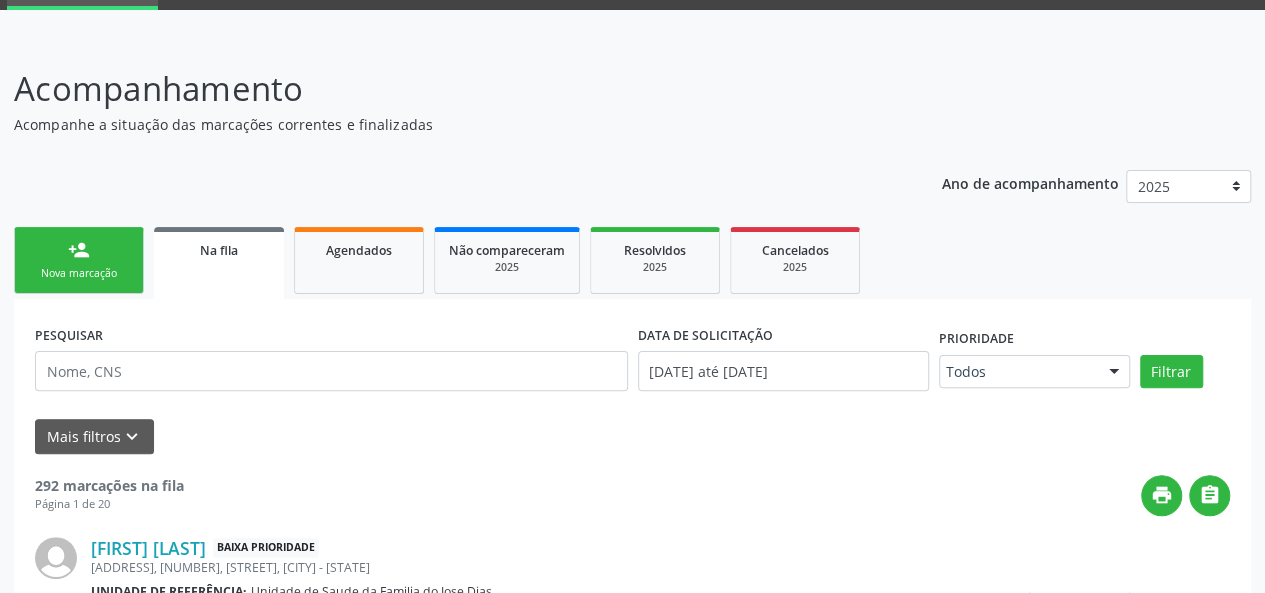 click on "person_add
Nova marcação" at bounding box center [79, 260] 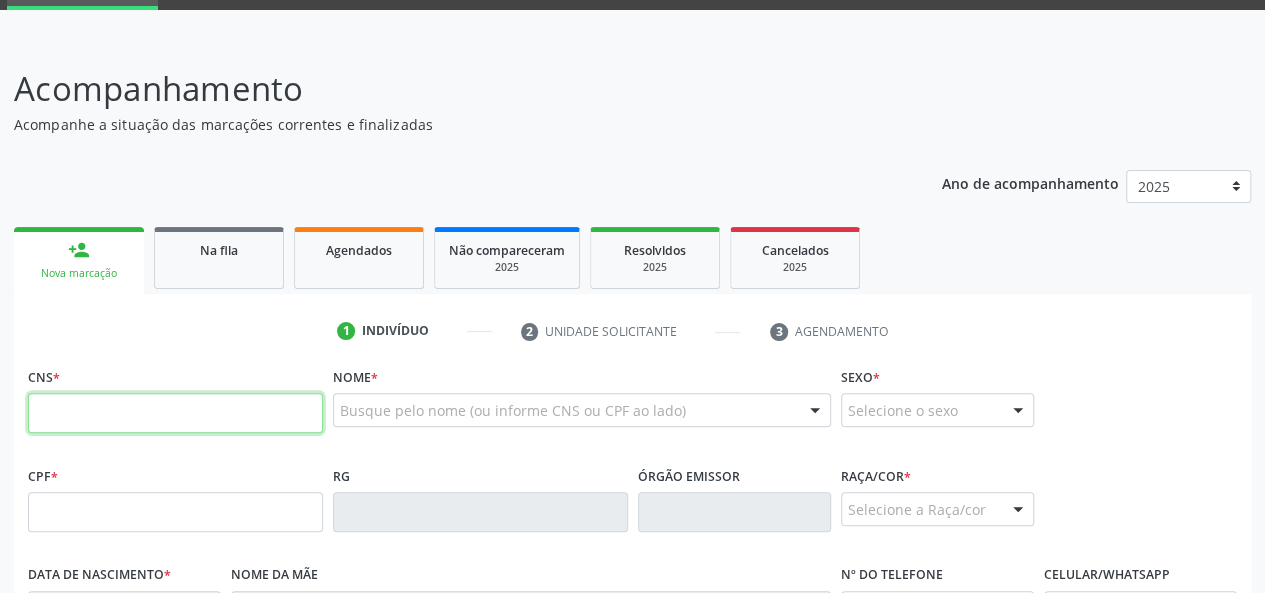paste on "[PHONE]" 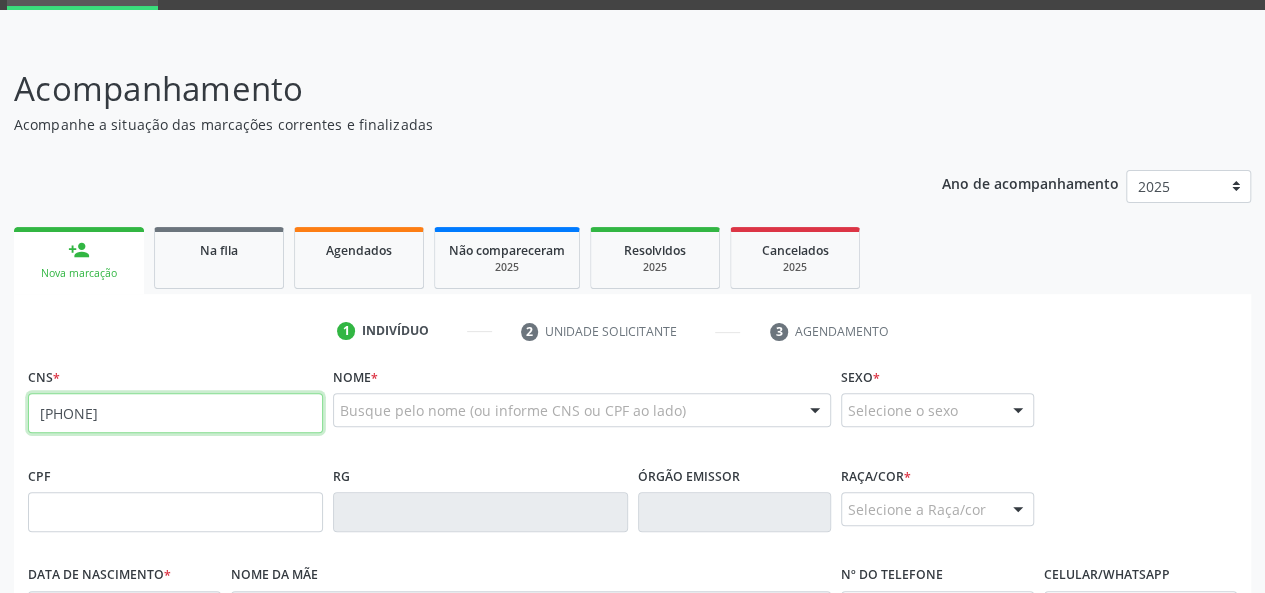 type on "[PHONE]" 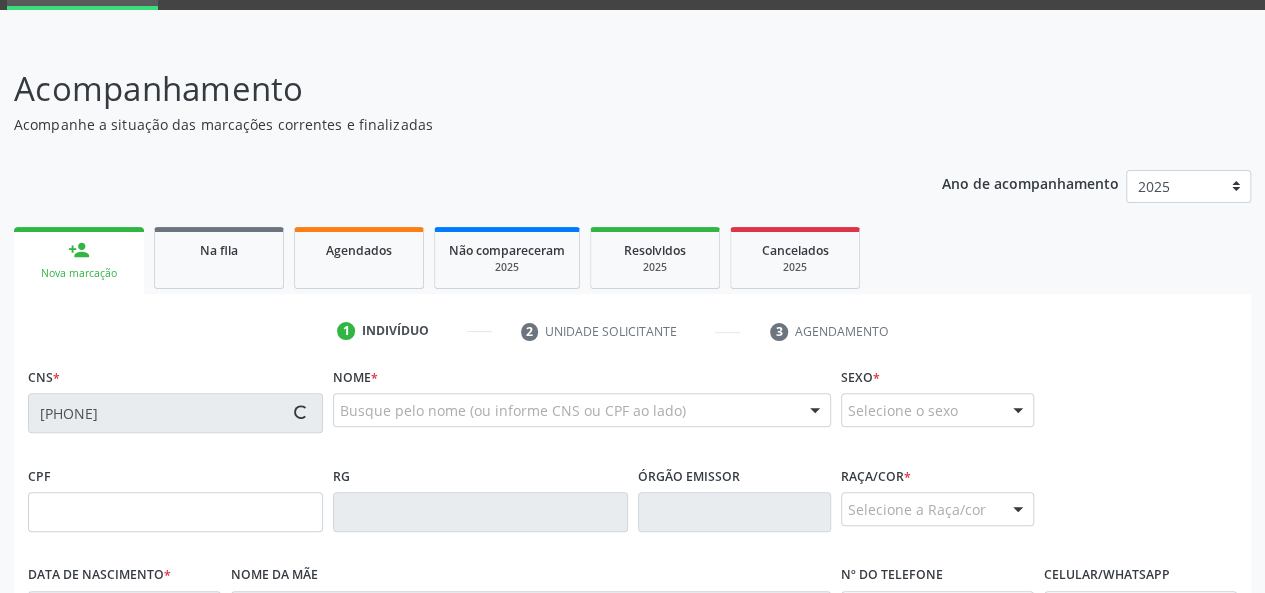 type on "[CPF]" 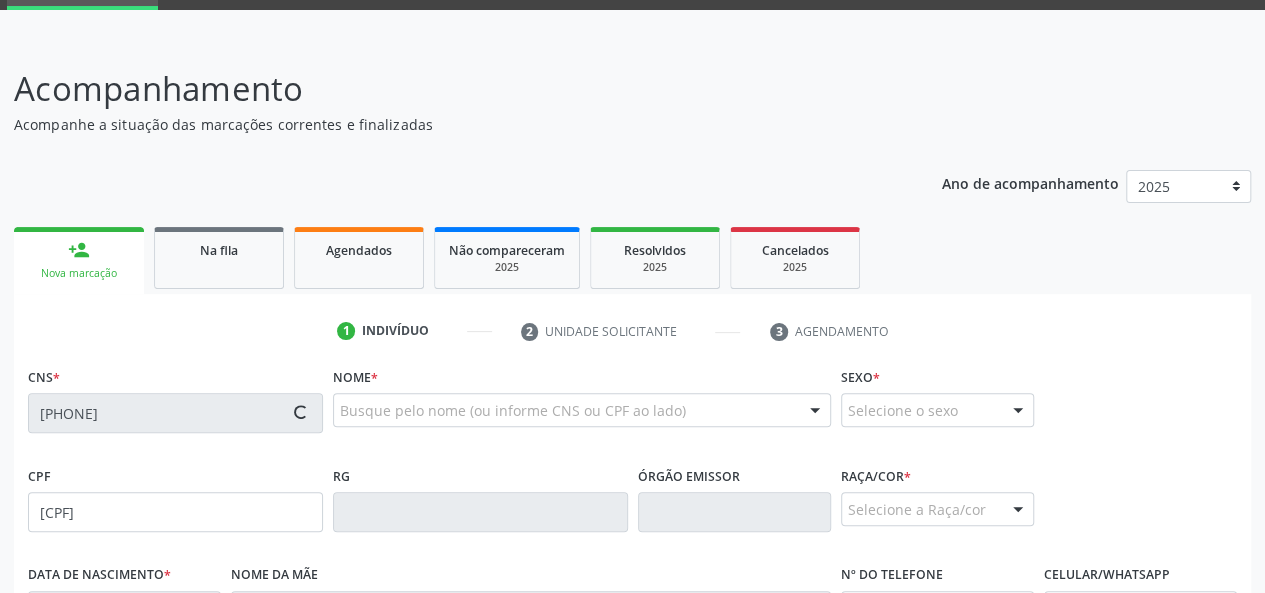 type on "[FIRST] [LAST]" 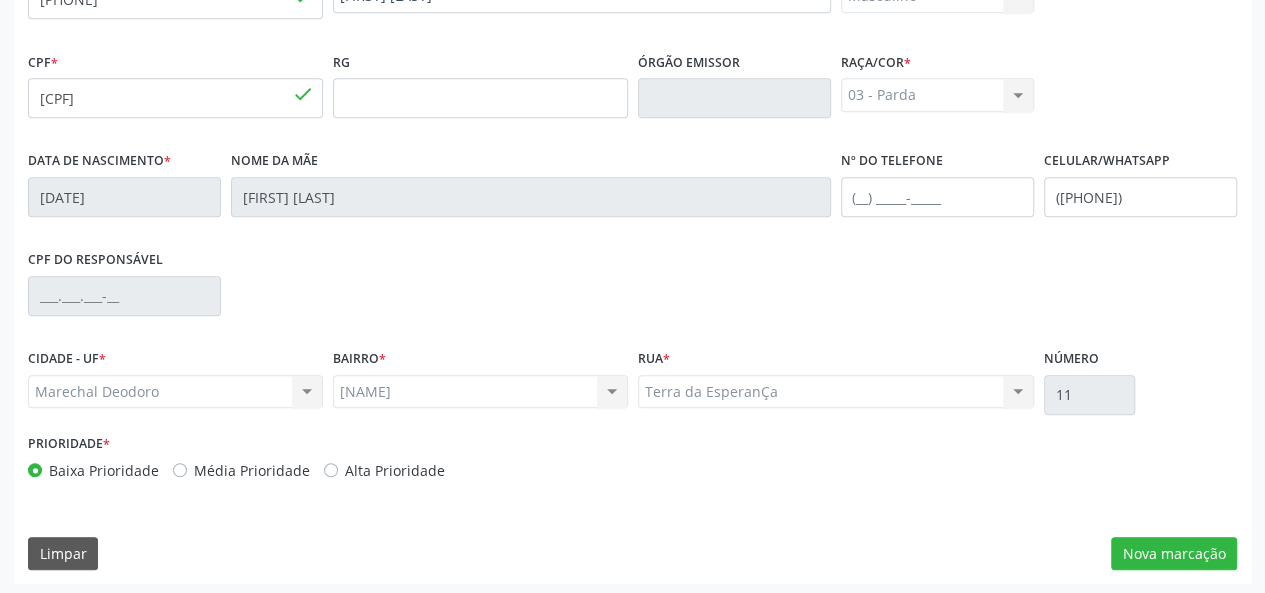 scroll, scrollTop: 518, scrollLeft: 0, axis: vertical 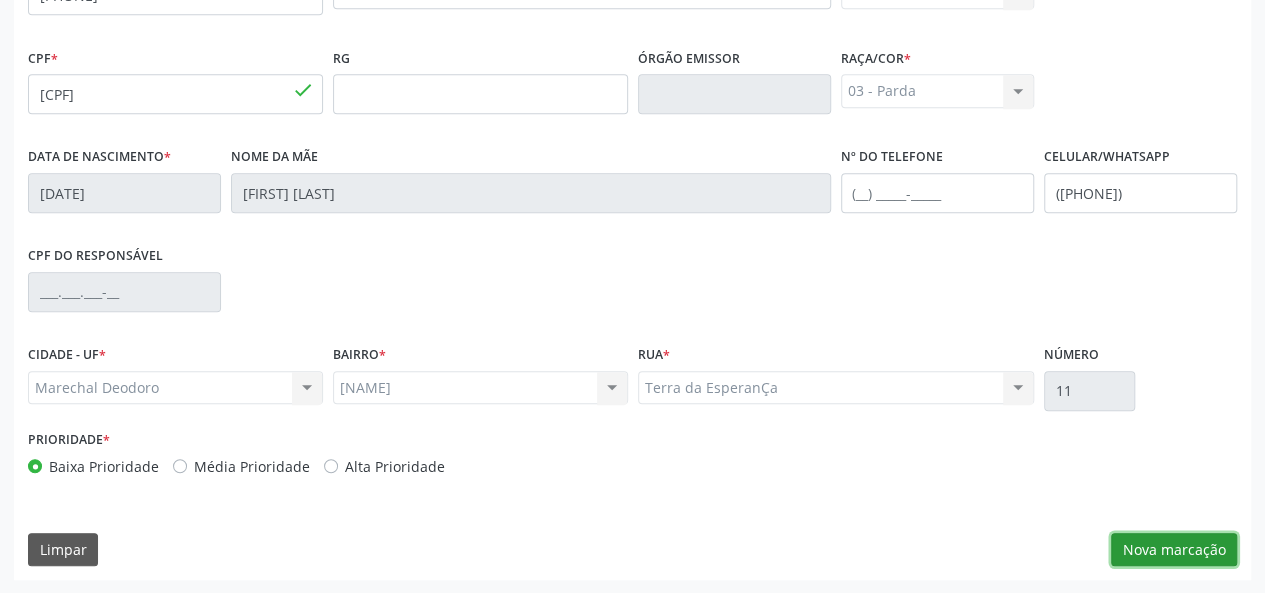 click on "Nova marcação" at bounding box center (1174, 550) 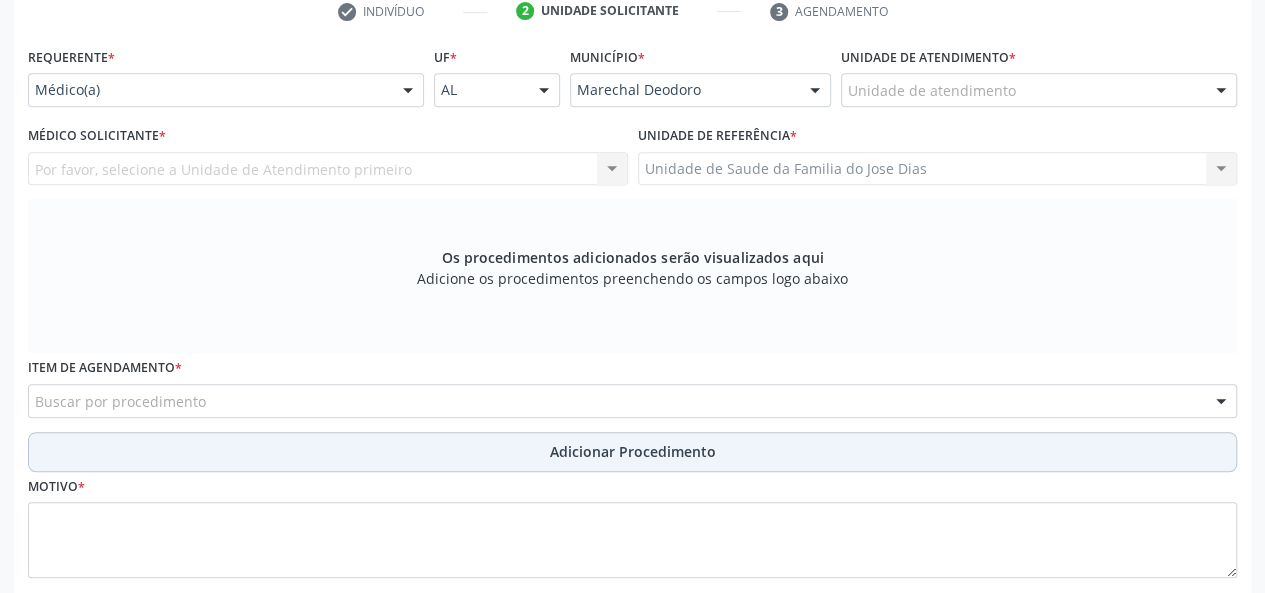 scroll, scrollTop: 318, scrollLeft: 0, axis: vertical 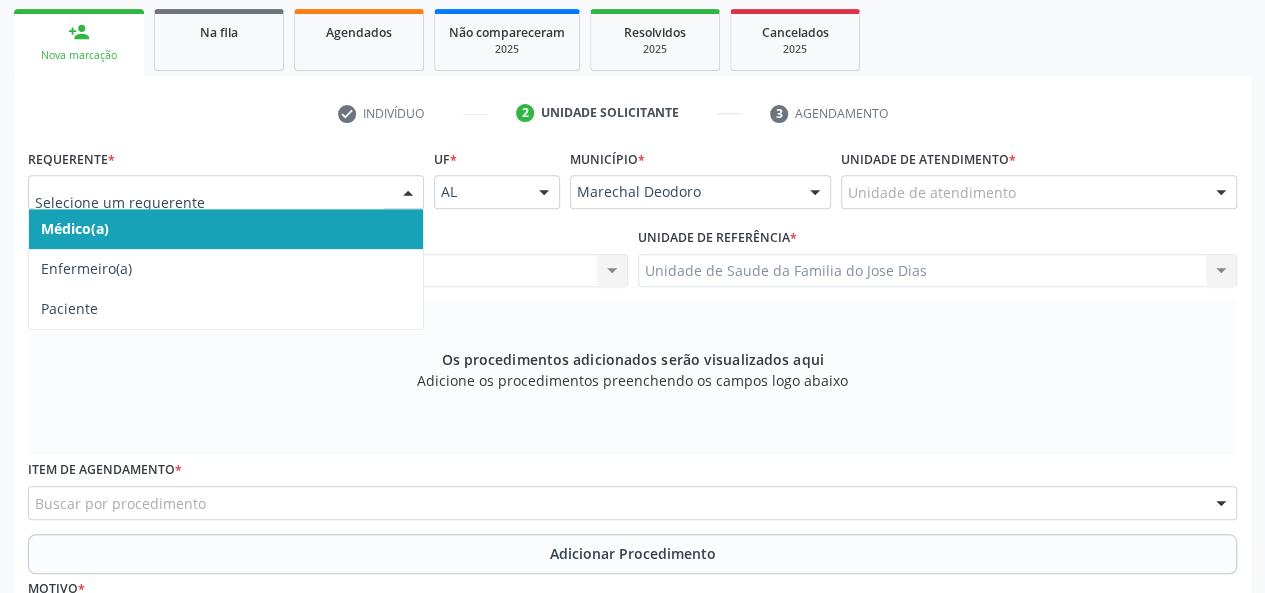 click on "Médico(a)   Enfermeiro(a)   Paciente
Nenhum resultado encontrado para: "   "
Não há nenhuma opção para ser exibida." at bounding box center (226, 192) 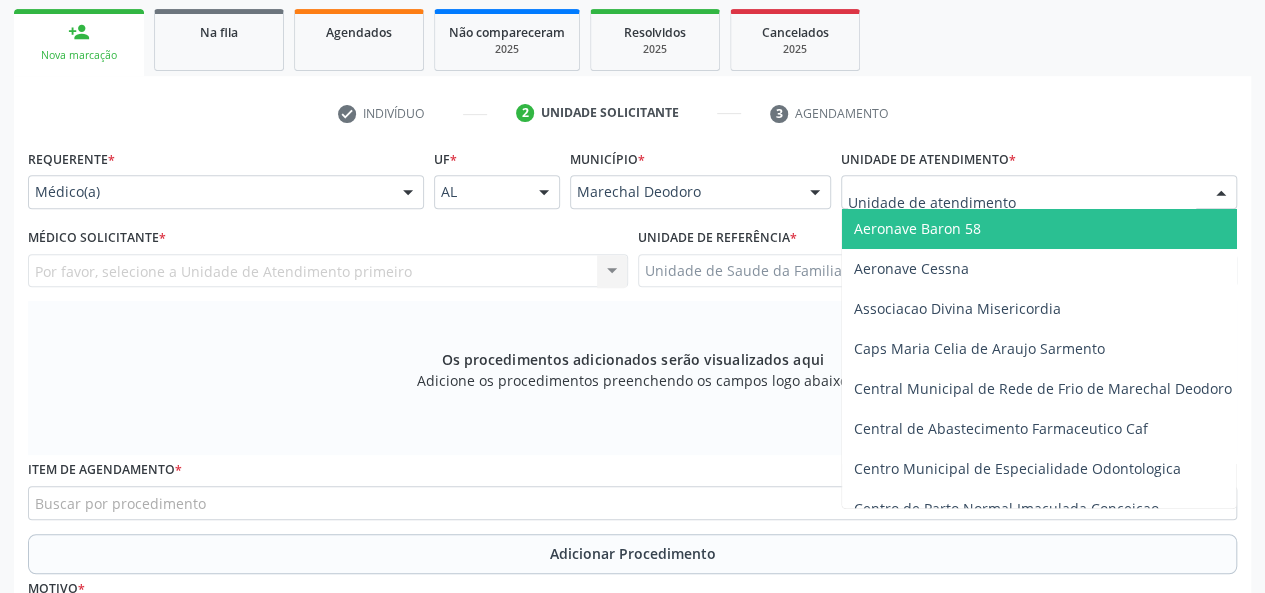 type on "J" 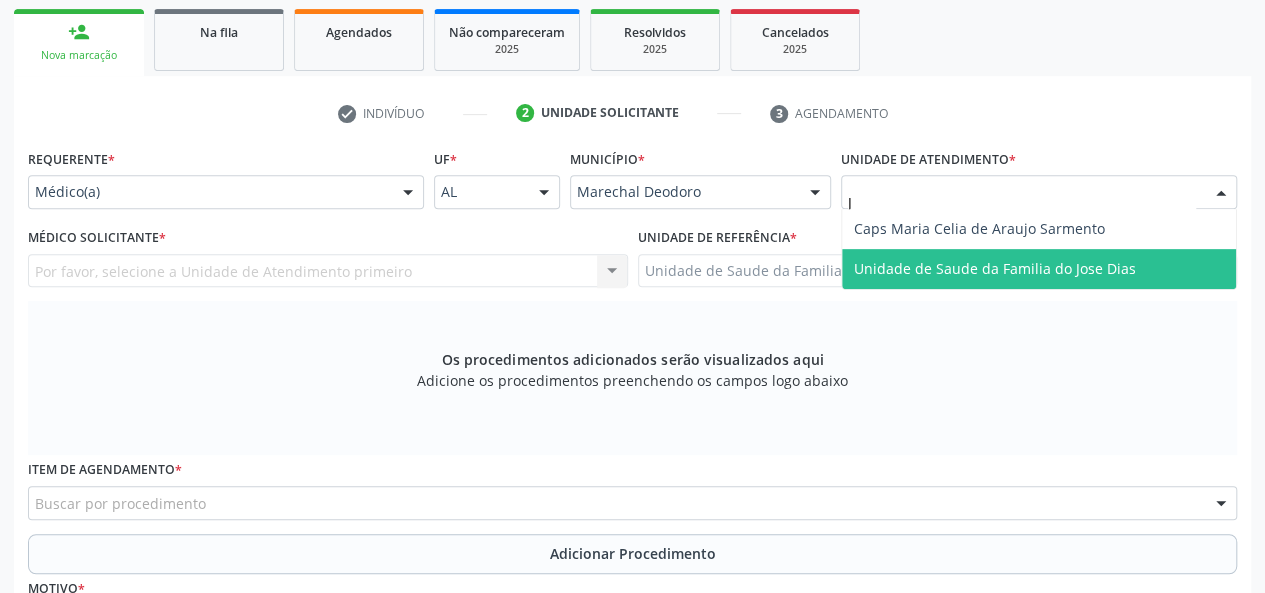 click on "Unidade de Saude da Familia do Jose Dias" at bounding box center (995, 268) 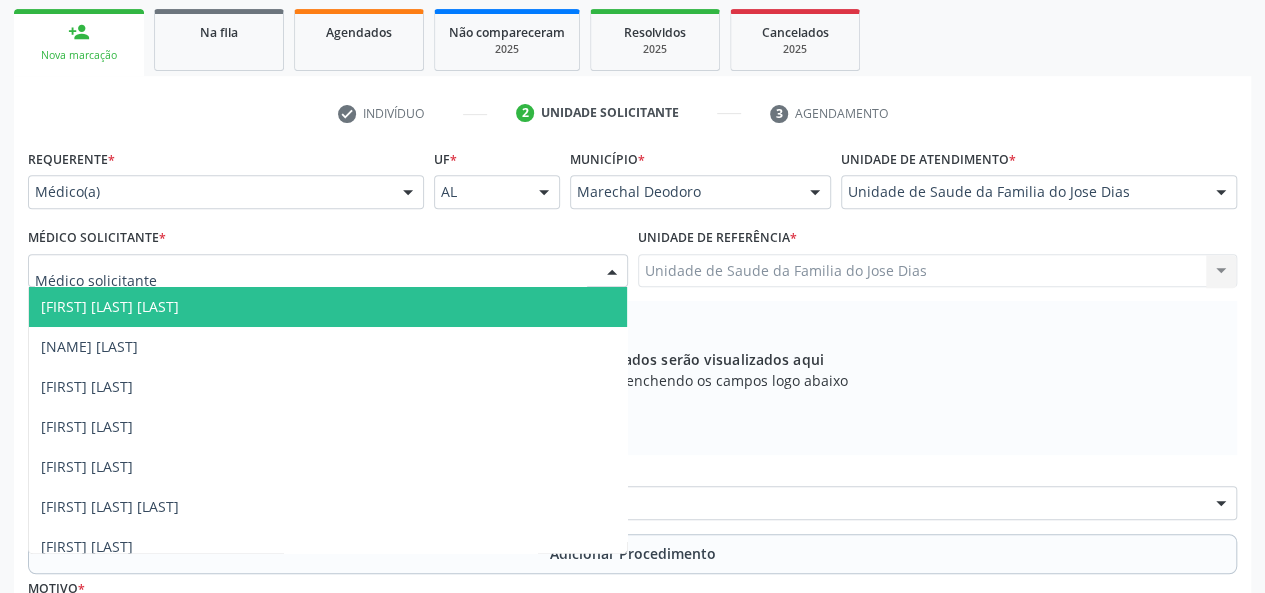 click at bounding box center (612, 272) 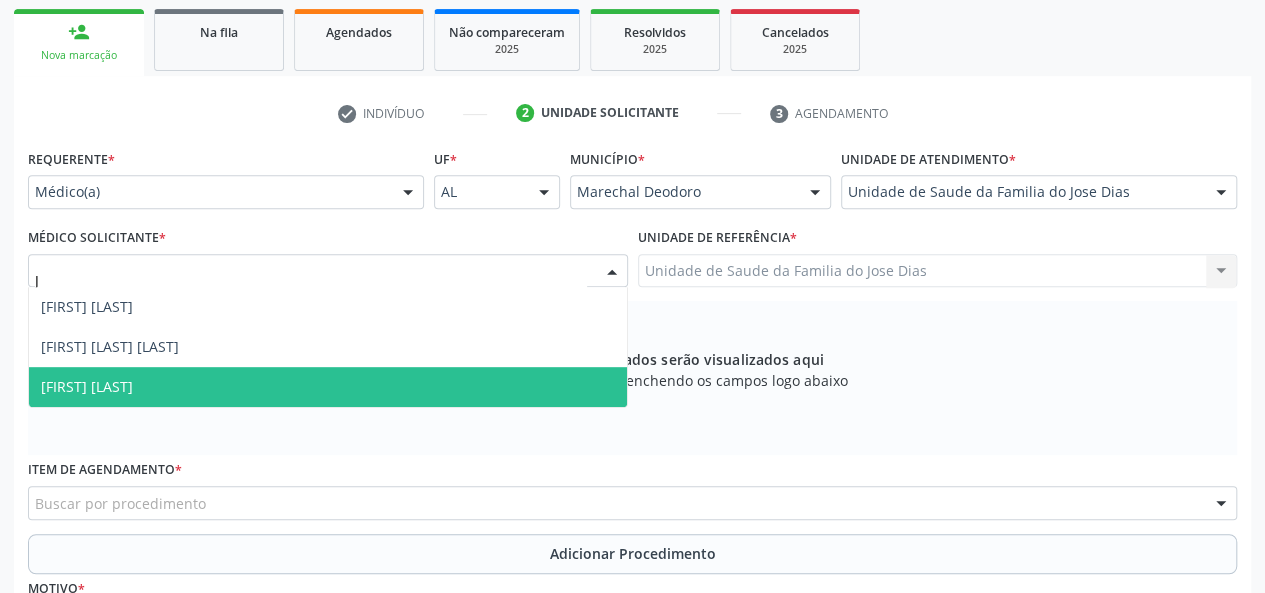 click on "[FIRST] [LAST]" at bounding box center (328, 387) 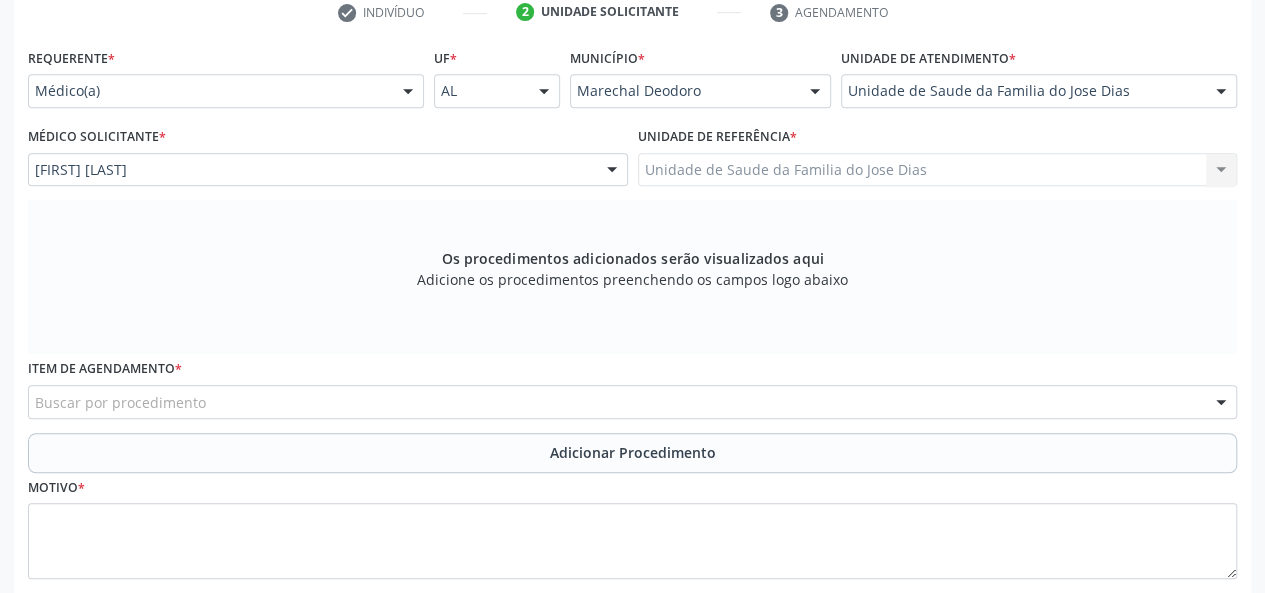 scroll, scrollTop: 518, scrollLeft: 0, axis: vertical 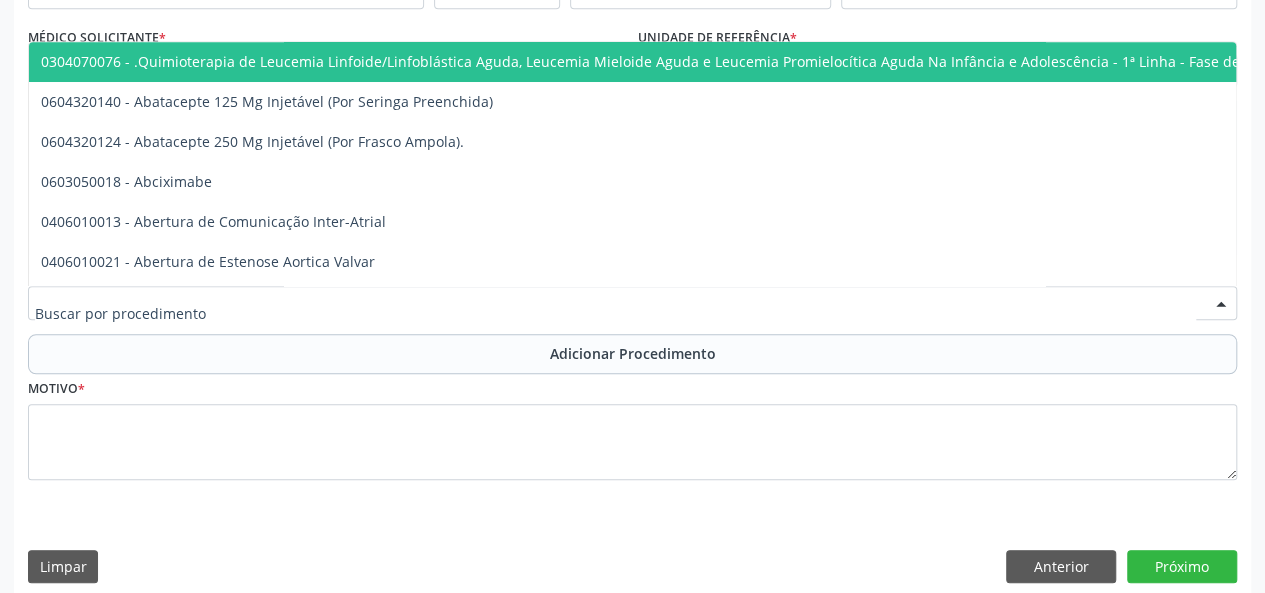 click at bounding box center (632, 303) 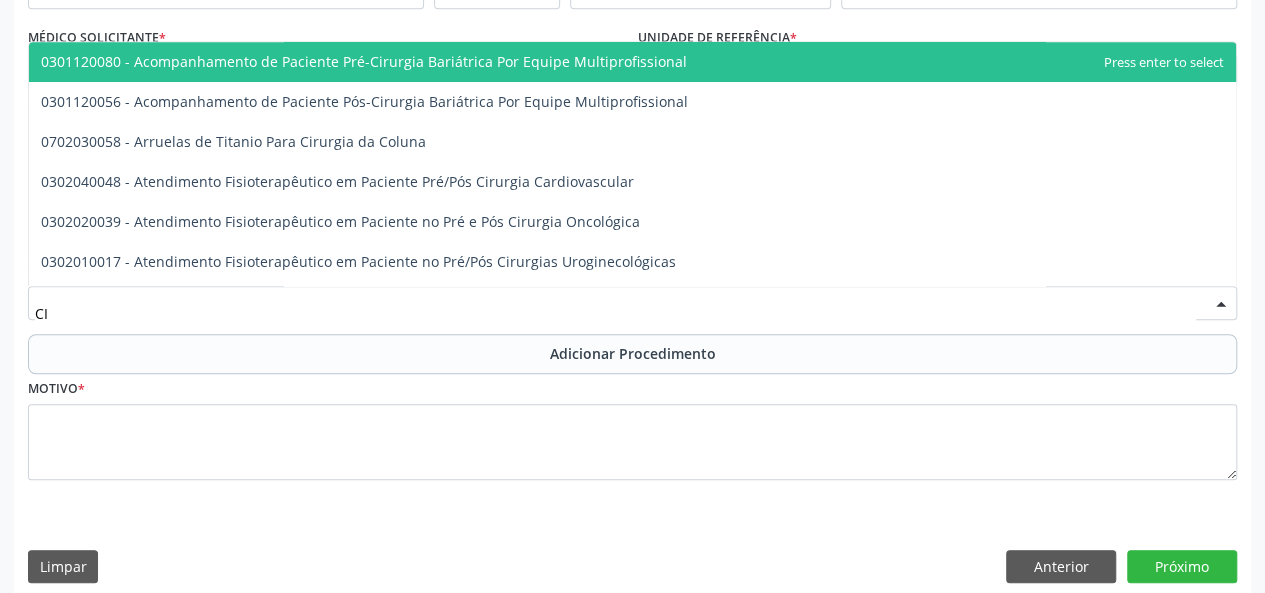 type on "C" 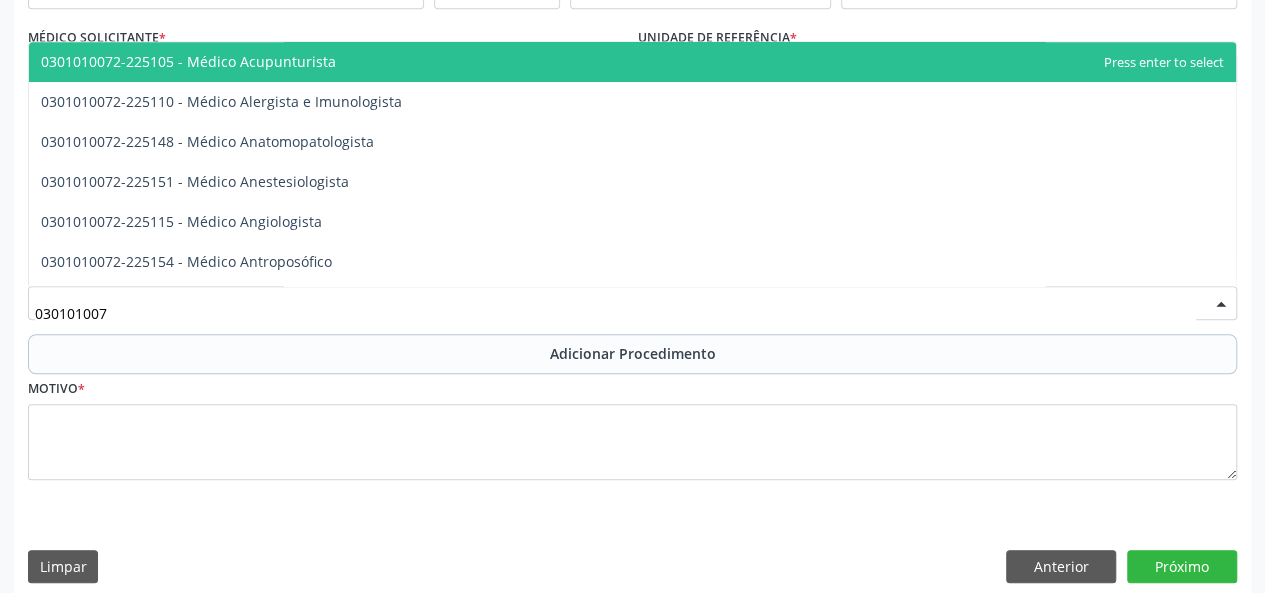 type on "0301010072" 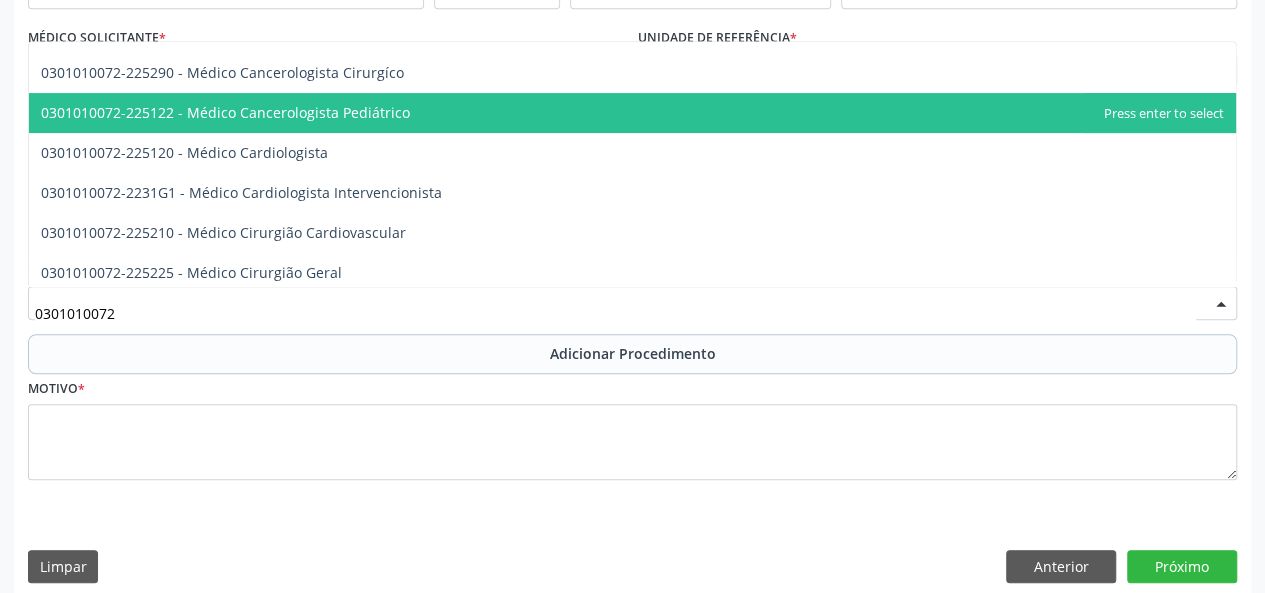 scroll, scrollTop: 300, scrollLeft: 0, axis: vertical 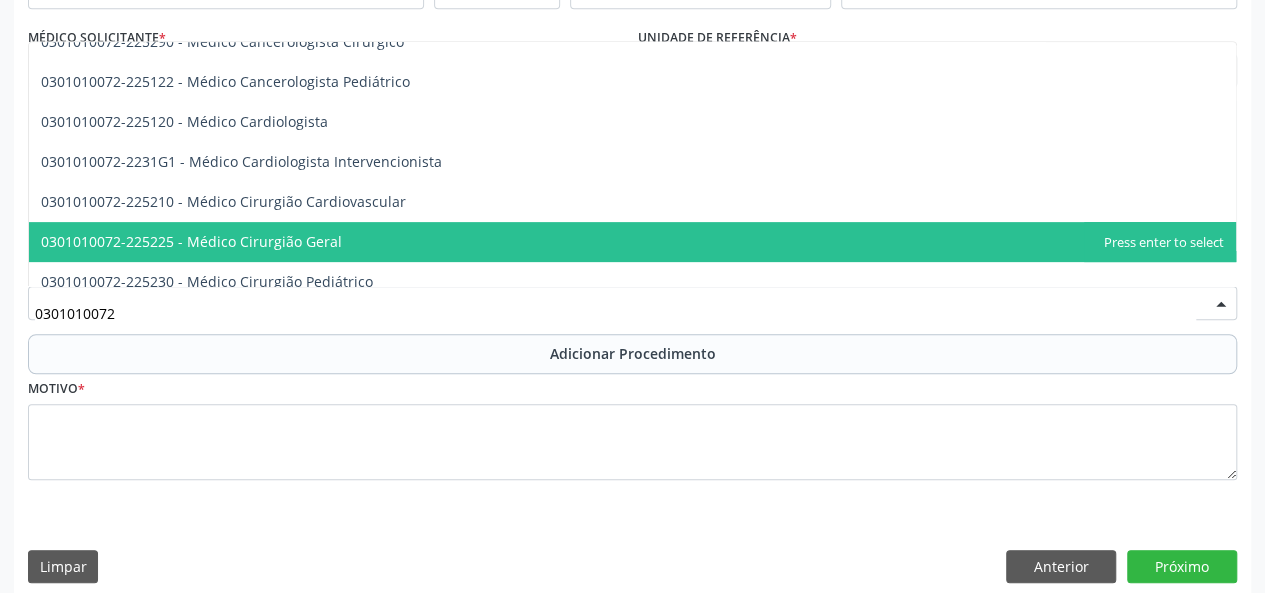 click on "0301010072-225225 - Médico Cirurgião Geral" at bounding box center (191, 241) 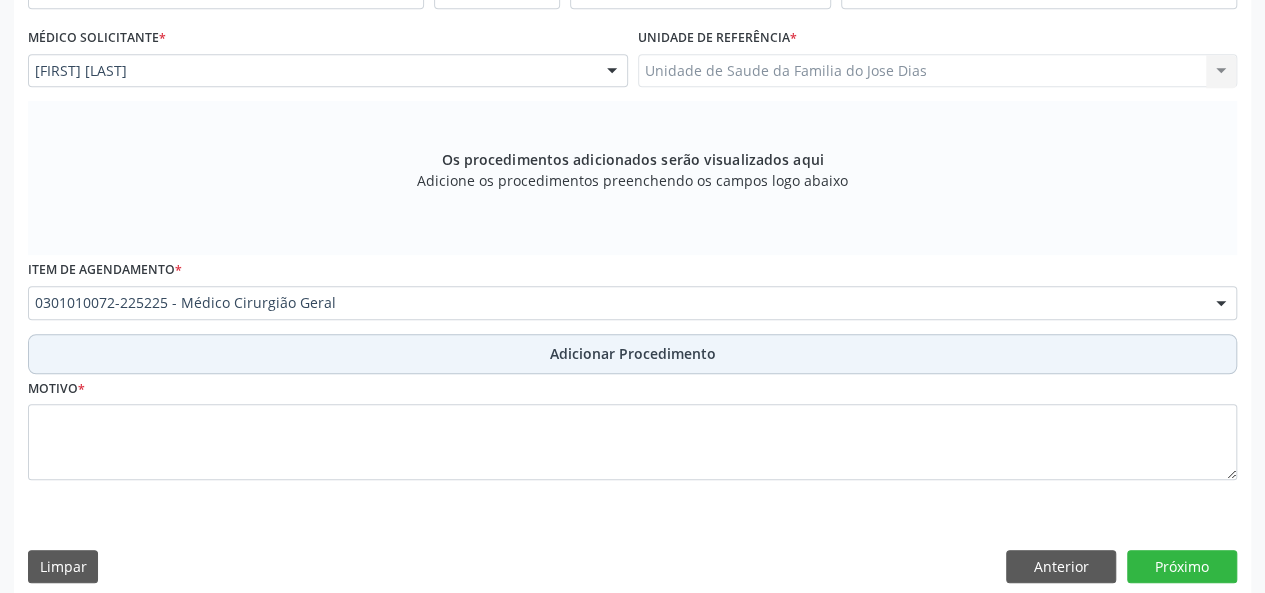 click on "Adicionar Procedimento" at bounding box center [632, 354] 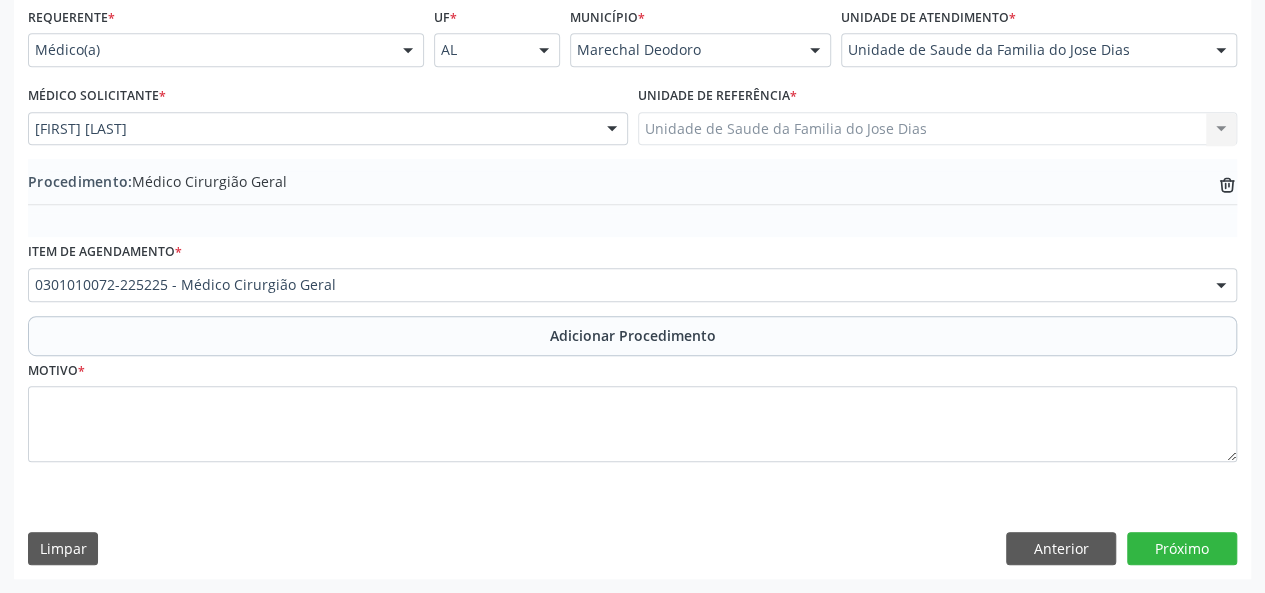 scroll, scrollTop: 458, scrollLeft: 0, axis: vertical 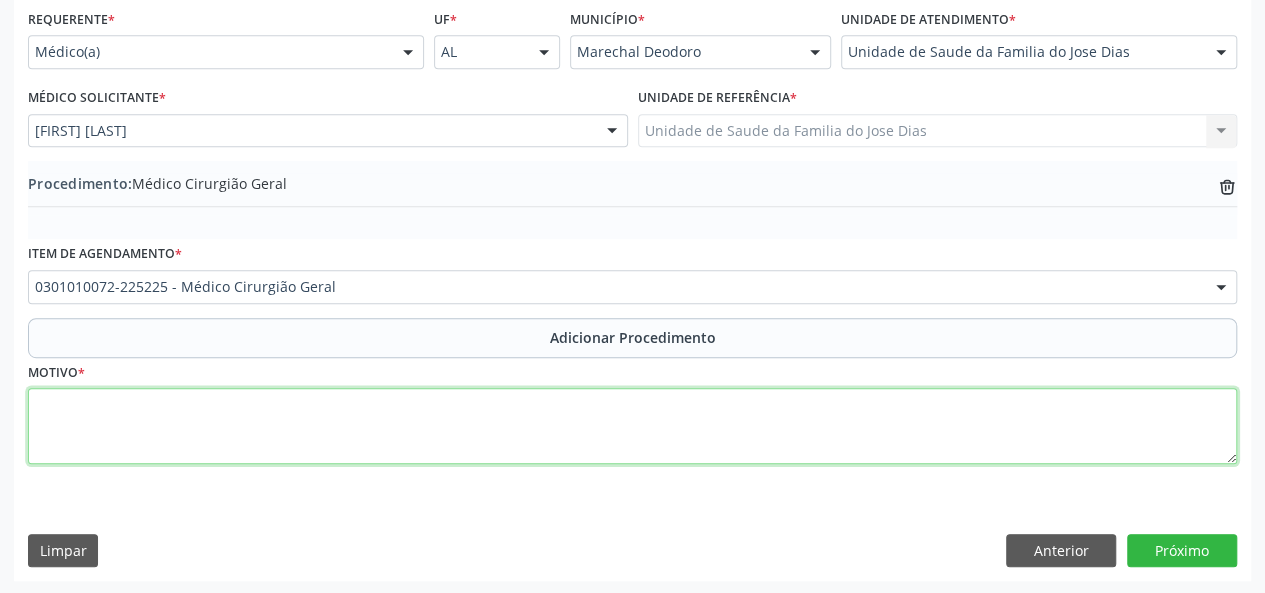 click at bounding box center (632, 426) 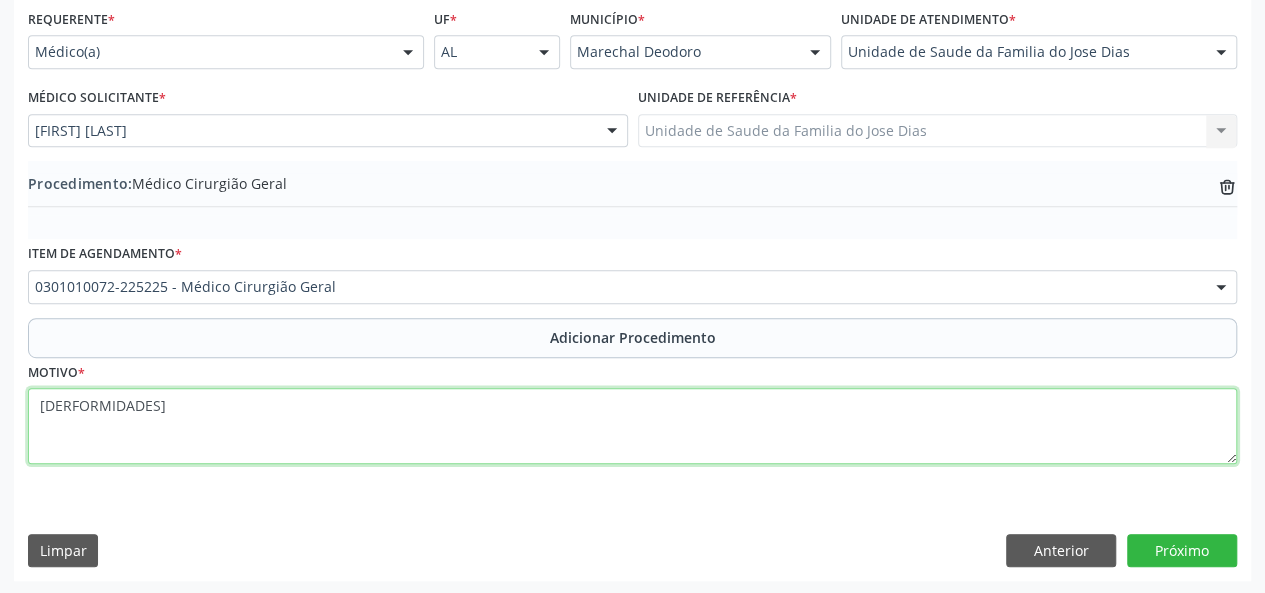 click on "[DERFORMIDADES]" at bounding box center [632, 426] 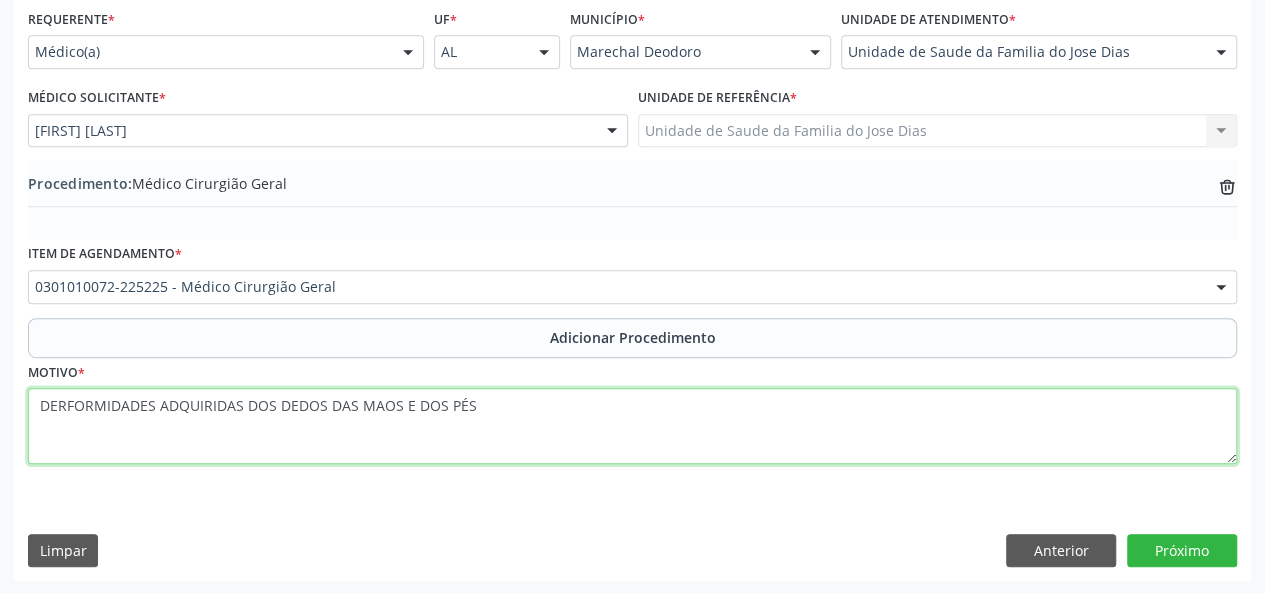 click on "DERFORMIDADES ADQUIRIDAS DOS DEDOS DAS MAOS E DOS PÉS" at bounding box center (632, 426) 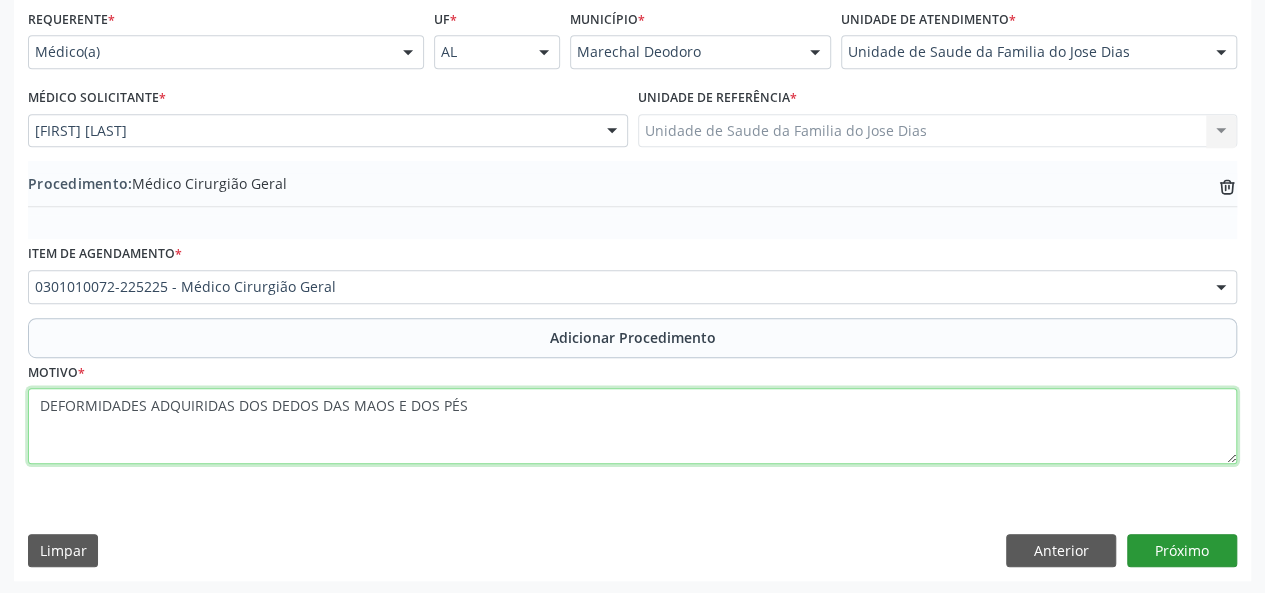 type on "DEFORMIDADES ADQUIRIDAS DOS DEDOS DAS MAOS E DOS PÉS" 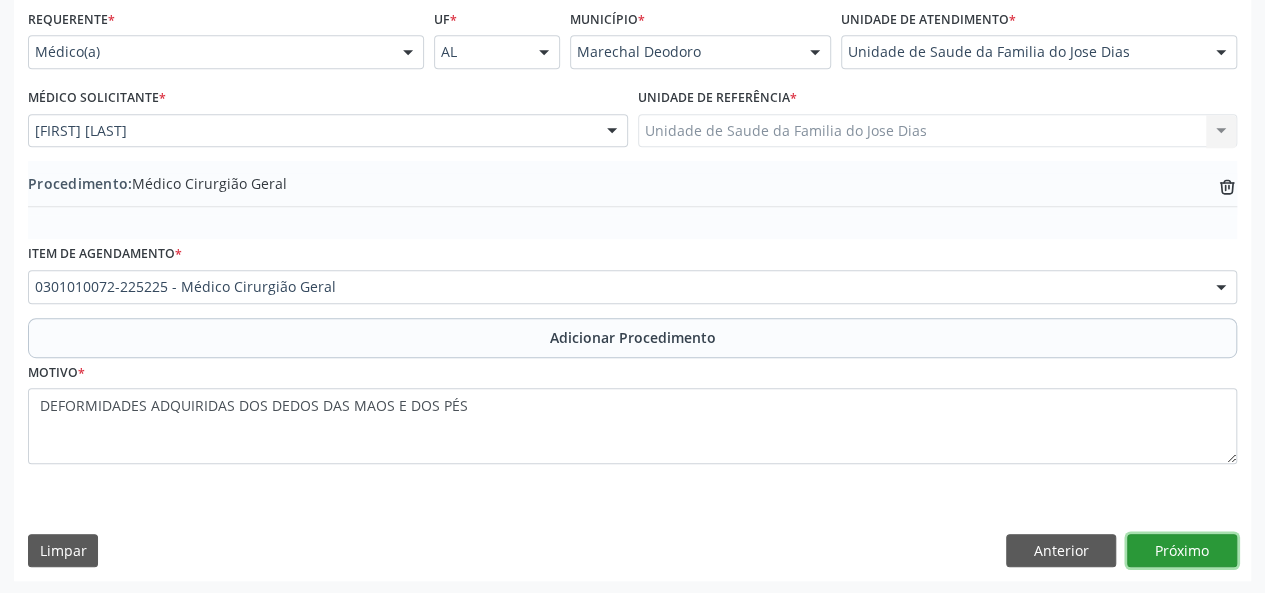 click on "Próximo" at bounding box center [1182, 551] 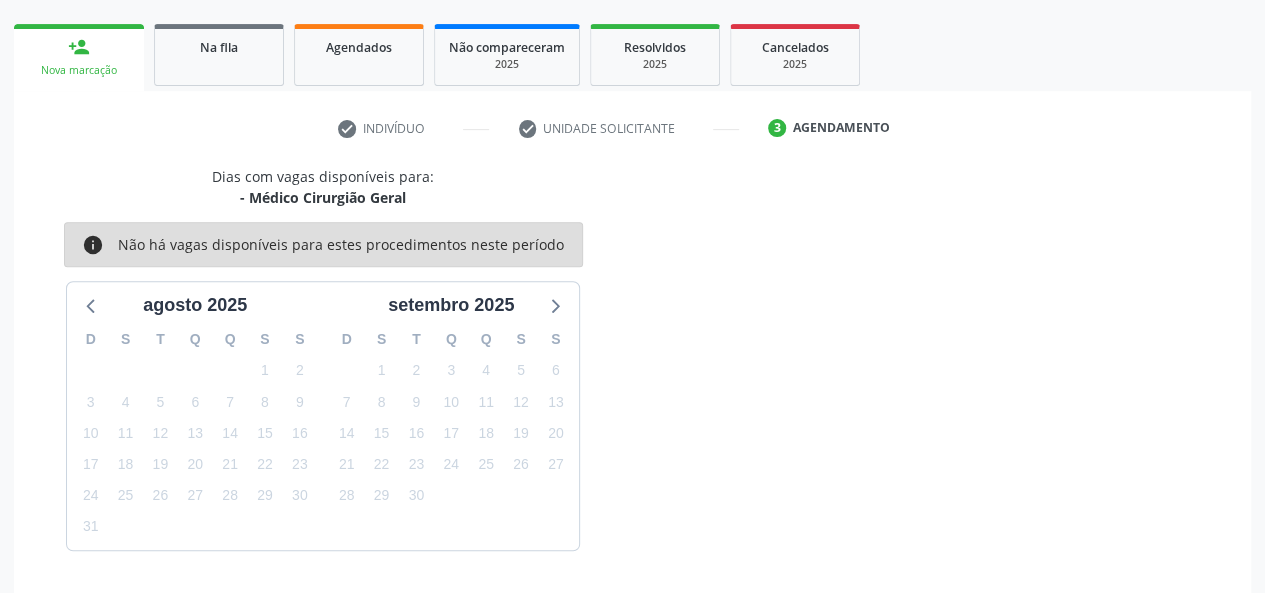 scroll, scrollTop: 362, scrollLeft: 0, axis: vertical 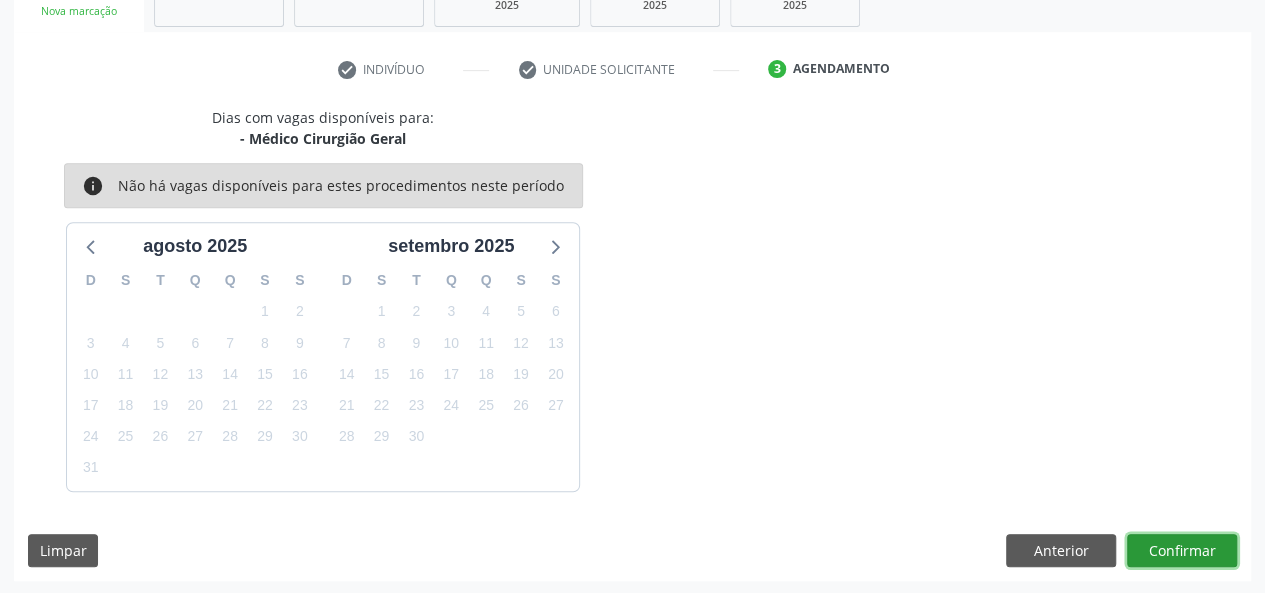 click on "Confirmar" at bounding box center (1182, 551) 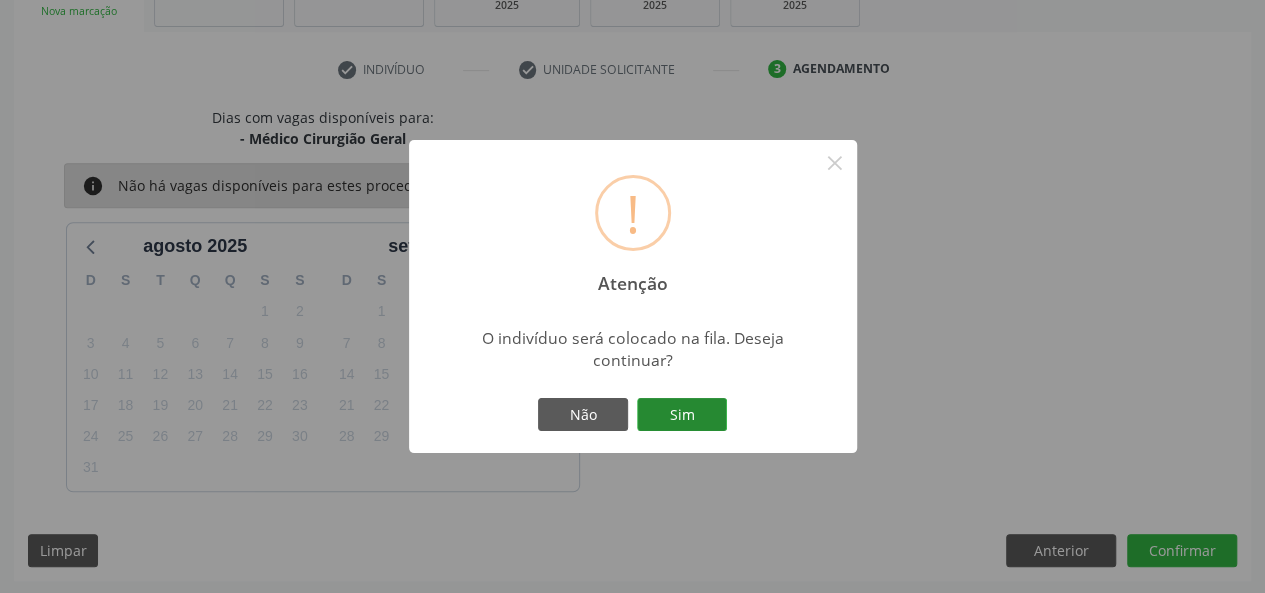 click on "Sim" at bounding box center [682, 415] 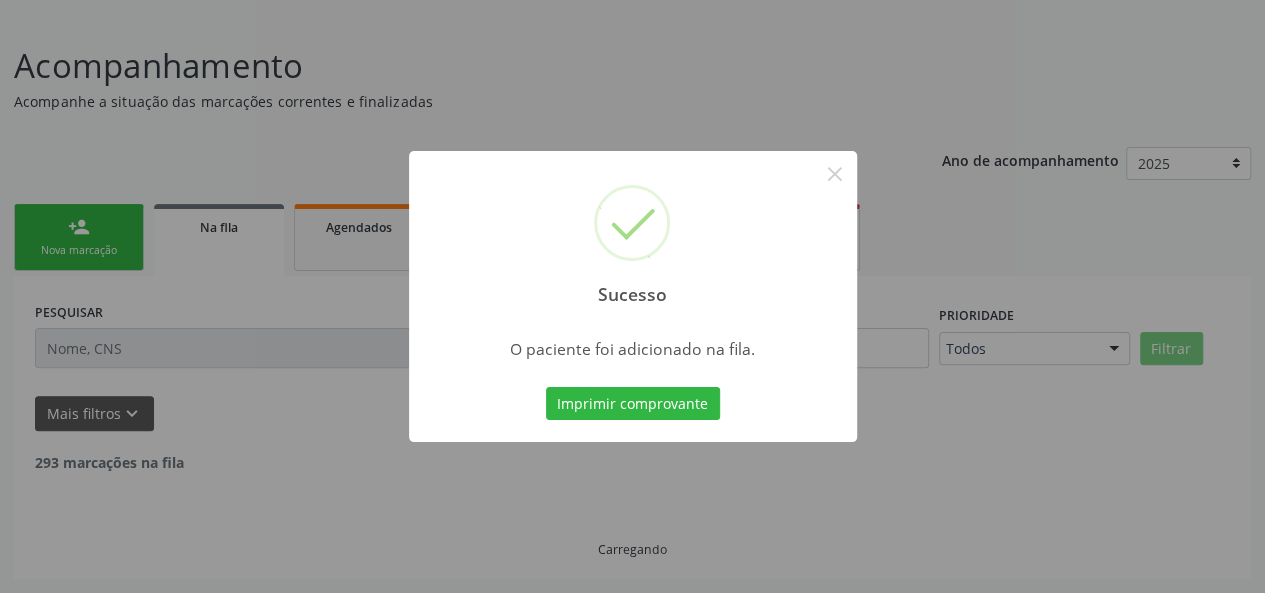 scroll, scrollTop: 100, scrollLeft: 0, axis: vertical 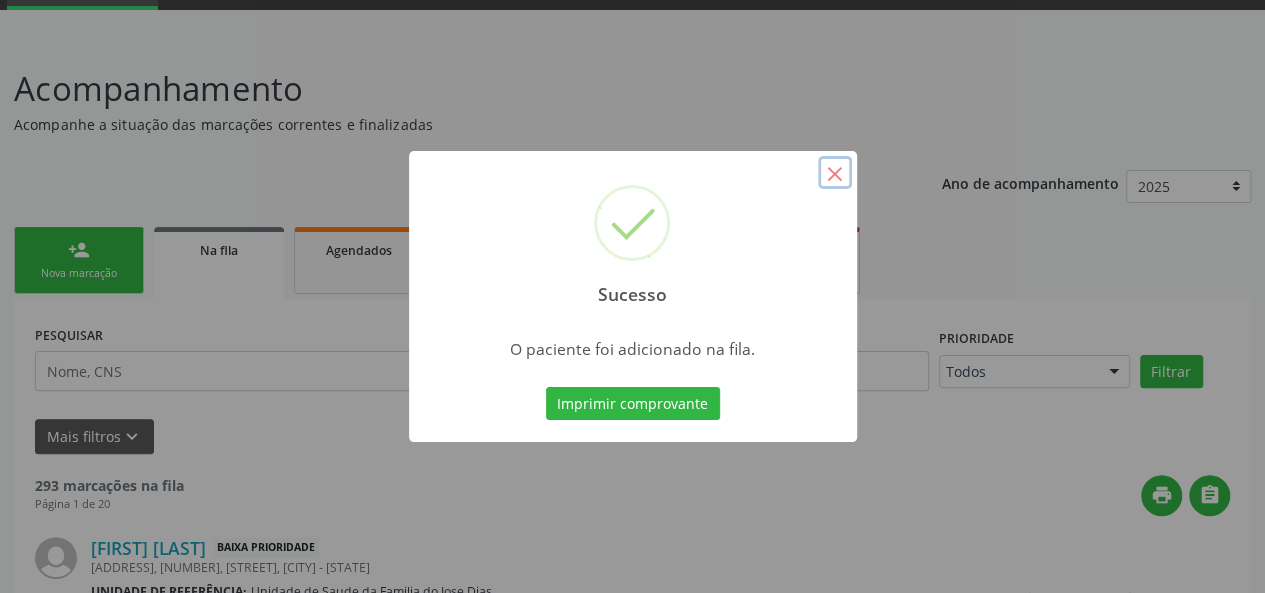 click on "×" at bounding box center [835, 173] 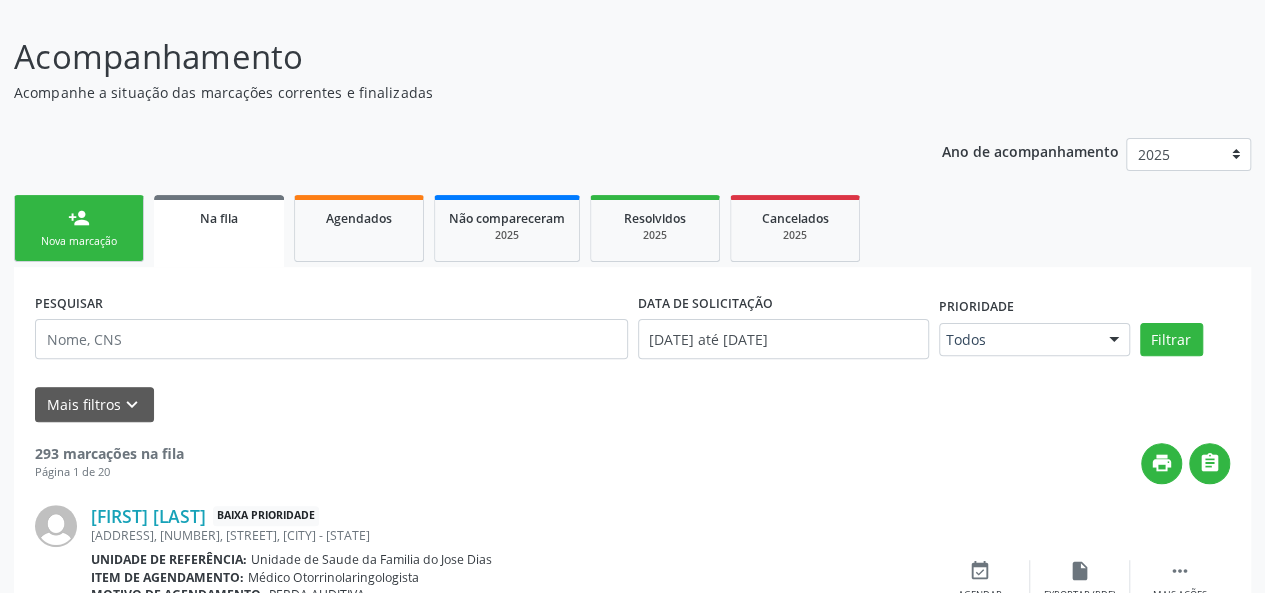 scroll, scrollTop: 100, scrollLeft: 0, axis: vertical 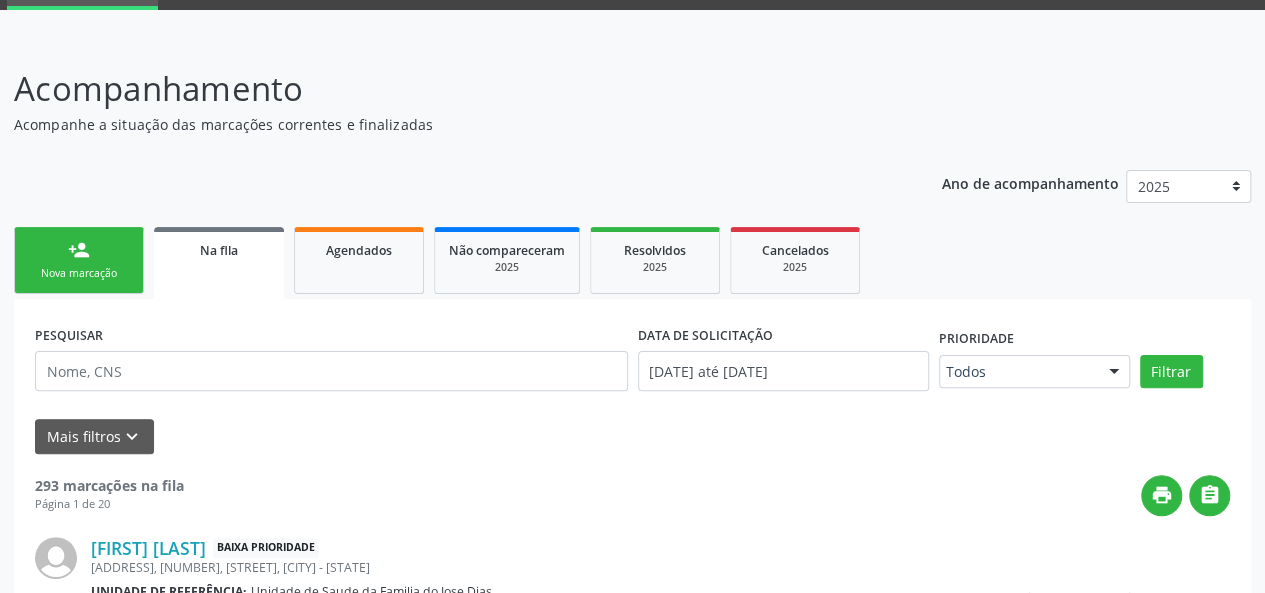 click on "Nova marcação" at bounding box center (79, 273) 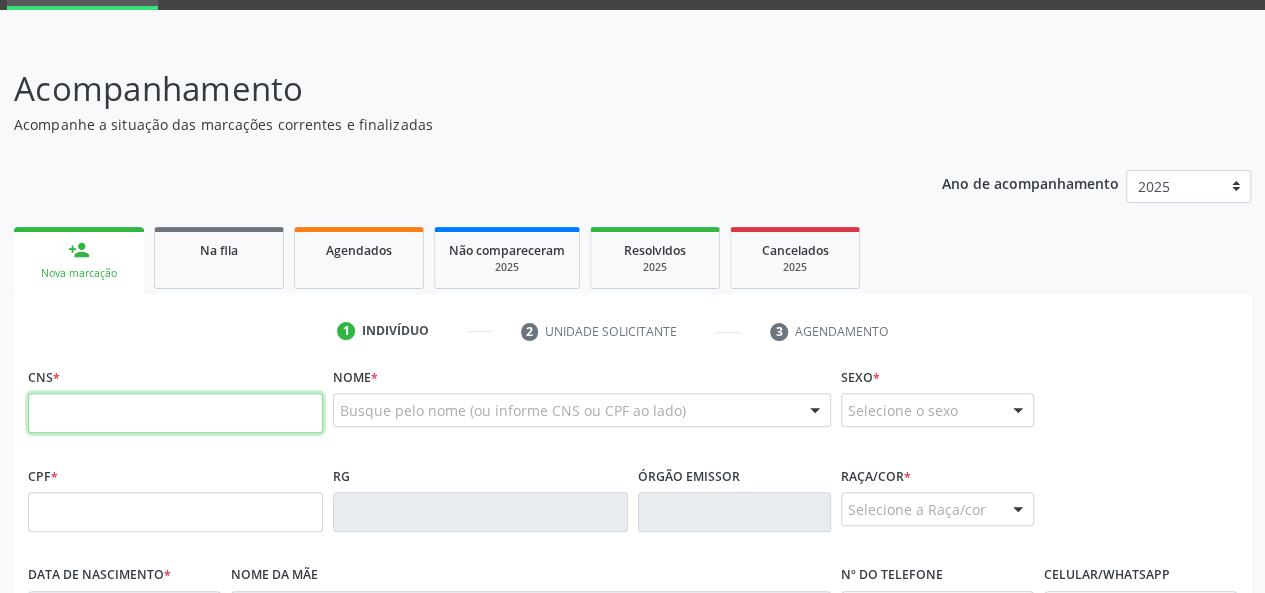 click at bounding box center [175, 413] 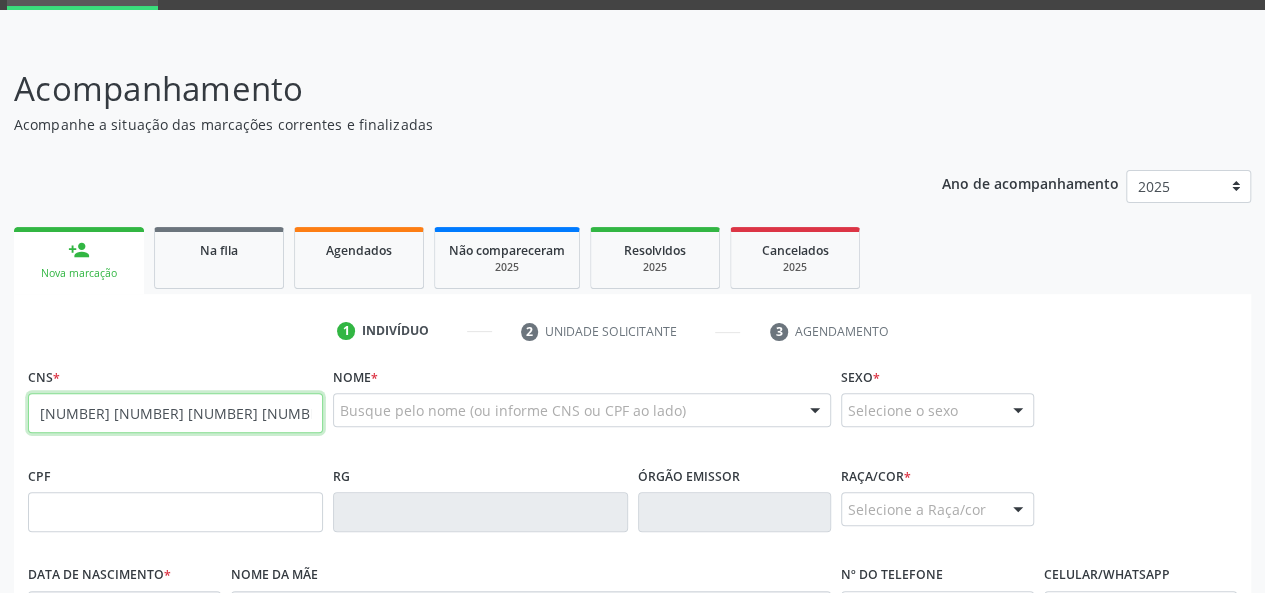 type on "[NUMBER] [NUMBER] [NUMBER] [NUMBER]" 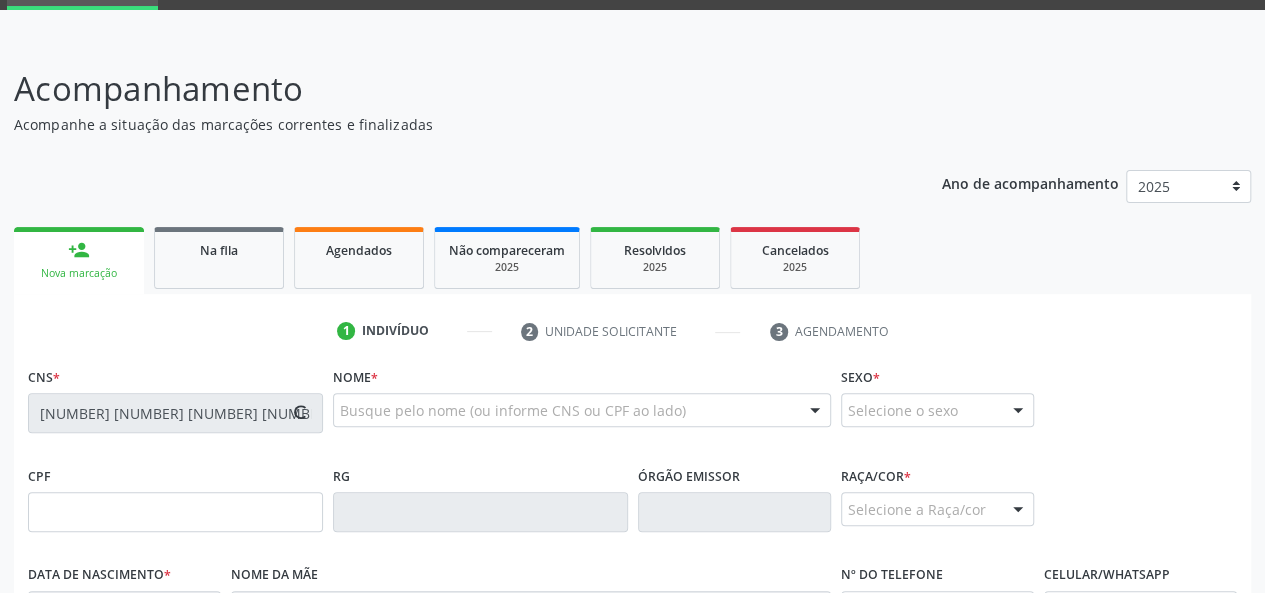 type on "[NUMBER]" 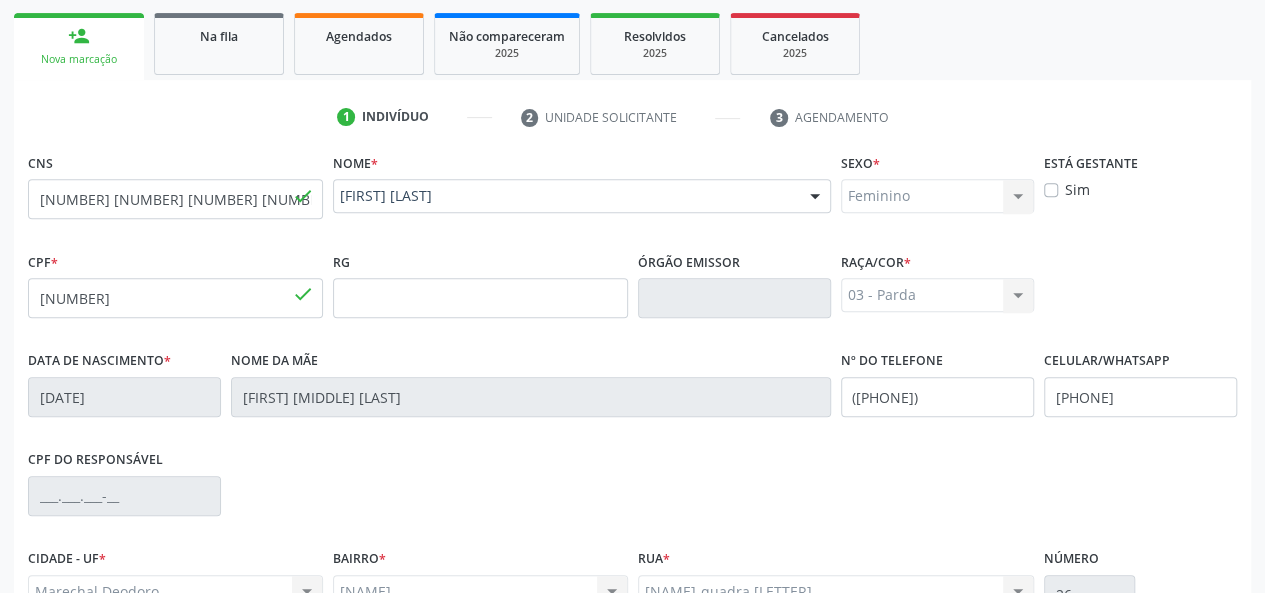 scroll, scrollTop: 518, scrollLeft: 0, axis: vertical 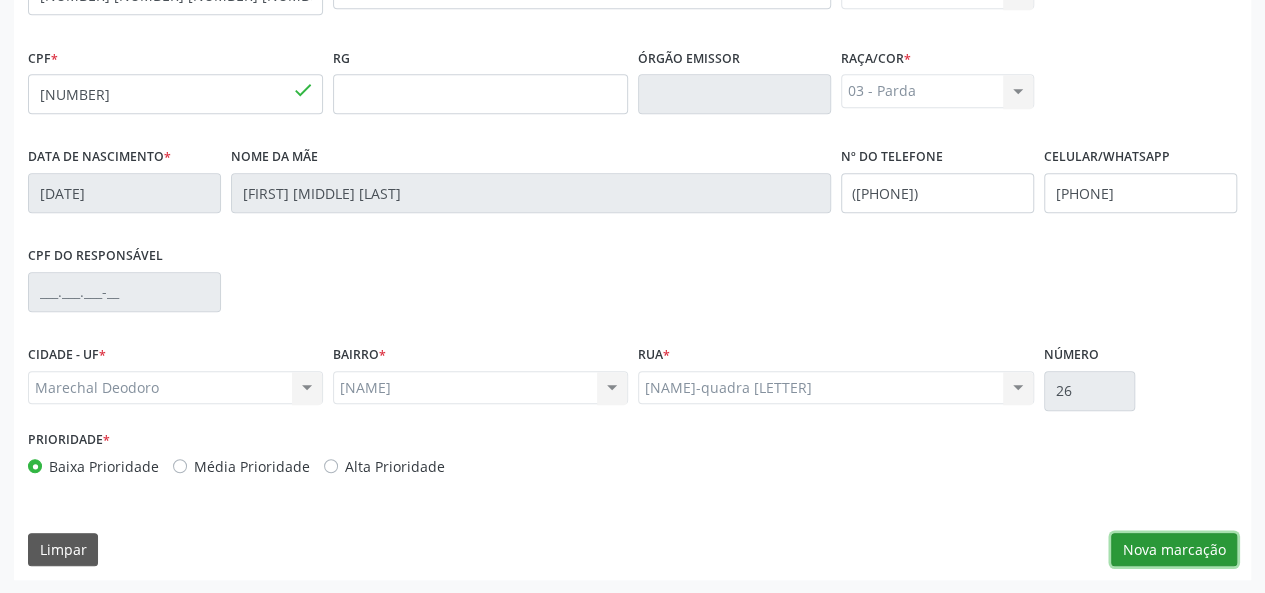 click on "Nova marcação" at bounding box center [1174, 550] 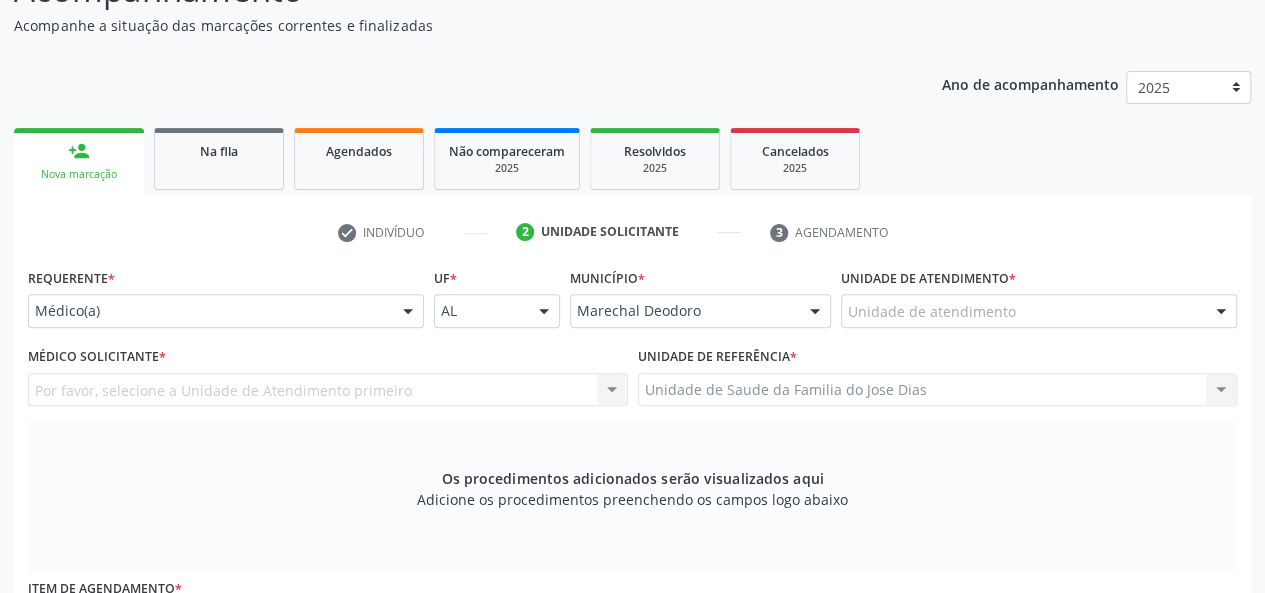 scroll, scrollTop: 118, scrollLeft: 0, axis: vertical 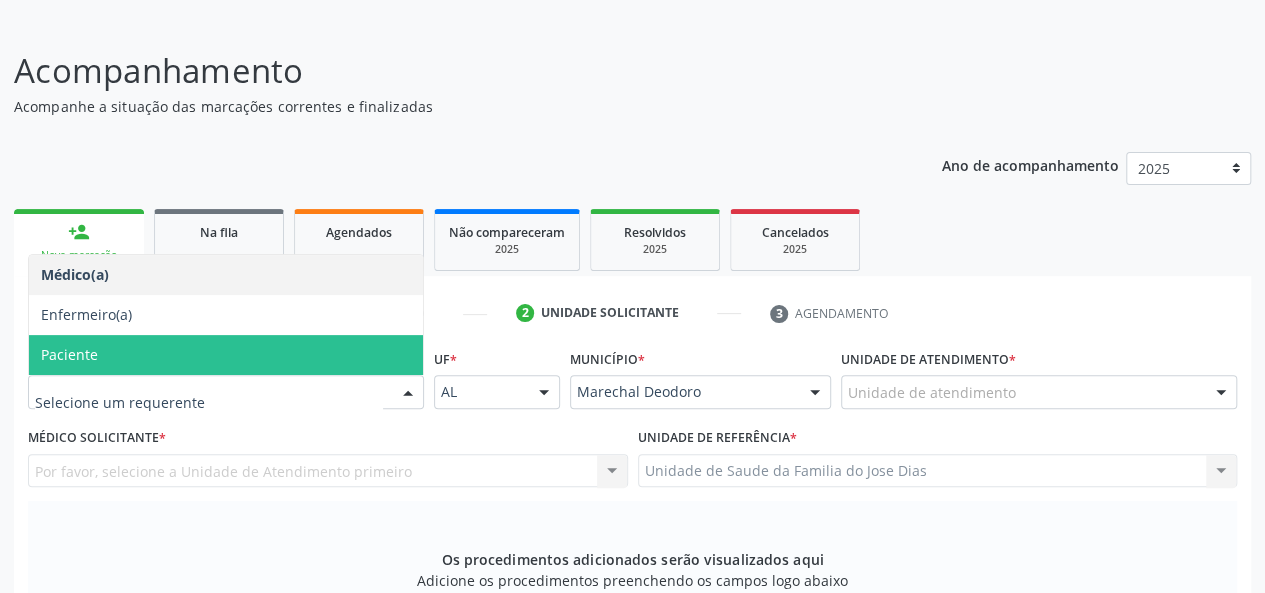 click on "Paciente" at bounding box center (226, 355) 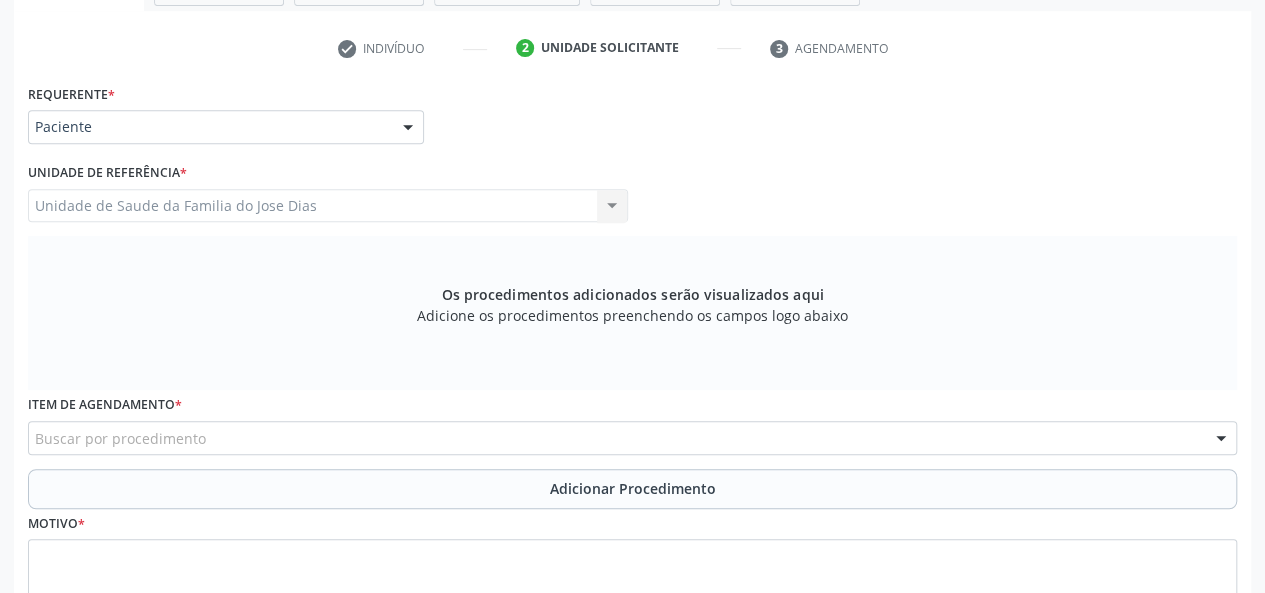 scroll, scrollTop: 418, scrollLeft: 0, axis: vertical 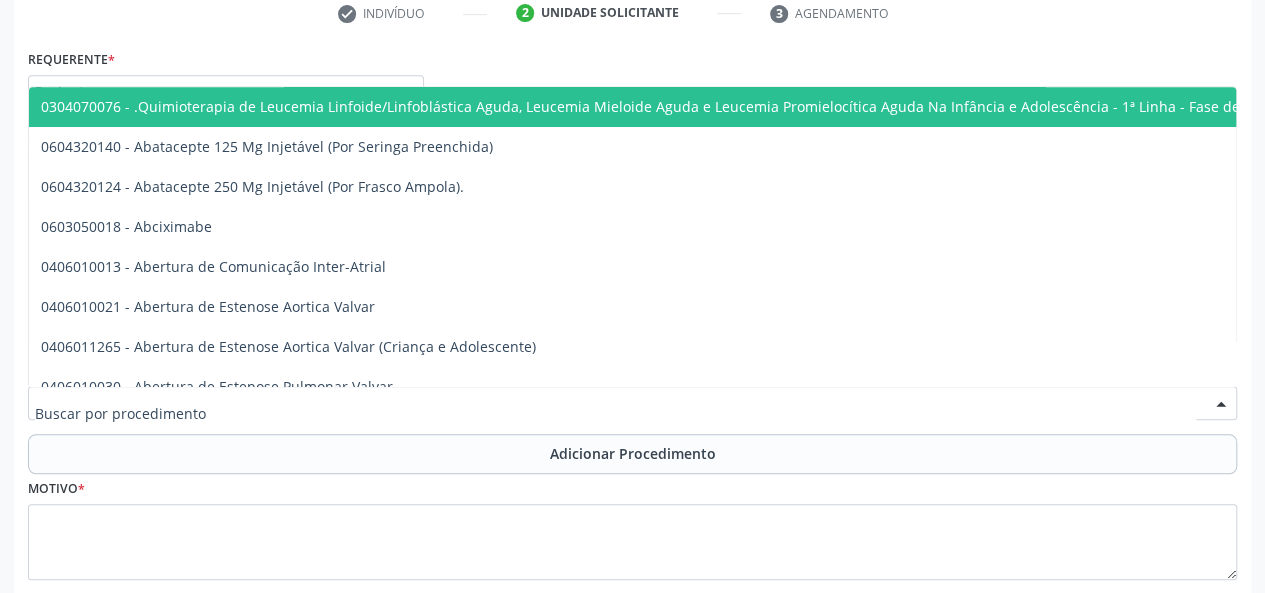 click at bounding box center [632, 403] 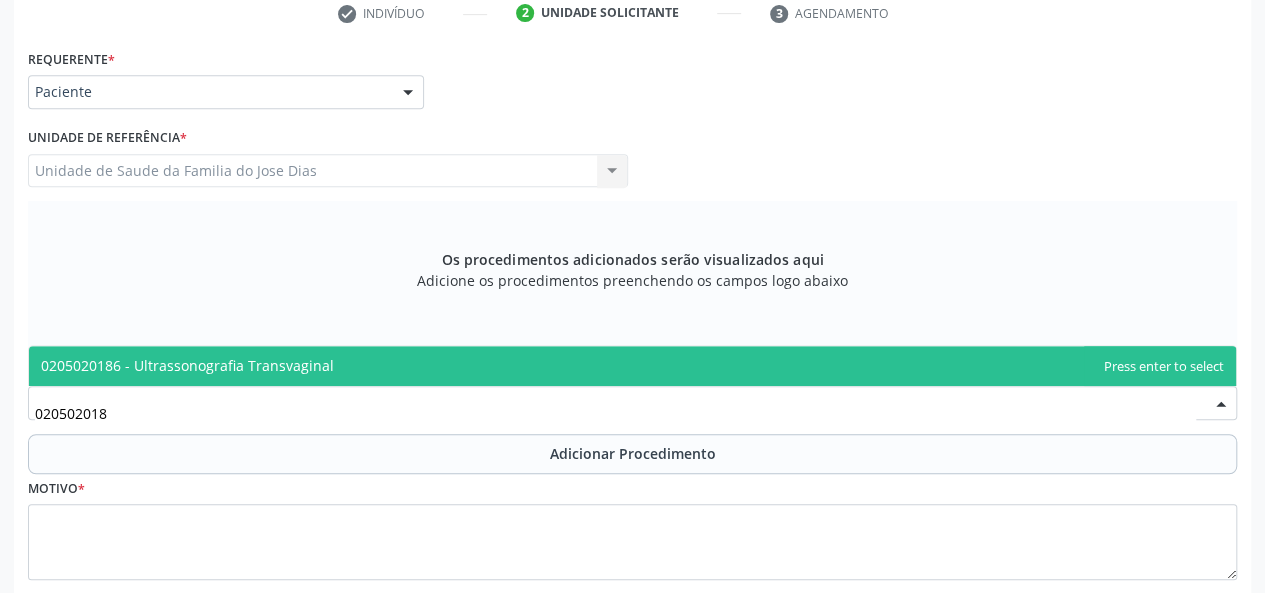click on "0205020186 - Ultrassonografia Transvaginal" at bounding box center [632, 366] 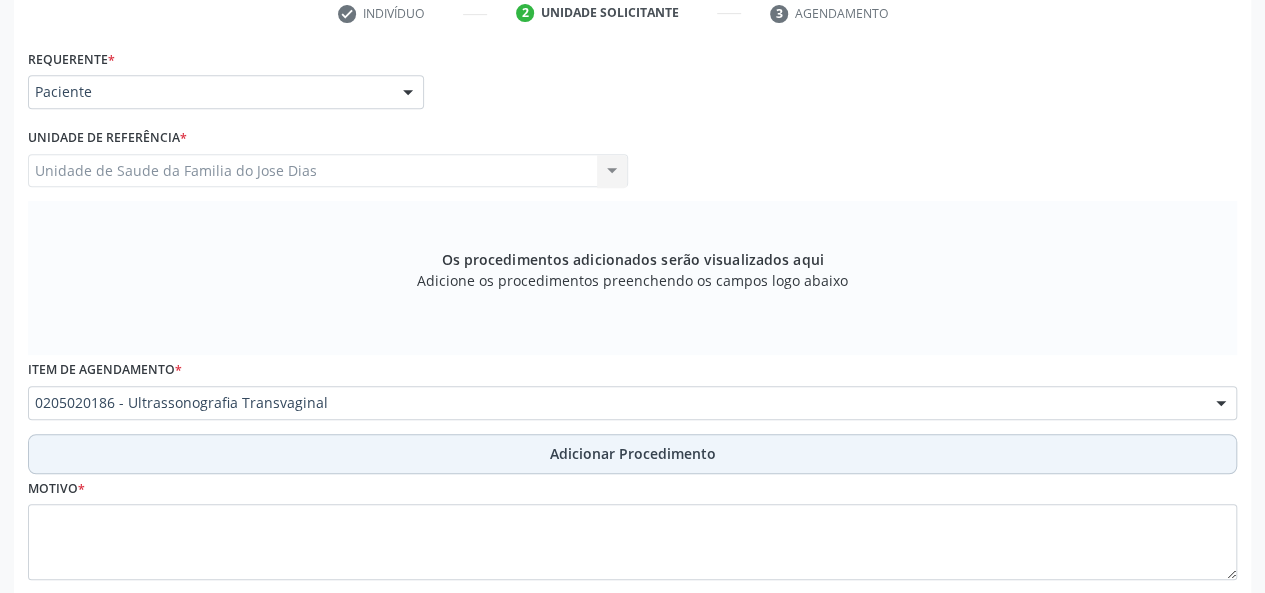 click on "Adicionar Procedimento" at bounding box center (632, 454) 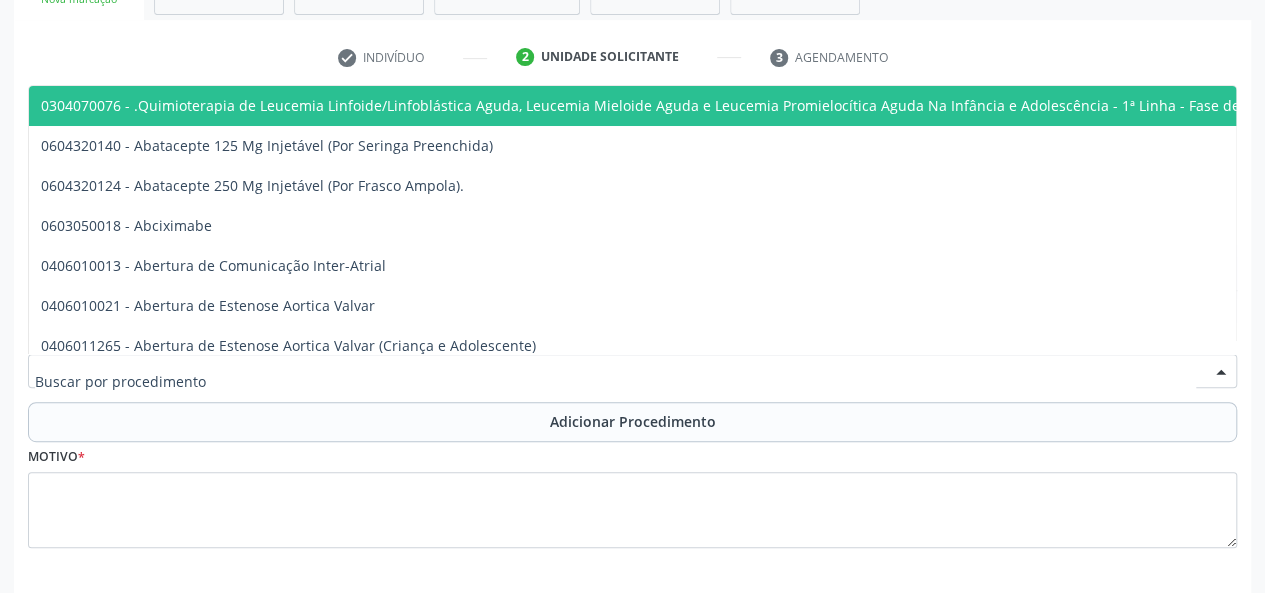 scroll, scrollTop: 258, scrollLeft: 0, axis: vertical 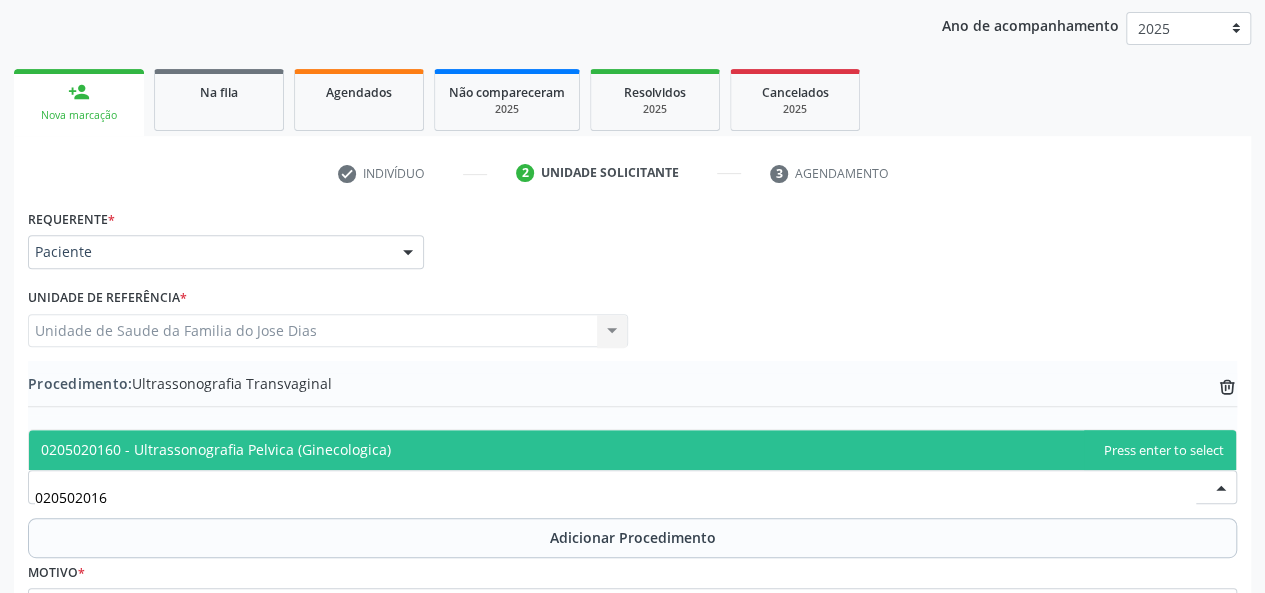 type on "0205020160" 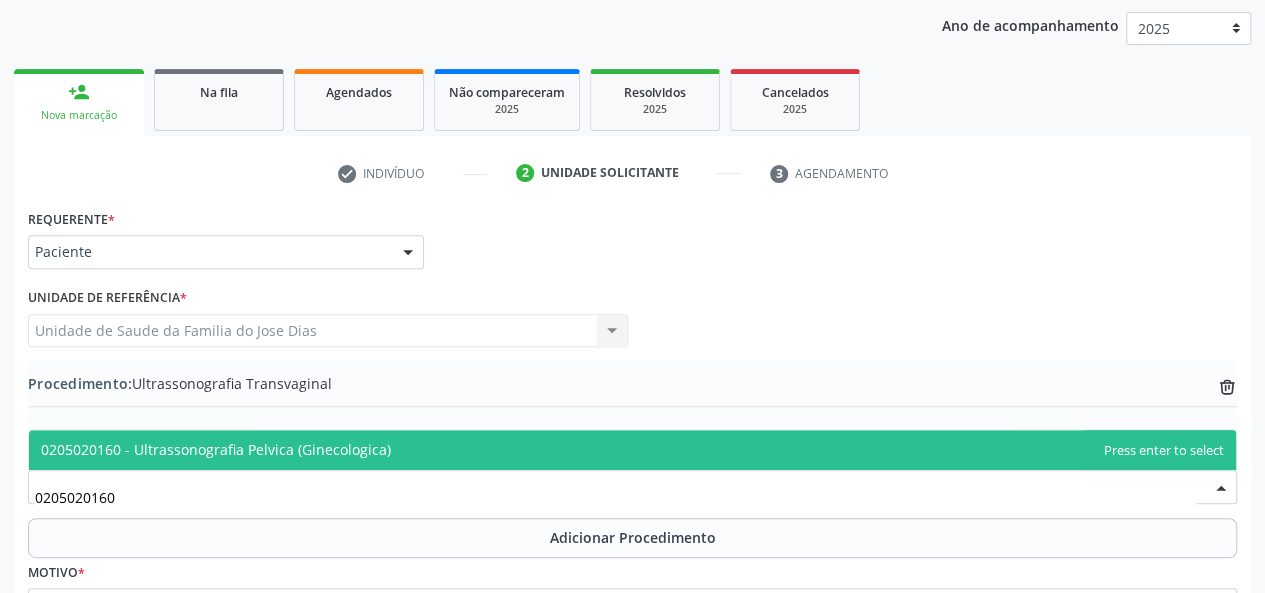 click on "0205020160 - Ultrassonografia Pelvica (Ginecologica)" at bounding box center [632, 450] 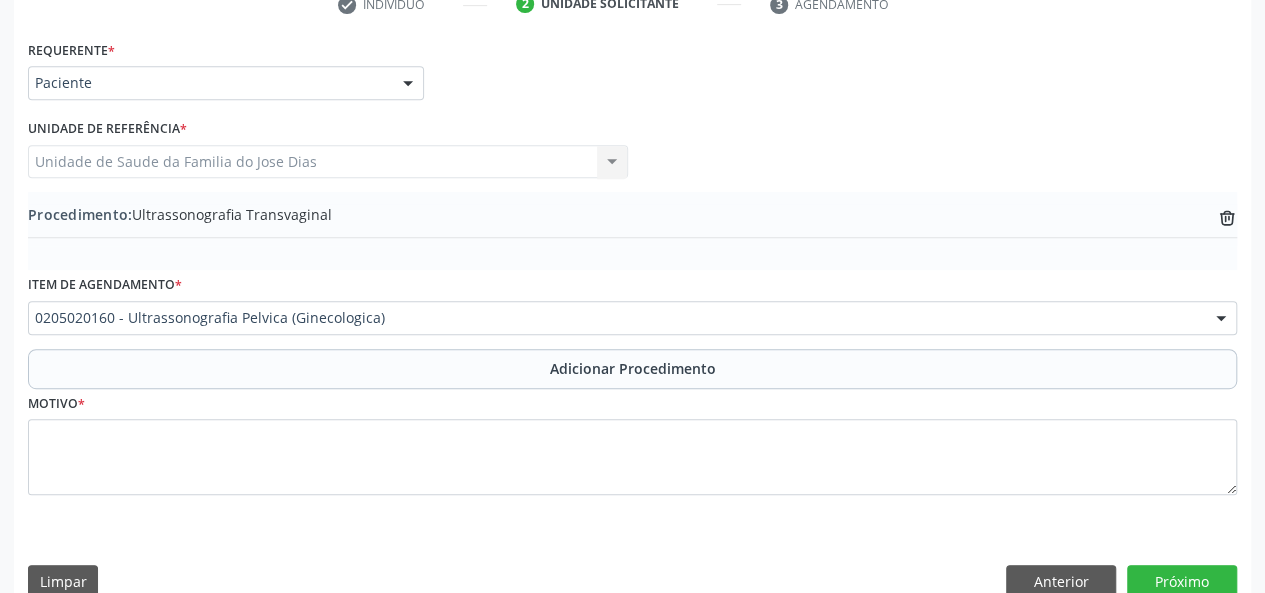 scroll, scrollTop: 458, scrollLeft: 0, axis: vertical 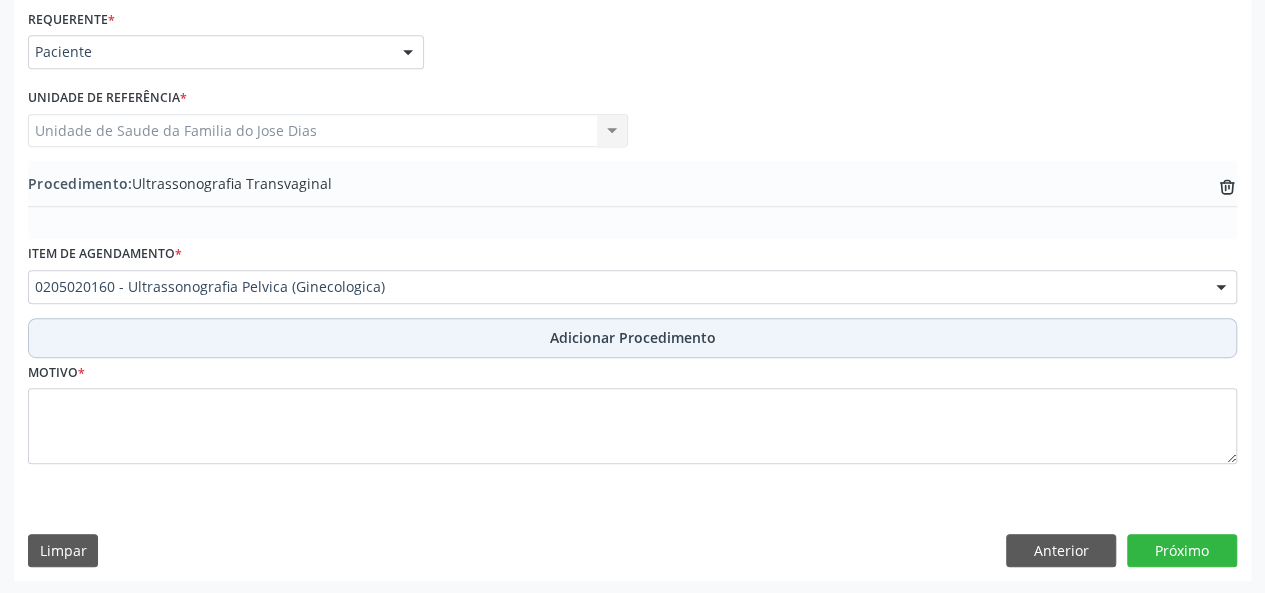 click on "Adicionar Procedimento" at bounding box center (633, 337) 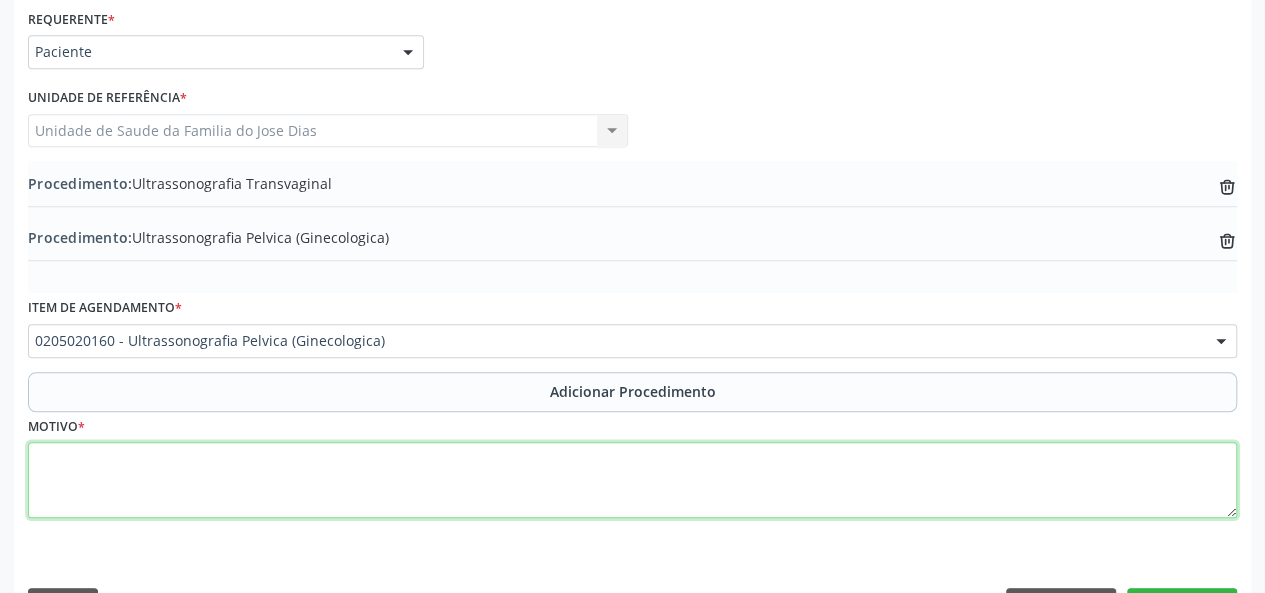 click at bounding box center (632, 480) 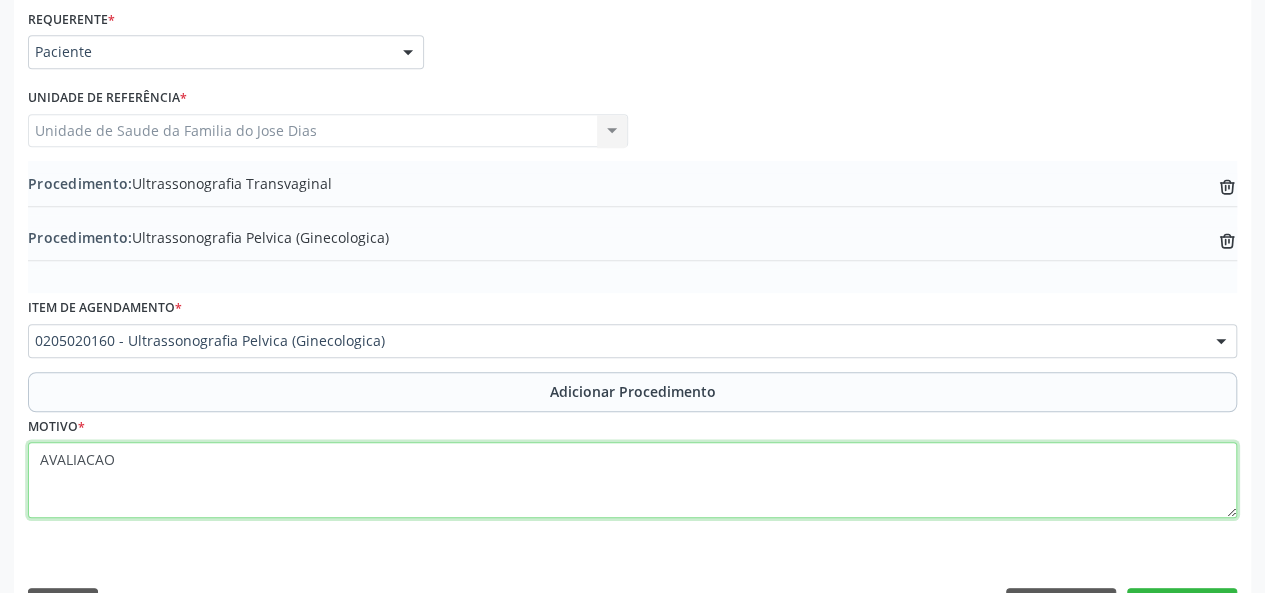 click on "AVALIACAO" at bounding box center (632, 480) 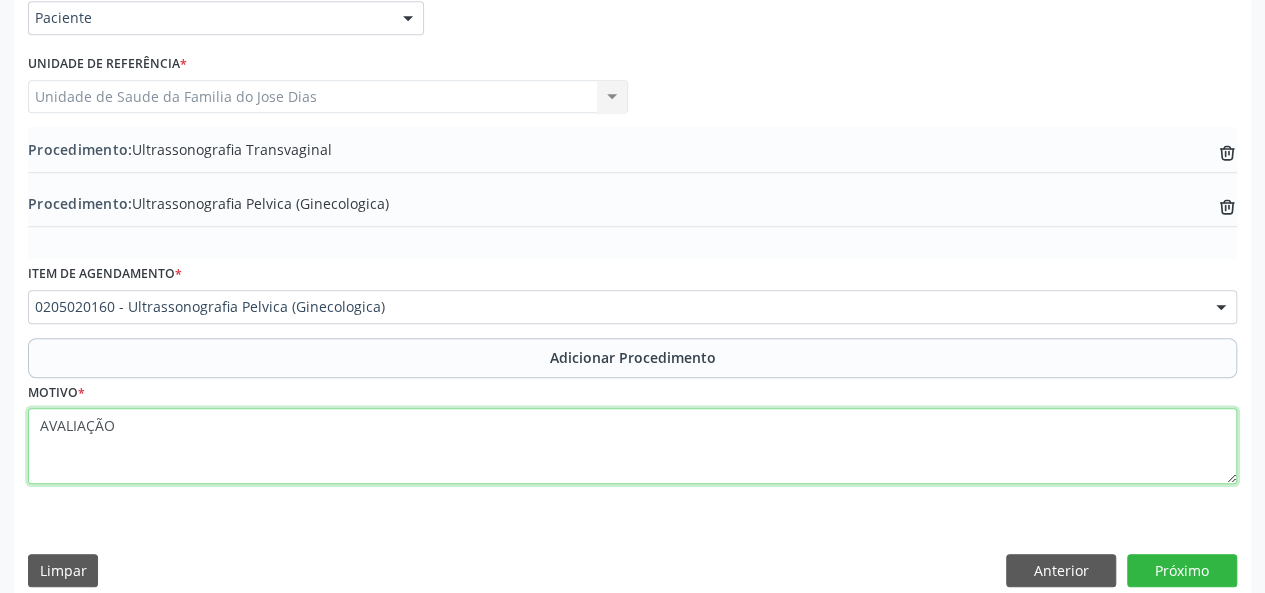 scroll, scrollTop: 512, scrollLeft: 0, axis: vertical 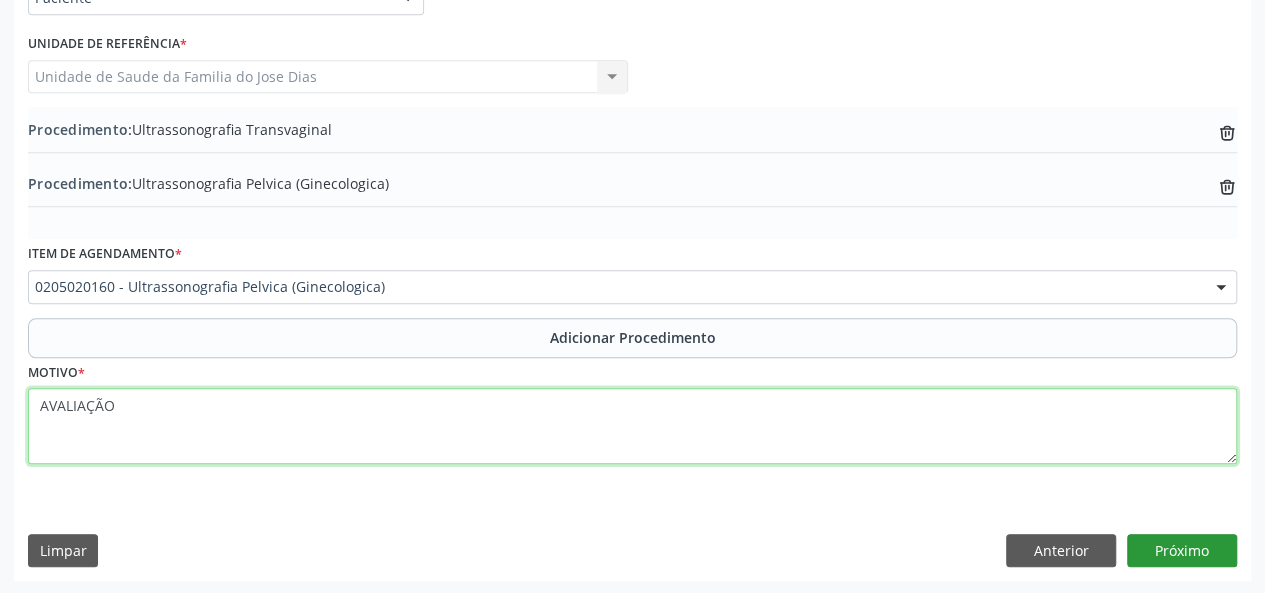type on "AVALIAÇÃO" 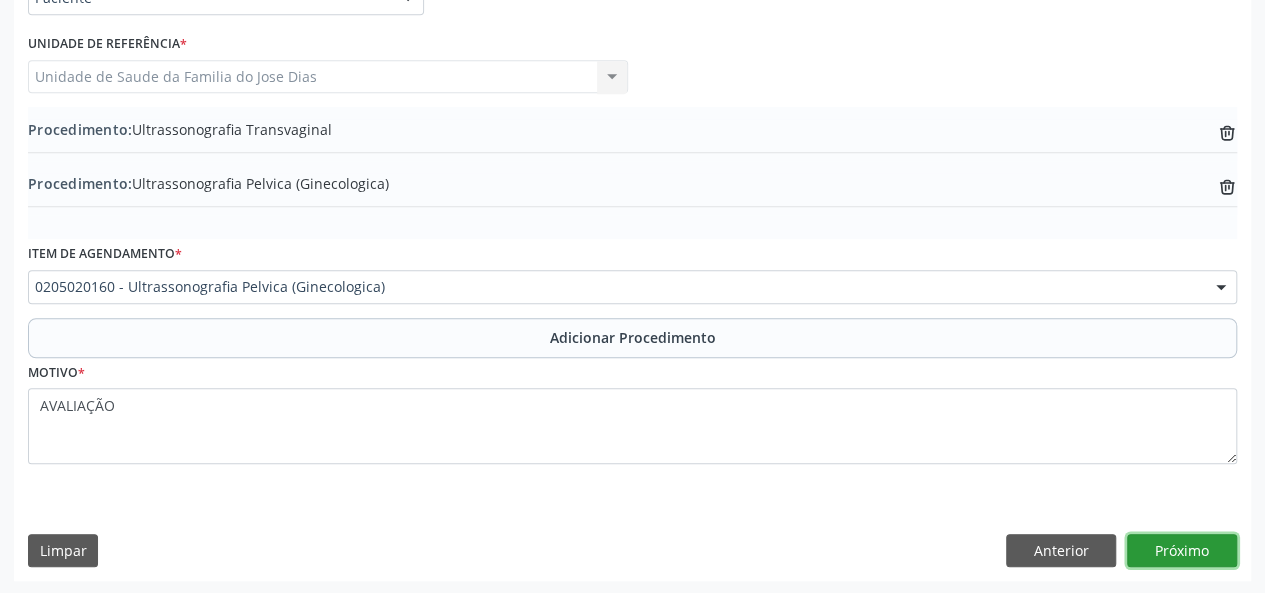 click on "Próximo" at bounding box center (1182, 551) 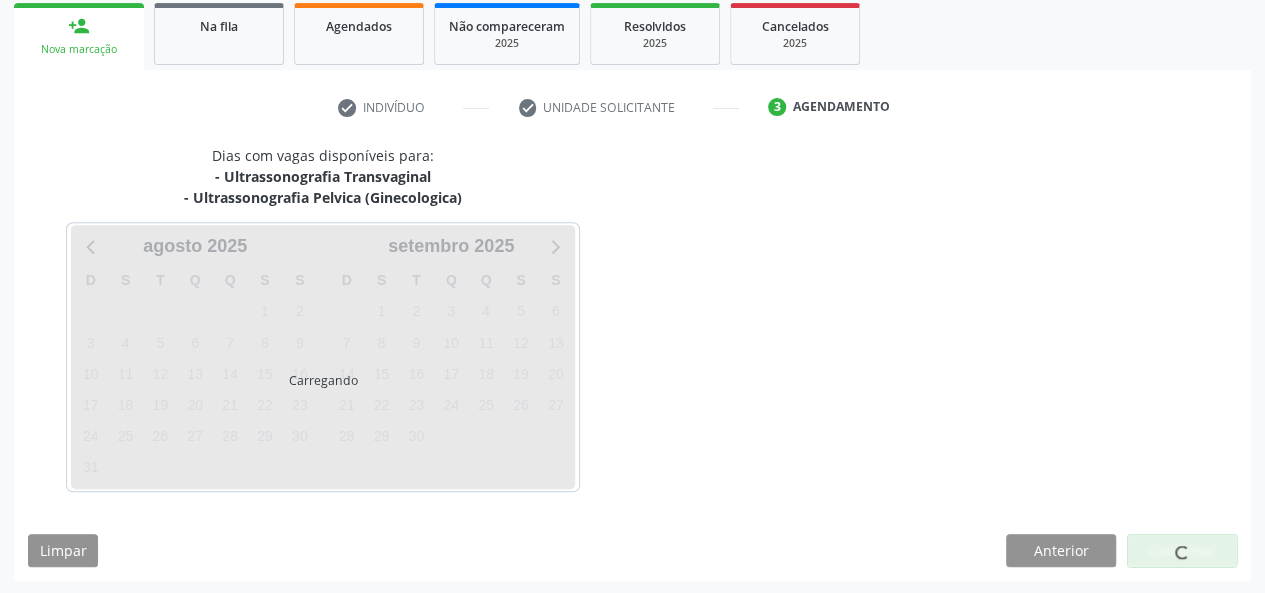 scroll, scrollTop: 382, scrollLeft: 0, axis: vertical 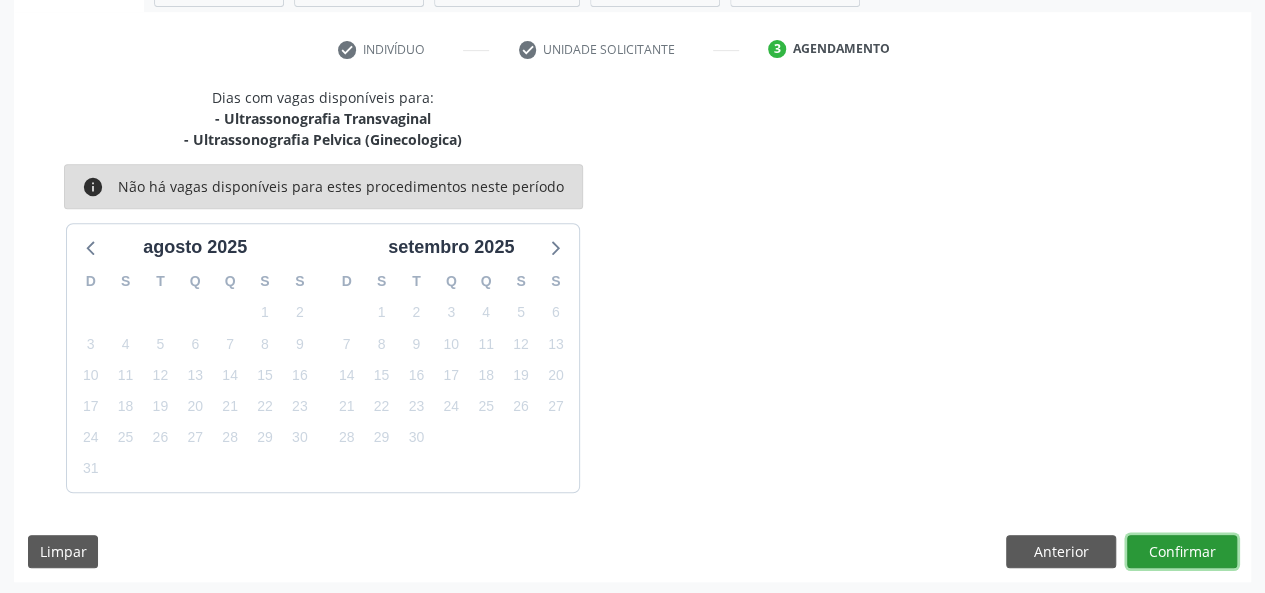 click on "Confirmar" at bounding box center (1182, 552) 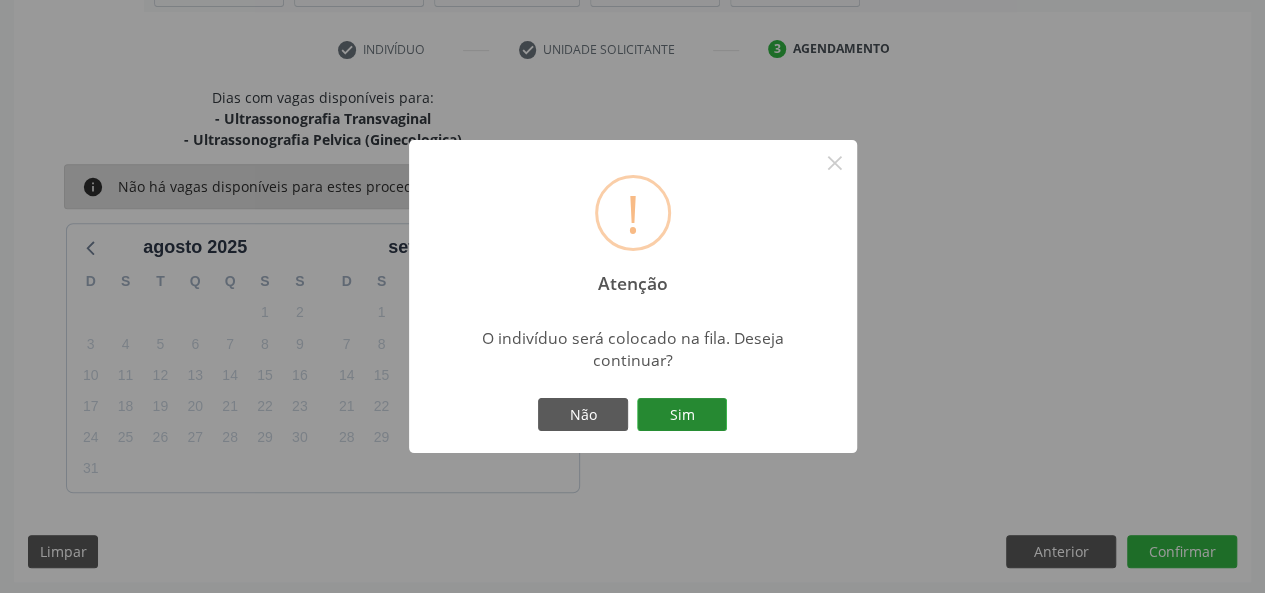 click on "Sim" at bounding box center [682, 415] 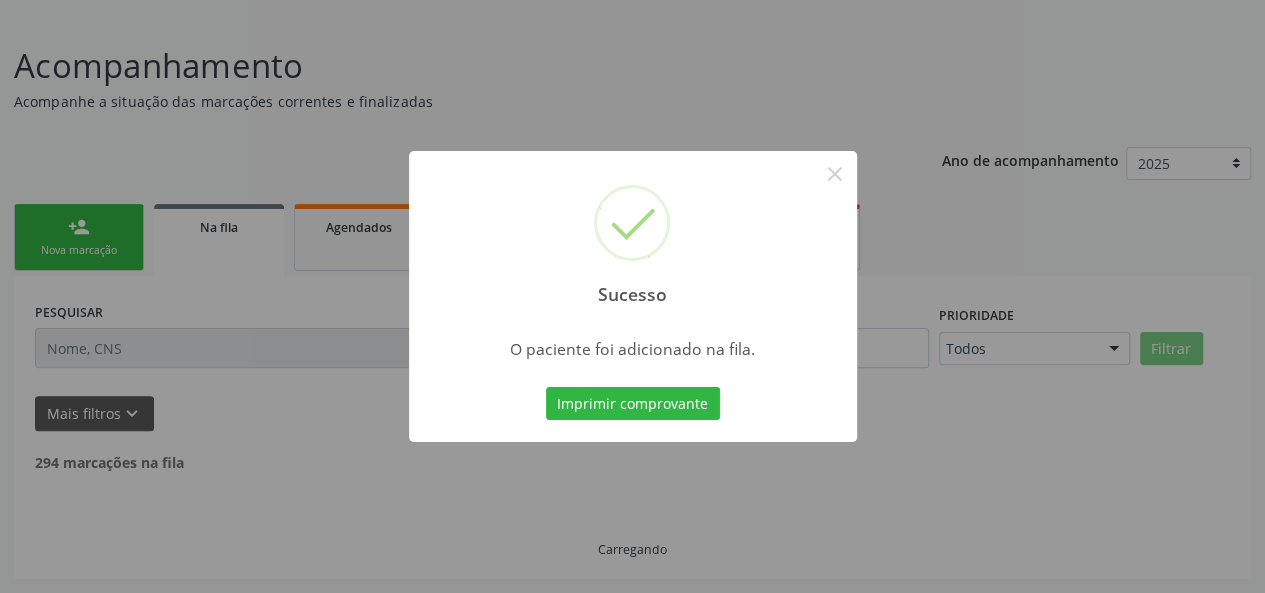scroll, scrollTop: 100, scrollLeft: 0, axis: vertical 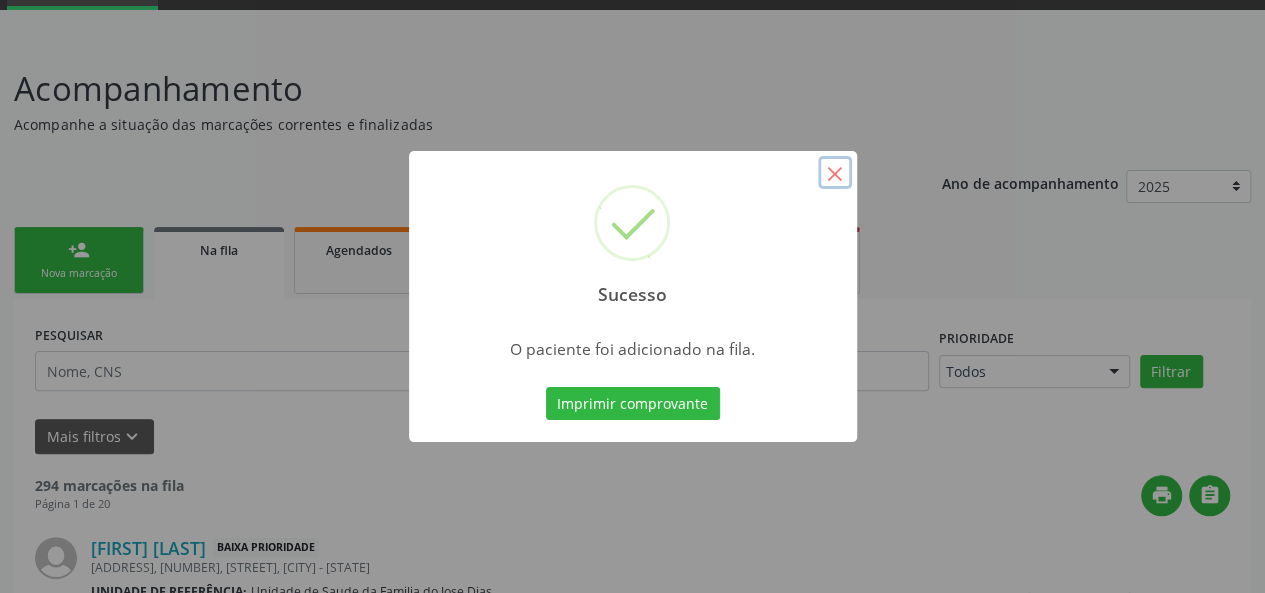 click on "×" at bounding box center (835, 173) 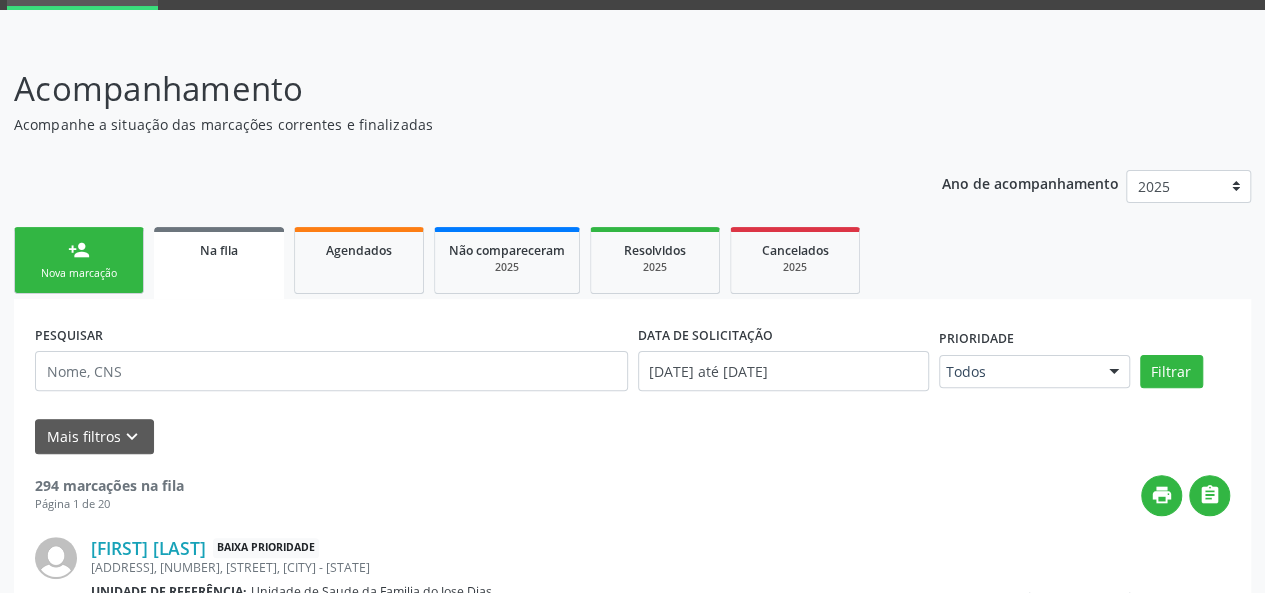 click on "person_add
Nova marcação" at bounding box center (79, 260) 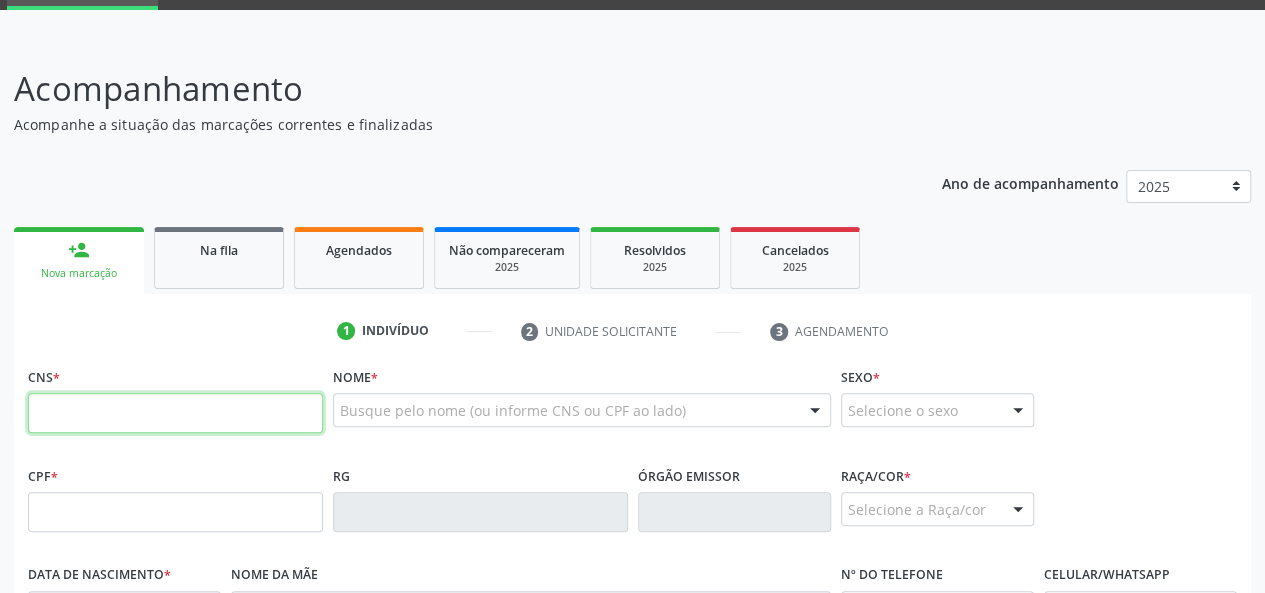 click at bounding box center (175, 413) 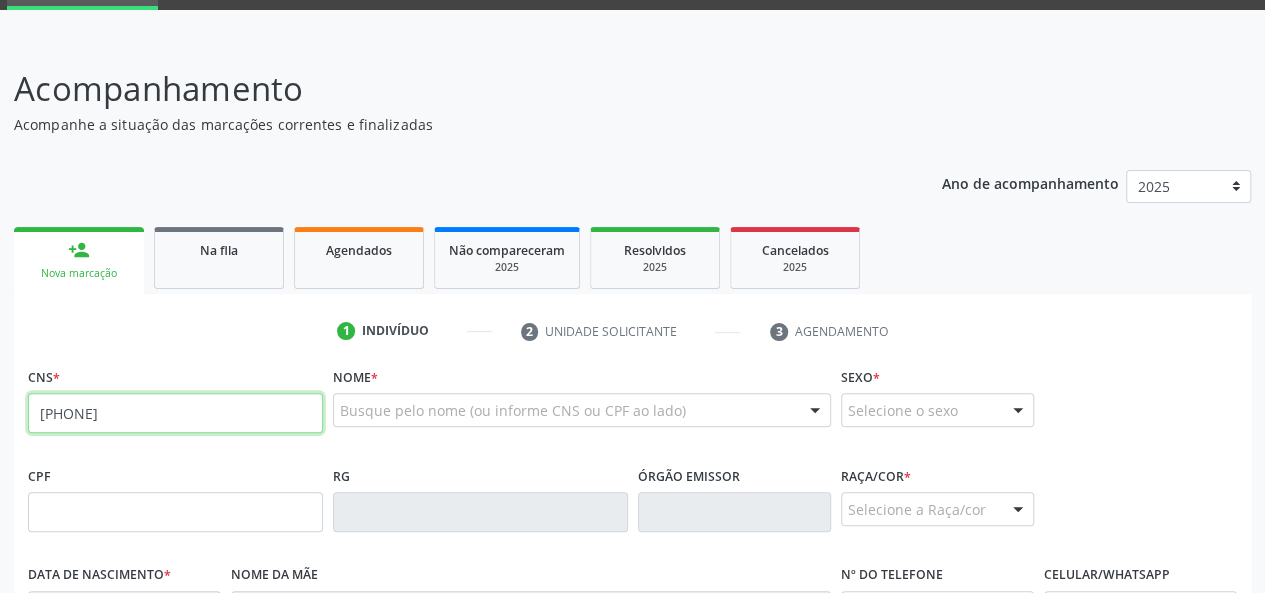 type on "[PHONE]" 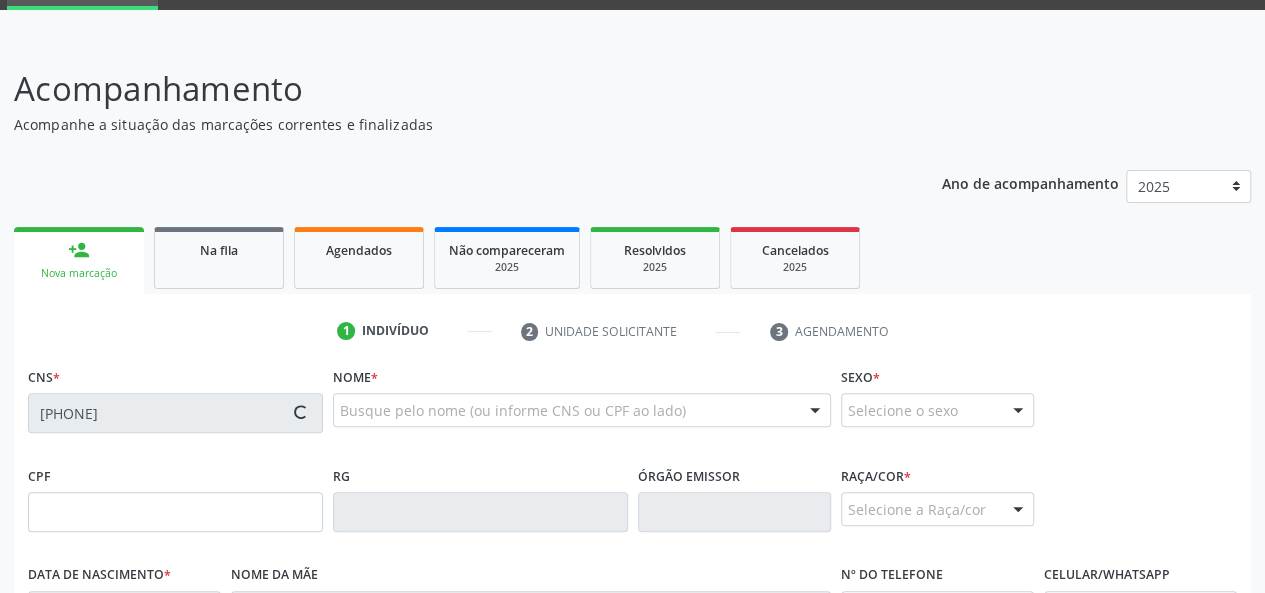 type on "[CPF]" 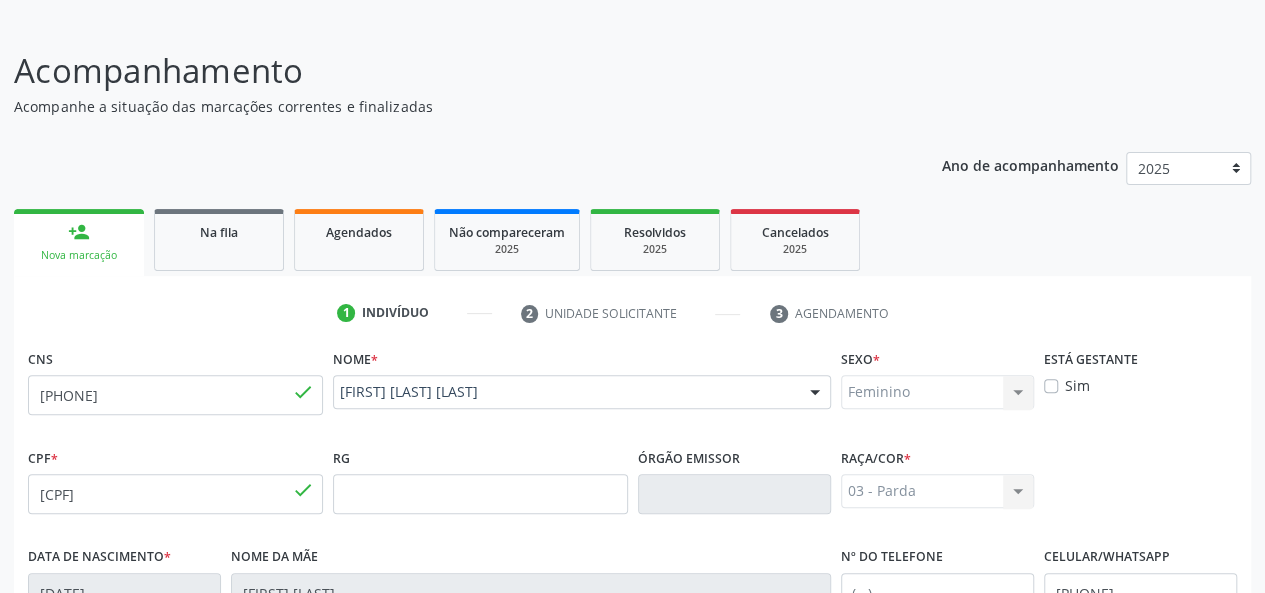 scroll, scrollTop: 118, scrollLeft: 0, axis: vertical 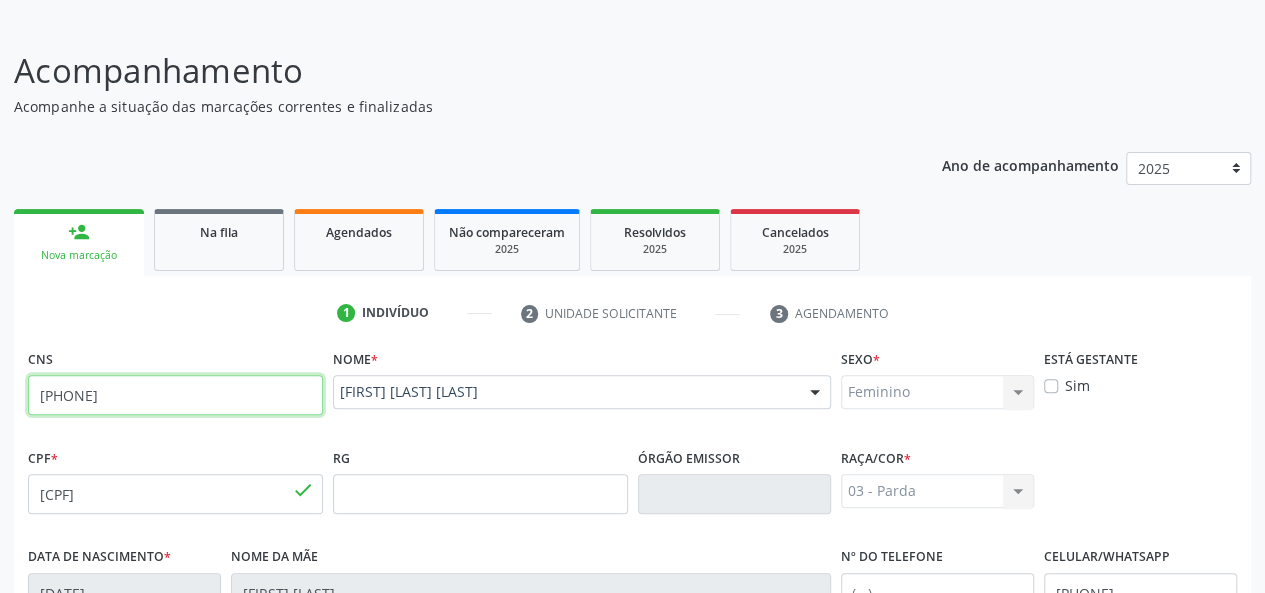 click on "[PHONE]" at bounding box center (175, 395) 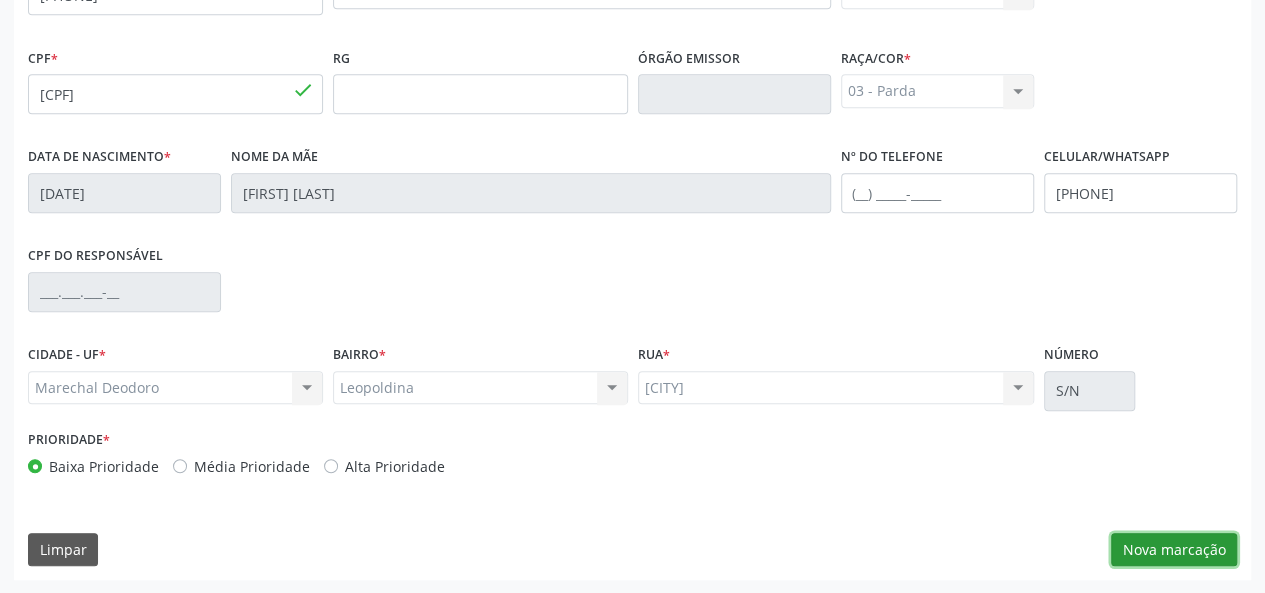 click on "Nova marcação" at bounding box center (1174, 550) 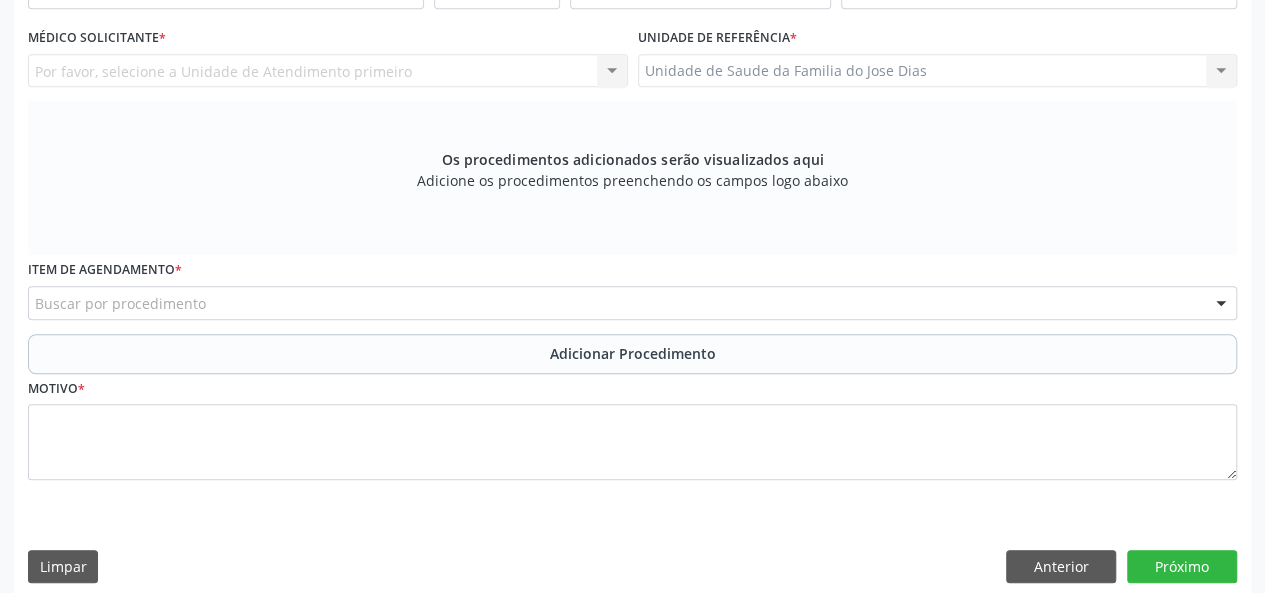 scroll, scrollTop: 418, scrollLeft: 0, axis: vertical 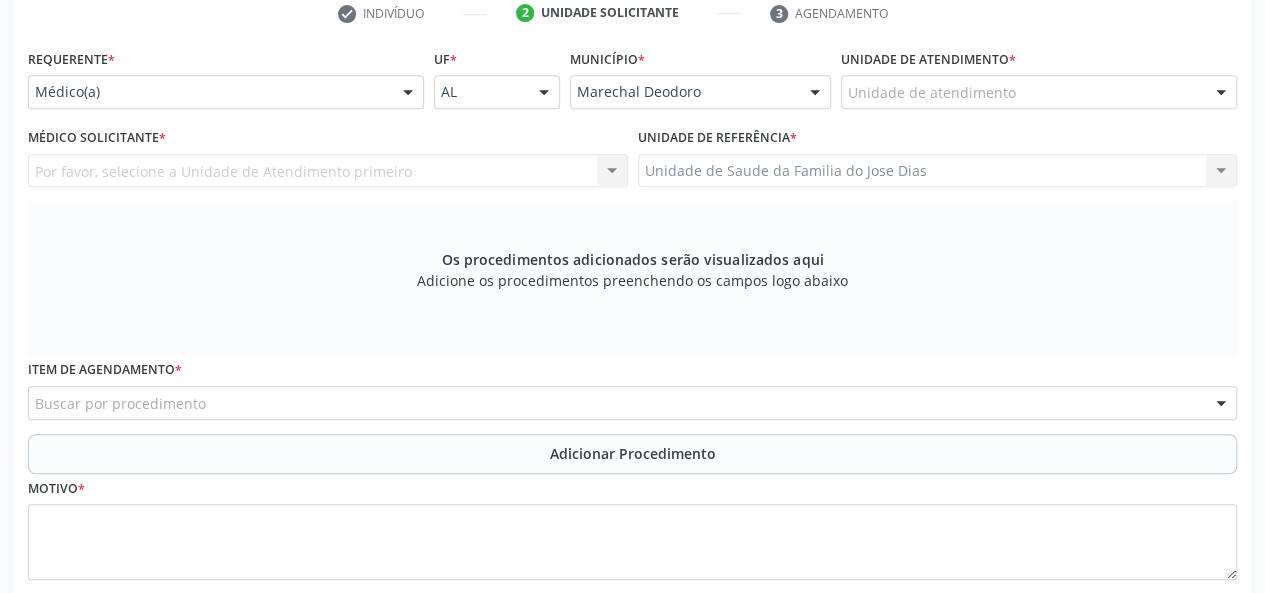 click on "Por favor, selecione a Unidade de Atendimento primeiro
Nenhum resultado encontrado para: "   "
Não há nenhuma opção para ser exibida." at bounding box center (328, 171) 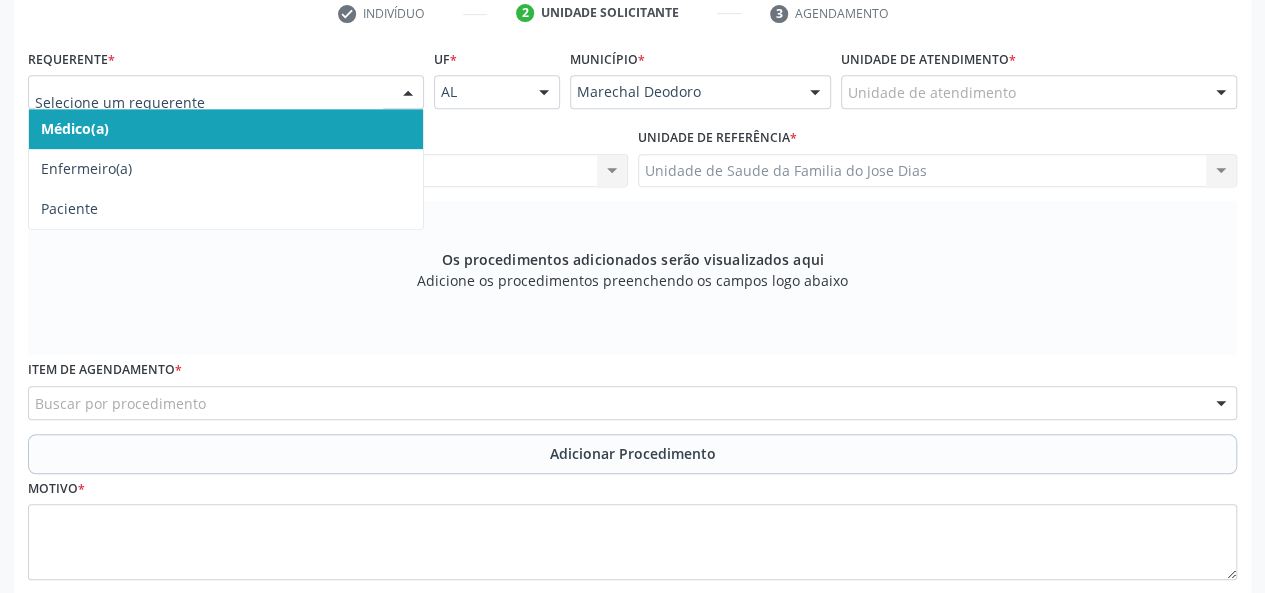 click at bounding box center (408, 93) 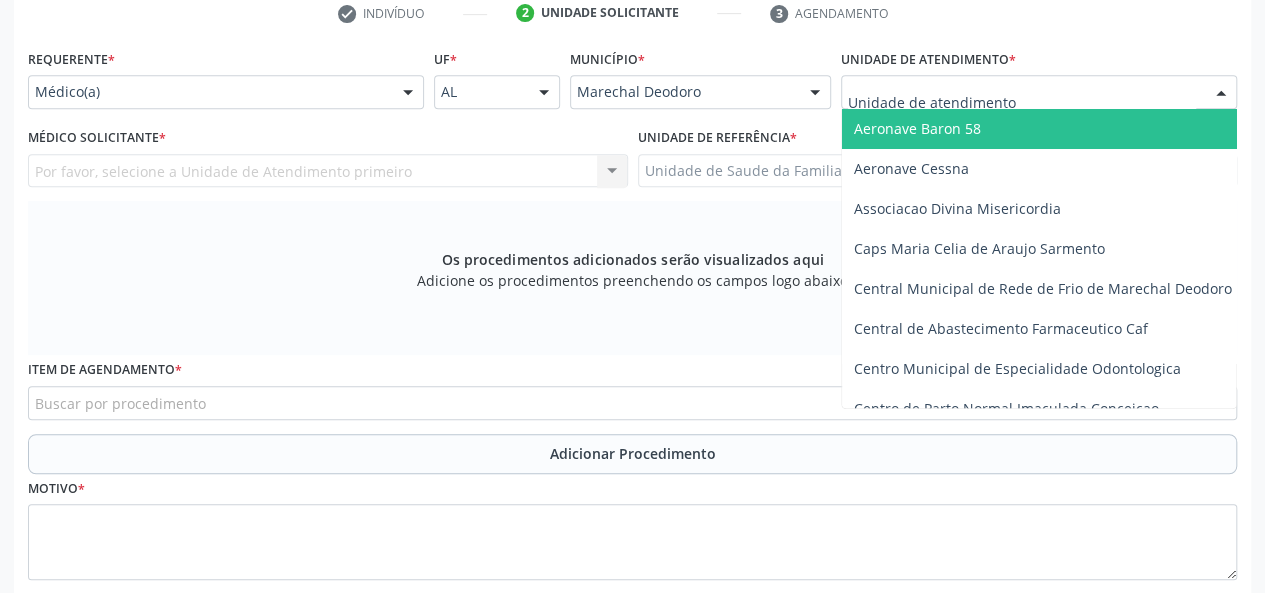 type on "j" 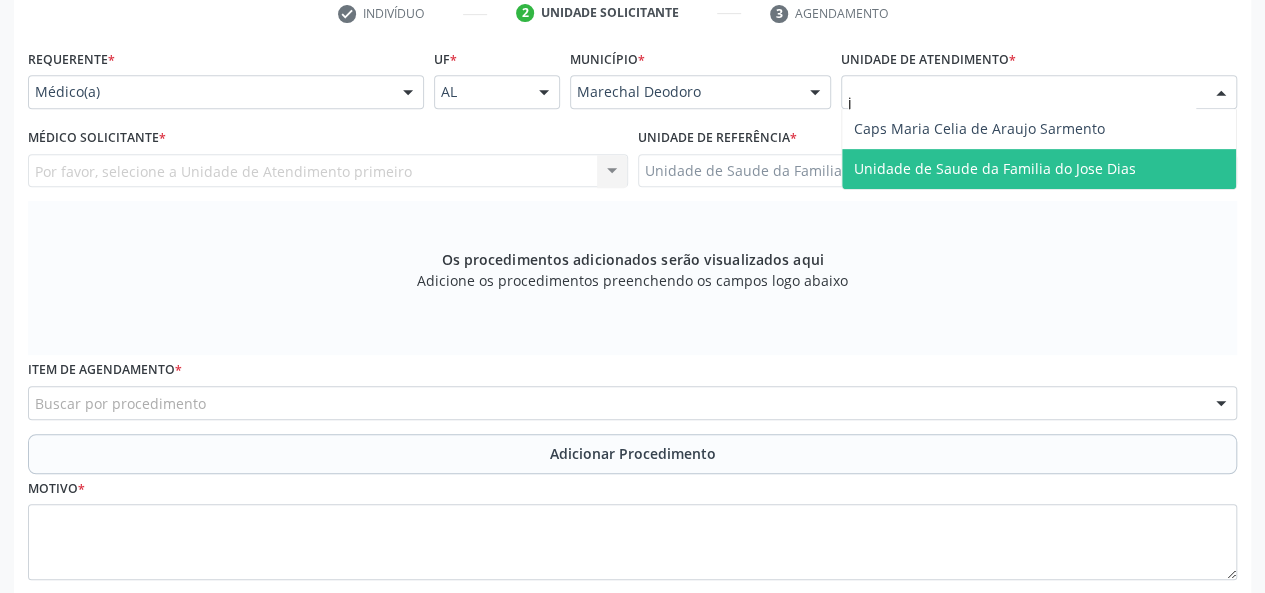 click on "Unidade de Saude da Familia do Jose Dias" at bounding box center (995, 168) 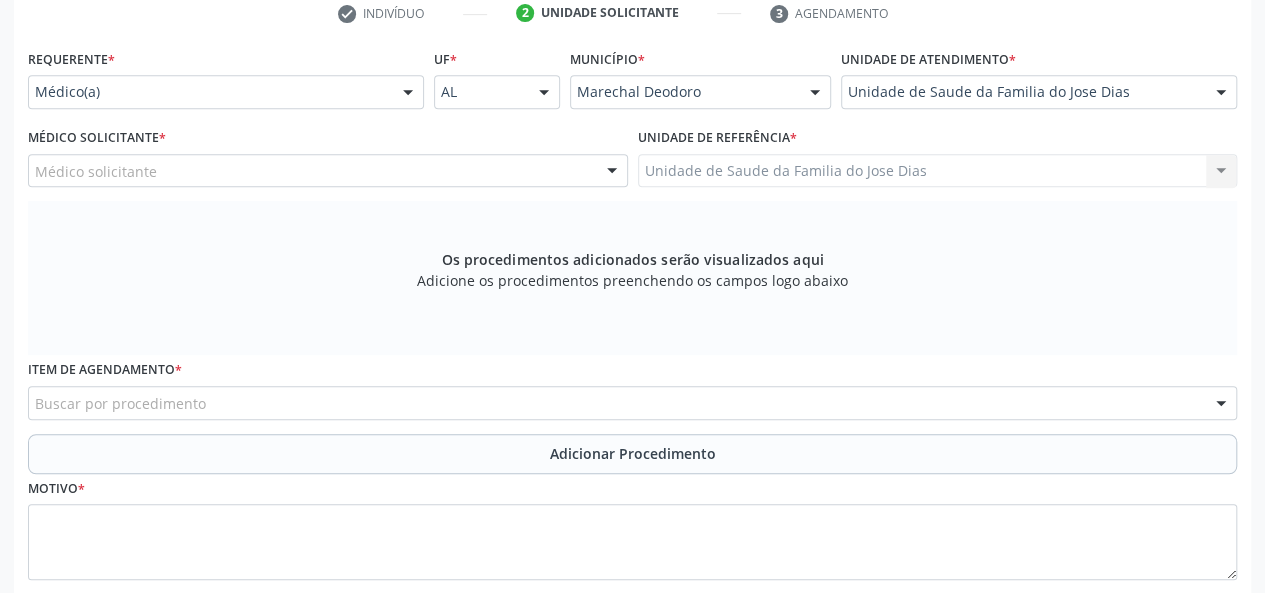 click on "Médico solicitante
[FIRST] [LAST] [LAST]   [FIRST] [MIDDLE] [LAST]   [FIRST] [MIDDLE] [LAST]   [FIRST] [MIDDLE] [LAST]   [FIRST] [MIDDLE] [LAST]   [FIRST] [LAST] [LAST]   [FIRST] [MIDDLE] [LAST]   [FIRST] [MIDDLE] [LAST]   [FIRST] [MIDDLE] [LAST]   [FIRST] [MIDDLE] [LAST]
Nenhum resultado encontrado para: "   "
Não há nenhuma opção para ser exibida." at bounding box center (328, 171) 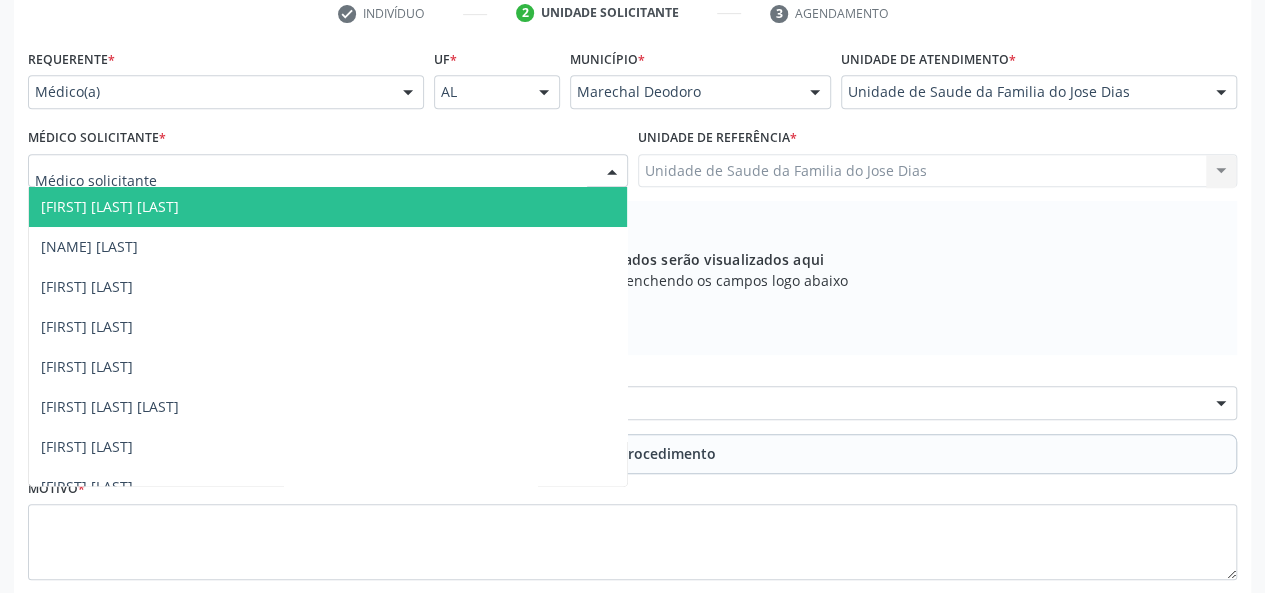 click at bounding box center (612, 172) 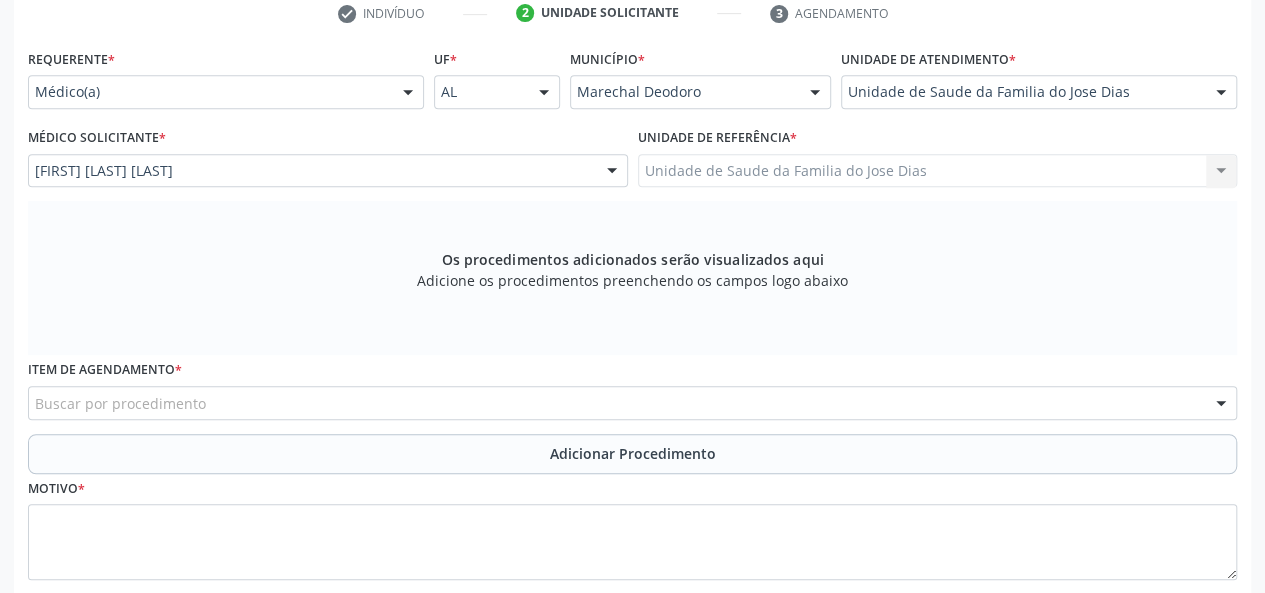 click on "Buscar por procedimento" at bounding box center [632, 403] 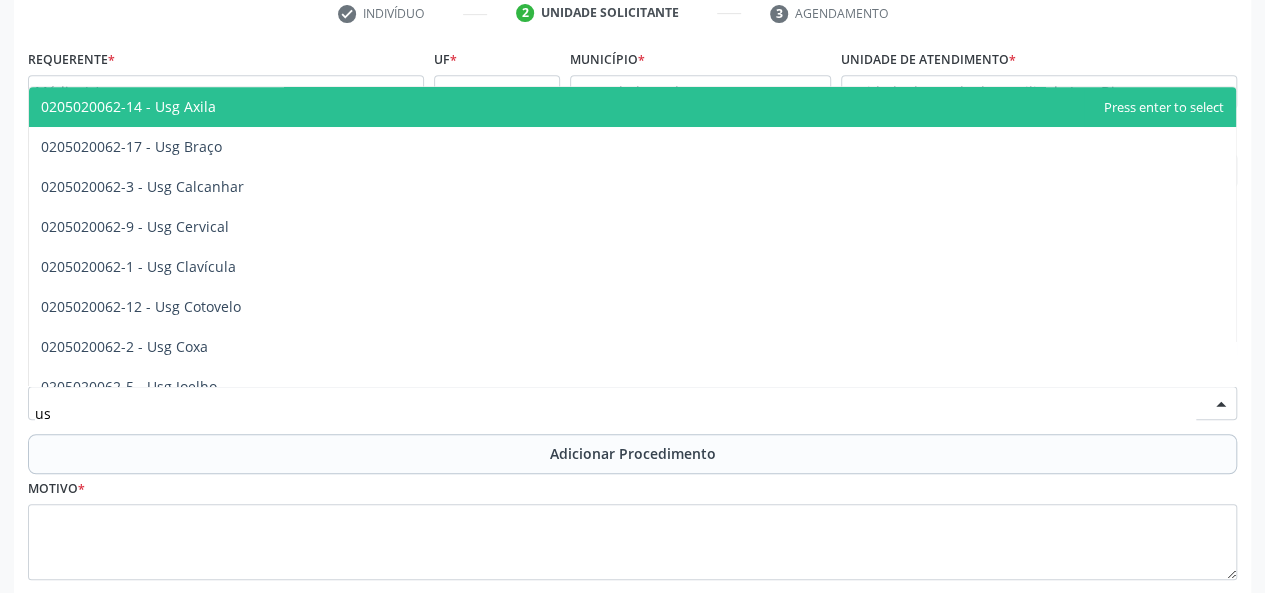 type on "u" 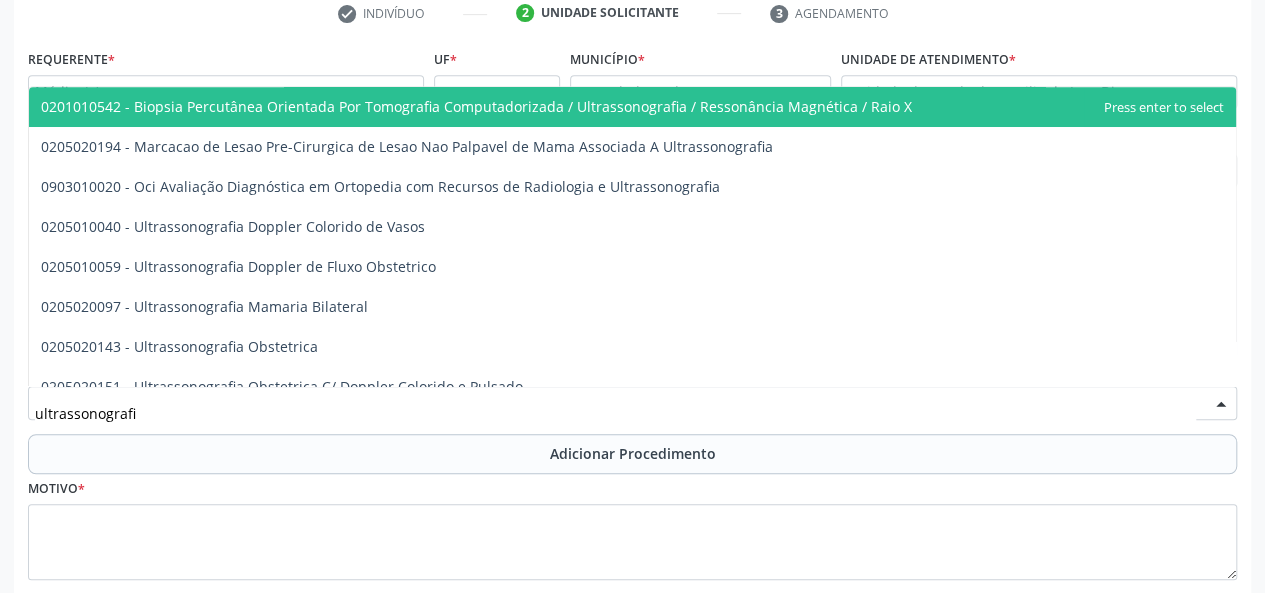 type on "ultrassonografia" 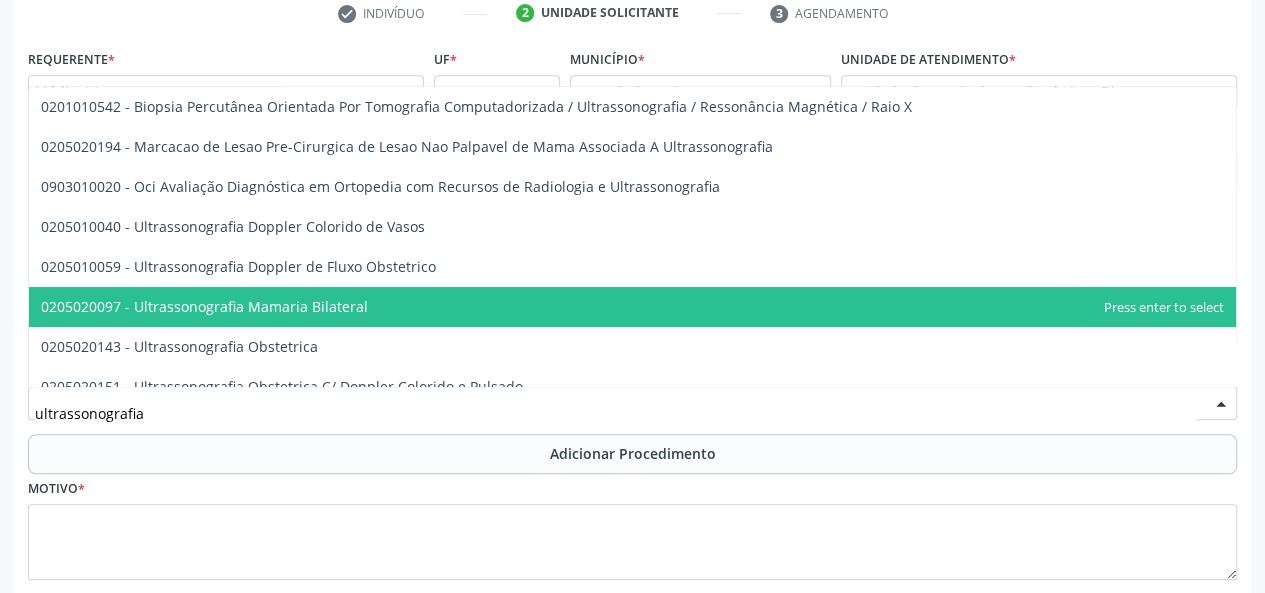 click on "0205020097 - Ultrassonografia Mamaria Bilateral" at bounding box center [632, 307] 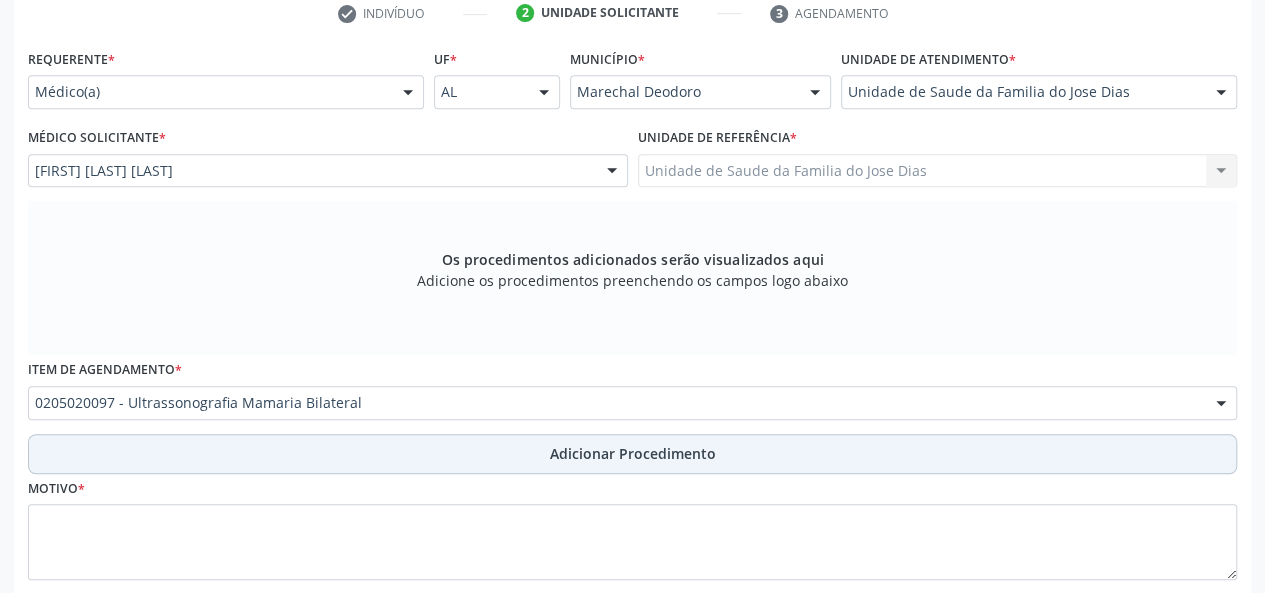 click on "Adicionar Procedimento" at bounding box center (632, 454) 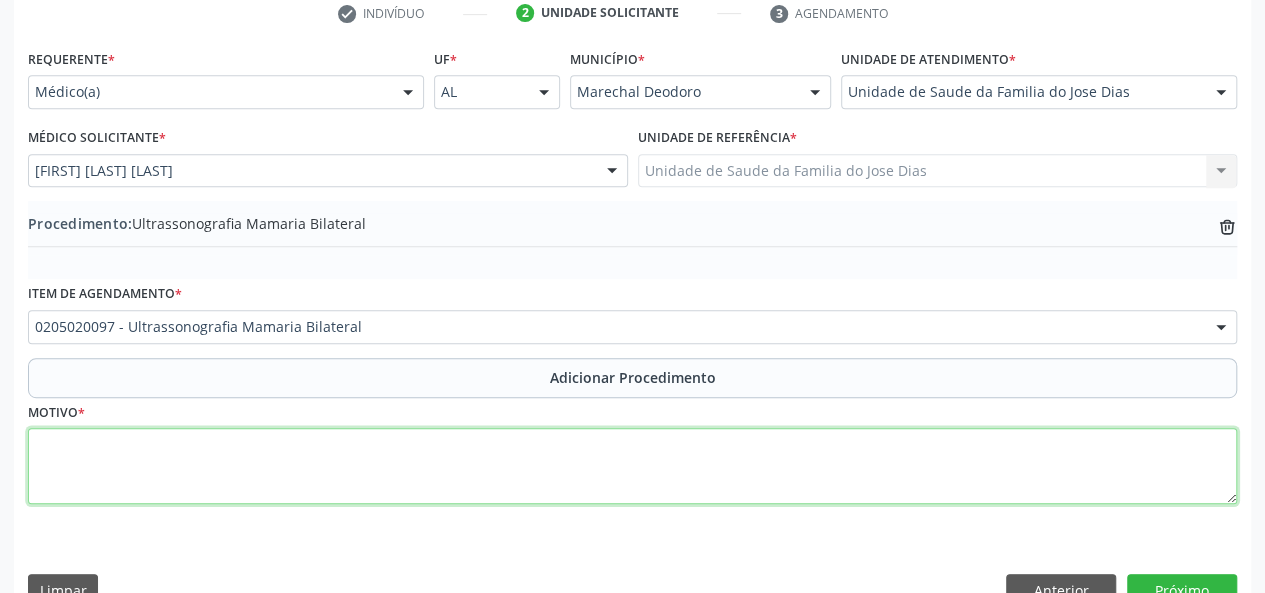 click at bounding box center (632, 466) 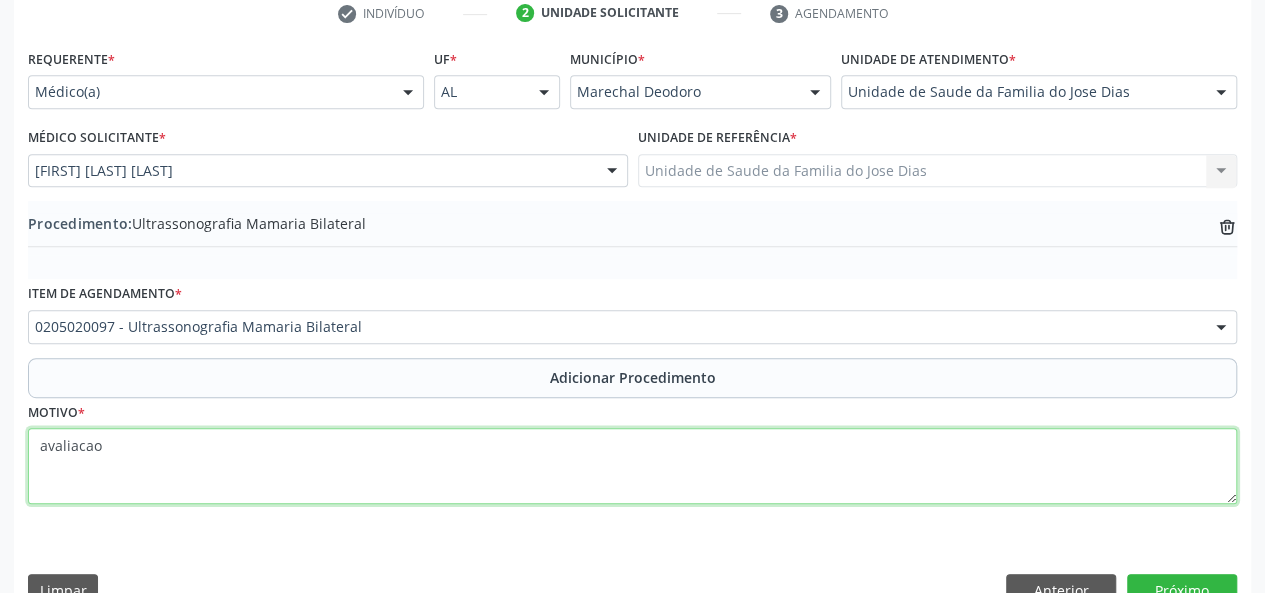click on "avaliacao" at bounding box center [632, 466] 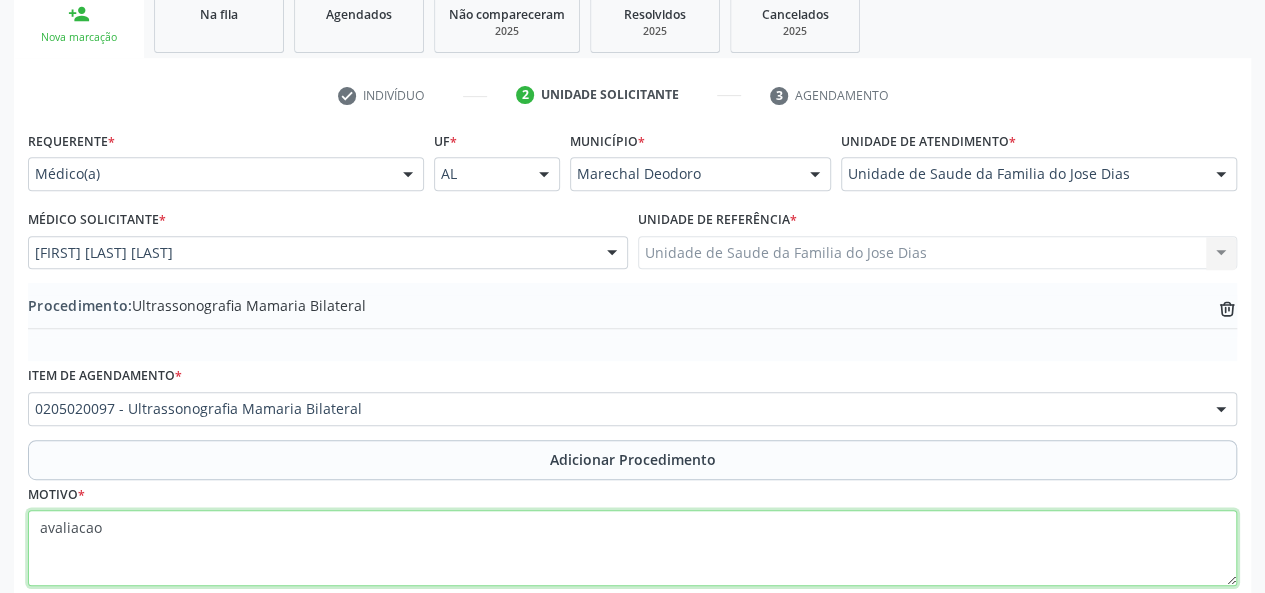 scroll, scrollTop: 318, scrollLeft: 0, axis: vertical 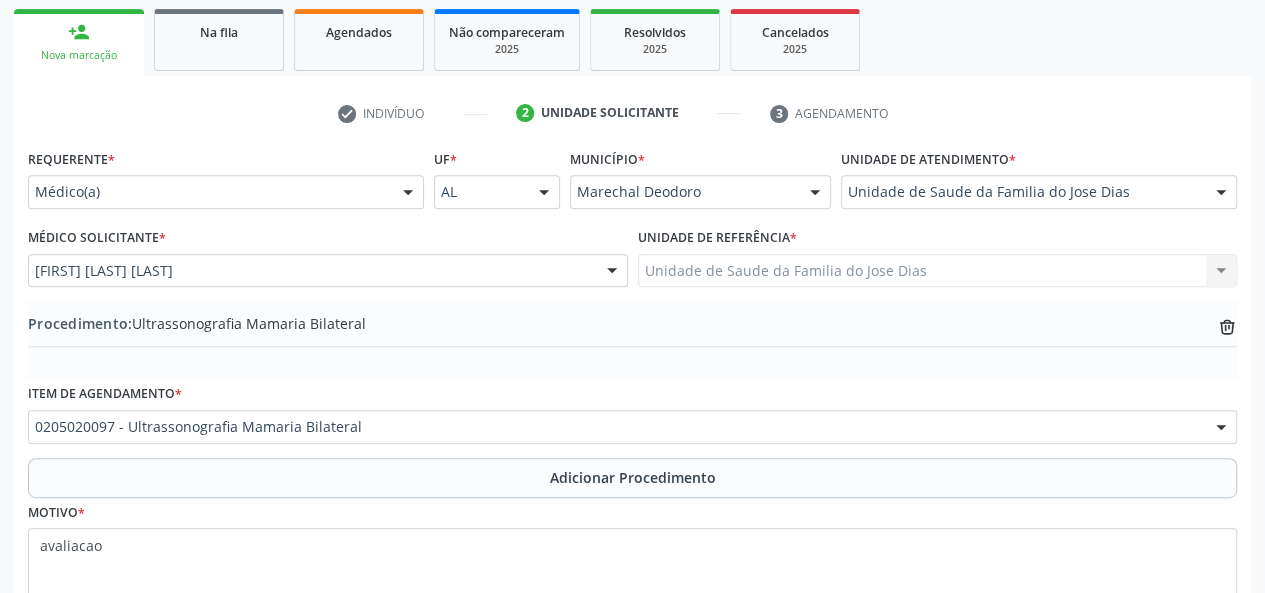 drag, startPoint x: 78, startPoint y: 441, endPoint x: 74, endPoint y: 482, distance: 41.19466 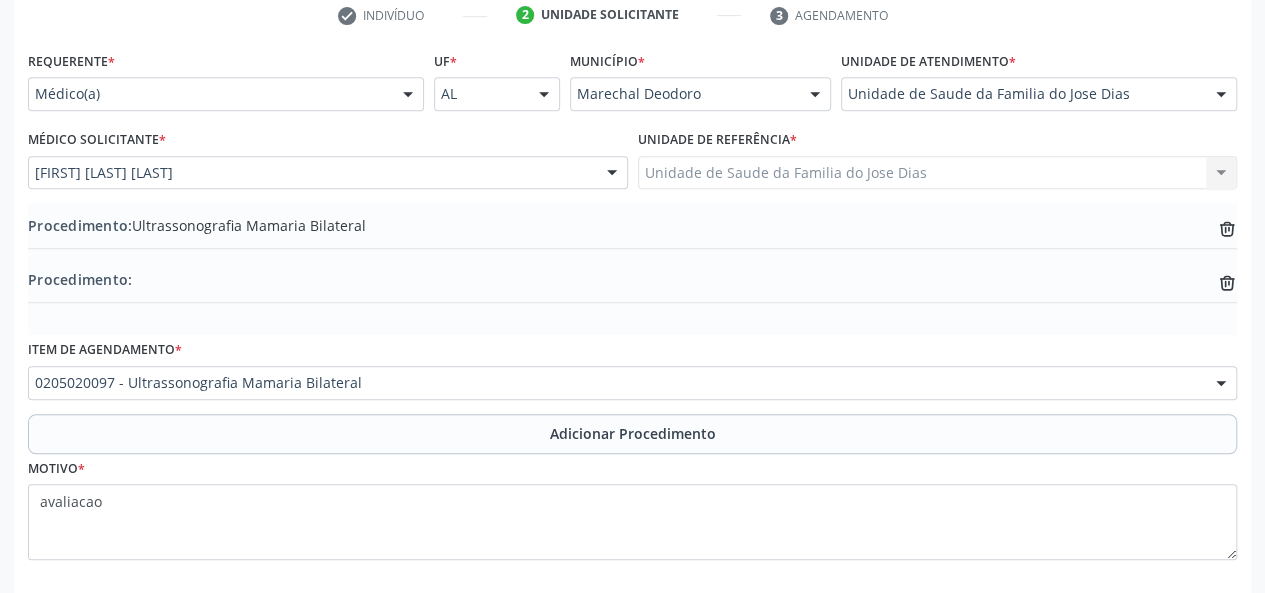 scroll, scrollTop: 512, scrollLeft: 0, axis: vertical 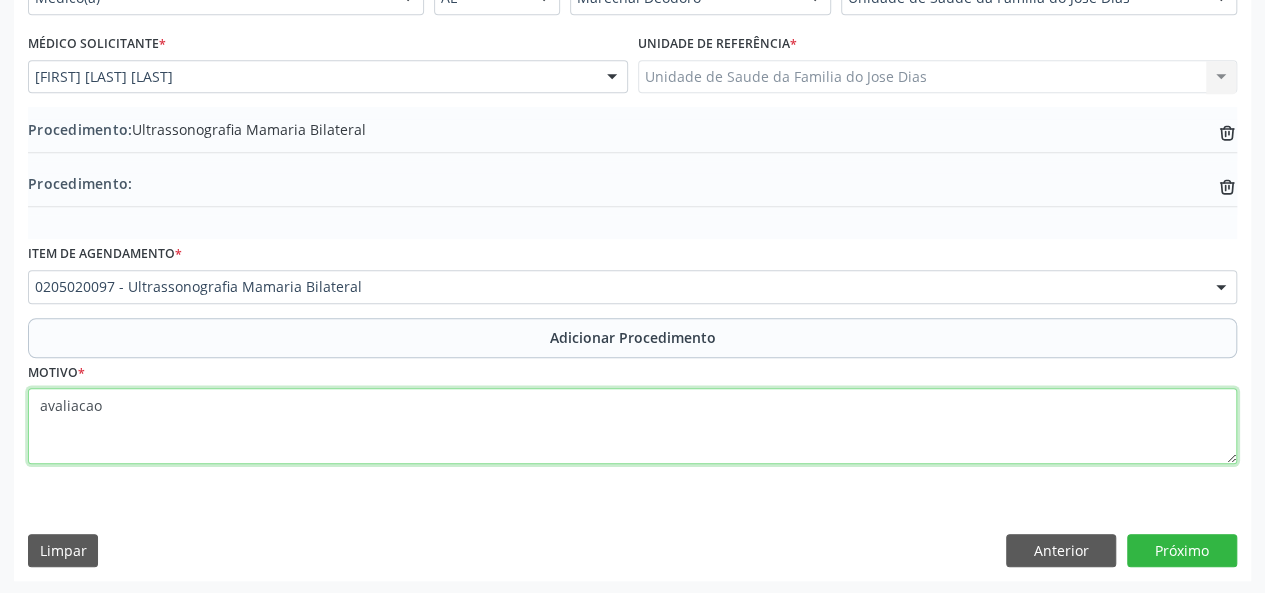 click on "avaliacao" at bounding box center (632, 426) 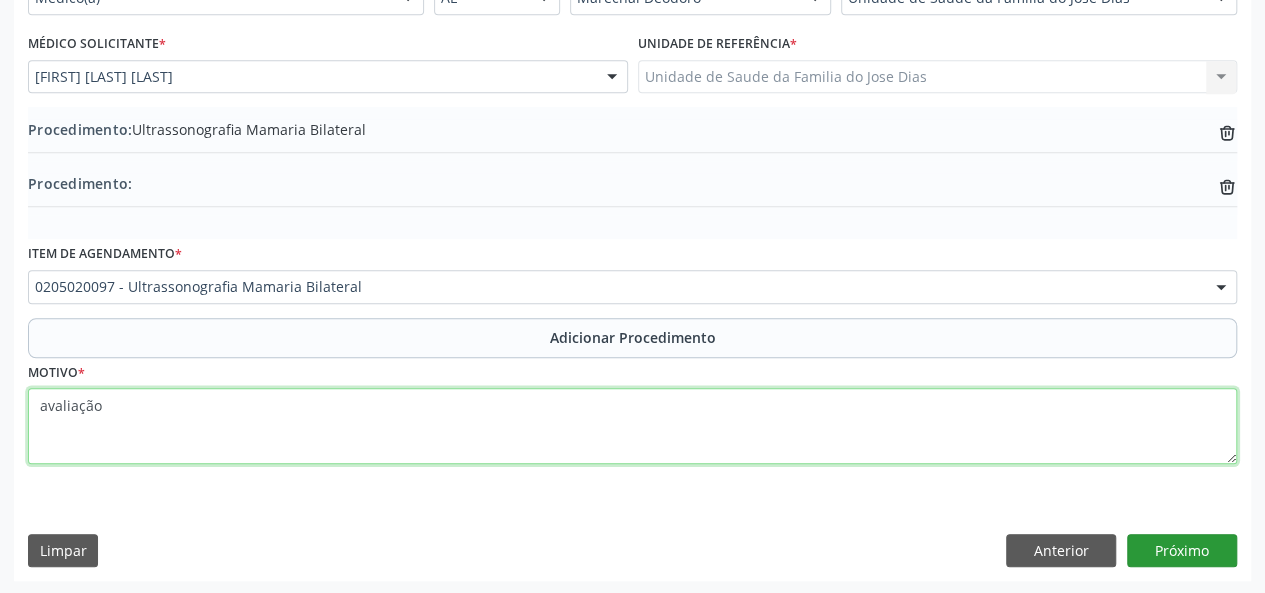 type on "avaliação" 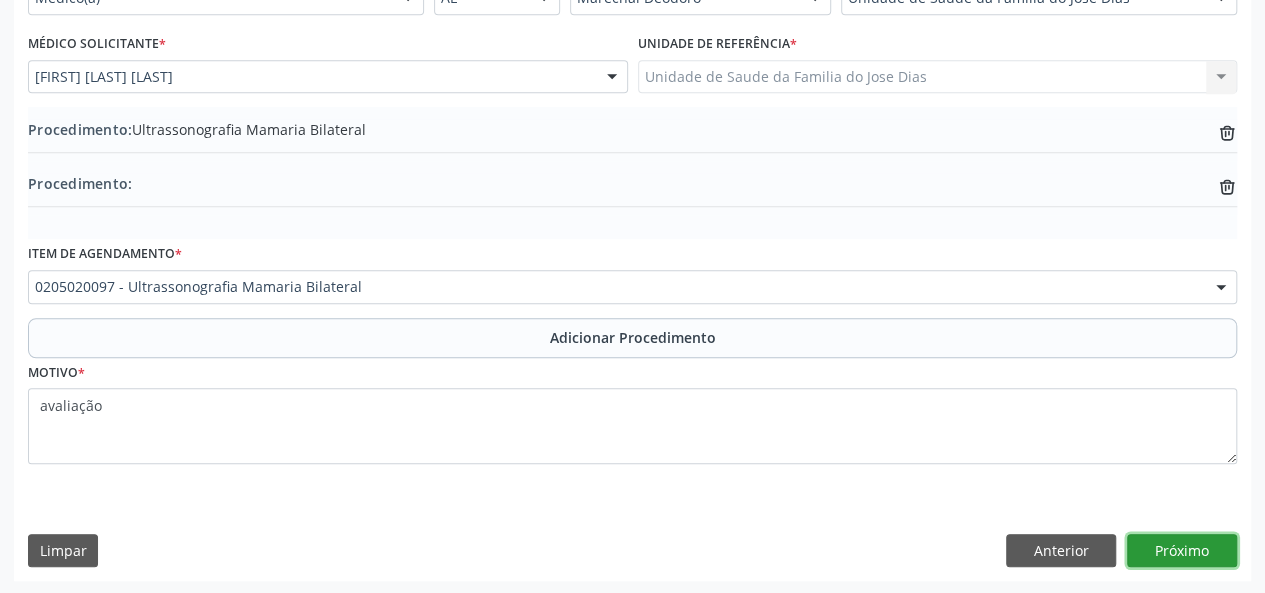 click on "Próximo" at bounding box center [1182, 551] 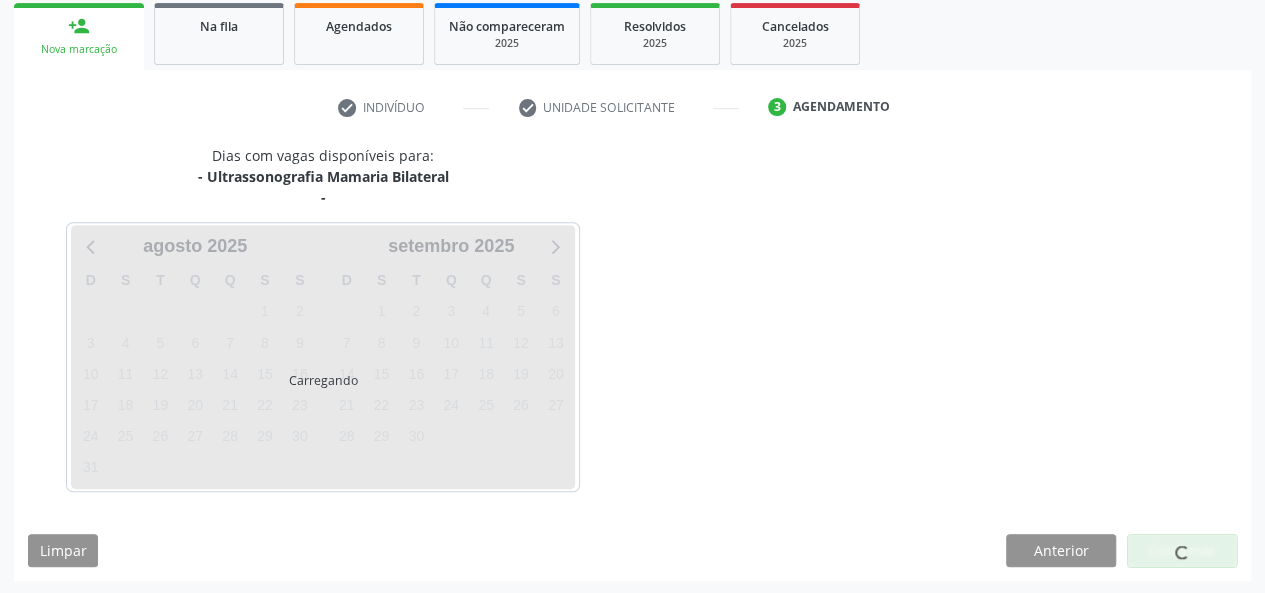 scroll, scrollTop: 382, scrollLeft: 0, axis: vertical 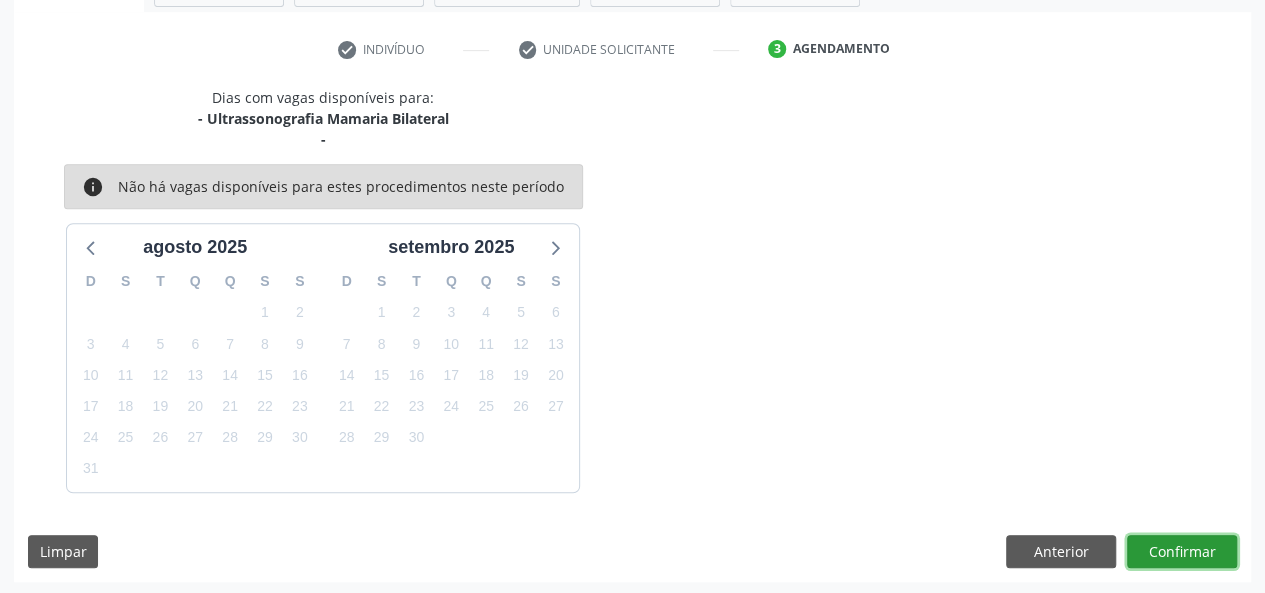 click on "Confirmar" at bounding box center (1182, 552) 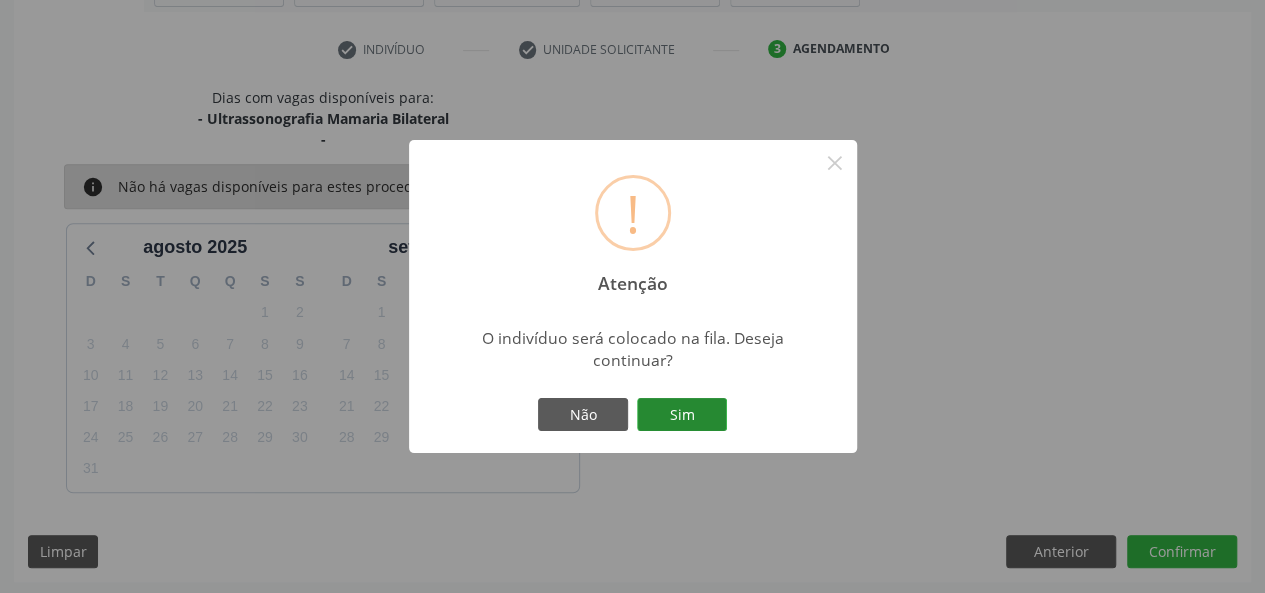 click on "Sim" at bounding box center [682, 415] 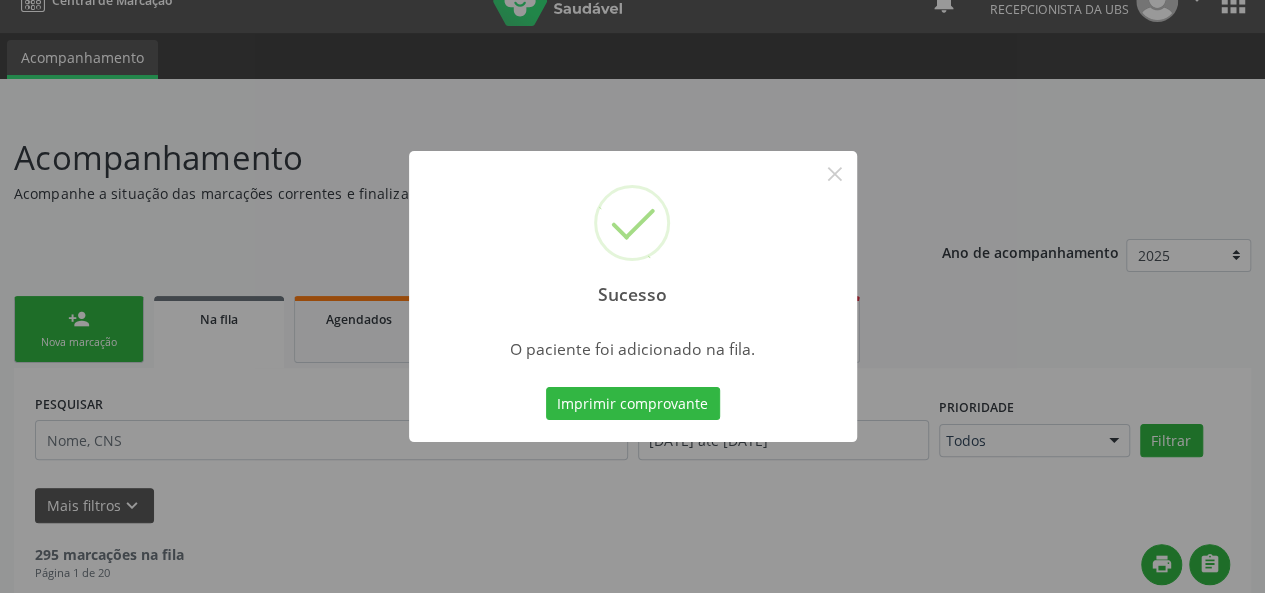 scroll, scrollTop: 0, scrollLeft: 0, axis: both 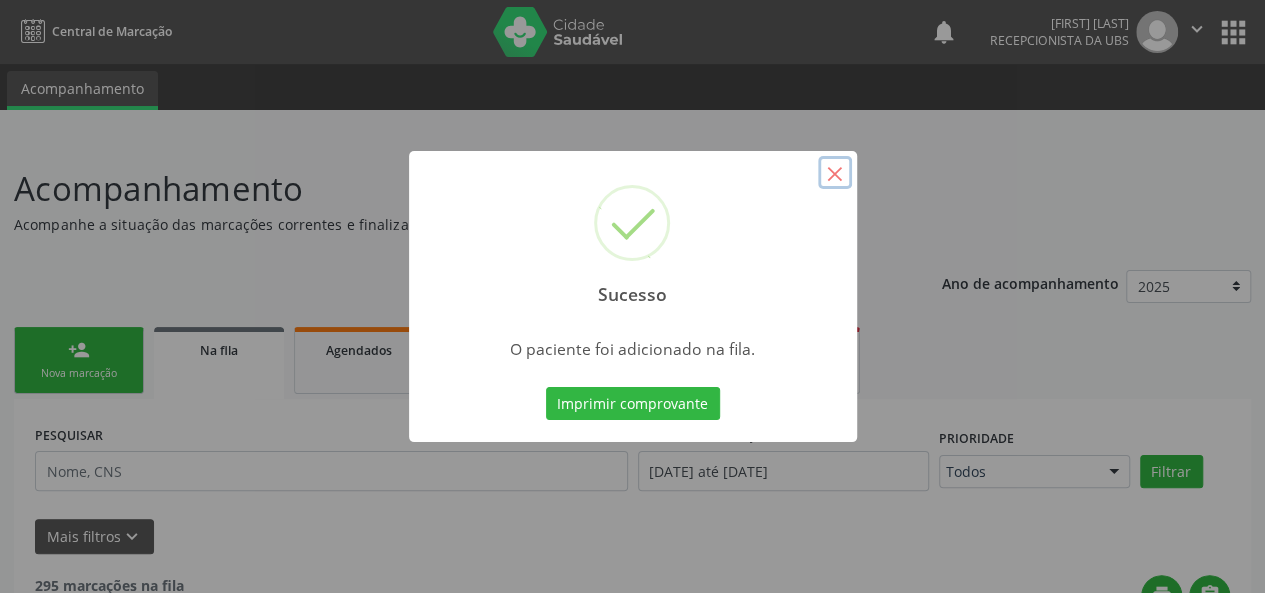 click on "×" at bounding box center [835, 173] 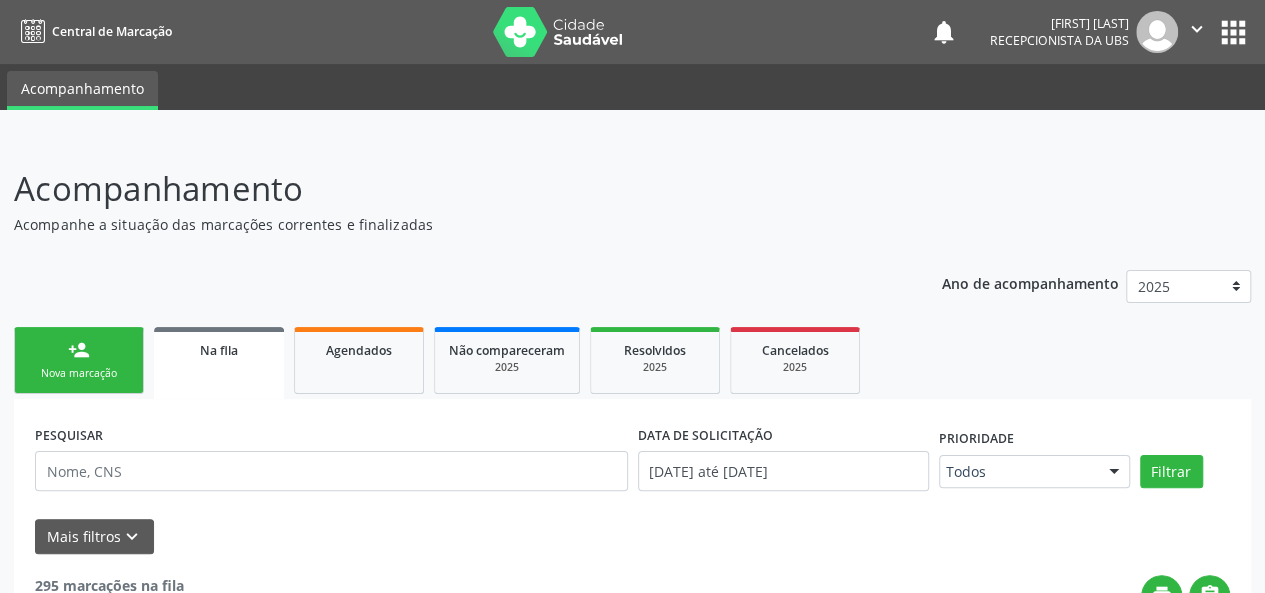 click on "Na fila" at bounding box center [219, 349] 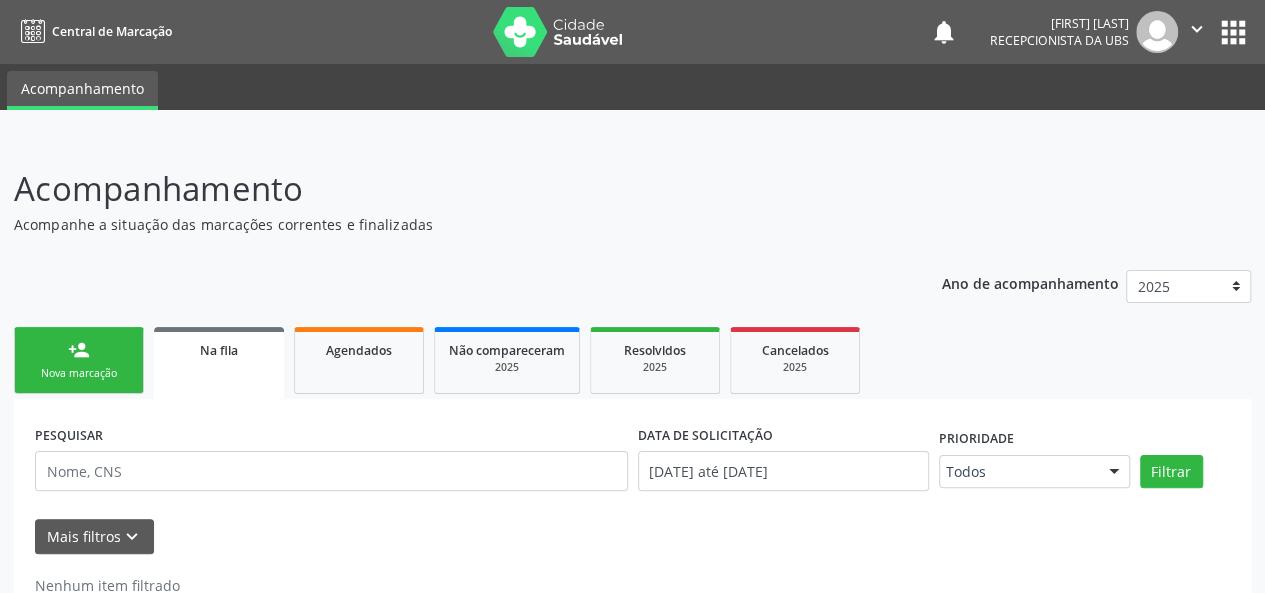 scroll, scrollTop: 58, scrollLeft: 0, axis: vertical 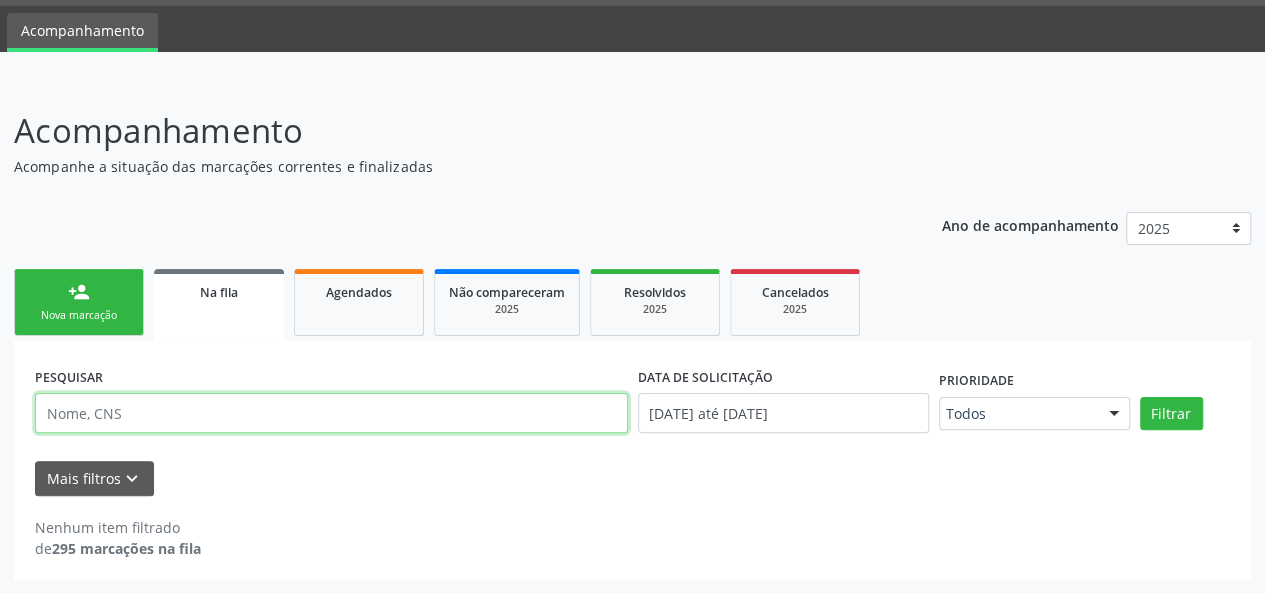 paste on "[PHONE]" 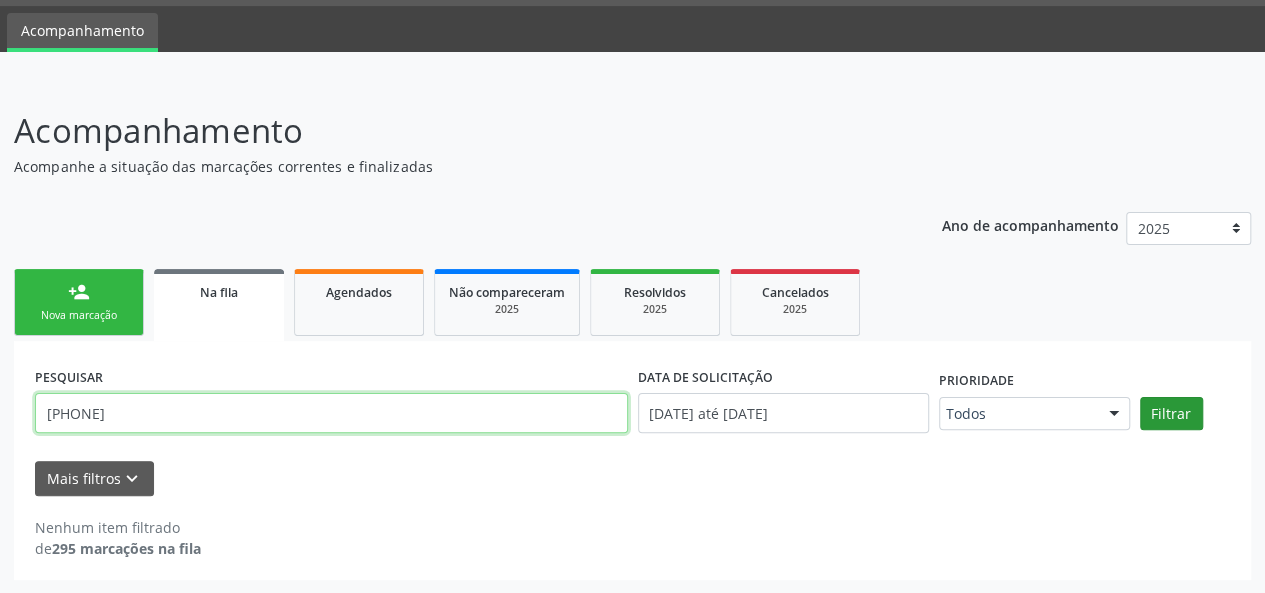 type on "[PHONE]" 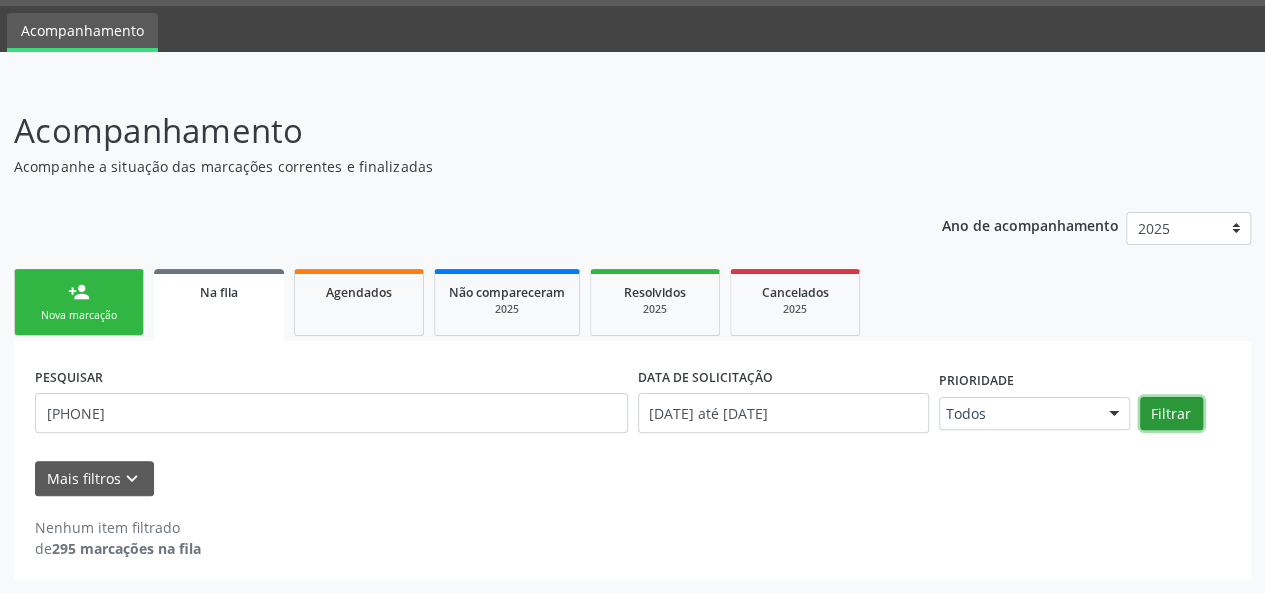 click on "Filtrar" at bounding box center [1171, 414] 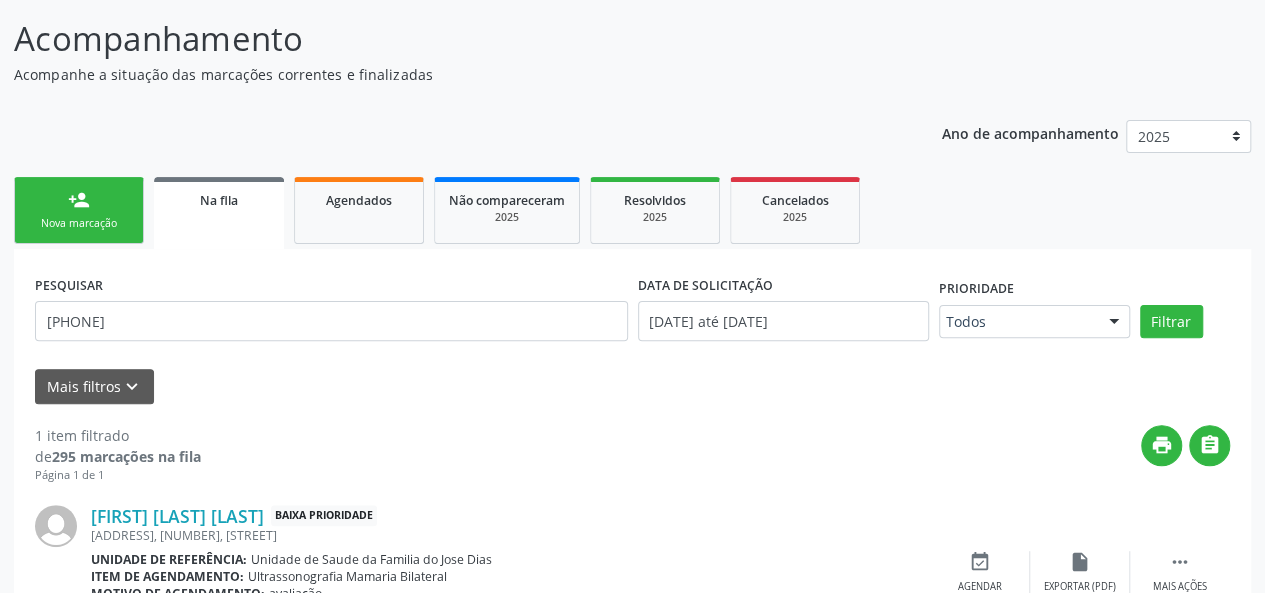 scroll, scrollTop: 252, scrollLeft: 0, axis: vertical 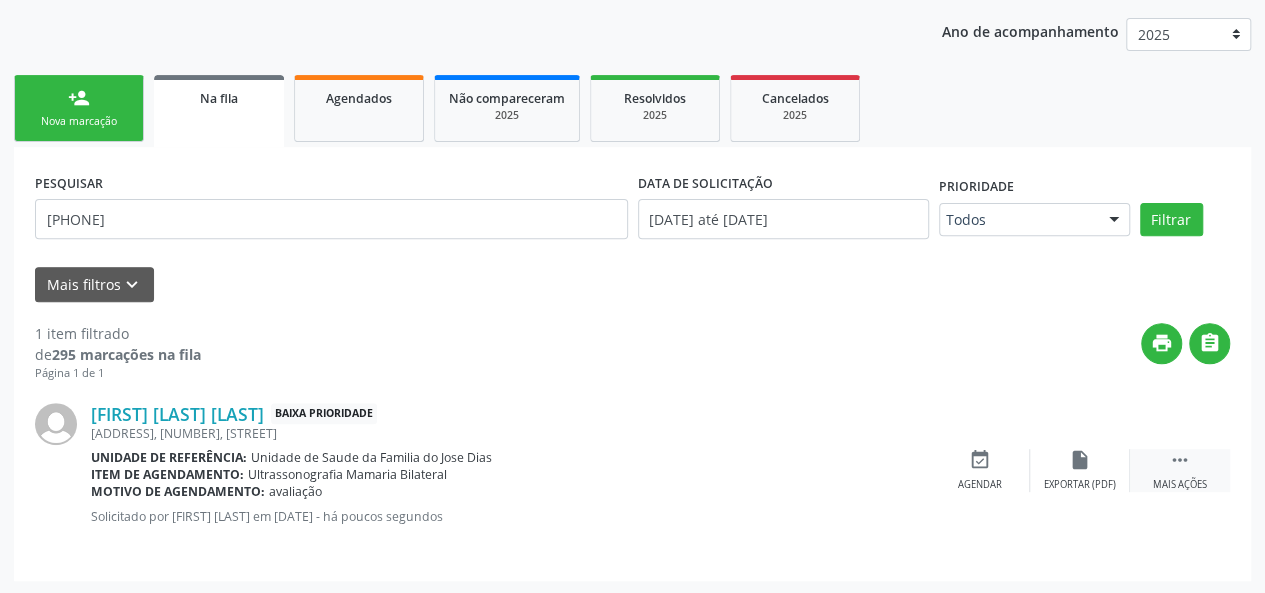 click on "" at bounding box center (1180, 460) 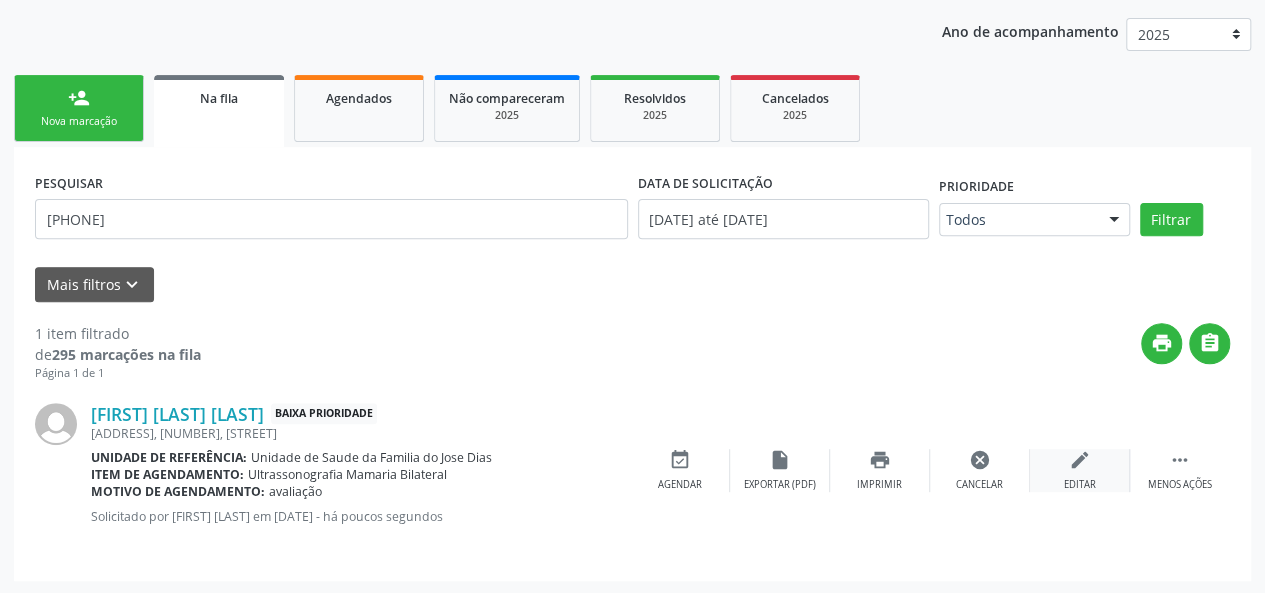 click on "edit
Editar" at bounding box center [1080, 470] 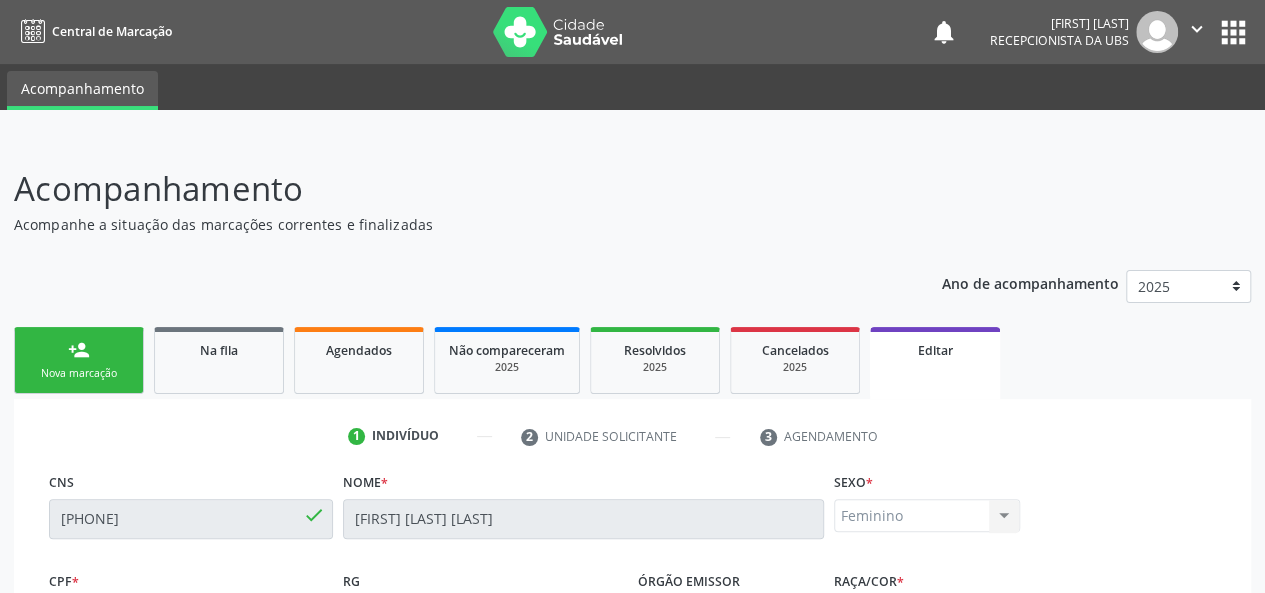 scroll, scrollTop: 544, scrollLeft: 0, axis: vertical 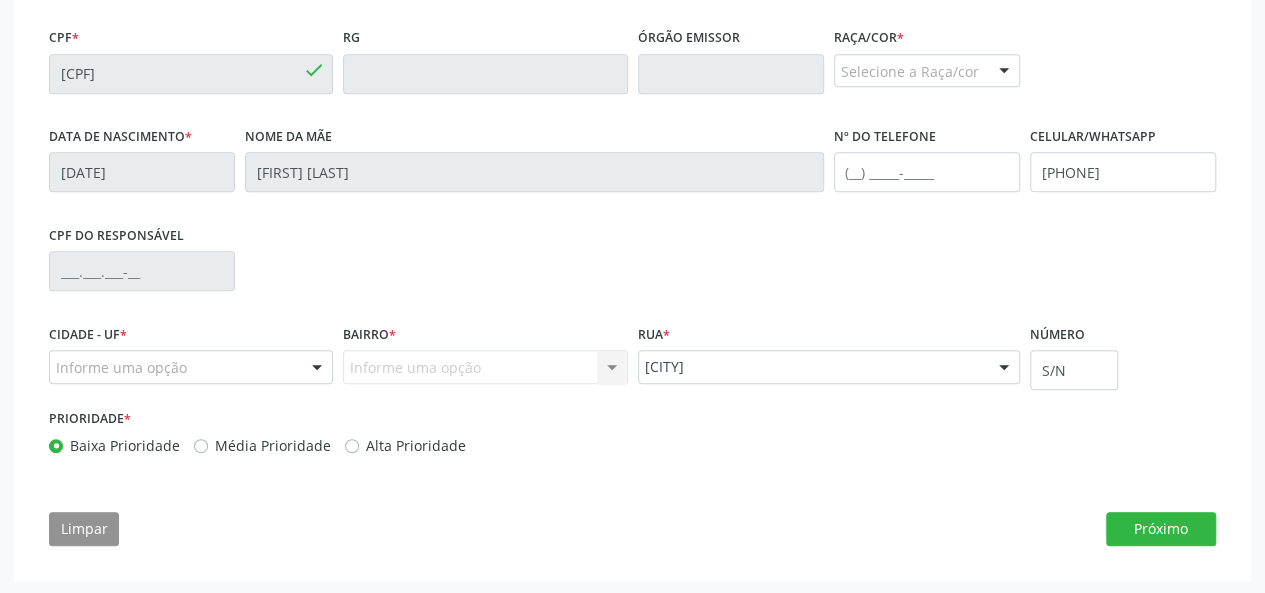 click at bounding box center [317, 368] 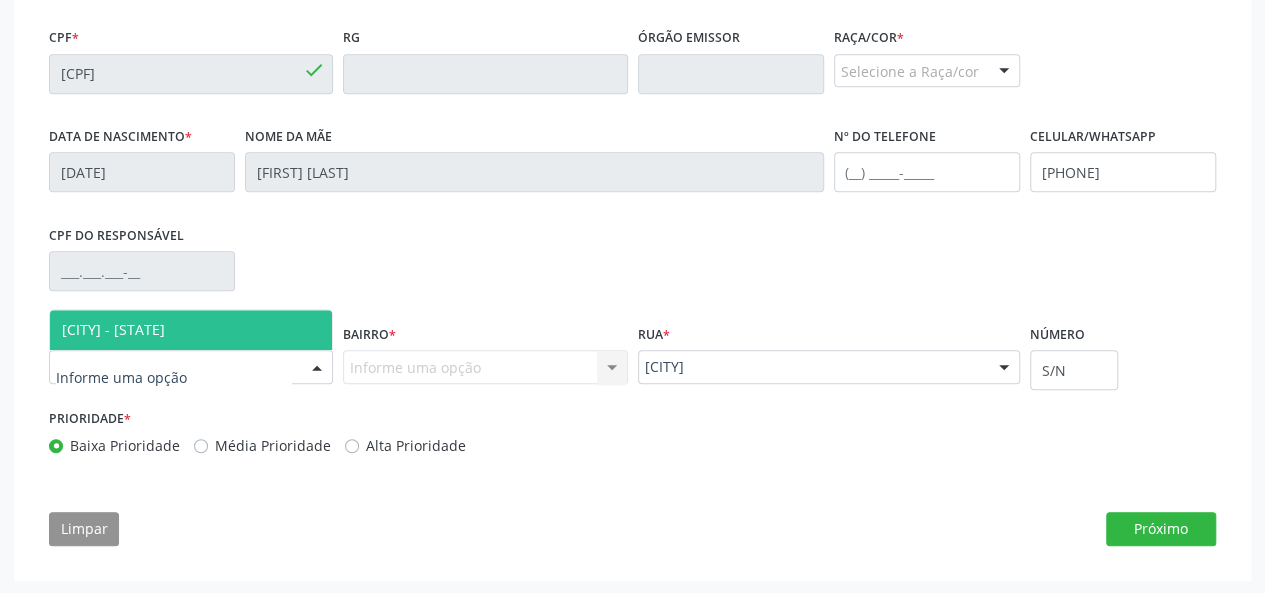 click on "[CITY] - [STATE]" at bounding box center (191, 330) 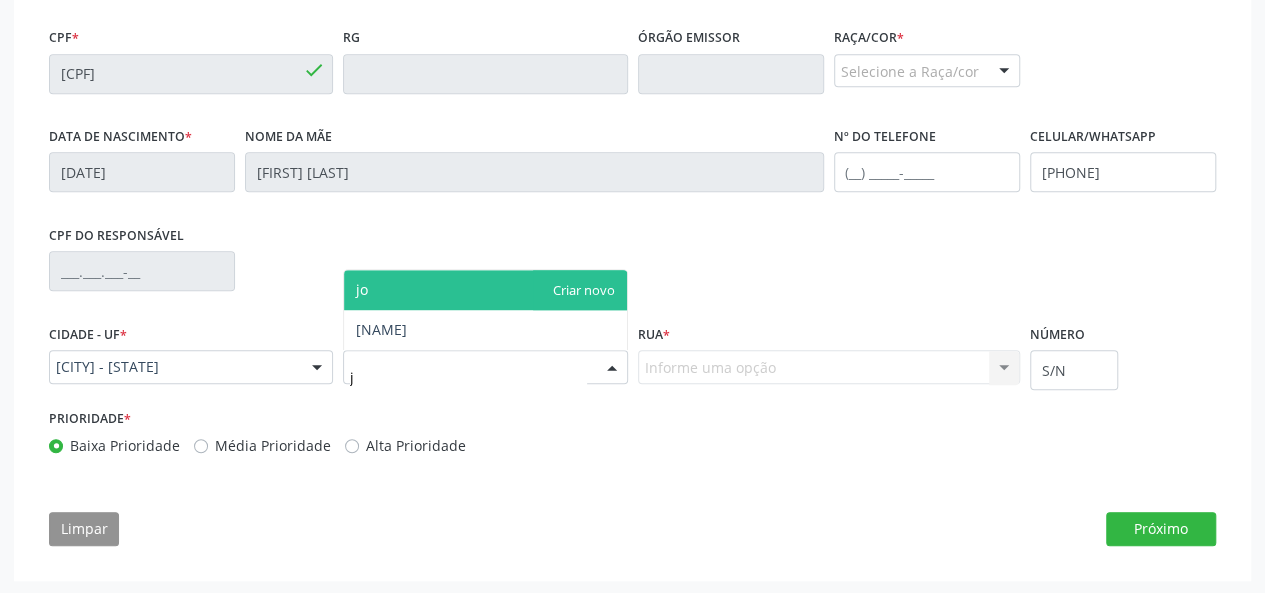 type on "jo" 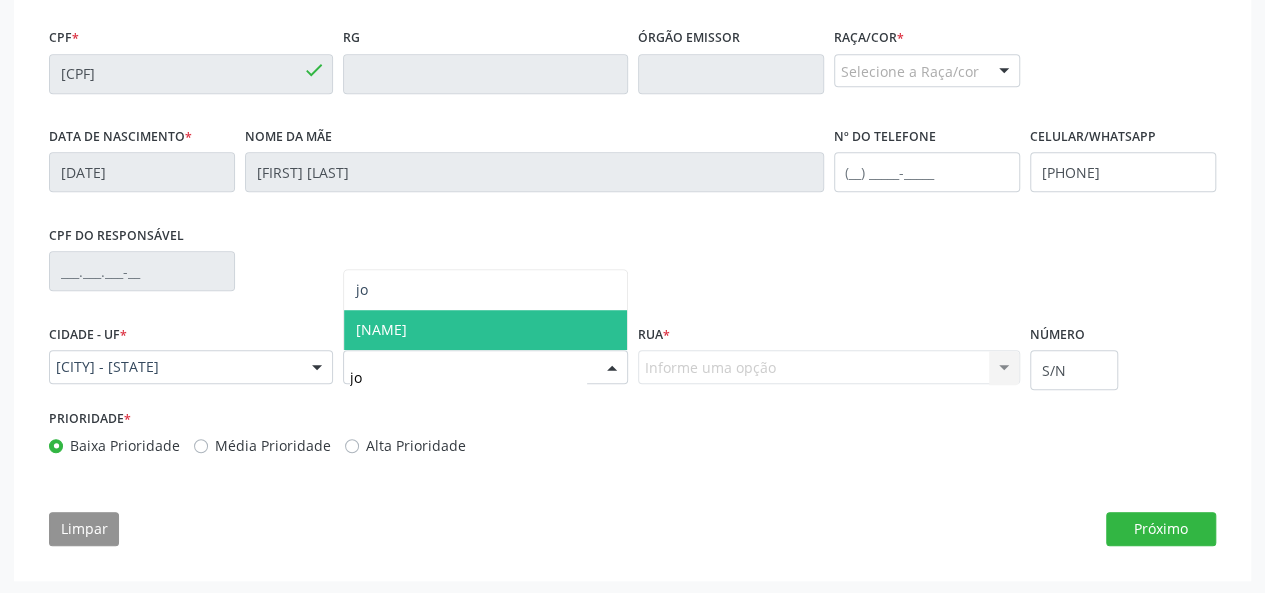 click on "[NAME]" at bounding box center (381, 329) 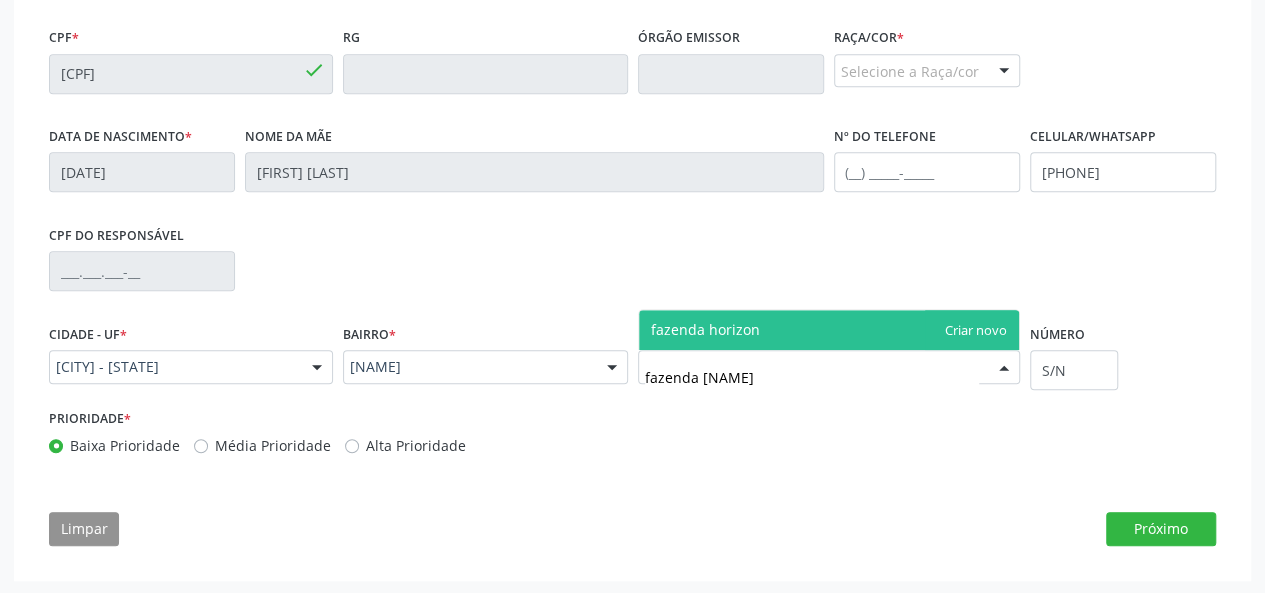 type on "fazenda horizonte" 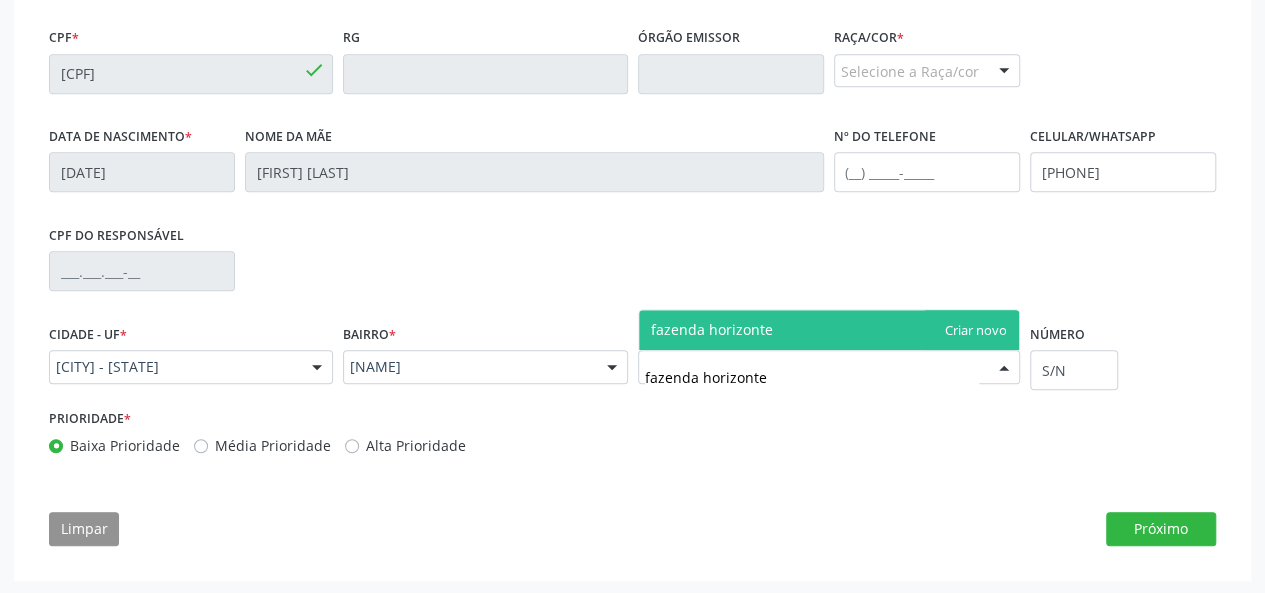 click on "fazenda horizonte" at bounding box center (712, 329) 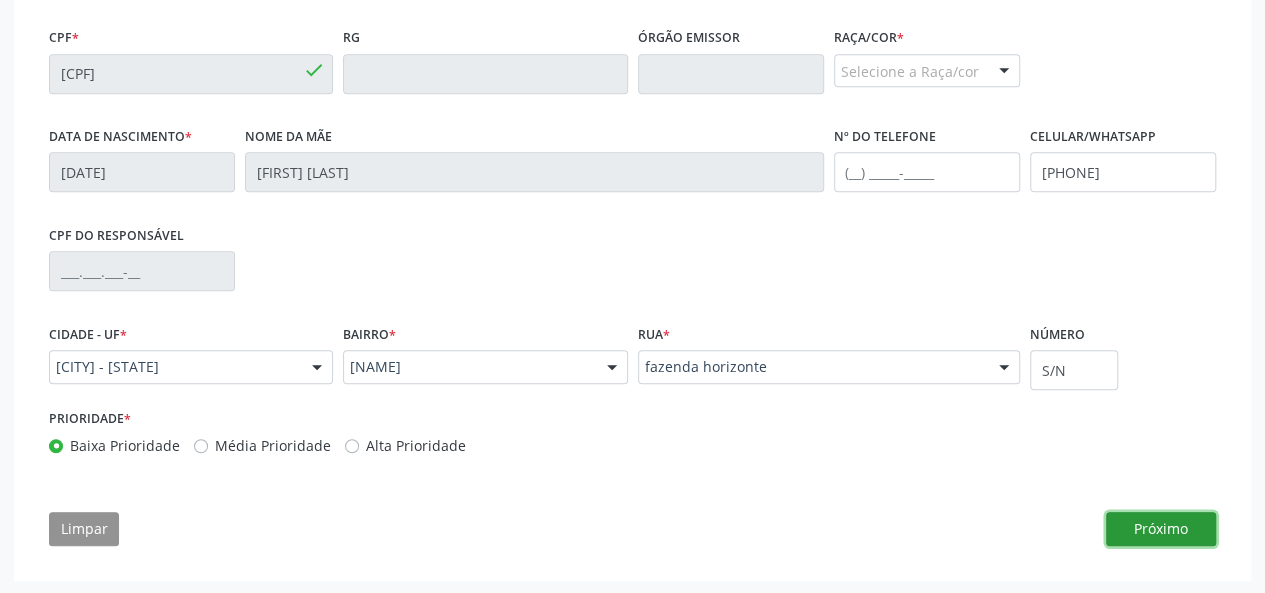 click on "Próximo" at bounding box center [1161, 529] 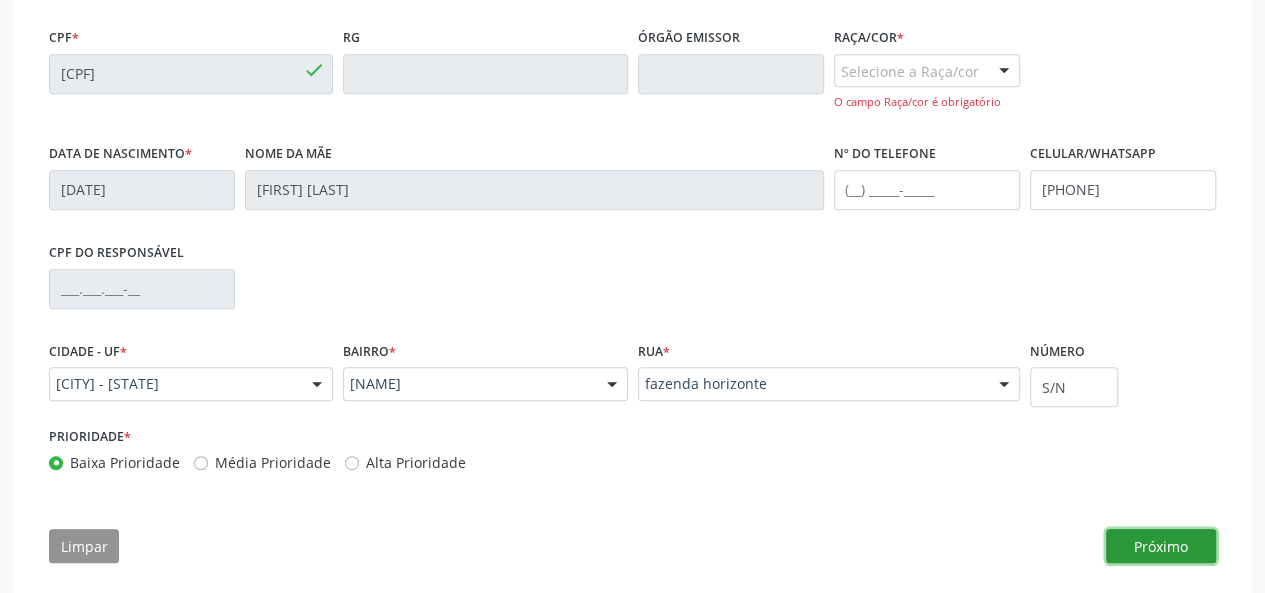 click on "Próximo" at bounding box center [1161, 546] 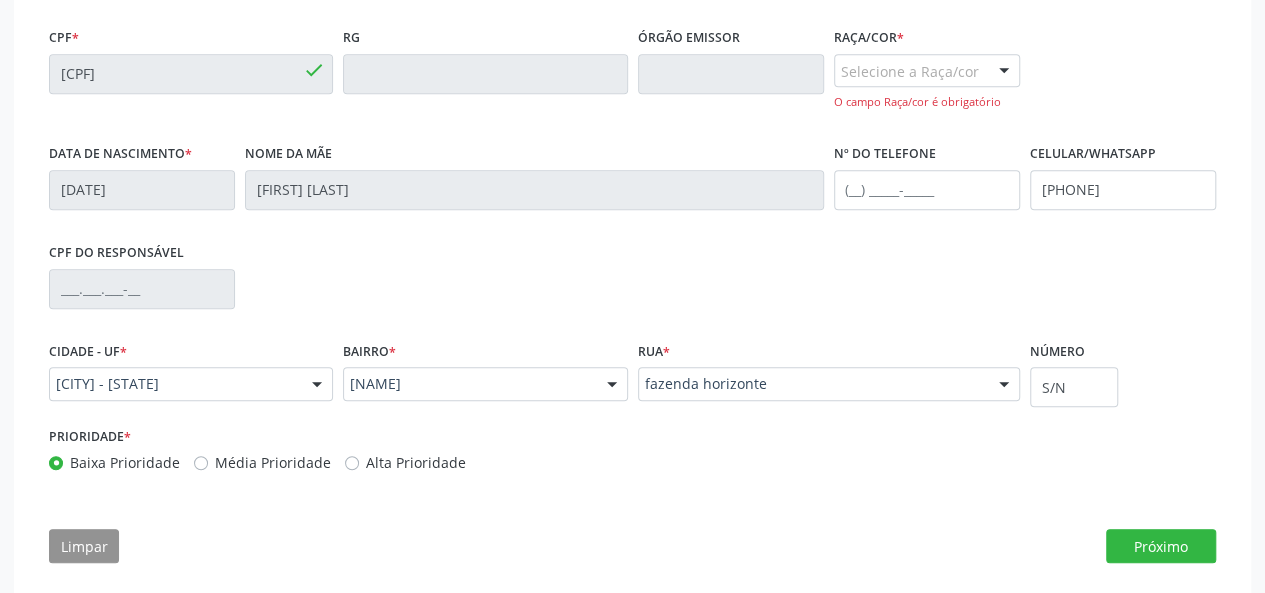 click at bounding box center [1004, 72] 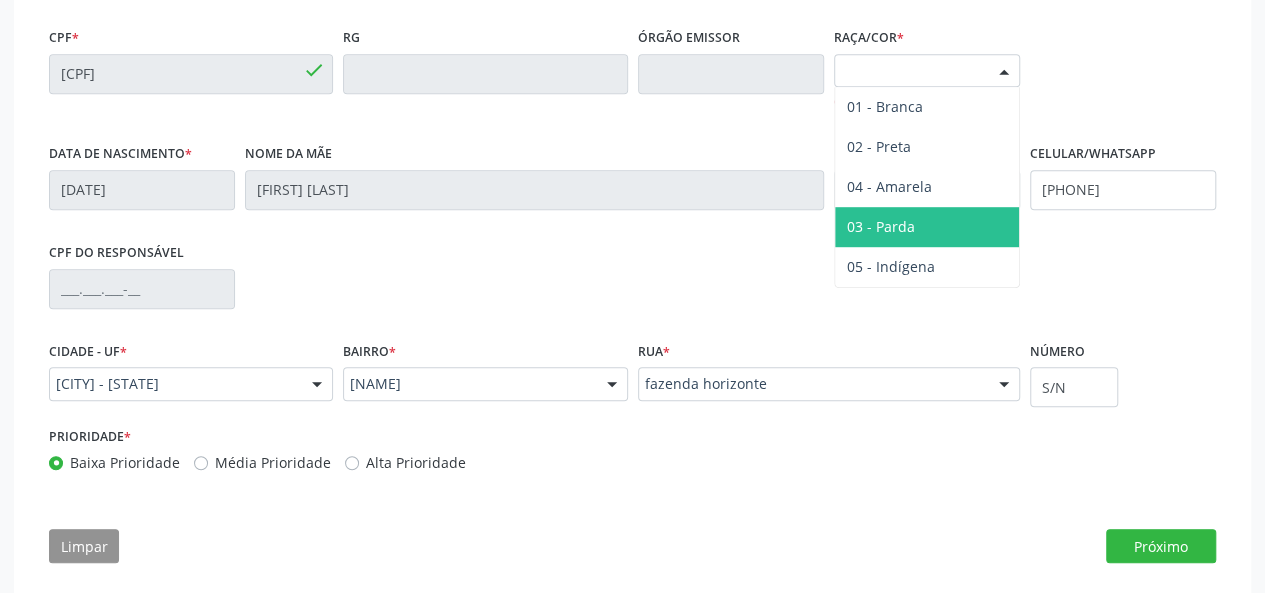 click on "03 - Parda" at bounding box center [927, 227] 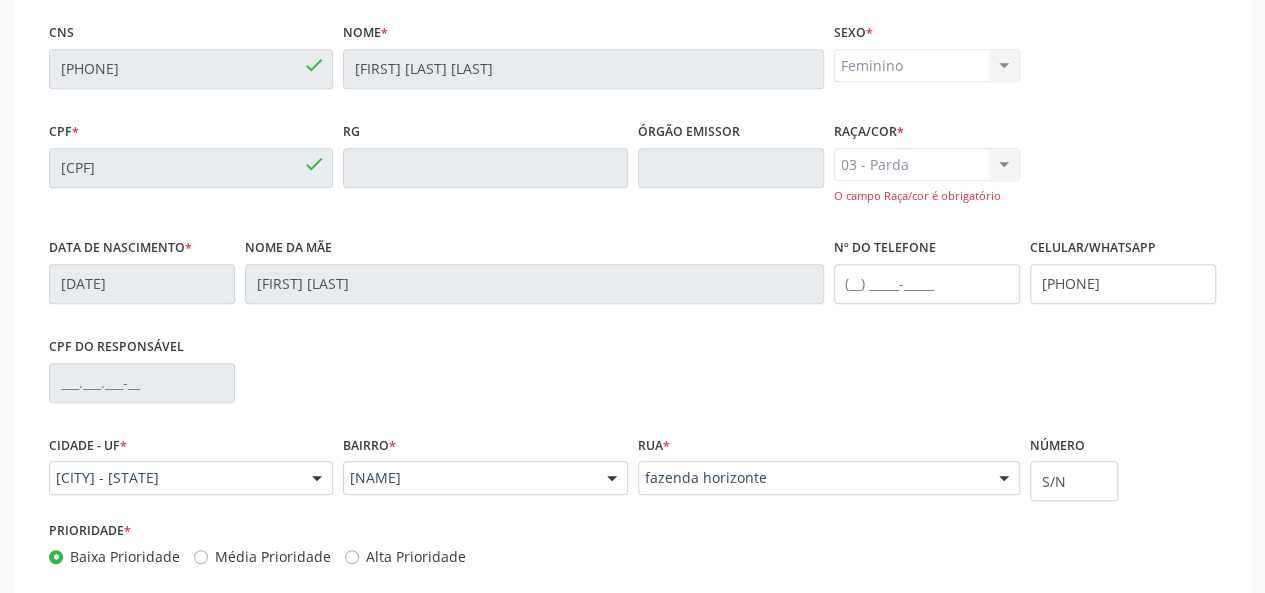 scroll, scrollTop: 562, scrollLeft: 0, axis: vertical 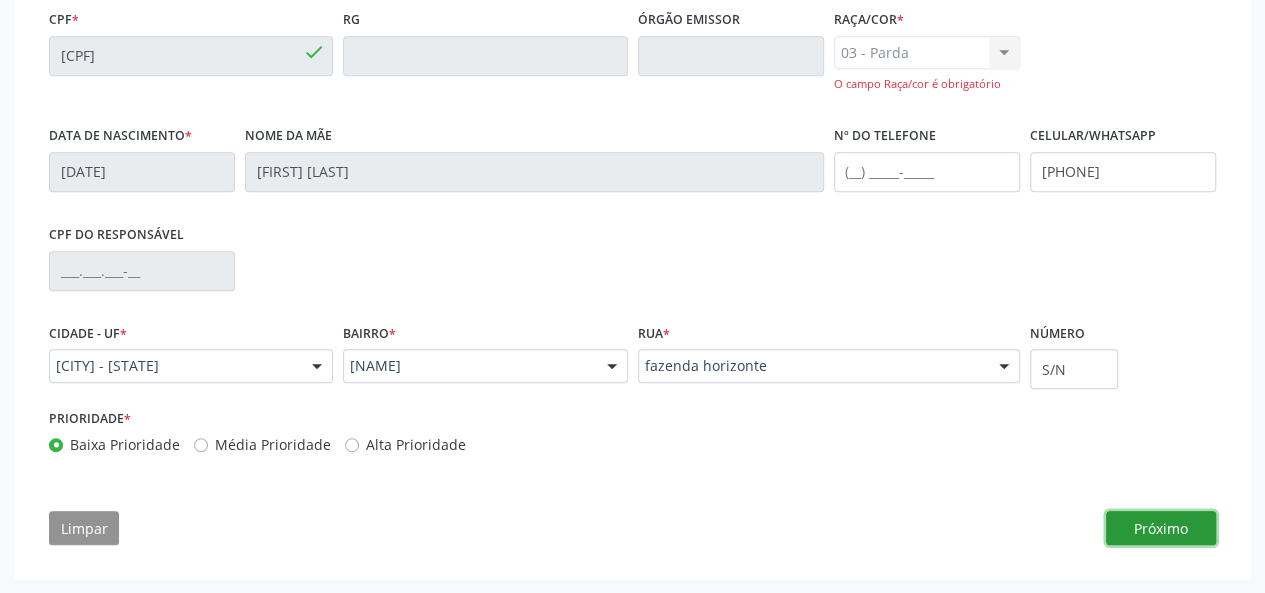 click on "Próximo" at bounding box center (1161, 528) 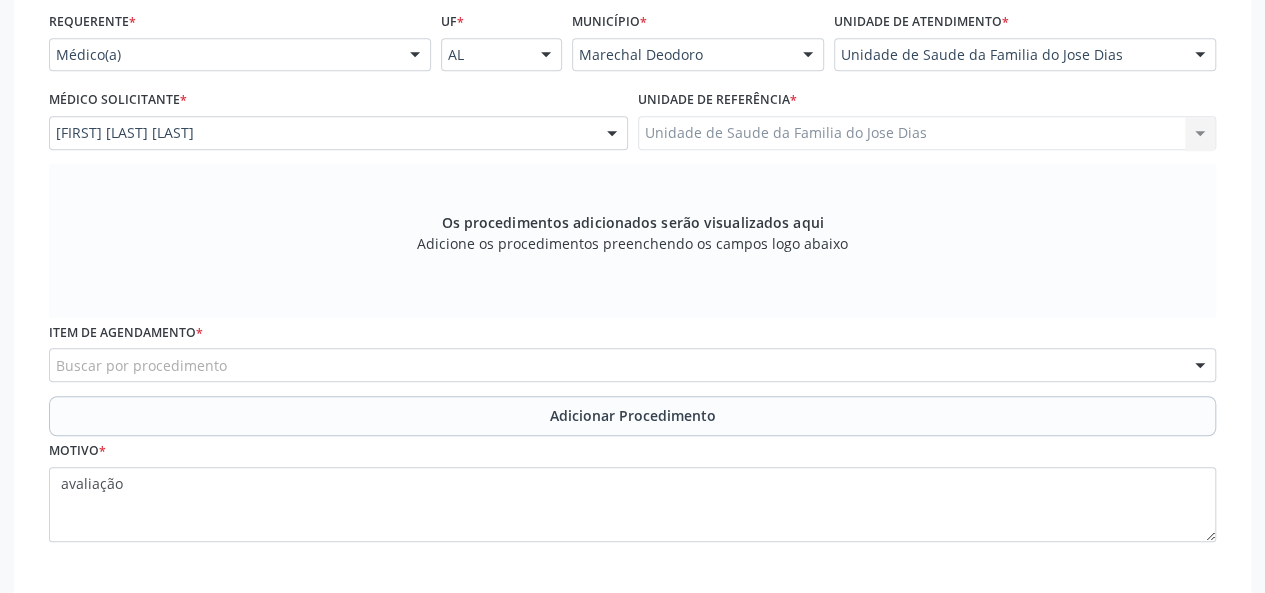 scroll, scrollTop: 561, scrollLeft: 0, axis: vertical 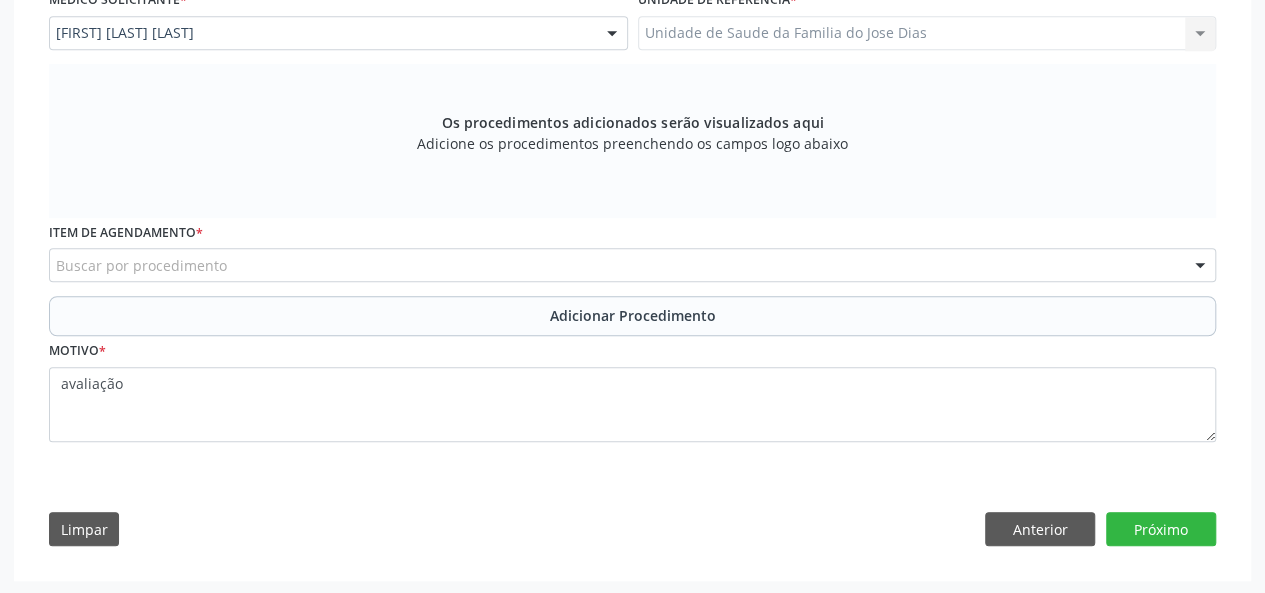 click on "Buscar por procedimento" at bounding box center [632, 265] 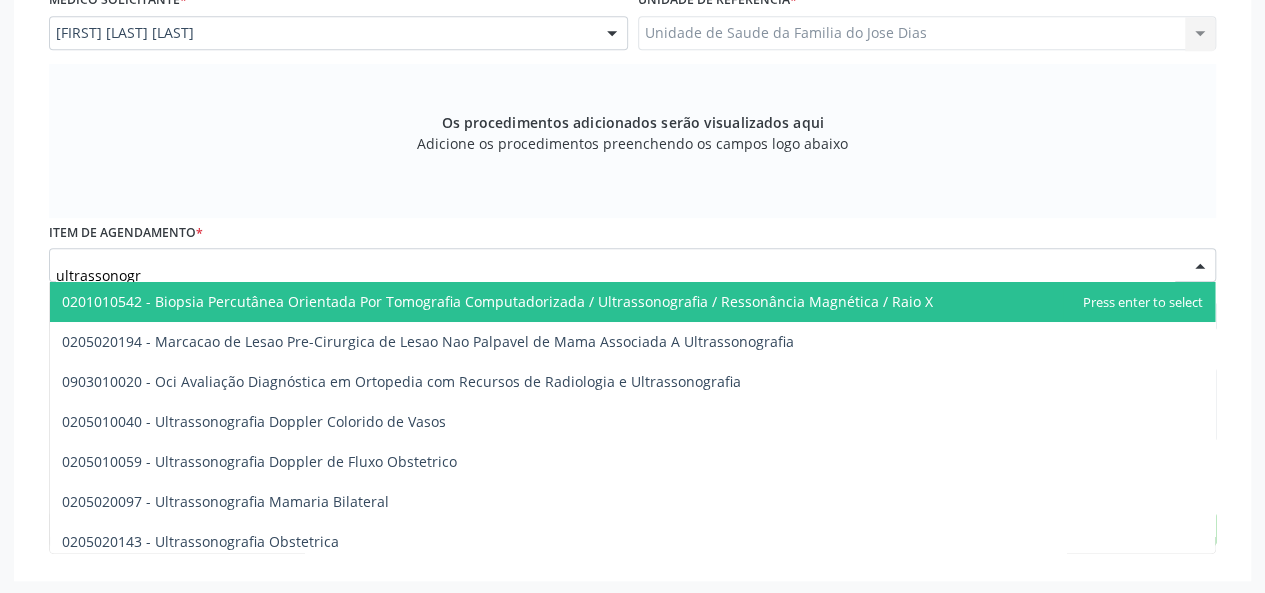type on "ultrassonogra" 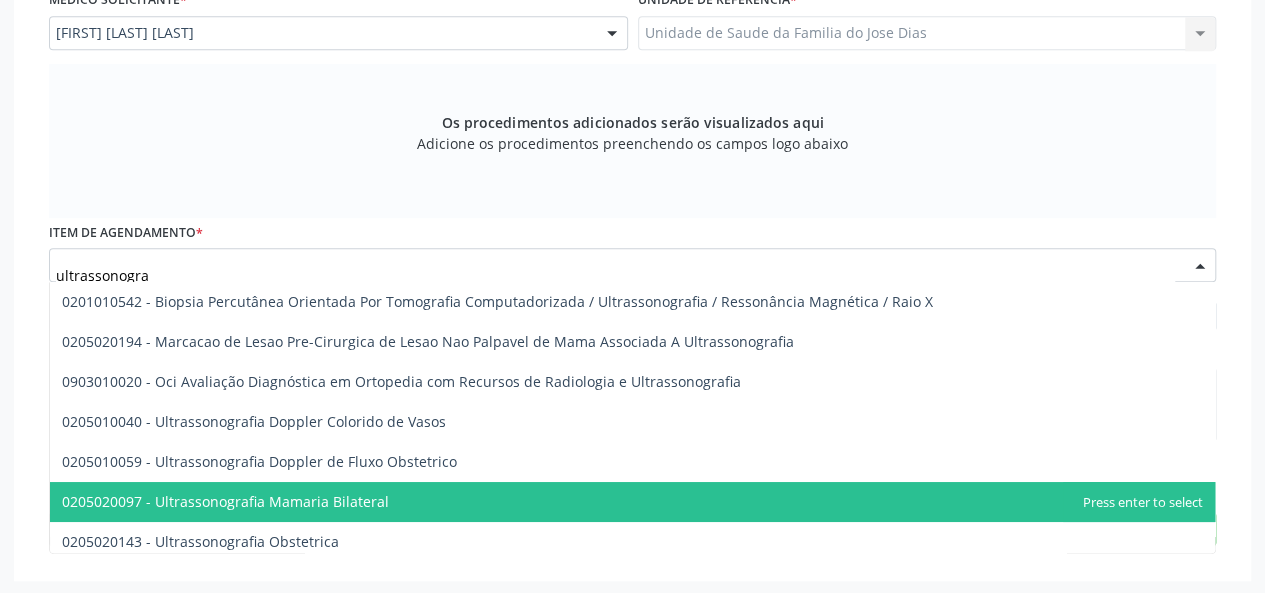 click on "0205020097 - Ultrassonografia Mamaria Bilateral" at bounding box center (632, 502) 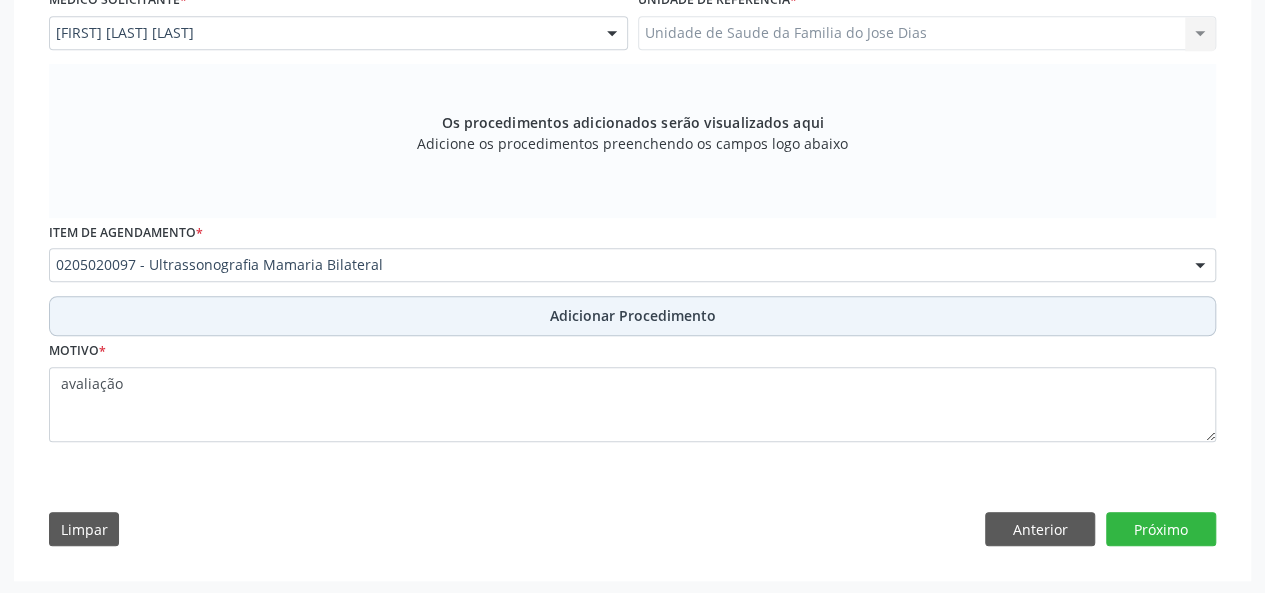 click on "Adicionar Procedimento" at bounding box center (632, 316) 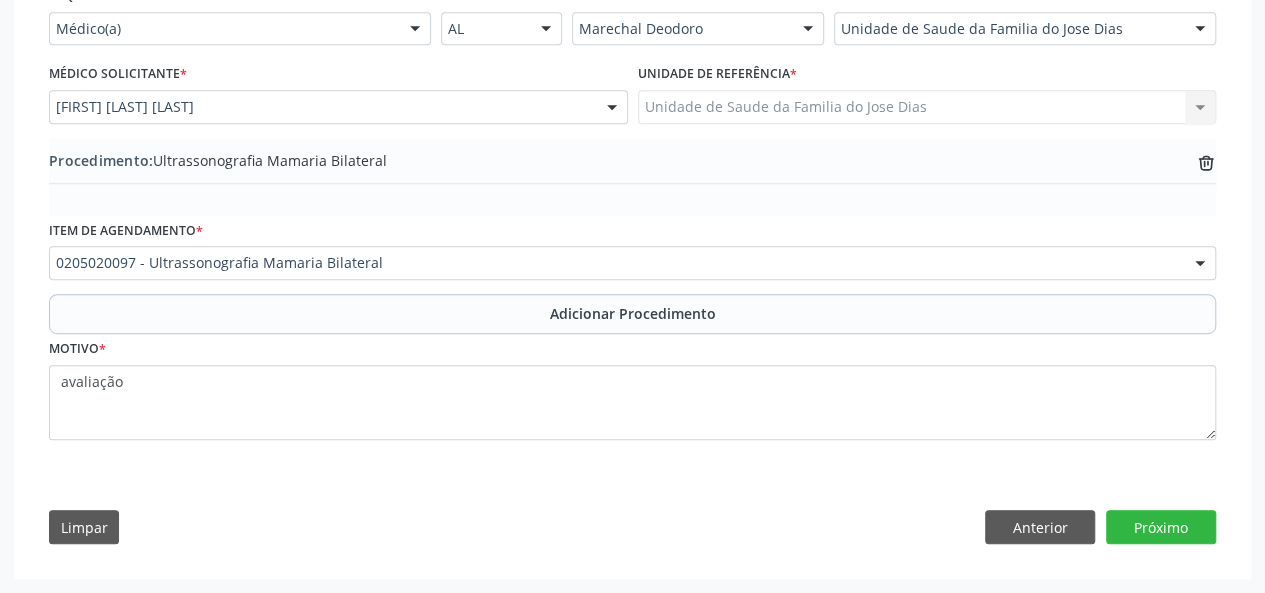 scroll, scrollTop: 484, scrollLeft: 0, axis: vertical 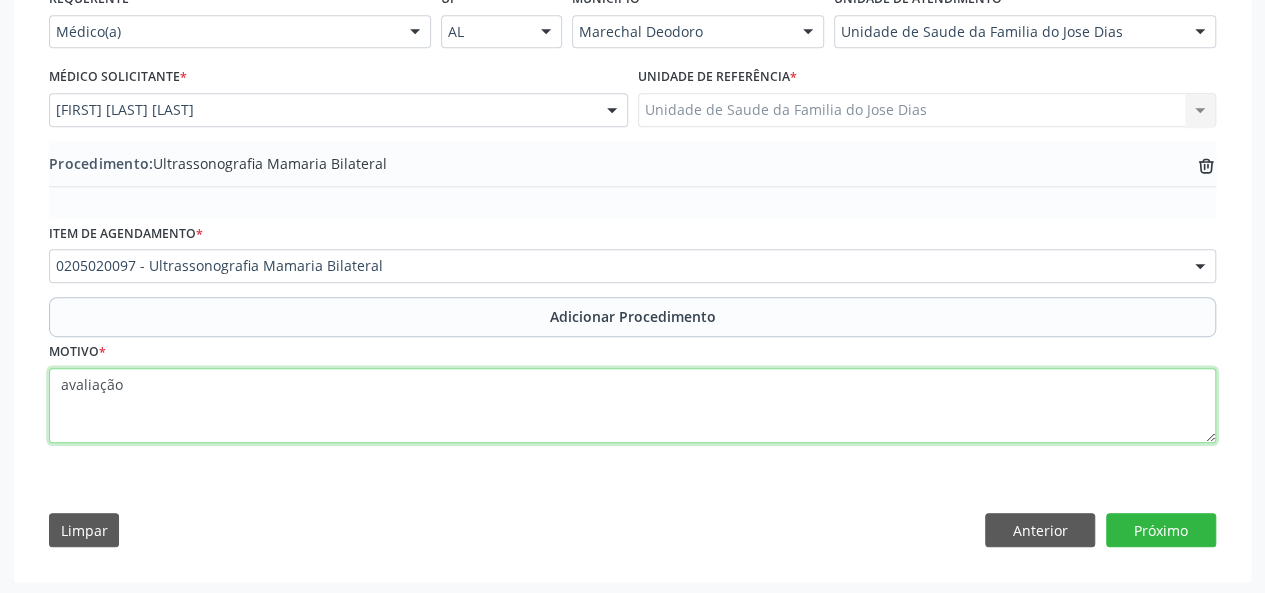 click on "avaliação" at bounding box center (632, 406) 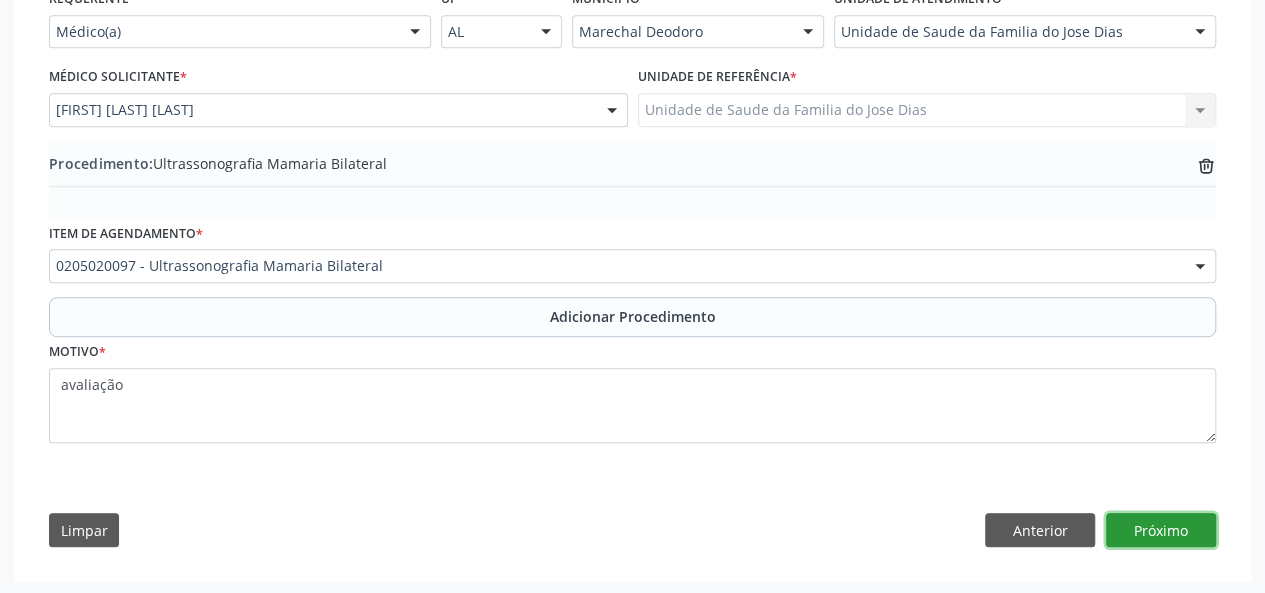 click on "Próximo" at bounding box center [1161, 530] 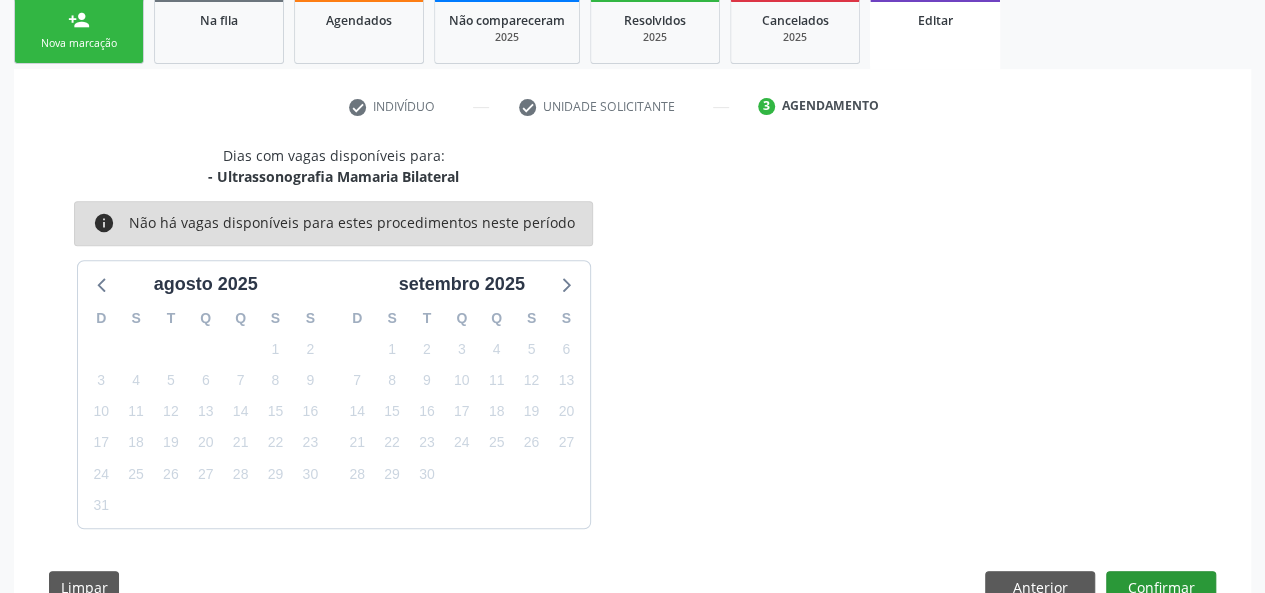 scroll, scrollTop: 388, scrollLeft: 0, axis: vertical 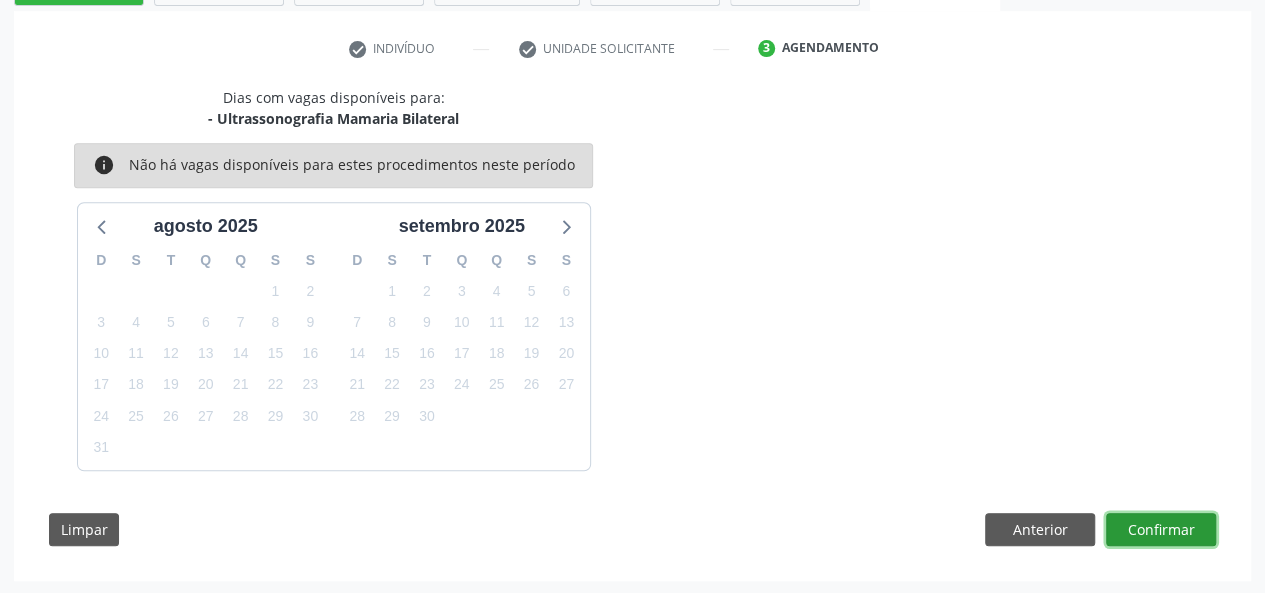 click on "Confirmar" at bounding box center (1161, 530) 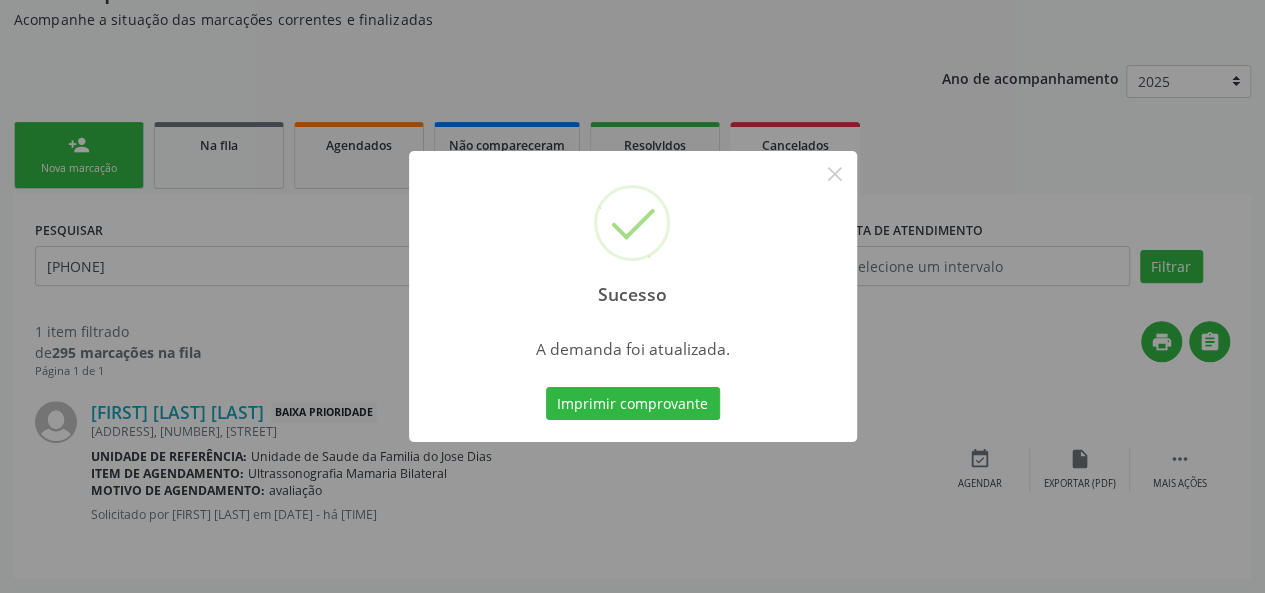 scroll, scrollTop: 0, scrollLeft: 0, axis: both 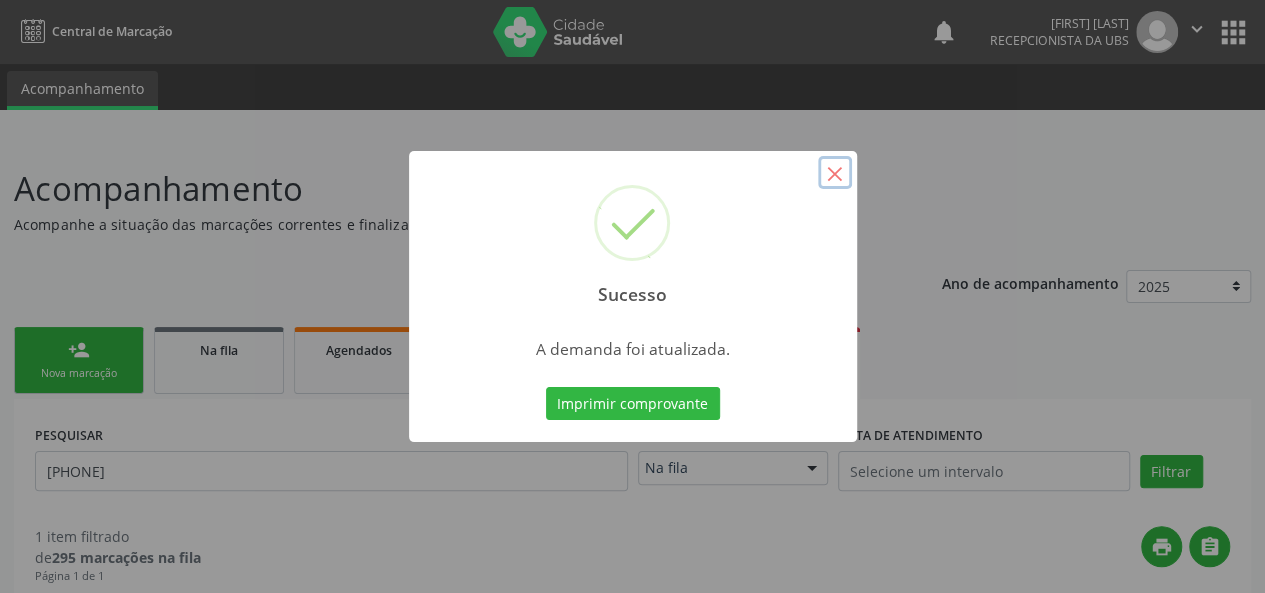 click on "×" at bounding box center [835, 173] 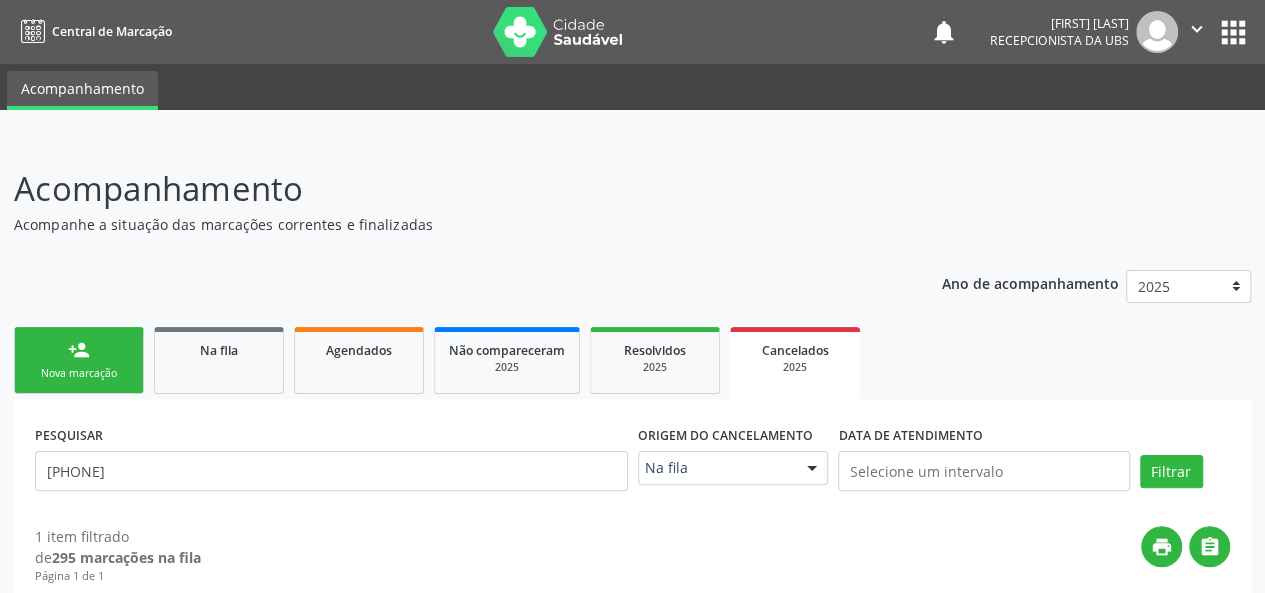 click on "person_add
Nova marcação" at bounding box center (79, 360) 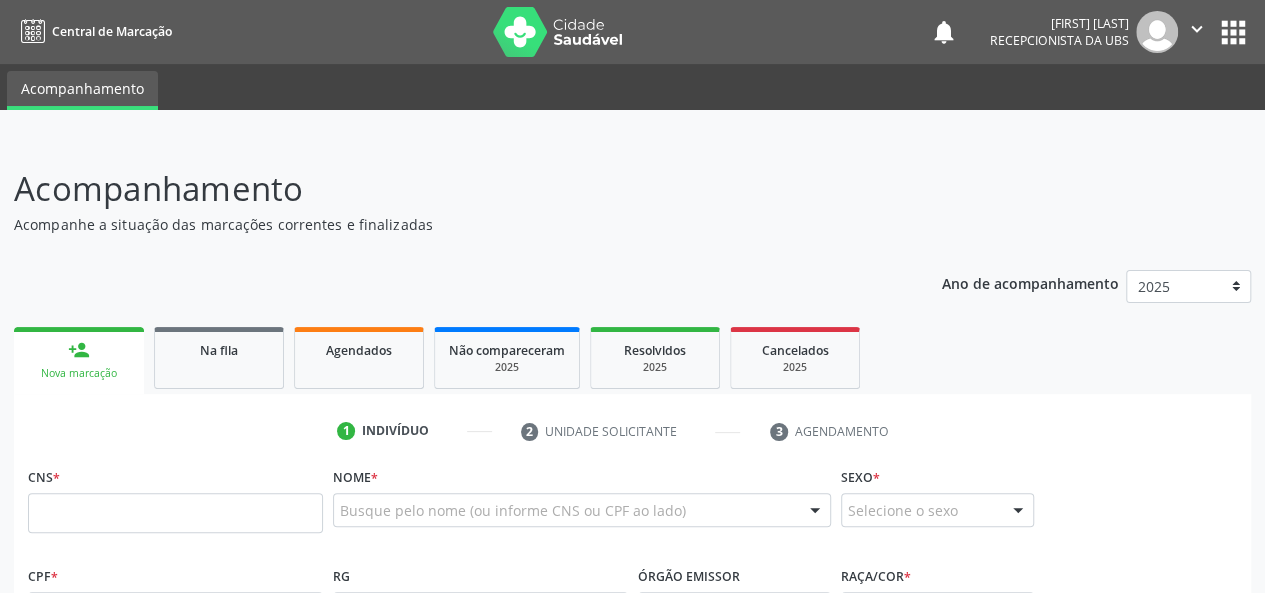 scroll, scrollTop: 200, scrollLeft: 0, axis: vertical 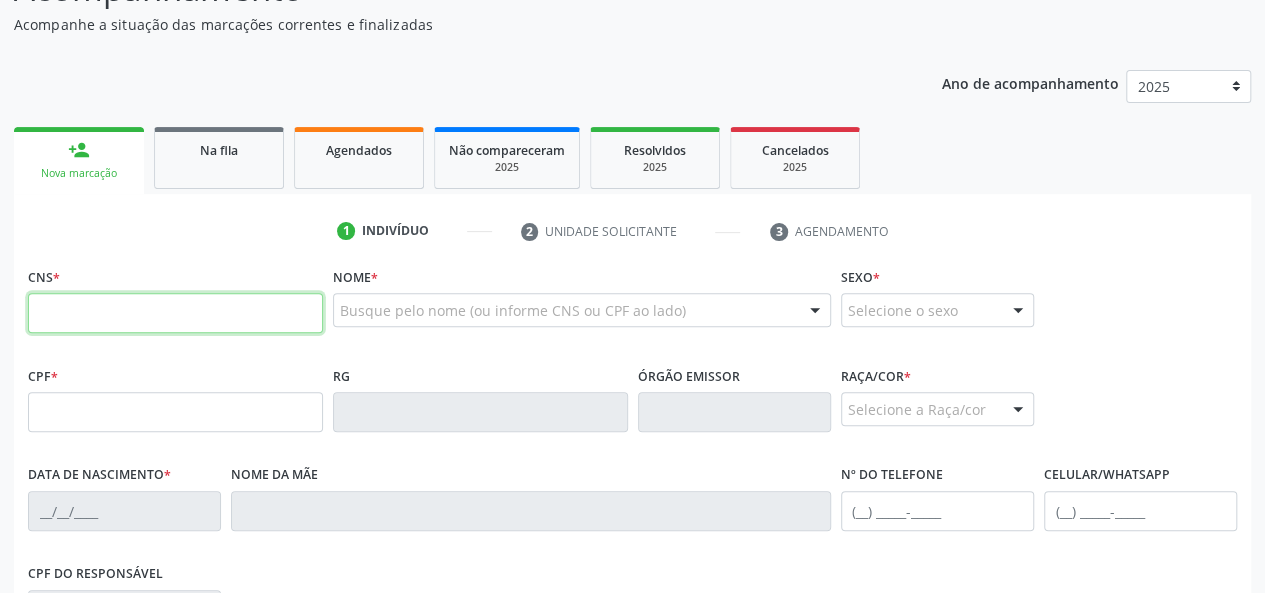 paste on "[PHONE]" 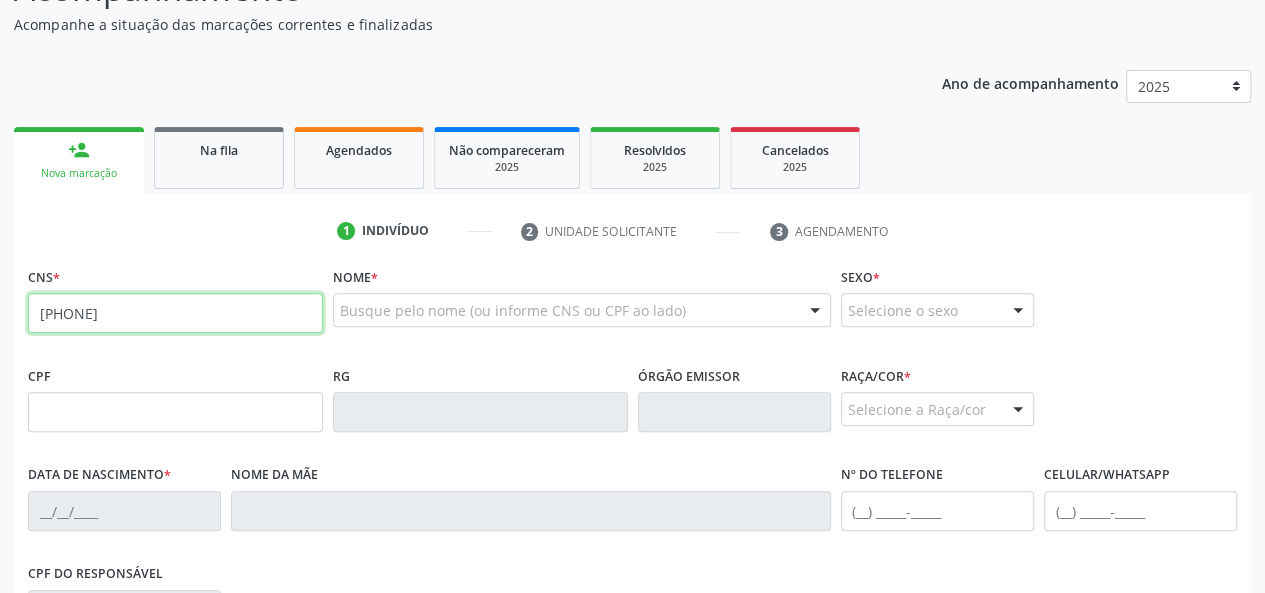 type on "[PHONE]" 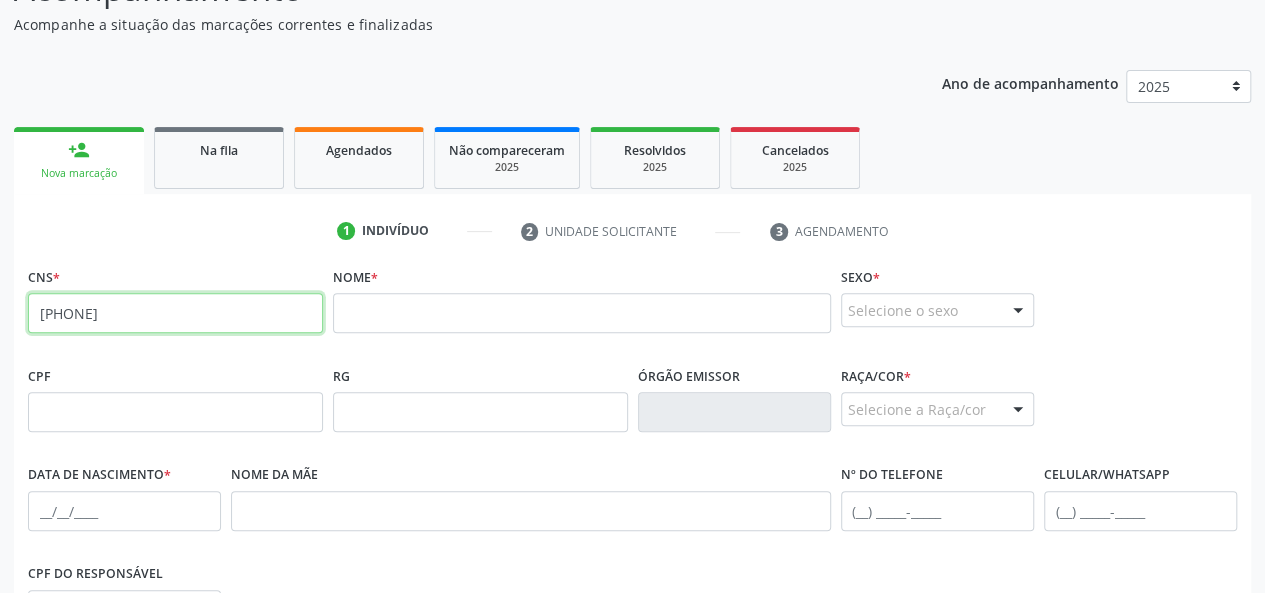 drag, startPoint x: 207, startPoint y: 306, endPoint x: 0, endPoint y: 315, distance: 207.19556 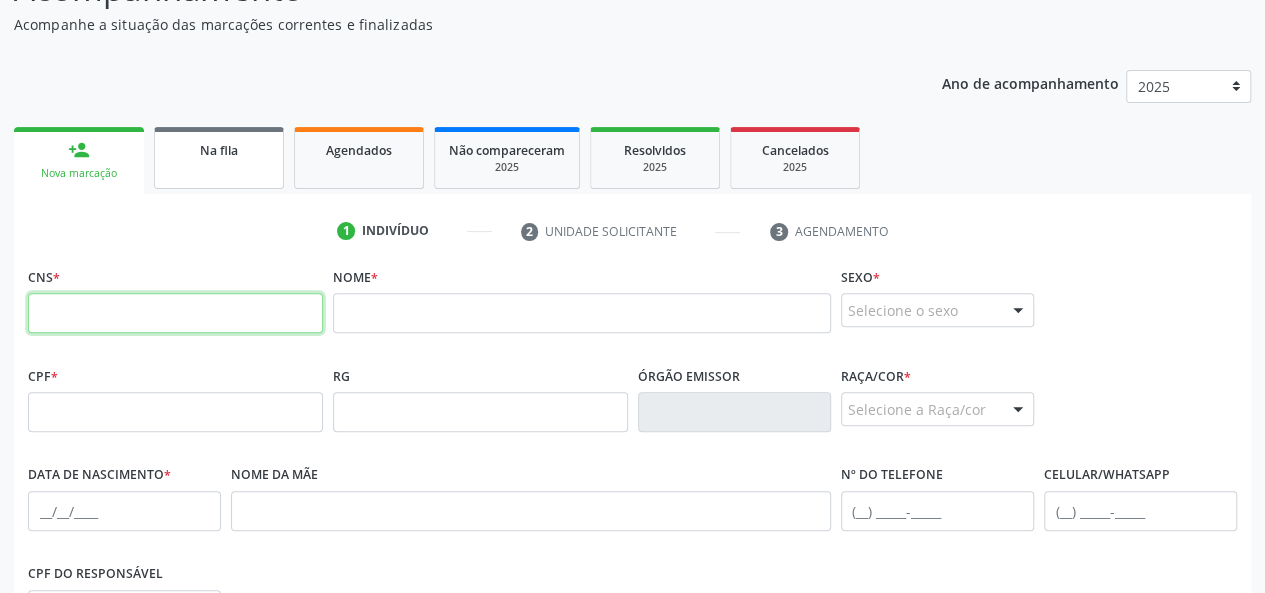 type 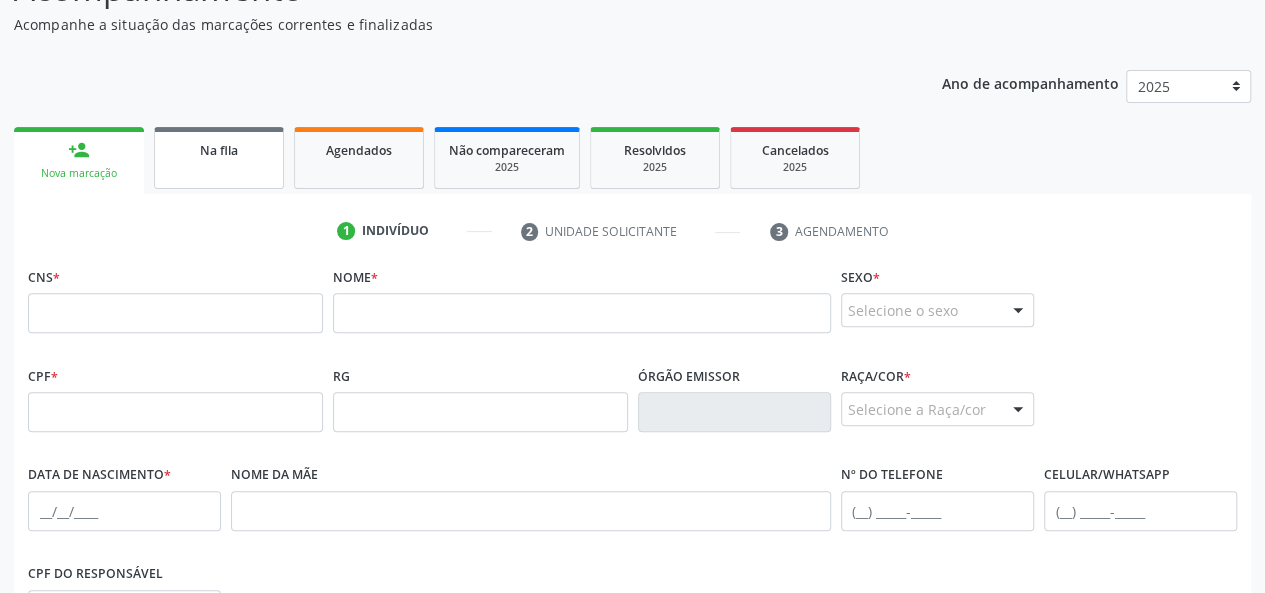 click on "Na fila" at bounding box center (219, 149) 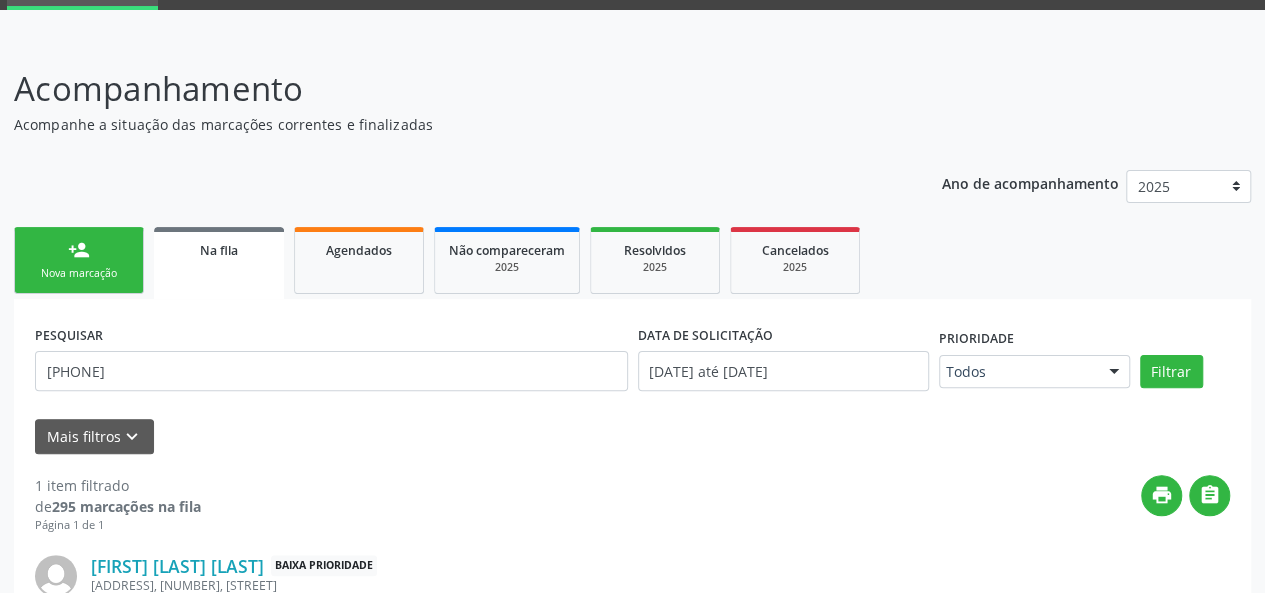 scroll, scrollTop: 200, scrollLeft: 0, axis: vertical 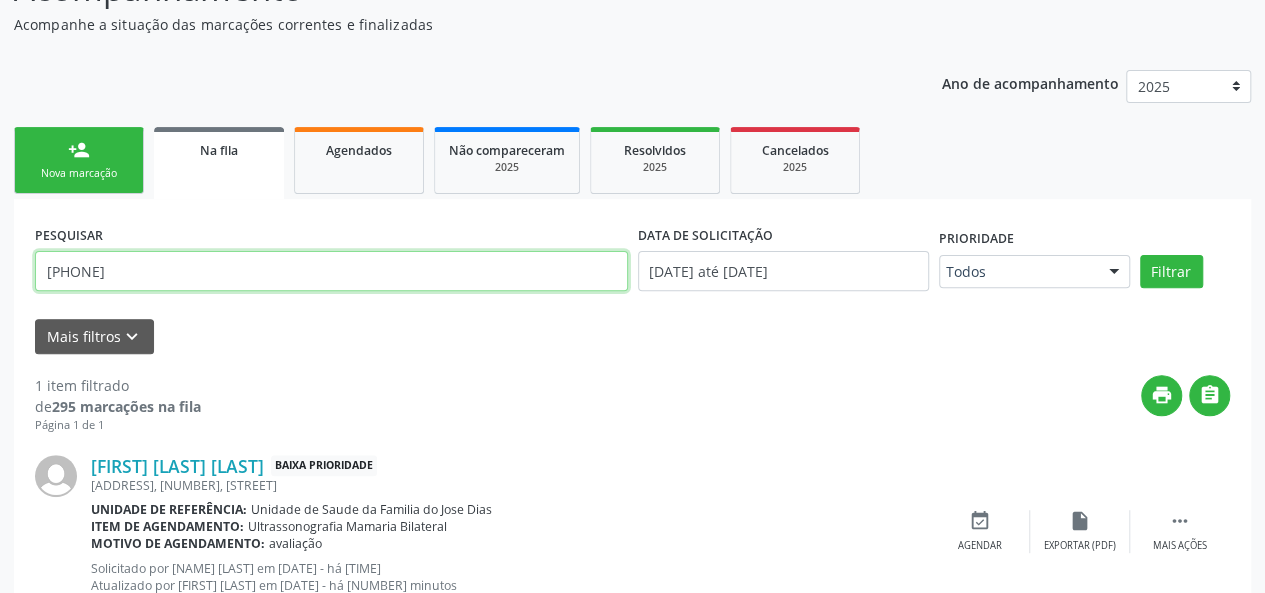 drag, startPoint x: 224, startPoint y: 275, endPoint x: 0, endPoint y: 274, distance: 224.00223 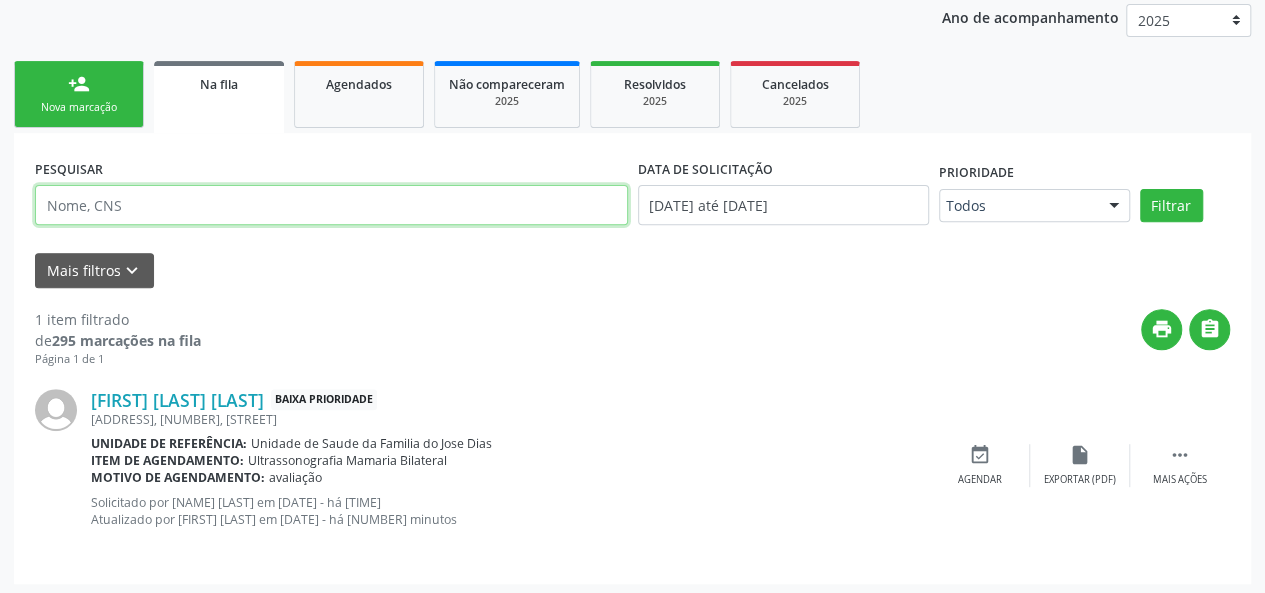 scroll, scrollTop: 270, scrollLeft: 0, axis: vertical 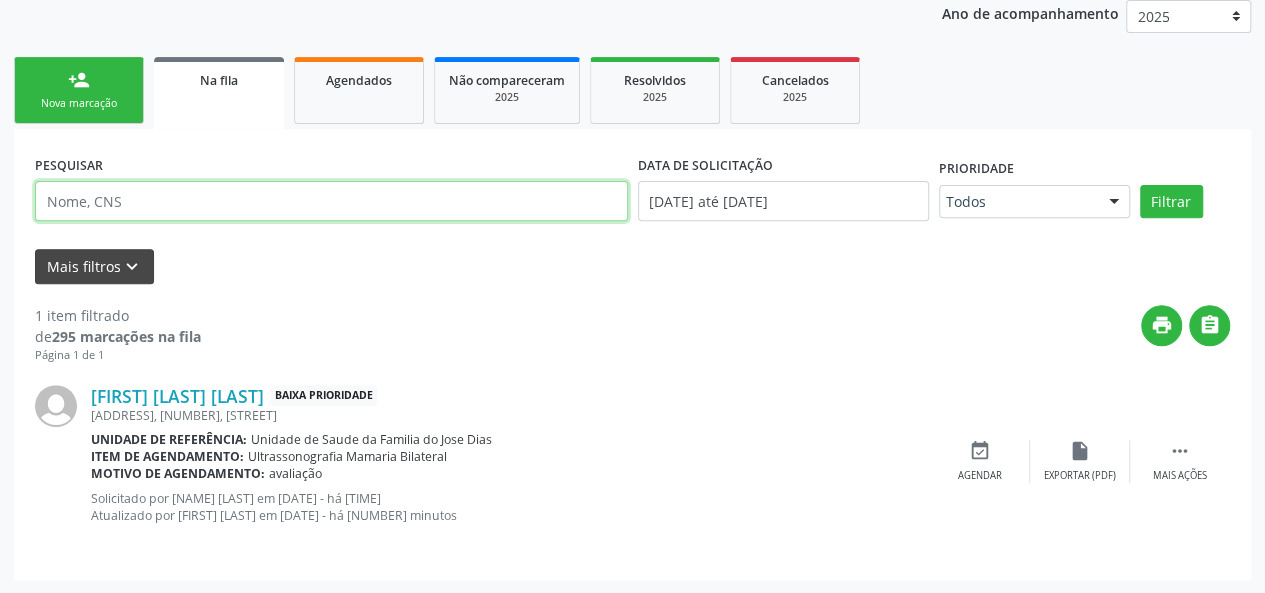 type 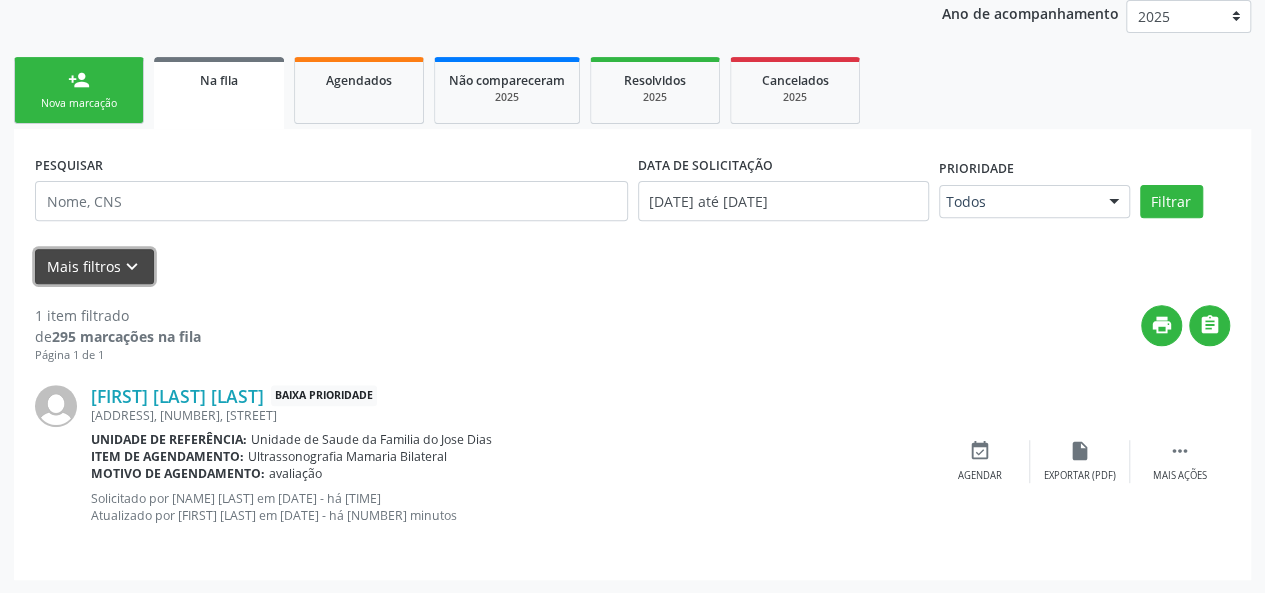 click on "keyboard_arrow_down" at bounding box center [132, 267] 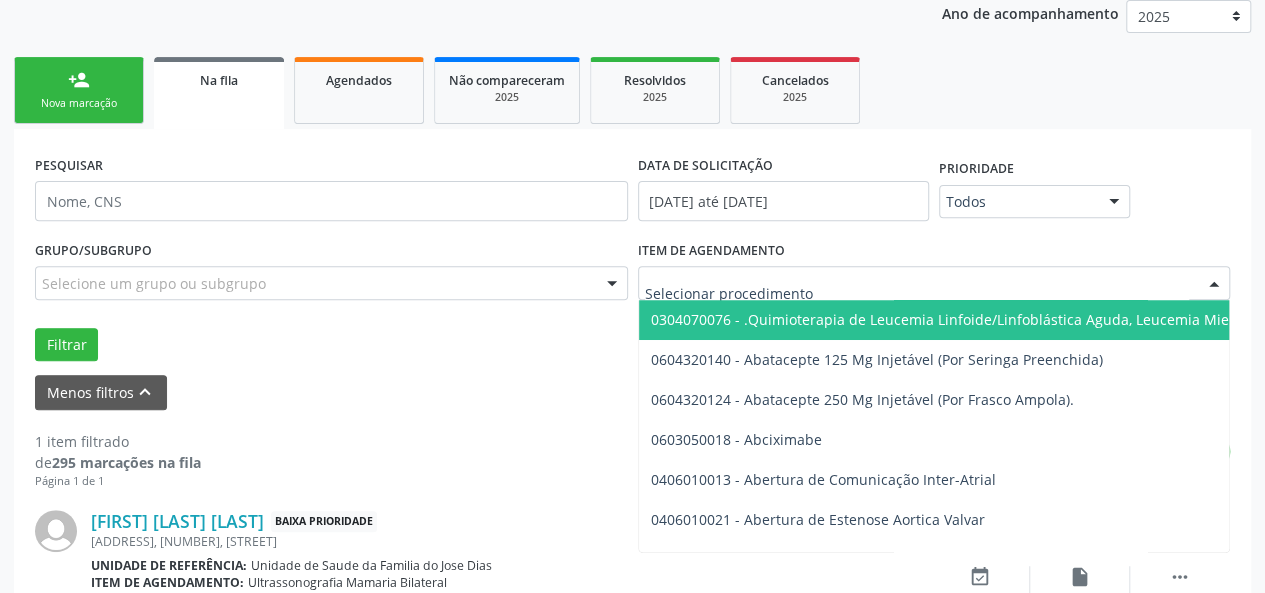 click at bounding box center (1214, 284) 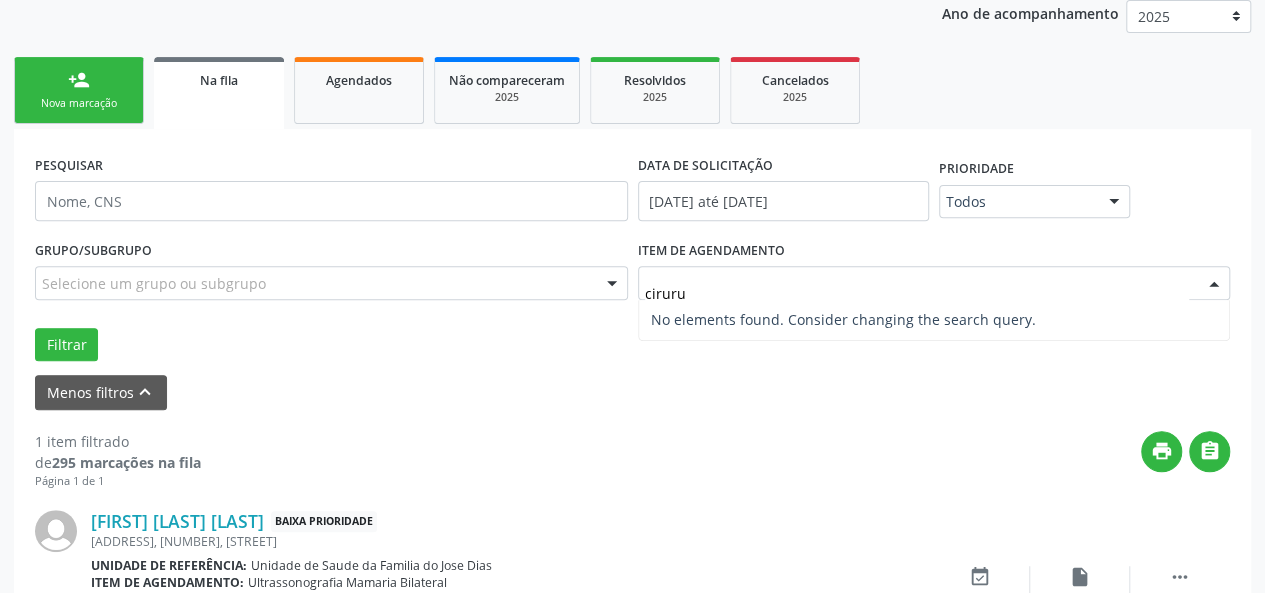 scroll, scrollTop: 0, scrollLeft: 0, axis: both 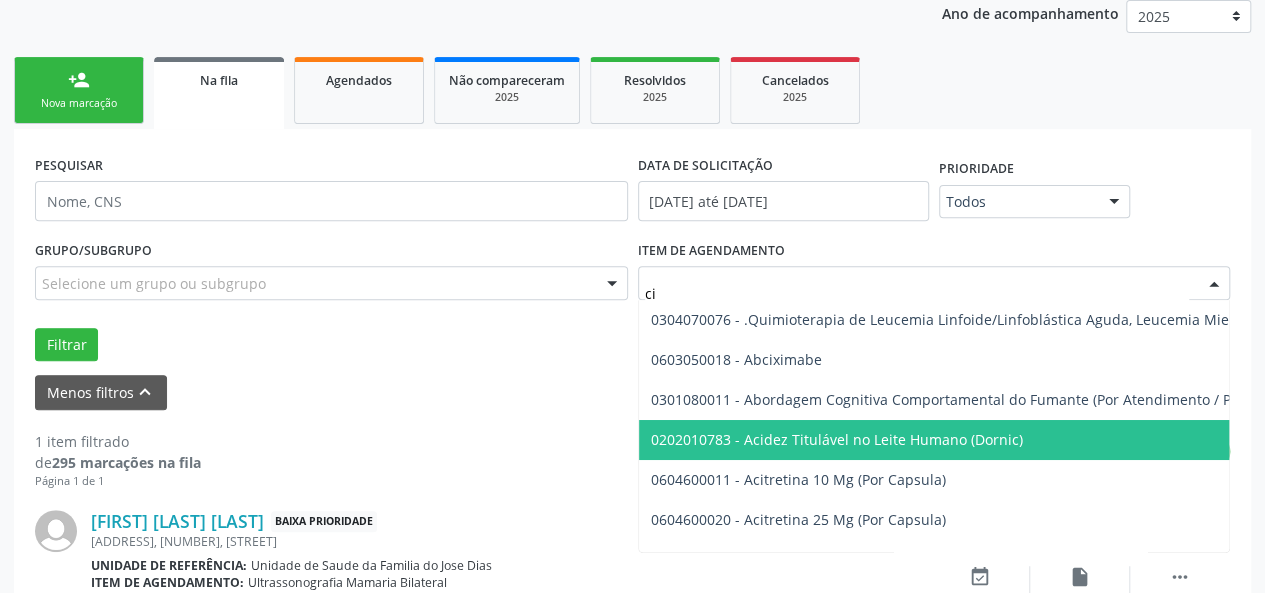 type on "c" 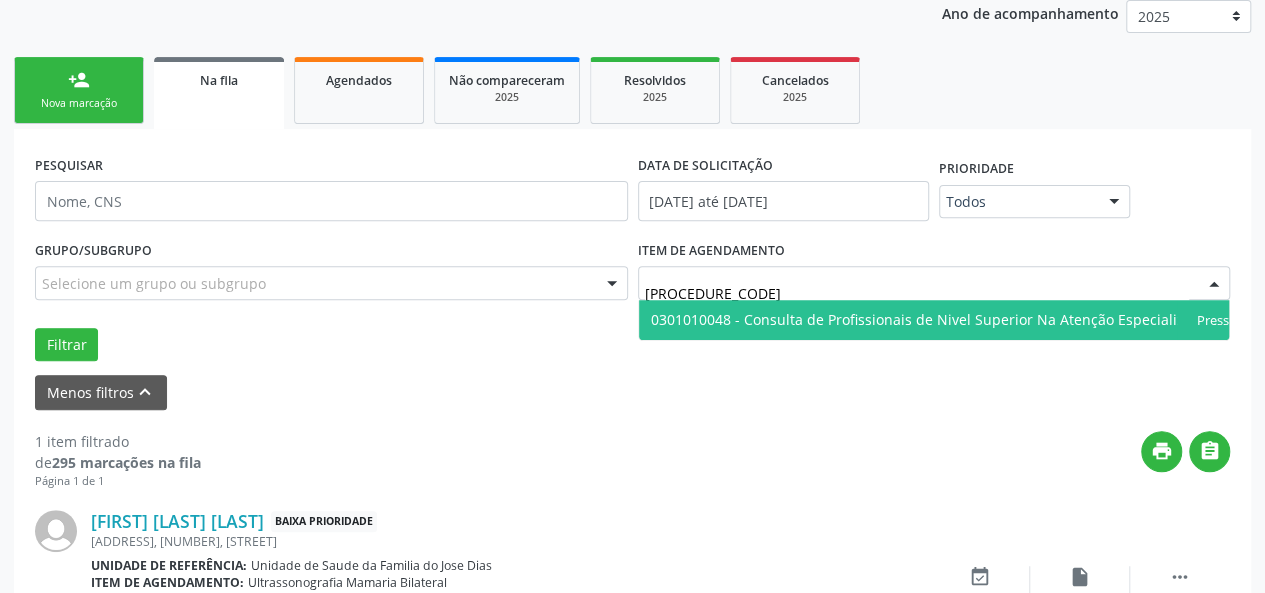 type on "[PROCEDURE_CODE]" 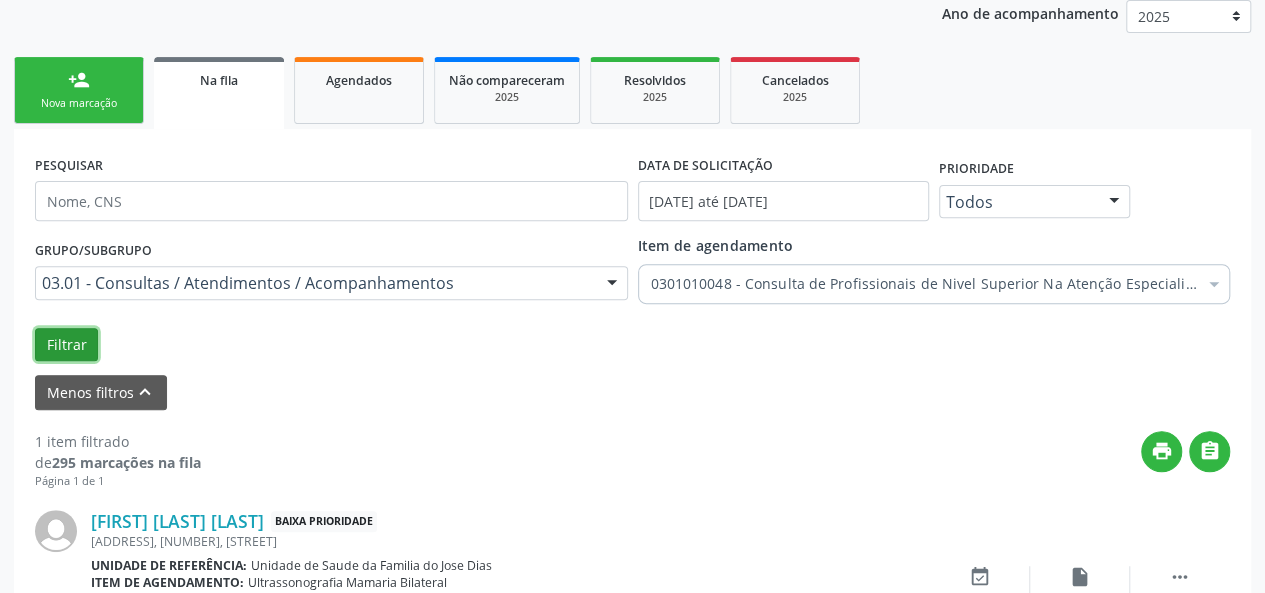 click on "Filtrar" at bounding box center (66, 345) 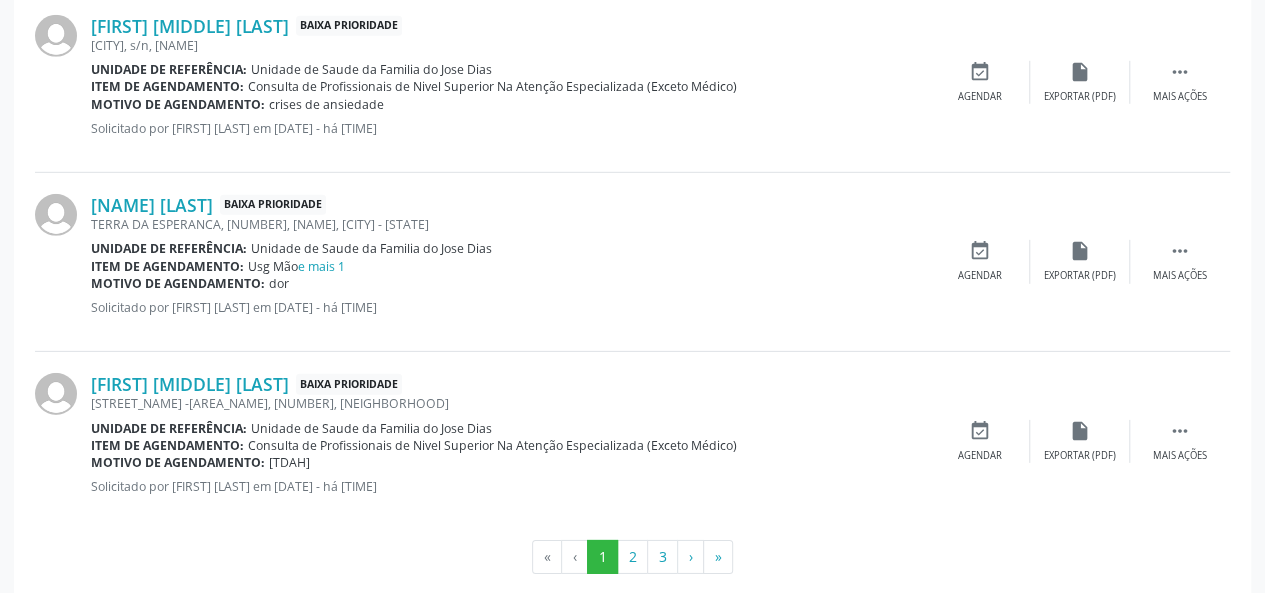 scroll, scrollTop: 2938, scrollLeft: 0, axis: vertical 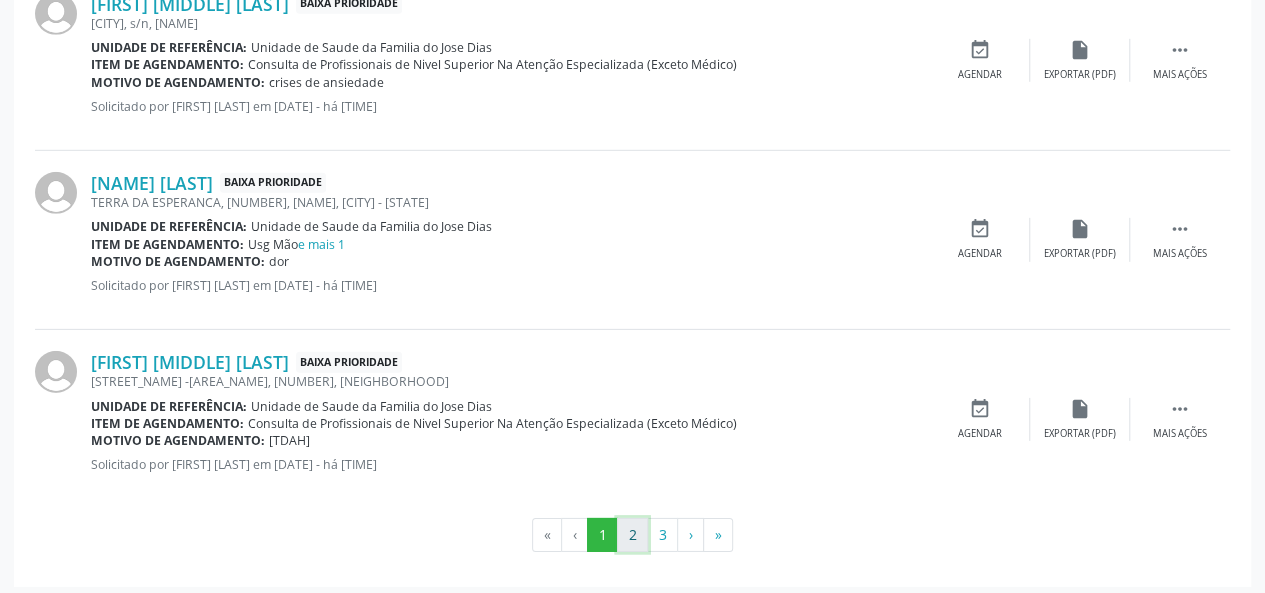 click on "2" at bounding box center [632, 535] 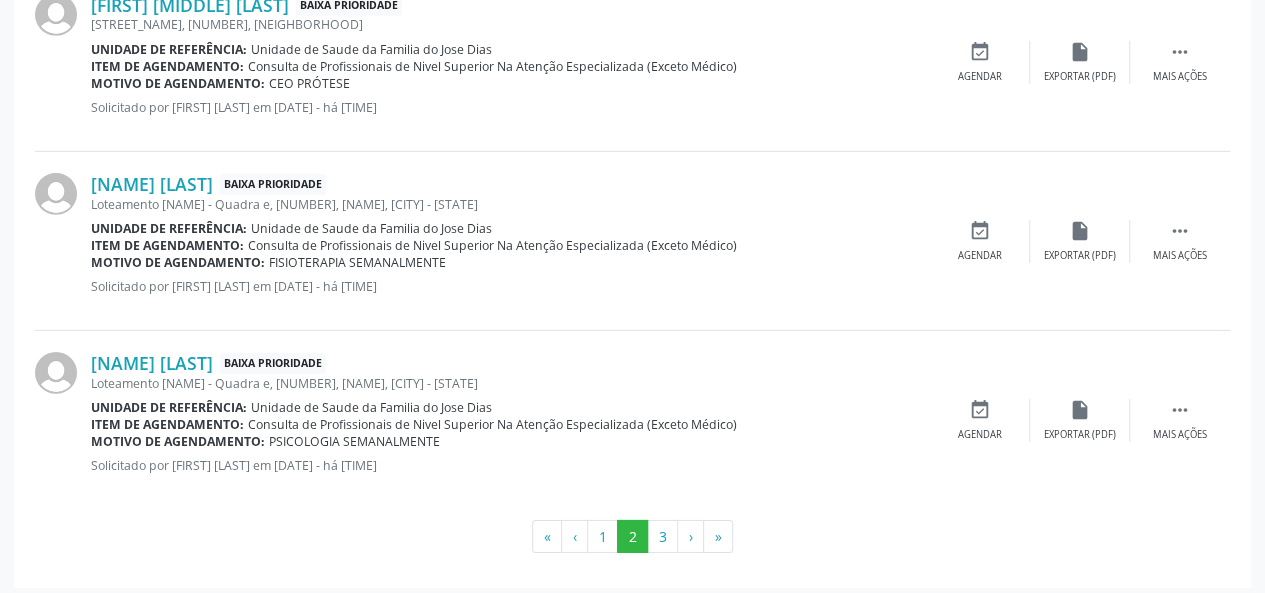 scroll, scrollTop: 2972, scrollLeft: 0, axis: vertical 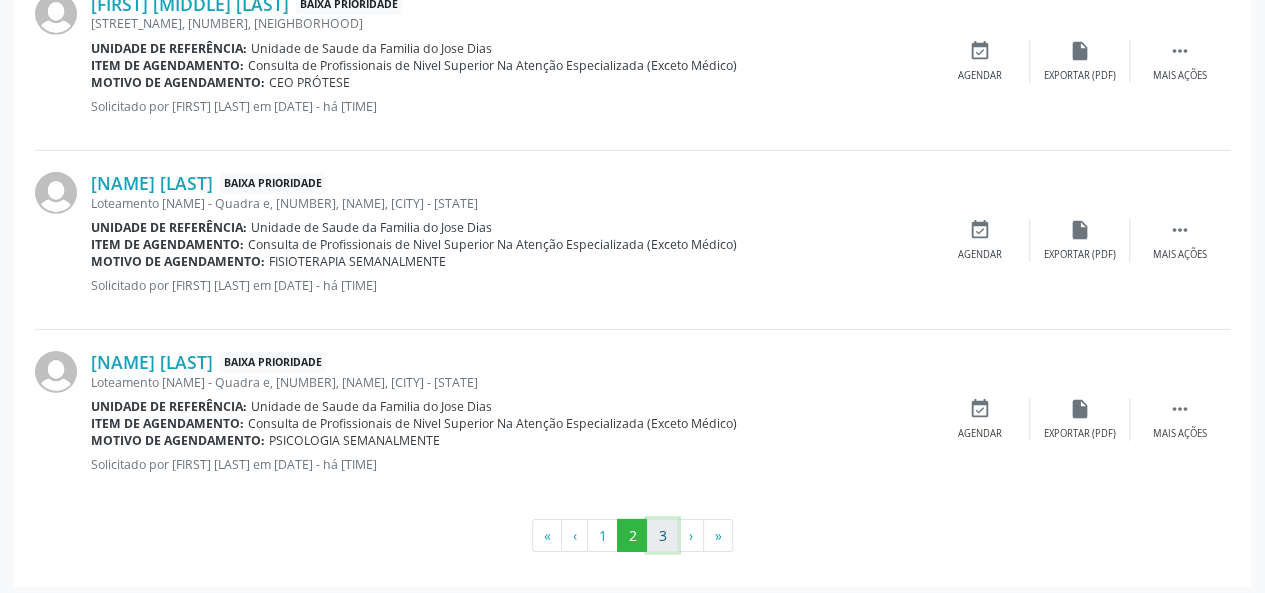 click on "3" at bounding box center [662, 536] 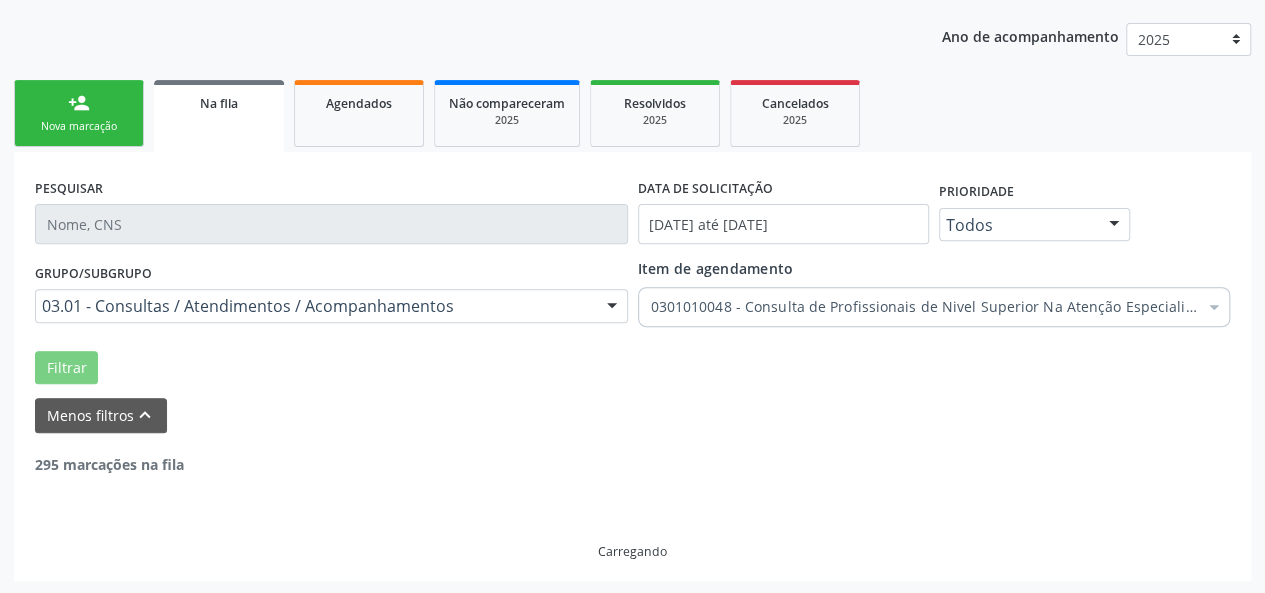 scroll, scrollTop: 1150, scrollLeft: 0, axis: vertical 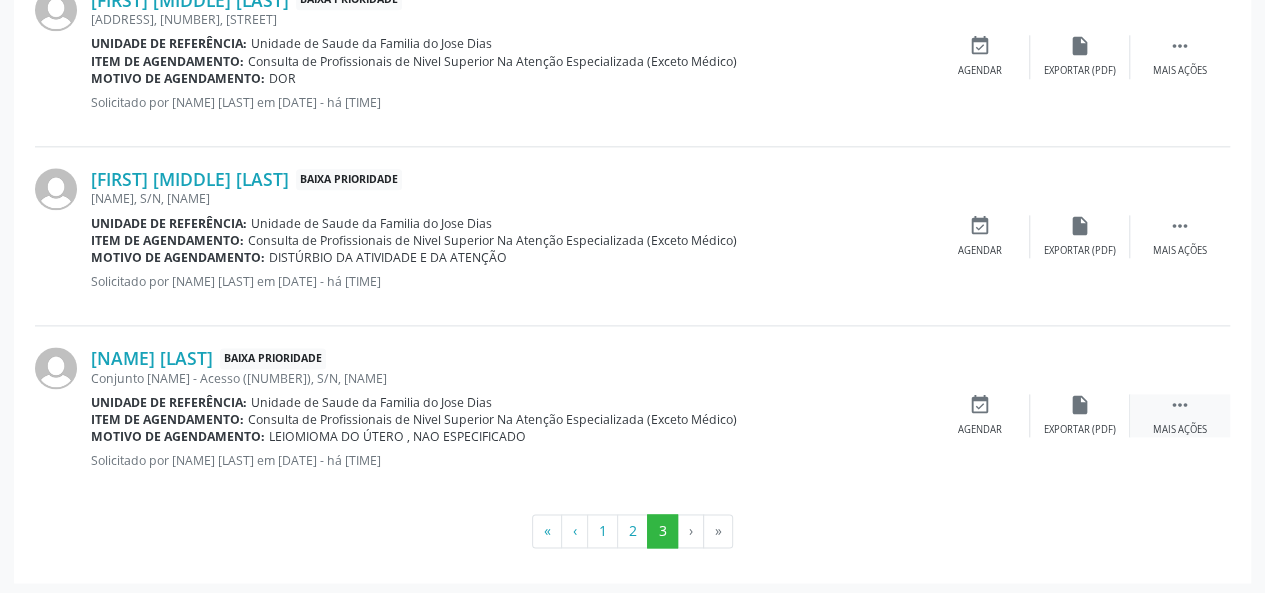 click on "" at bounding box center [1180, 405] 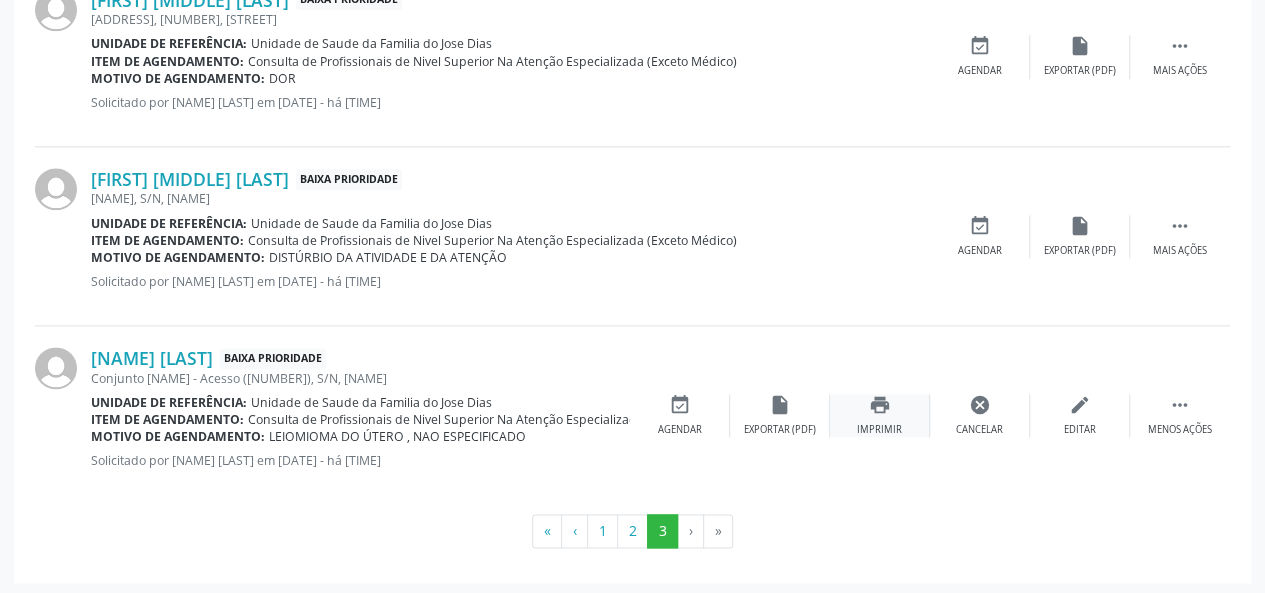 click on "Imprimir" at bounding box center (879, 430) 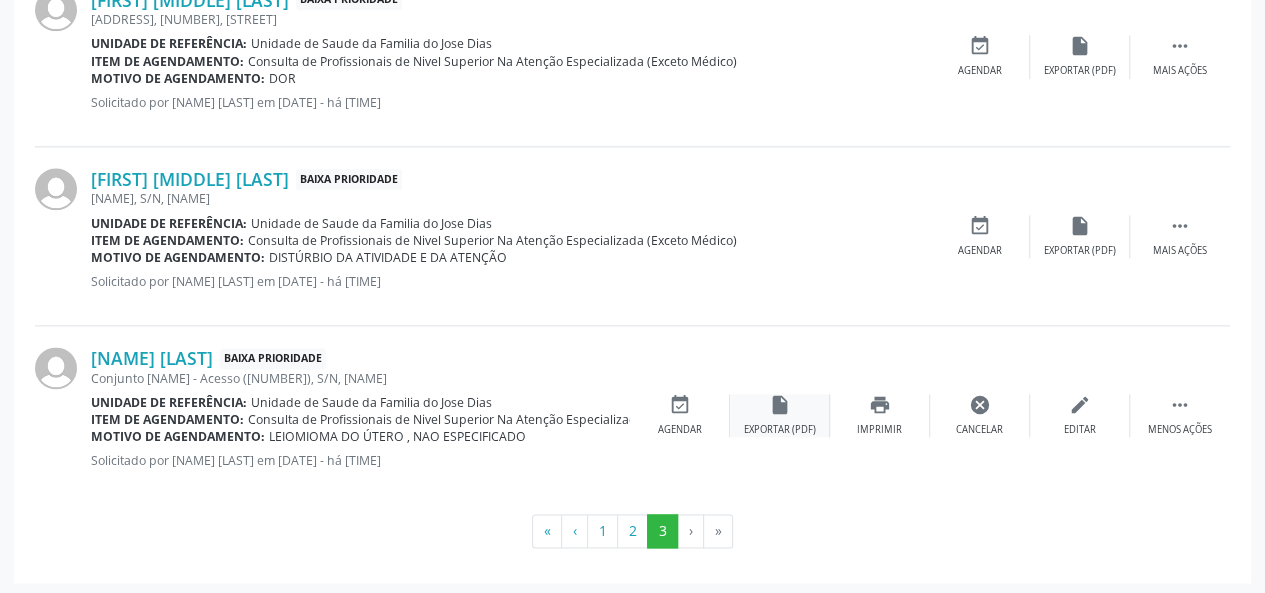 click on "Exportar (PDF)" at bounding box center (780, 430) 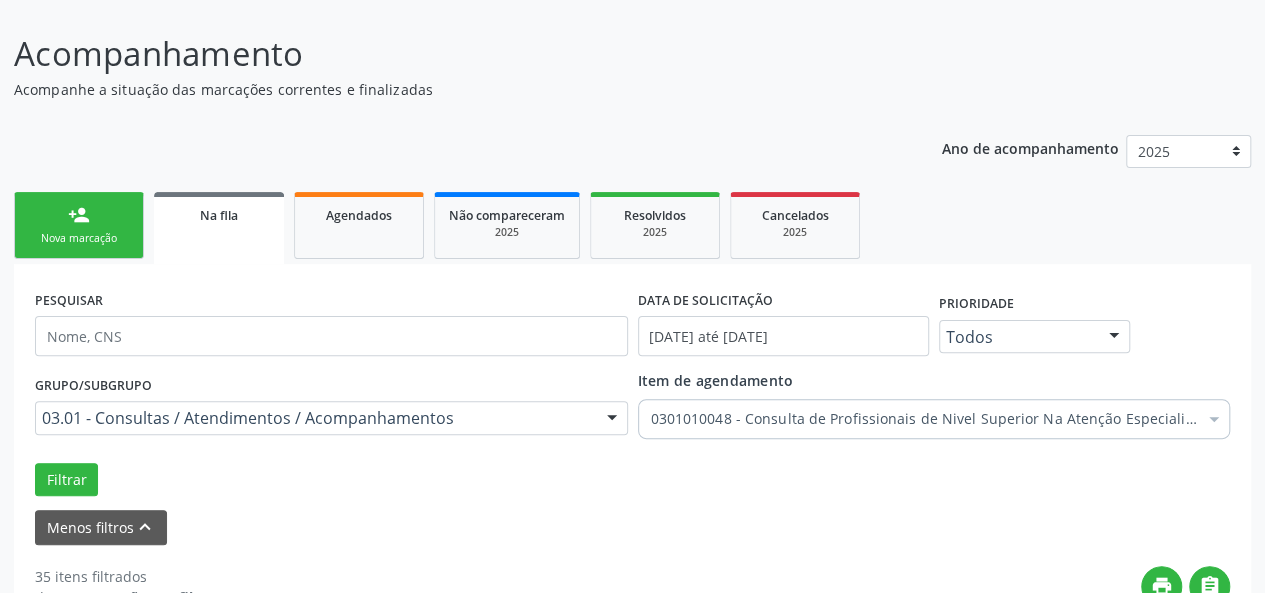 scroll, scrollTop: 0, scrollLeft: 0, axis: both 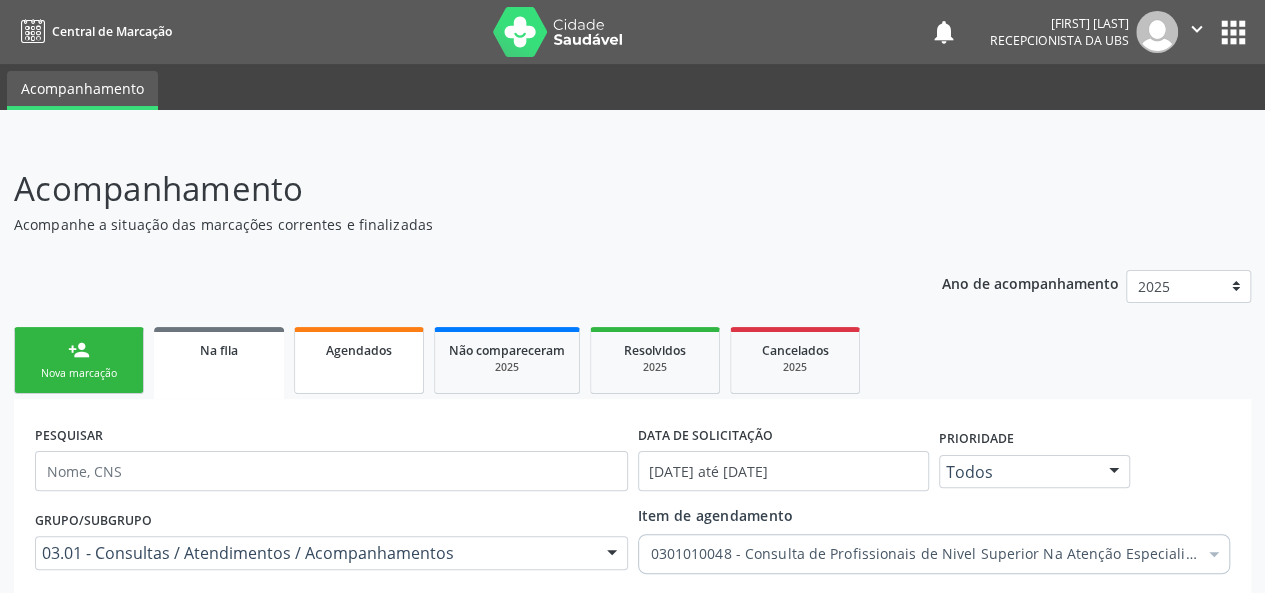 click on "Agendados" at bounding box center (359, 360) 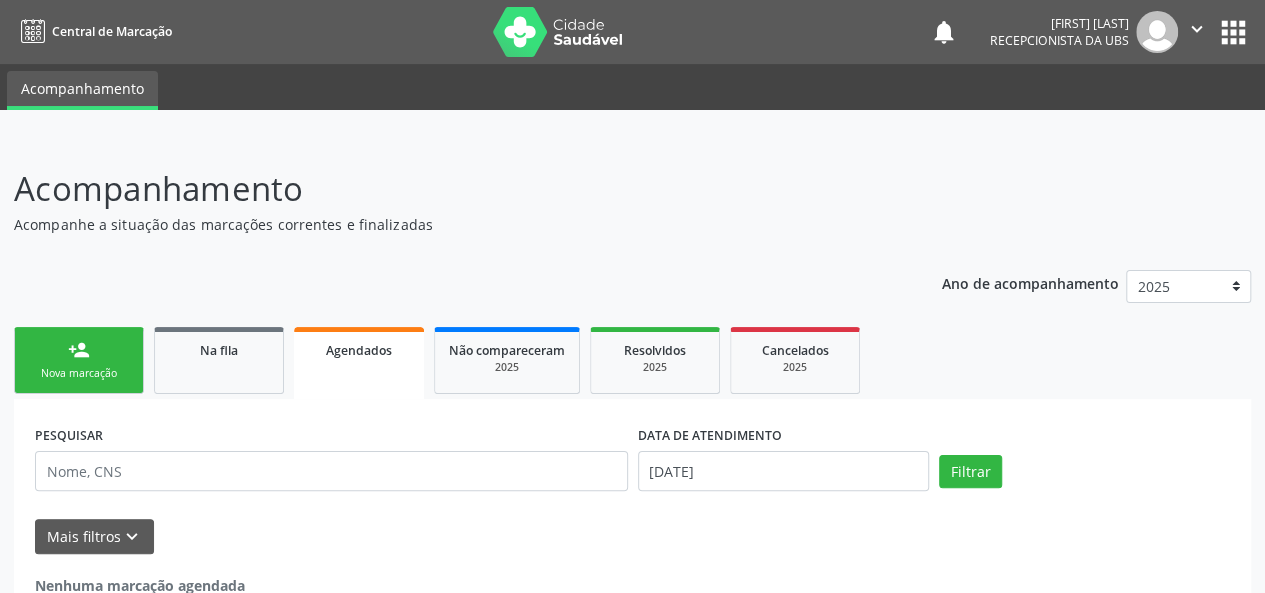 click on "person_add" at bounding box center (79, 350) 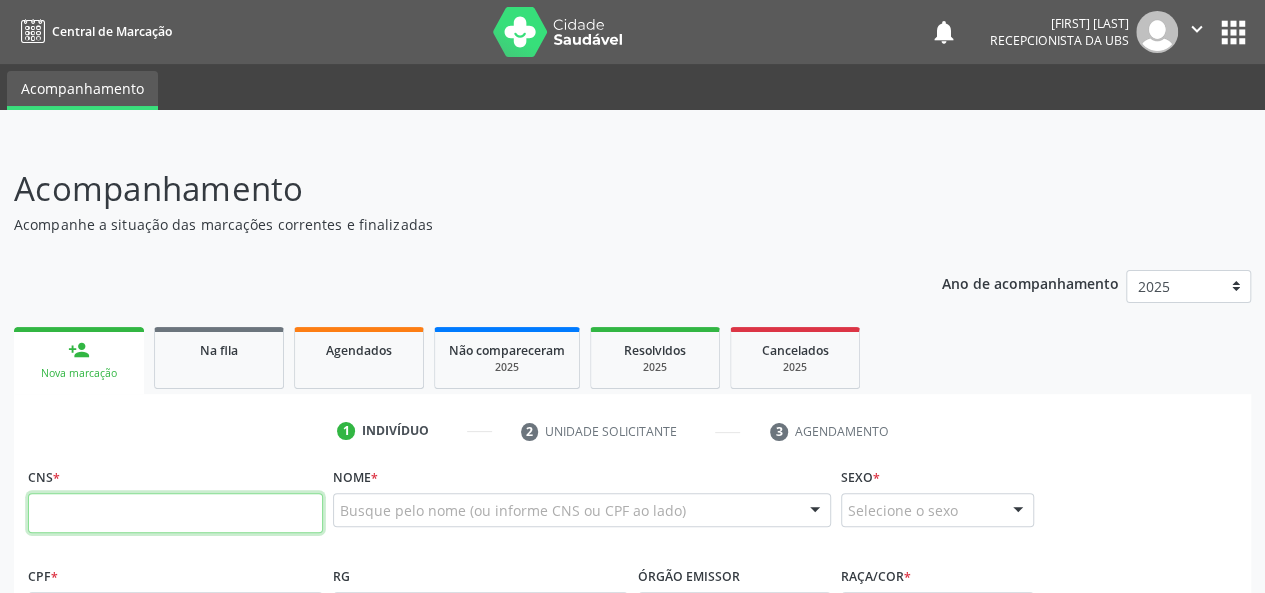 click at bounding box center (175, 513) 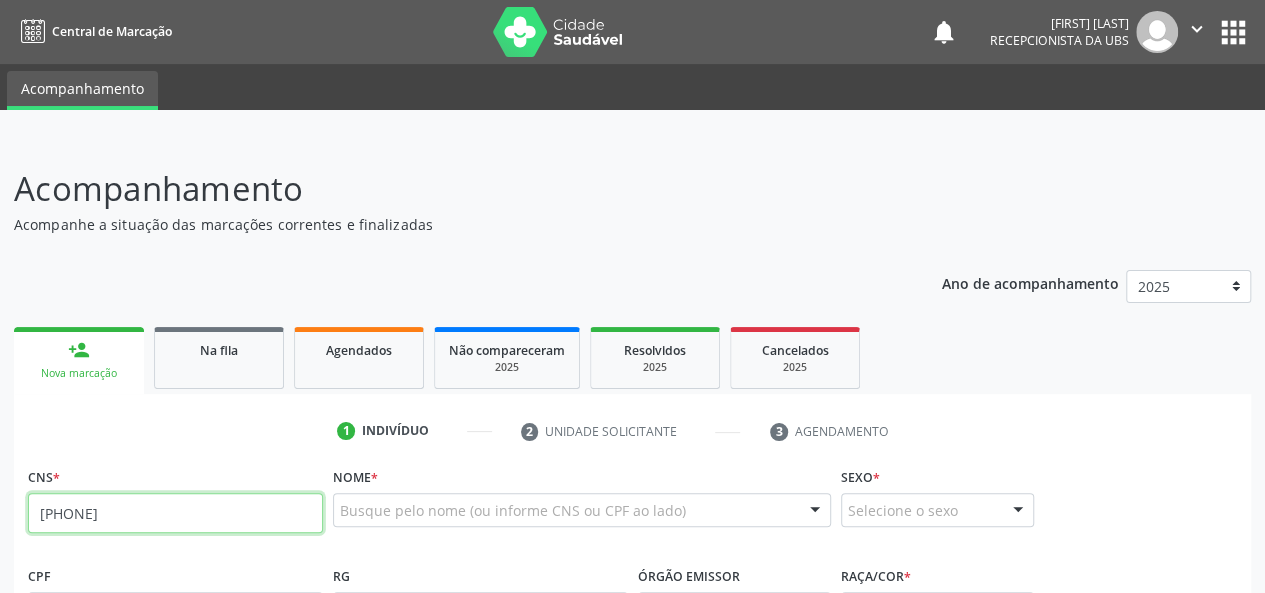 type on "[PHONE]" 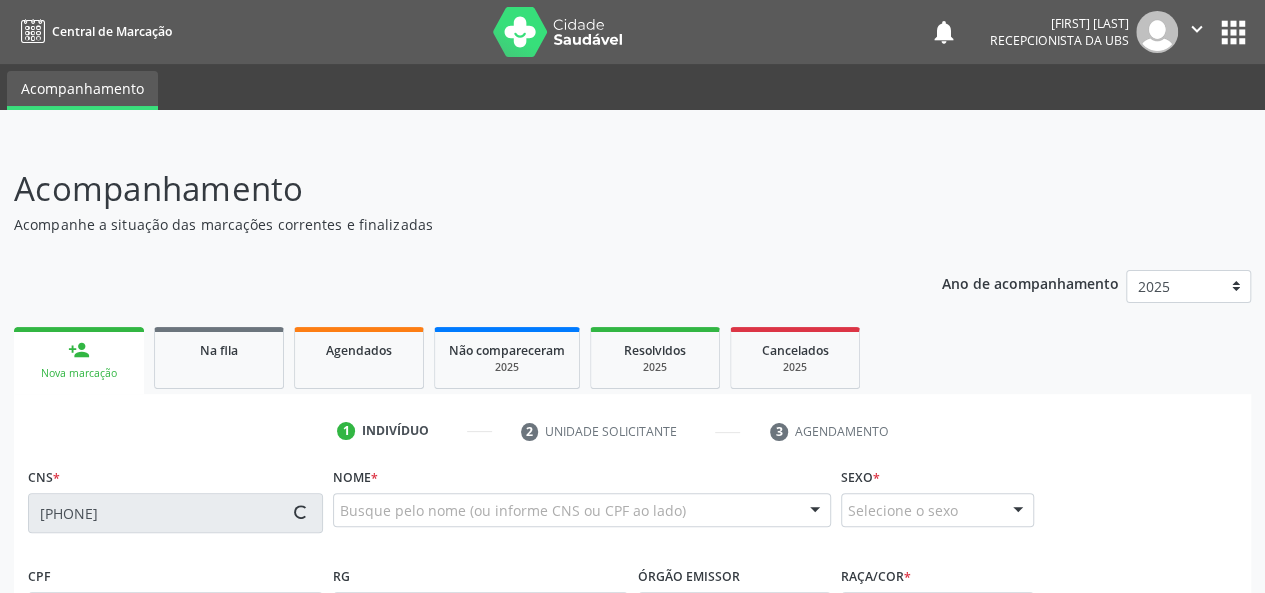 type on "[CPF]" 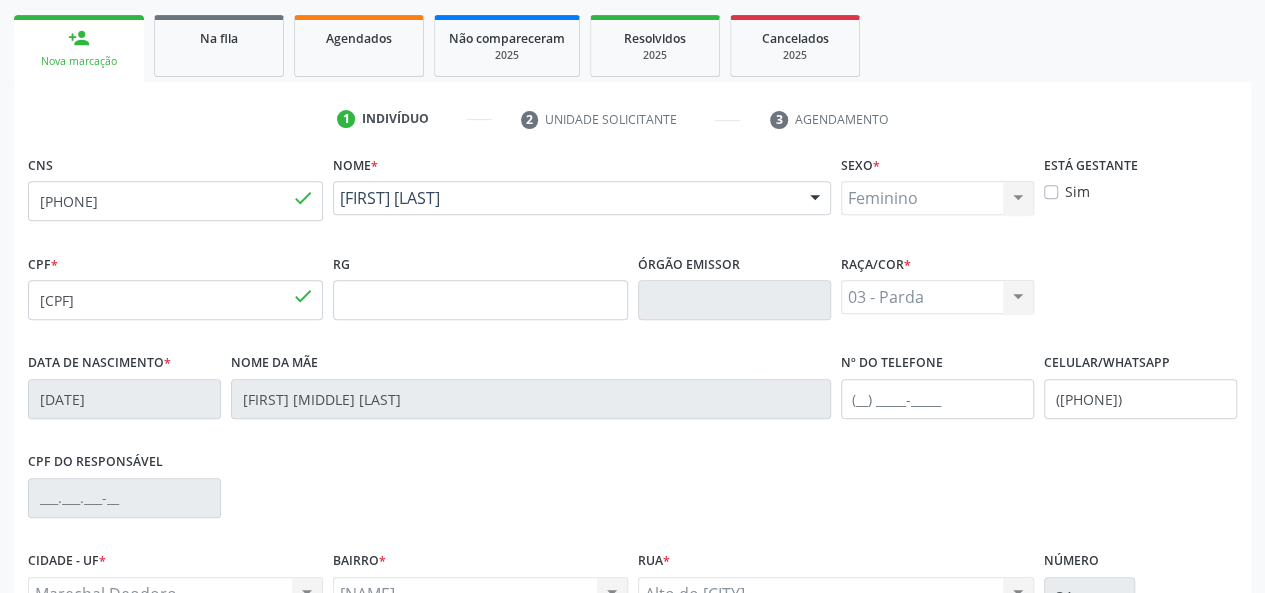 scroll, scrollTop: 218, scrollLeft: 0, axis: vertical 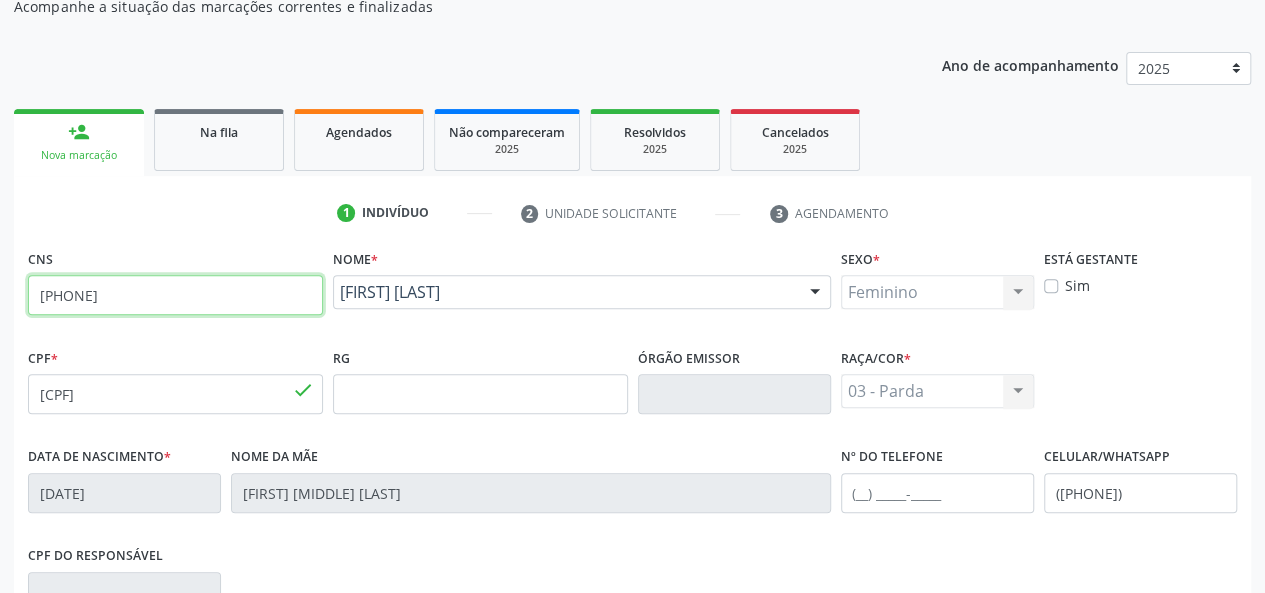 click on "[PHONE]" at bounding box center [175, 295] 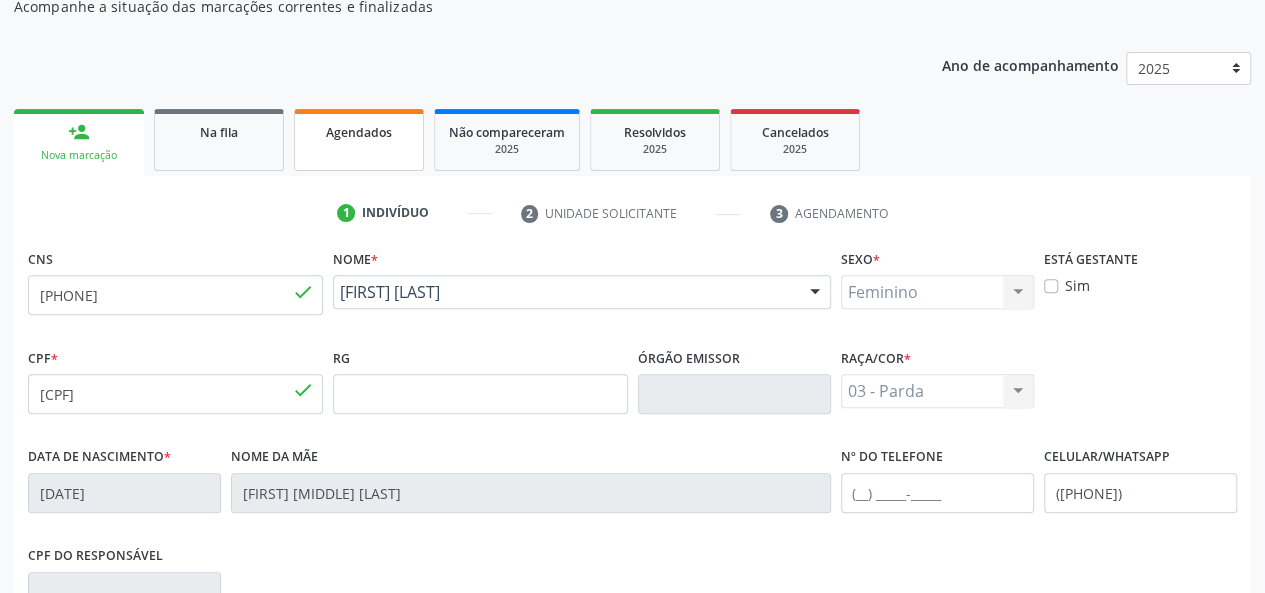 click on "Agendados" at bounding box center [359, 132] 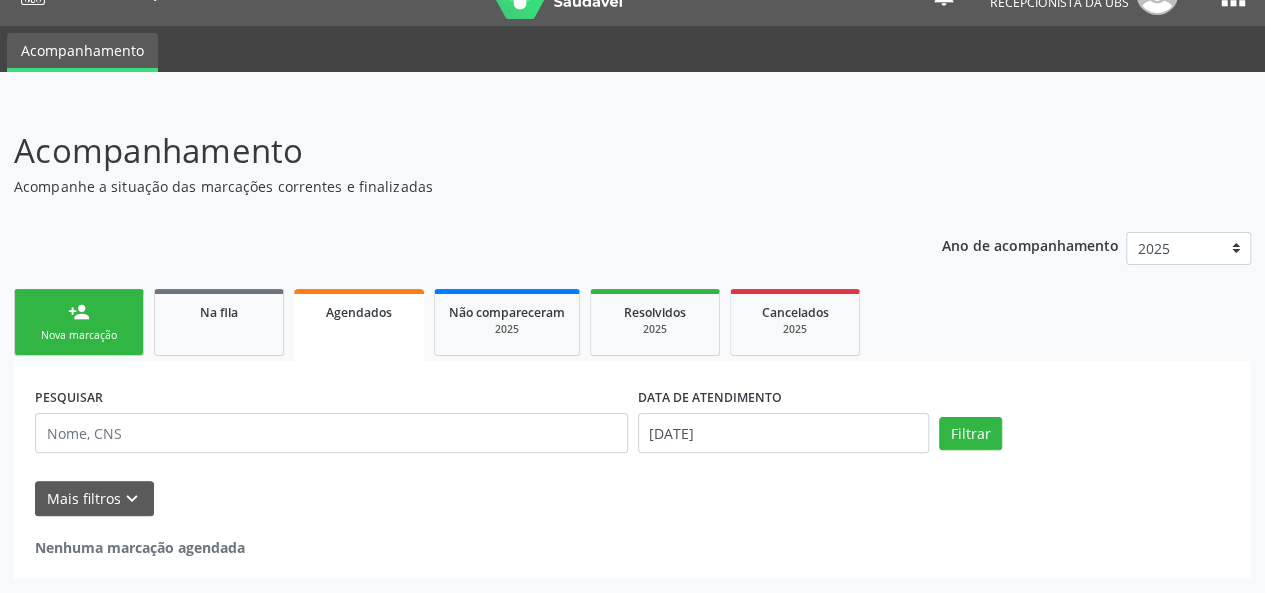 scroll, scrollTop: 36, scrollLeft: 0, axis: vertical 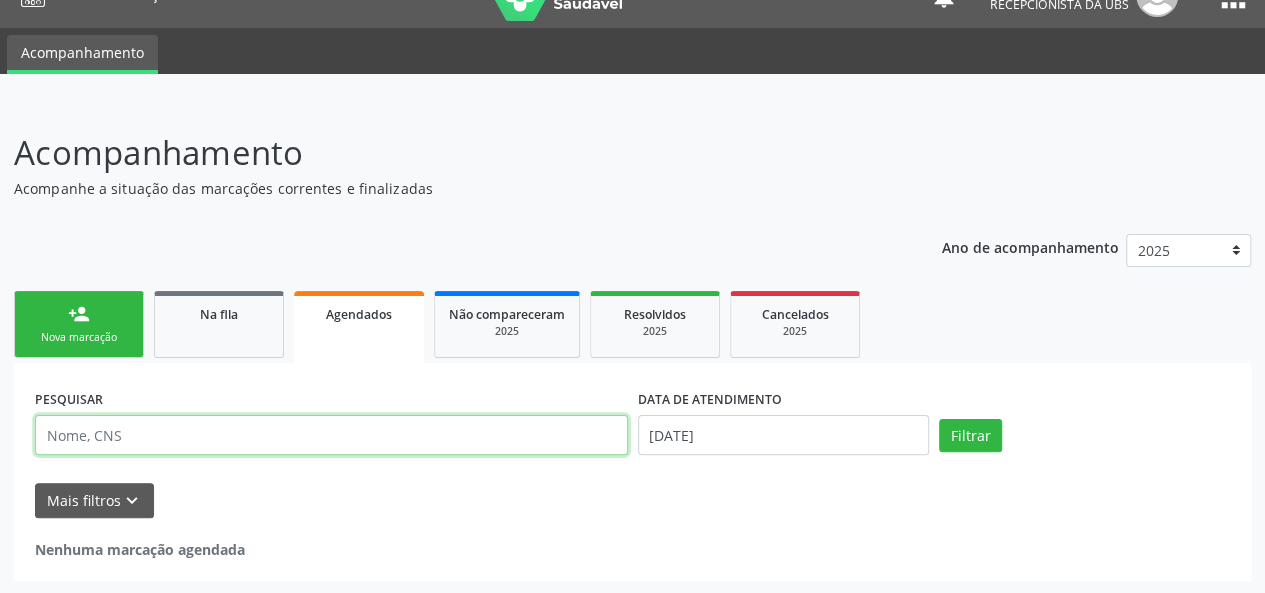 paste on "[PHONE]" 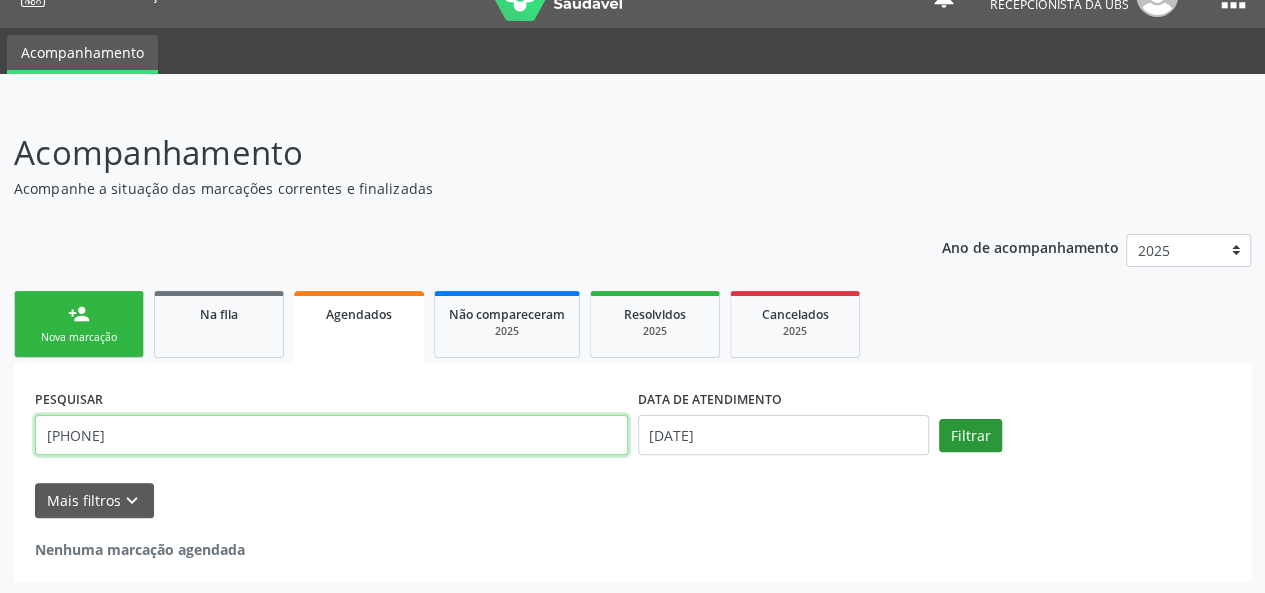 type on "[PHONE]" 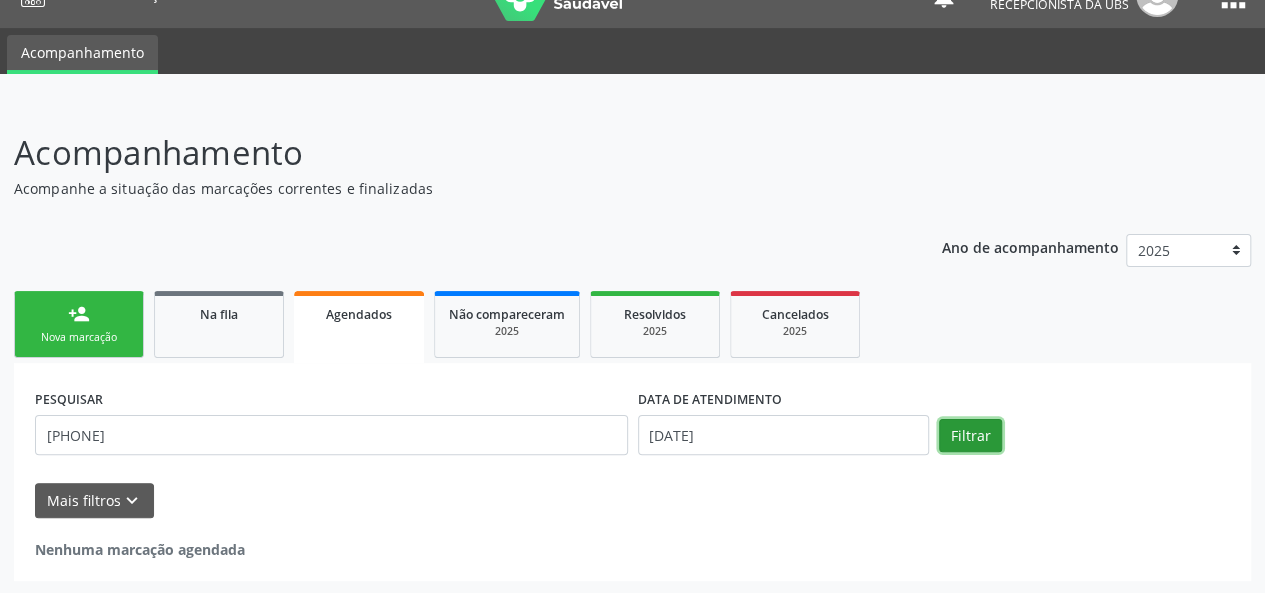click on "Filtrar" at bounding box center (970, 436) 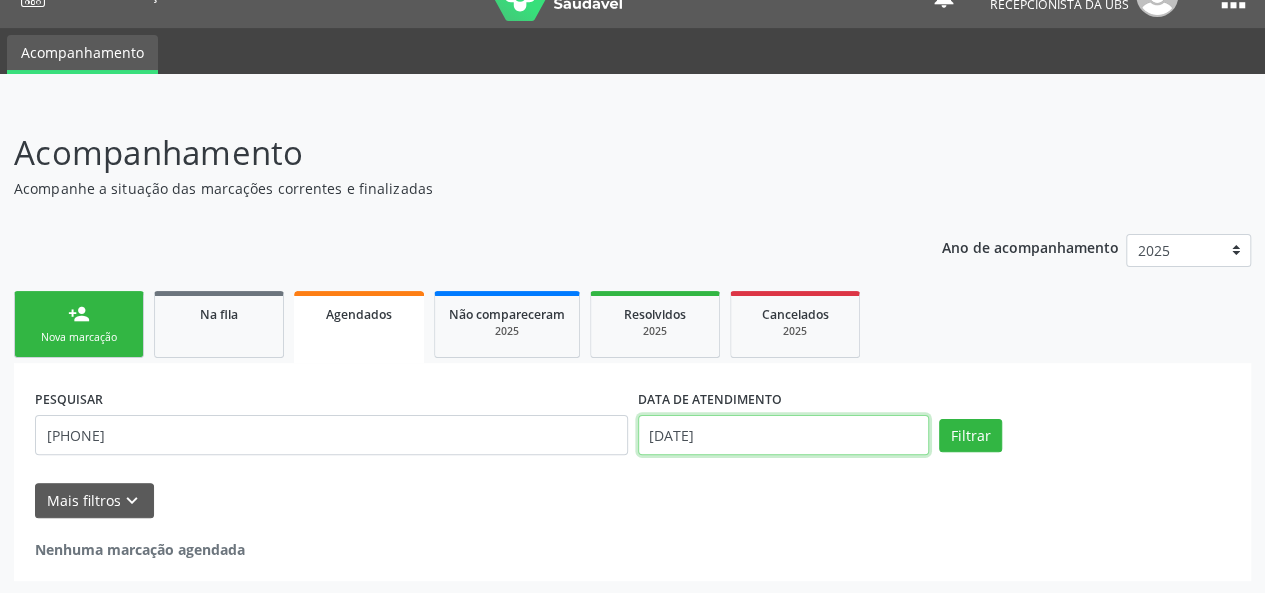 click on "[DATE]" at bounding box center (783, 435) 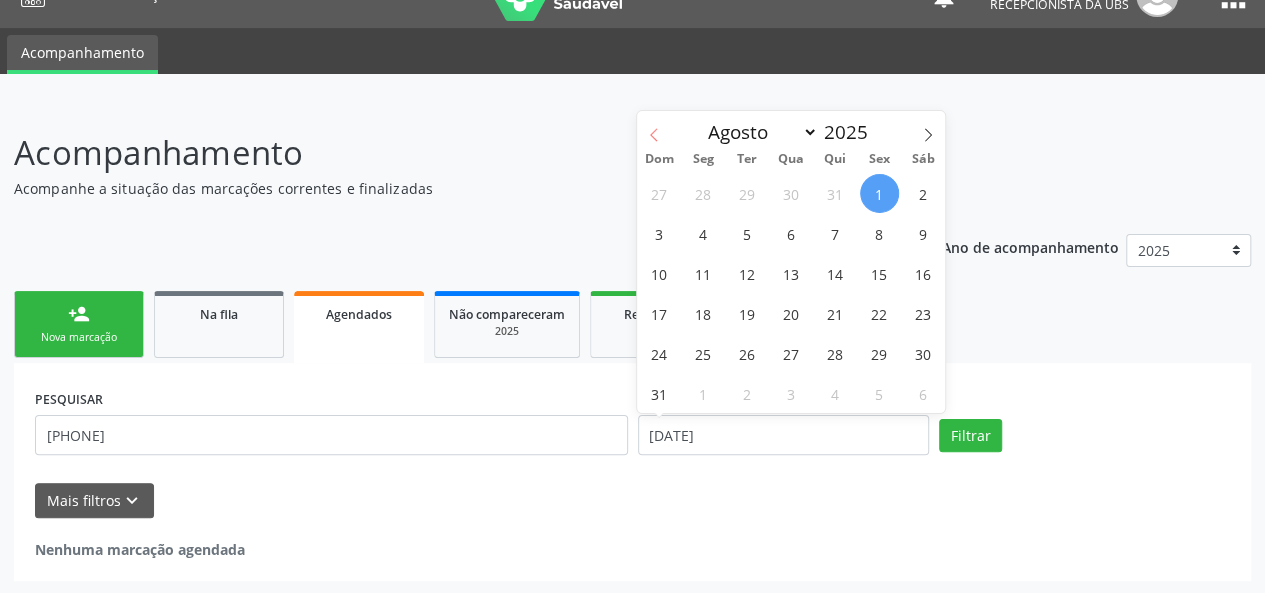 click 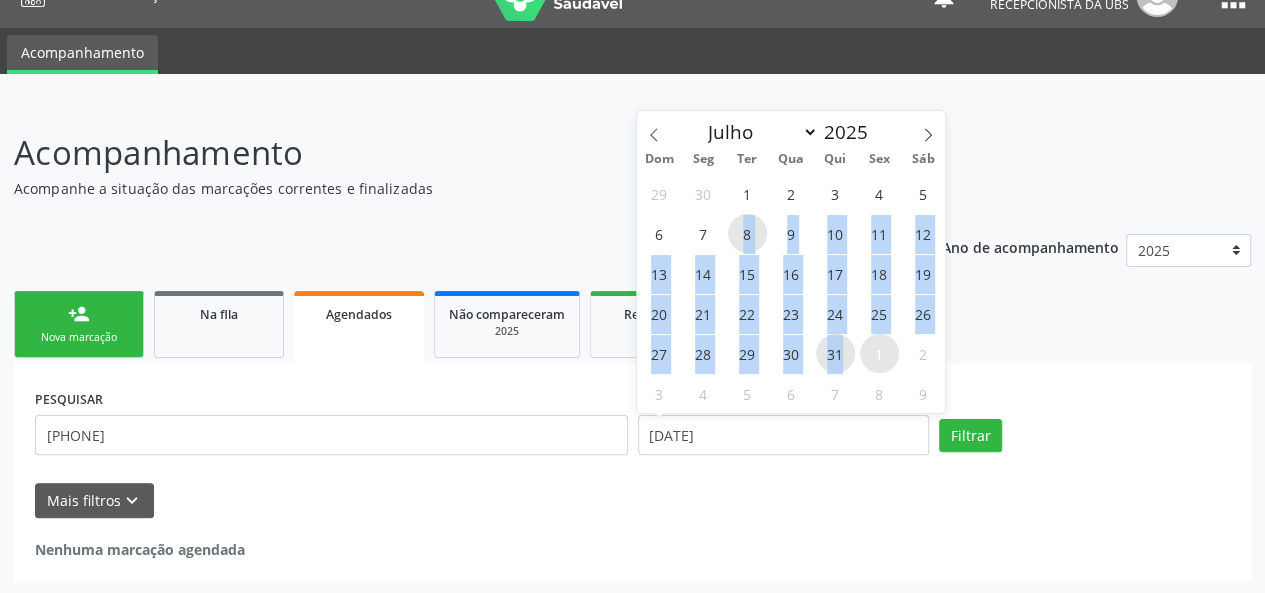 drag, startPoint x: 738, startPoint y: 223, endPoint x: 847, endPoint y: 343, distance: 162.11415 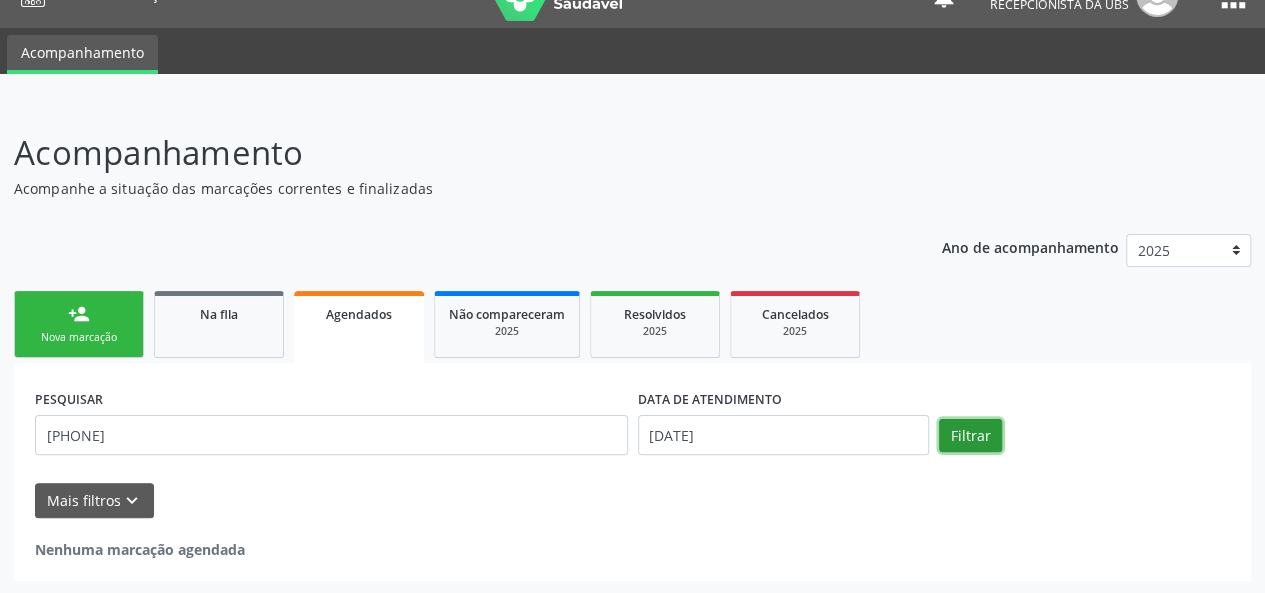 click on "Filtrar" at bounding box center [970, 436] 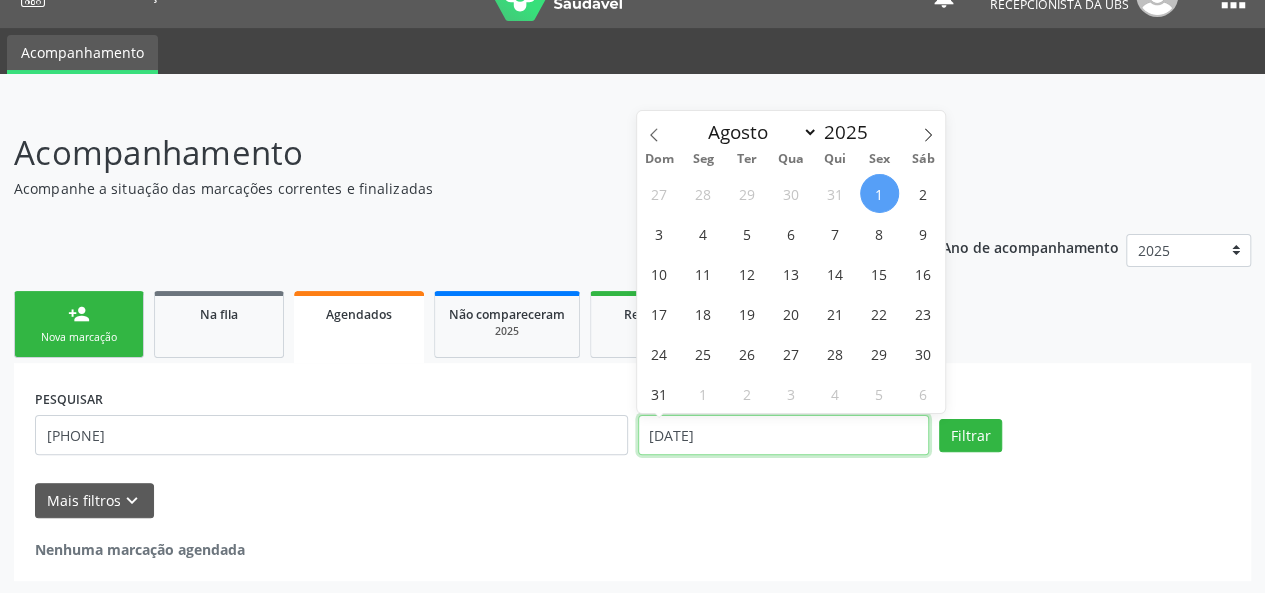 drag, startPoint x: 778, startPoint y: 423, endPoint x: 692, endPoint y: 427, distance: 86.09297 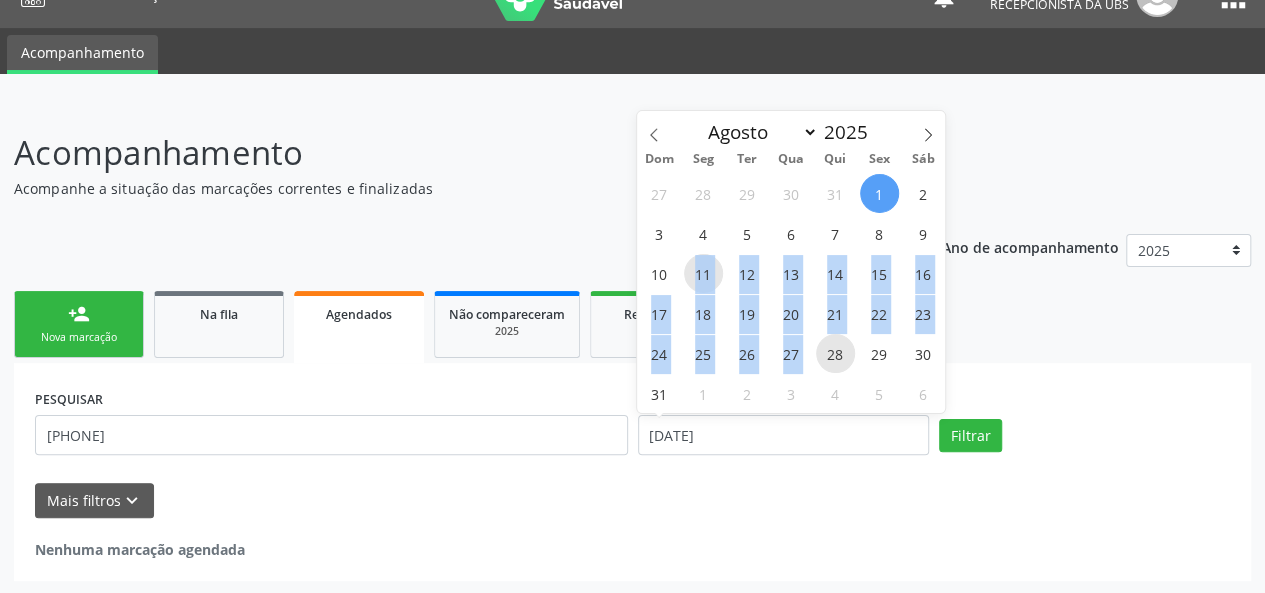 drag, startPoint x: 692, startPoint y: 273, endPoint x: 827, endPoint y: 346, distance: 153.47313 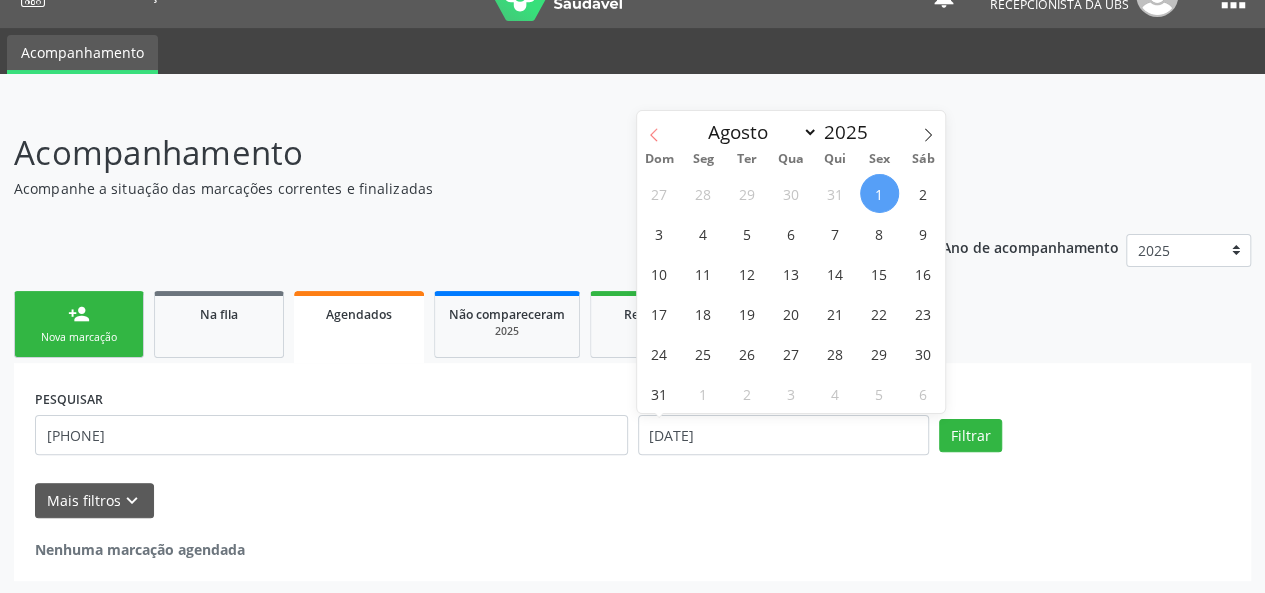 click 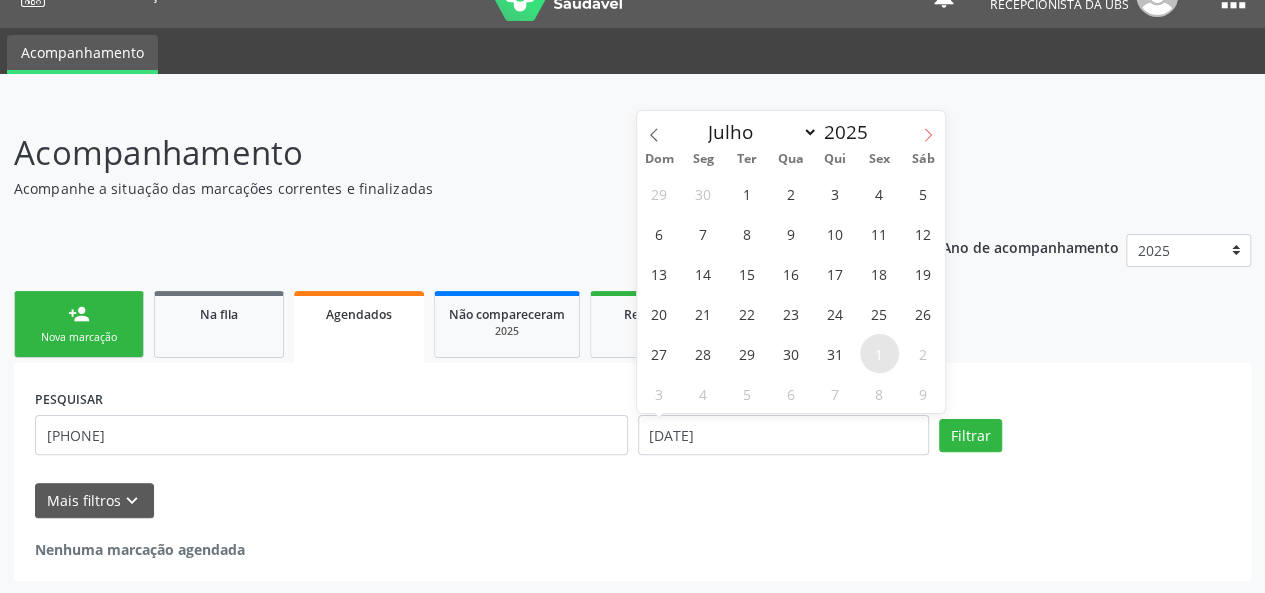click 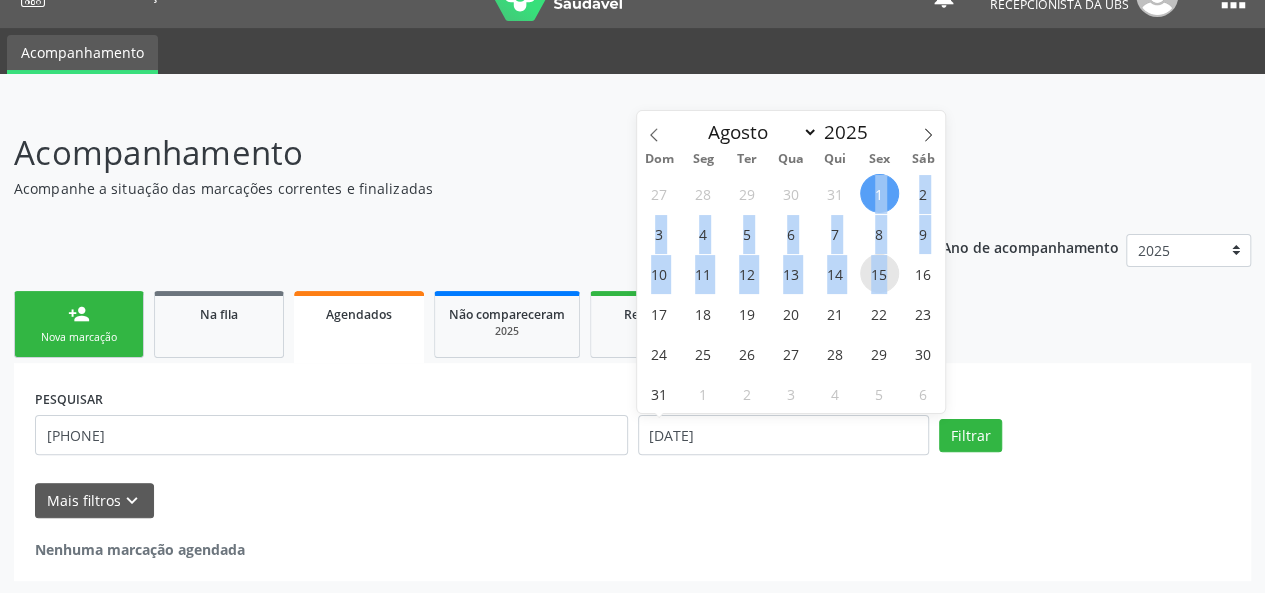 drag, startPoint x: 874, startPoint y: 186, endPoint x: 894, endPoint y: 263, distance: 79.555016 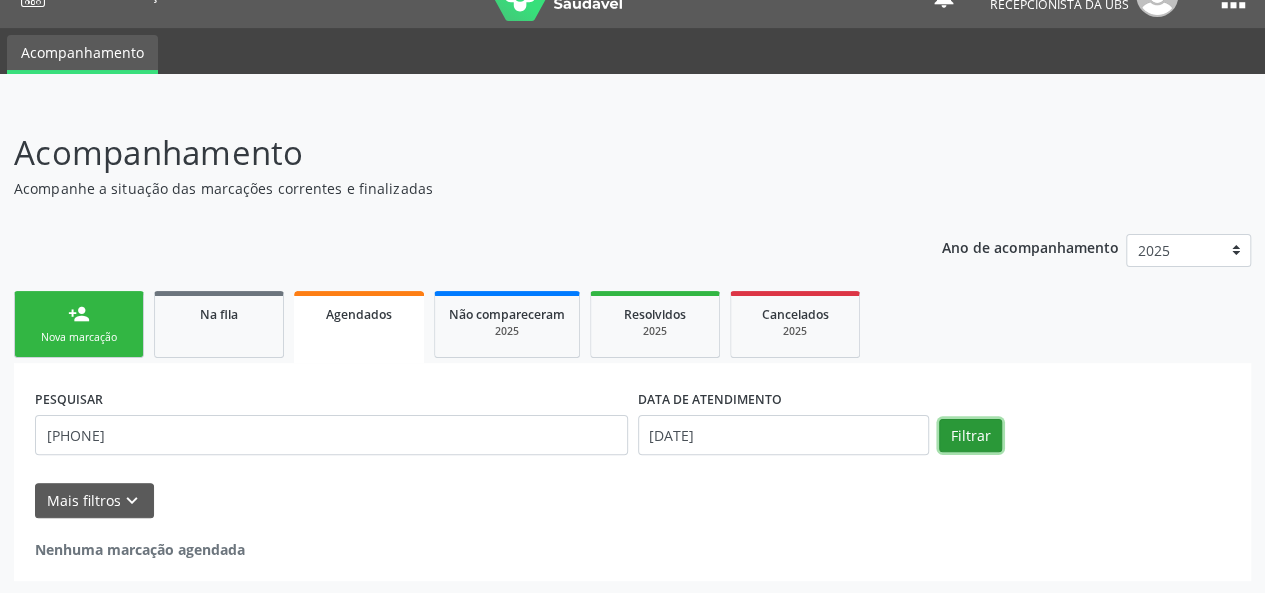 click on "Filtrar" at bounding box center (970, 436) 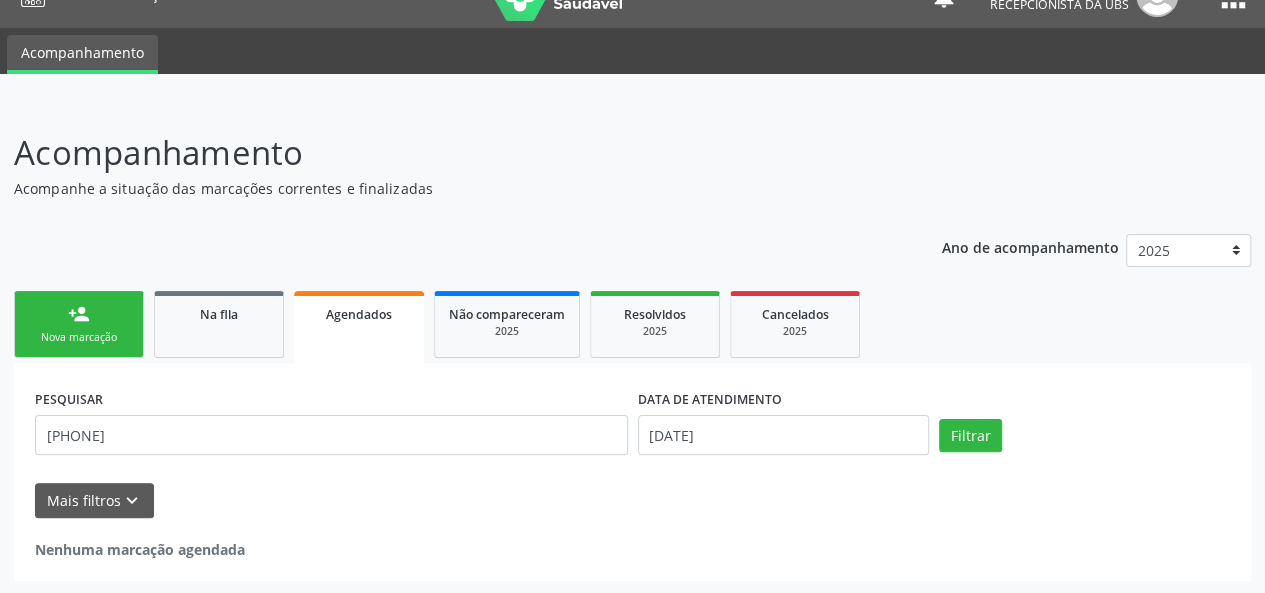 click on "Nova marcação" at bounding box center (79, 337) 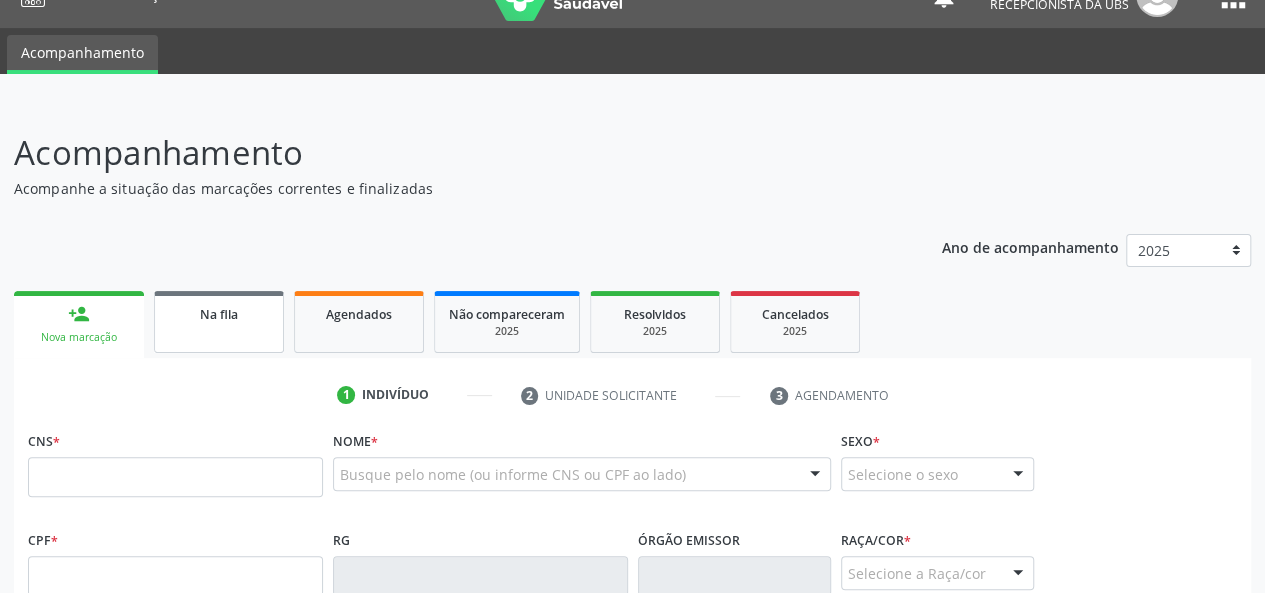 click on "Na fila" at bounding box center (219, 322) 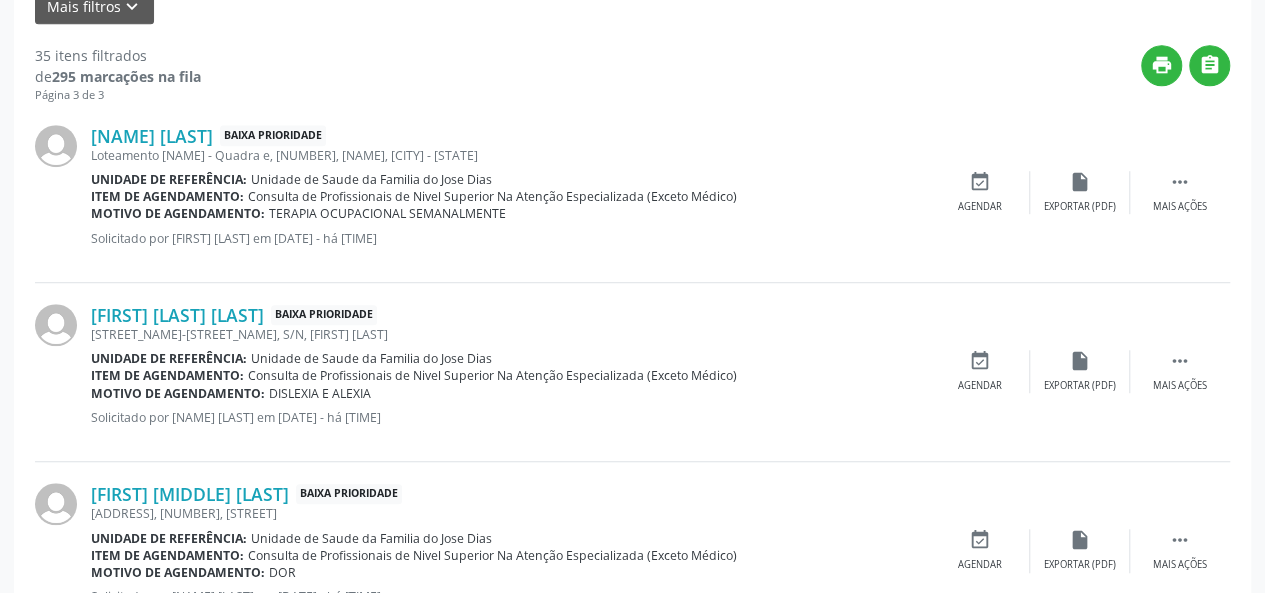 scroll, scrollTop: 224, scrollLeft: 0, axis: vertical 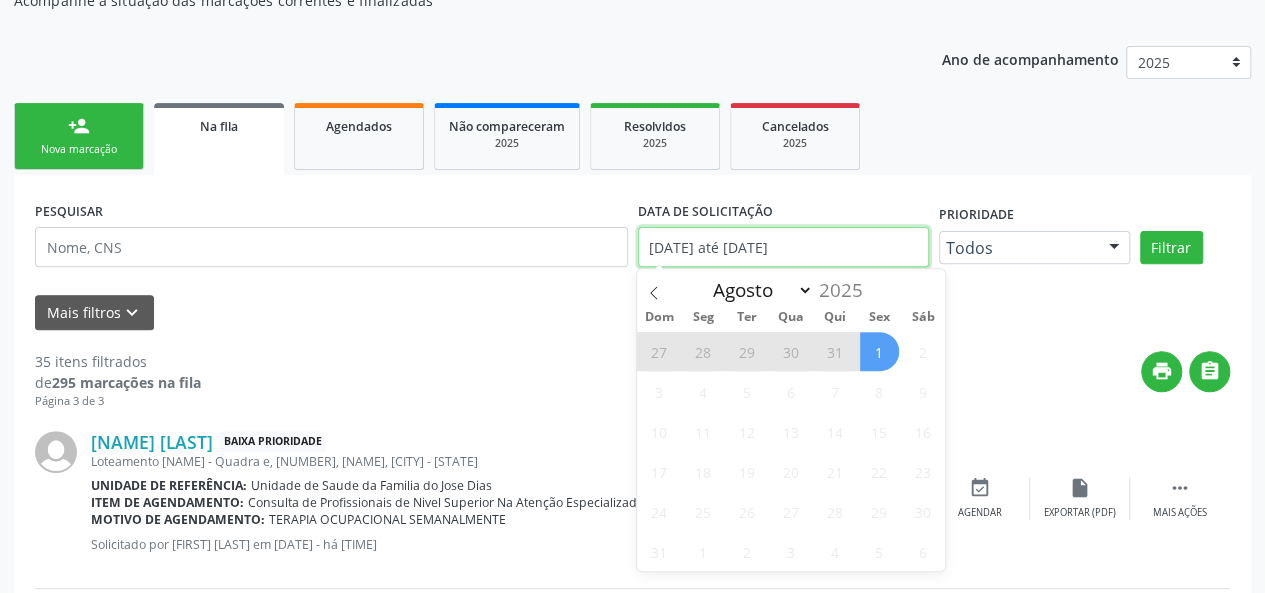 drag, startPoint x: 842, startPoint y: 249, endPoint x: 543, endPoint y: 221, distance: 300.30817 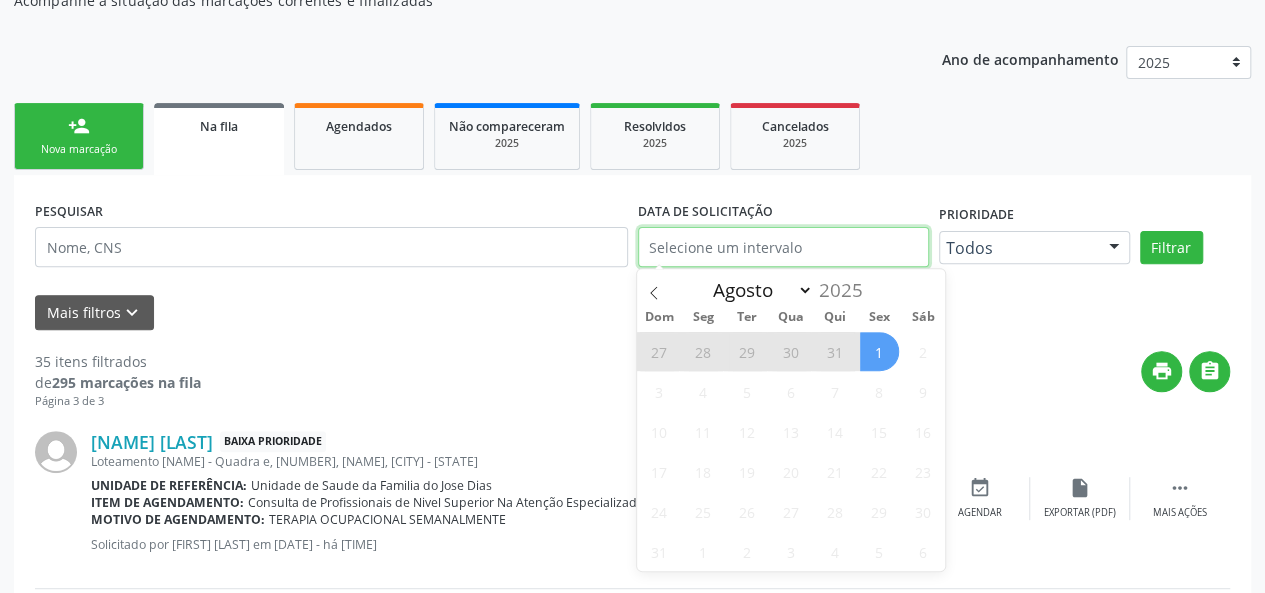 select on "0" 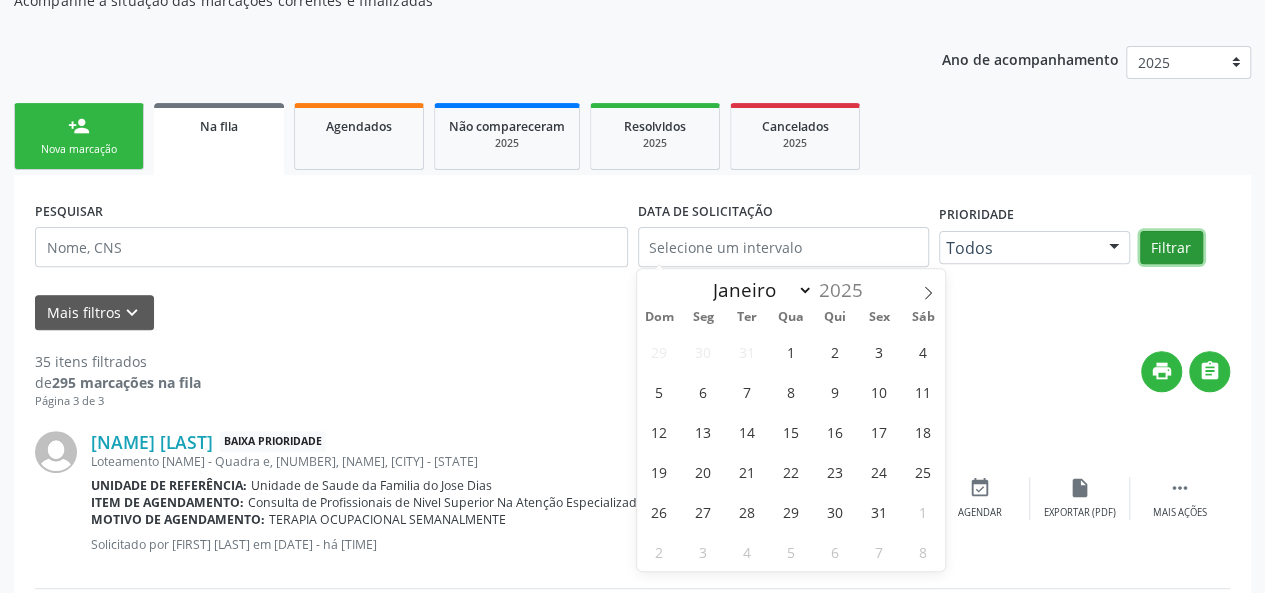 click on "Filtrar" at bounding box center [1171, 248] 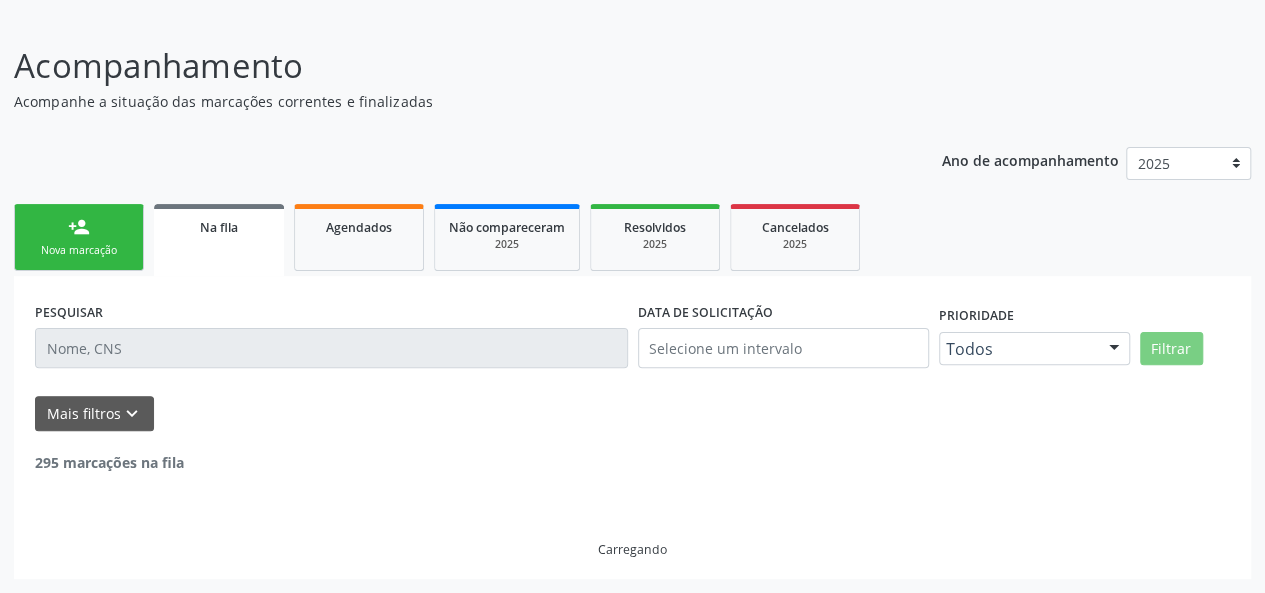 scroll, scrollTop: 122, scrollLeft: 0, axis: vertical 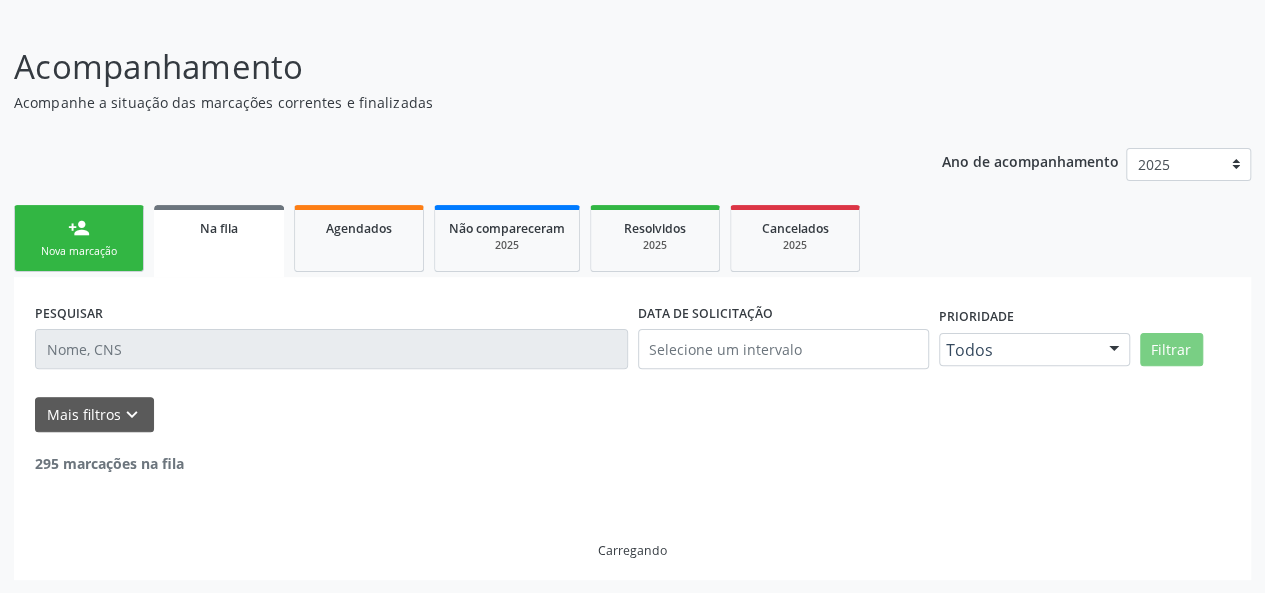 click on "person_add
Nova marcação
Na fila   Agendados   Não compareceram
2025
Resolvidos
2025
Cancelados
2025" at bounding box center (632, 238) 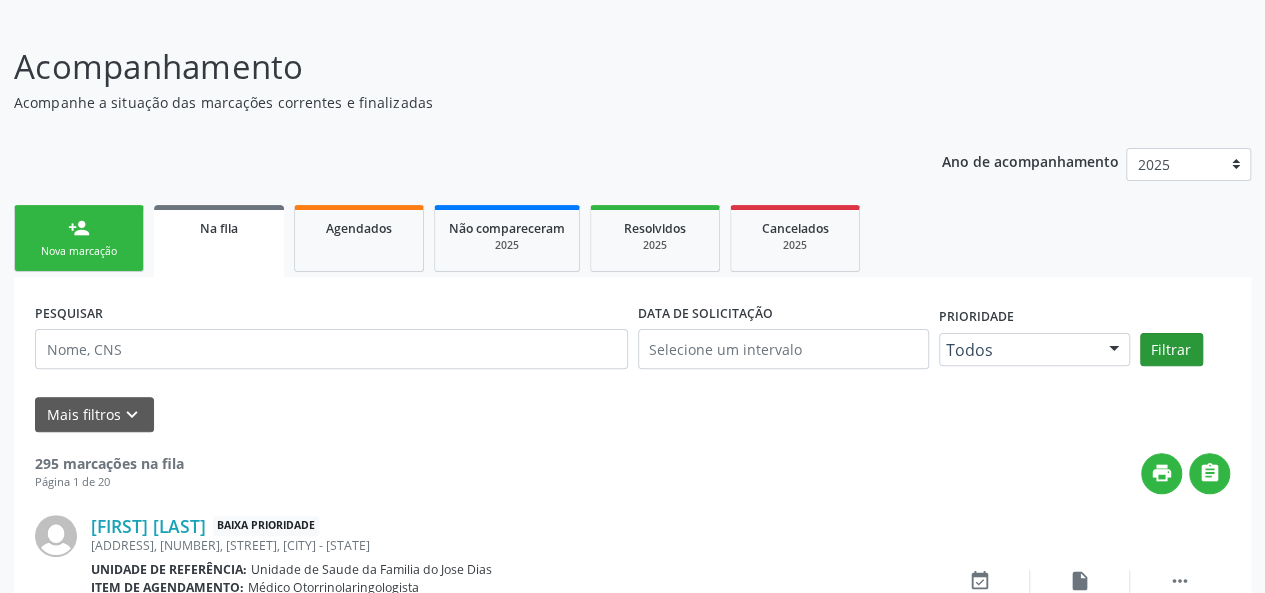 scroll, scrollTop: 224, scrollLeft: 0, axis: vertical 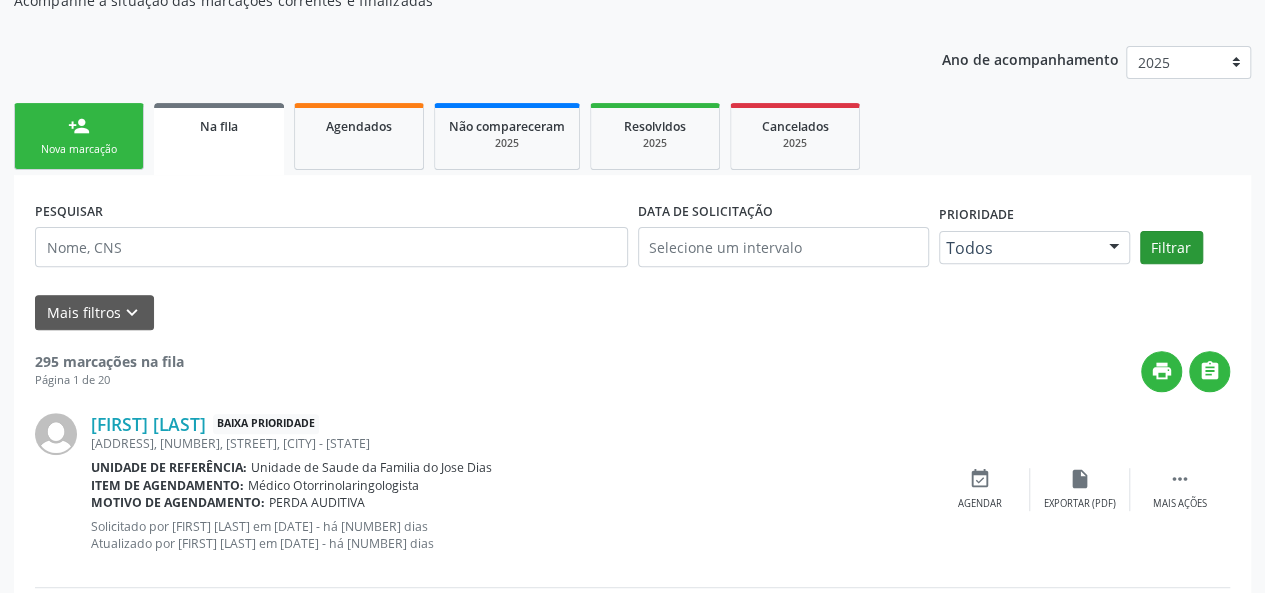 click on "180 marcações na fila
Página 1 de 20
print   
[FIRST] [LAST]
Baixa Prioridade
TERRA DA ESPERANCA, S/N, [NAME], [CITY] - [STATE]
Unidade de referência:
Unidade de Saude da Familia do [NAME]
Item de agendamento:
Médico Otorrinolaringologista
Motivo de agendamento:
PERDA AUDITIVA
Solicitado por [FIRST] [LAST] em [DATE] - há [TIME]
Atualizado por [FIRST] [LAST] em [DATE] - há [TIME]

Mais ações
insert_drive_file
Exportar (PDF)
event_available
Agendar
[FIRST] [LAST]
Baixa Prioridade
Terra da Esperança -Area Verde I, [NUMBER], [NAME]
Unidade de referência:
Unidade de Saude da Familia do [NAME]
Item de agendamento:
Ultrassonografia Mamaria Bilateral" at bounding box center (632, 1743) 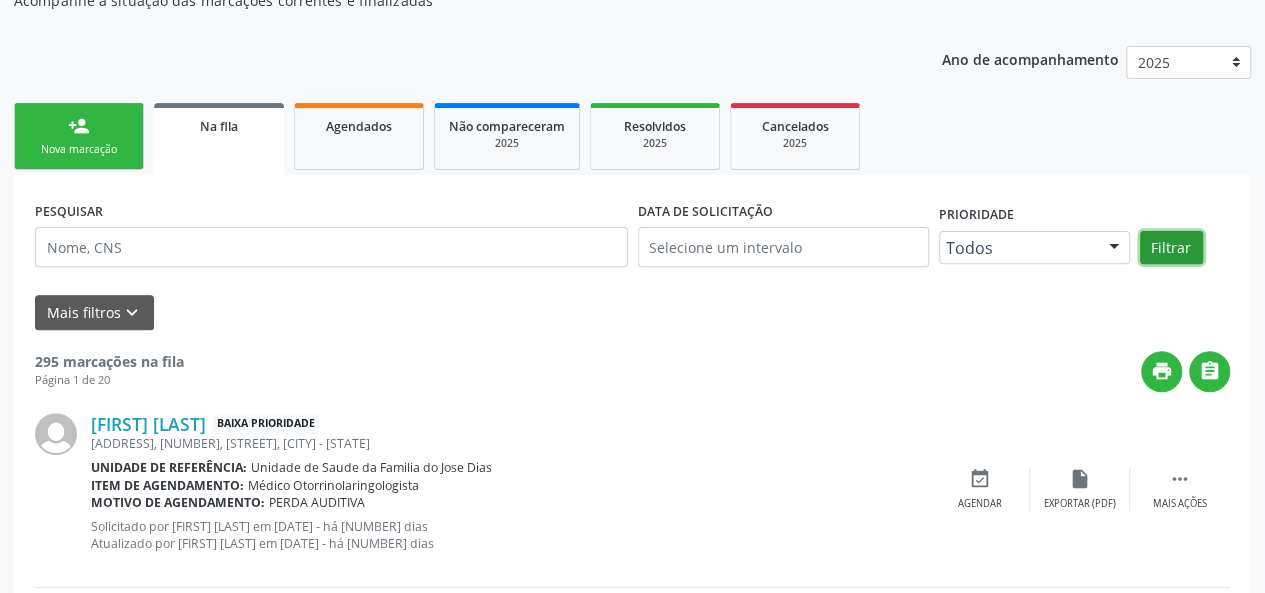 click on "Filtrar" at bounding box center [1171, 248] 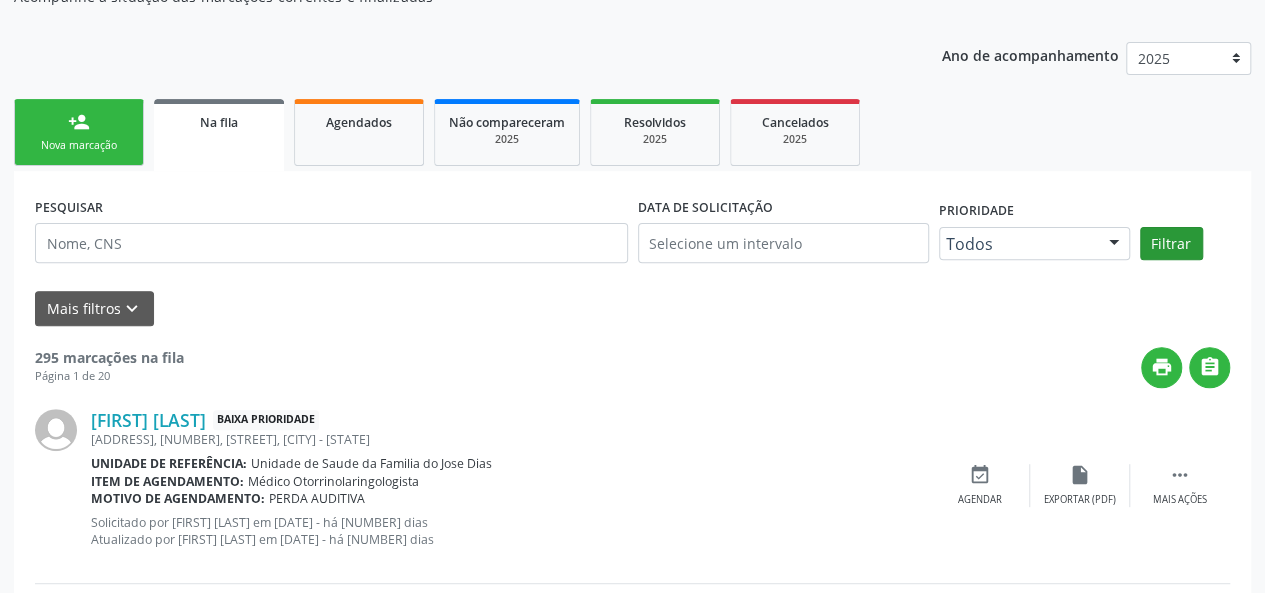 scroll, scrollTop: 29, scrollLeft: 0, axis: vertical 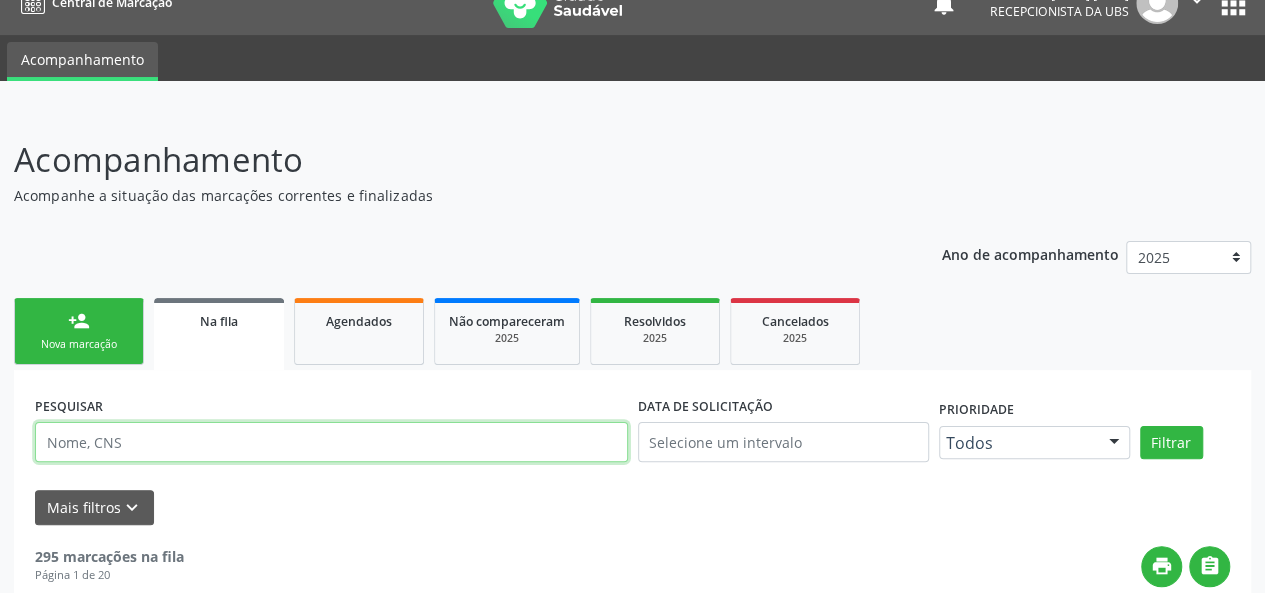 click at bounding box center [331, 442] 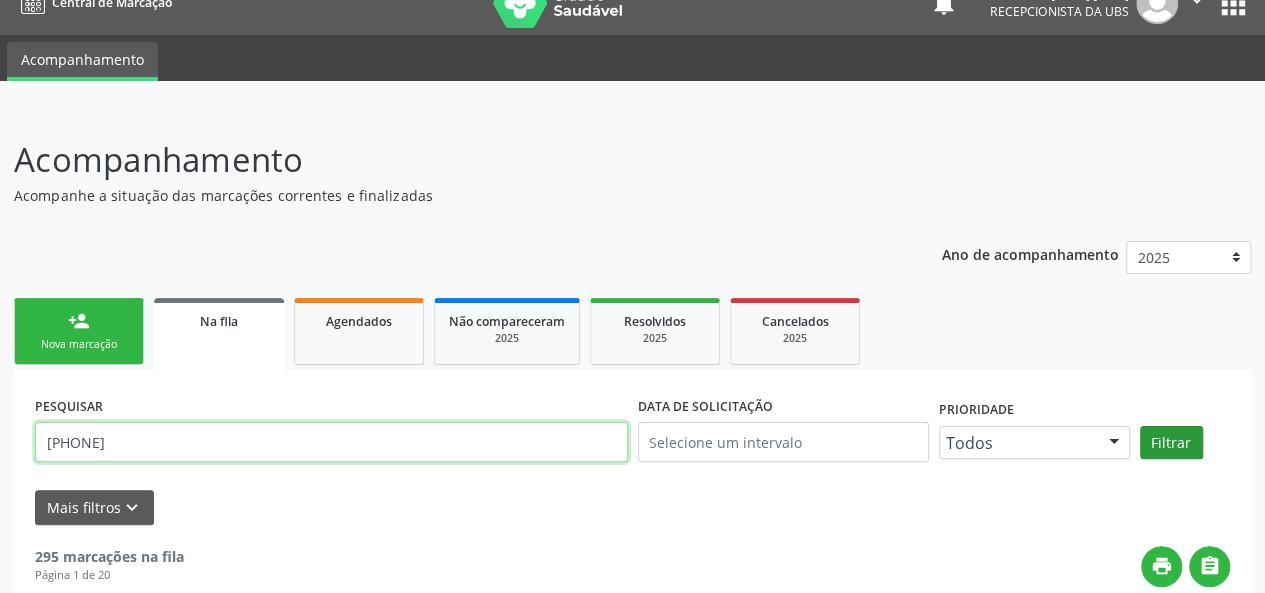 type on "[PHONE]" 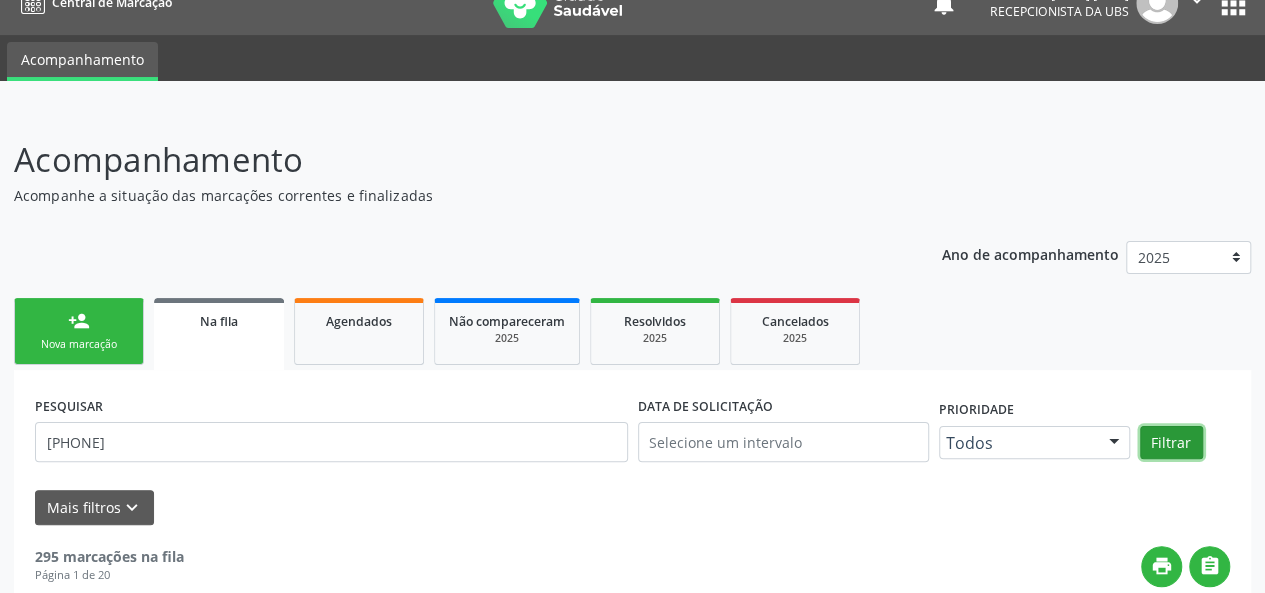 click on "Filtrar" at bounding box center (1171, 443) 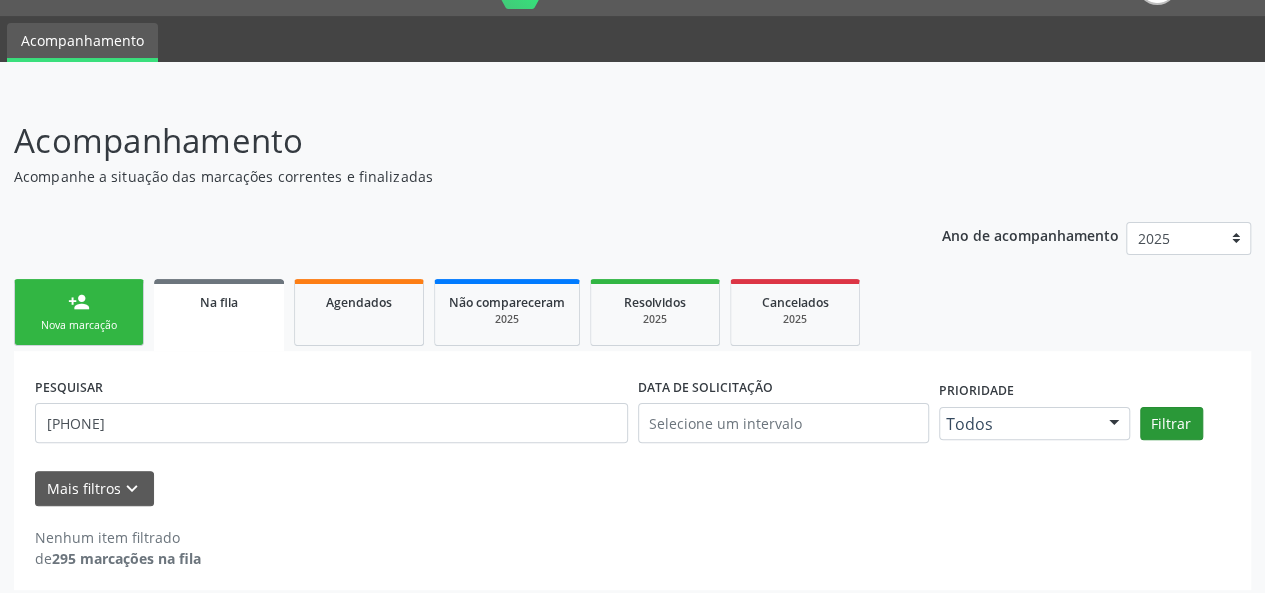scroll, scrollTop: 58, scrollLeft: 0, axis: vertical 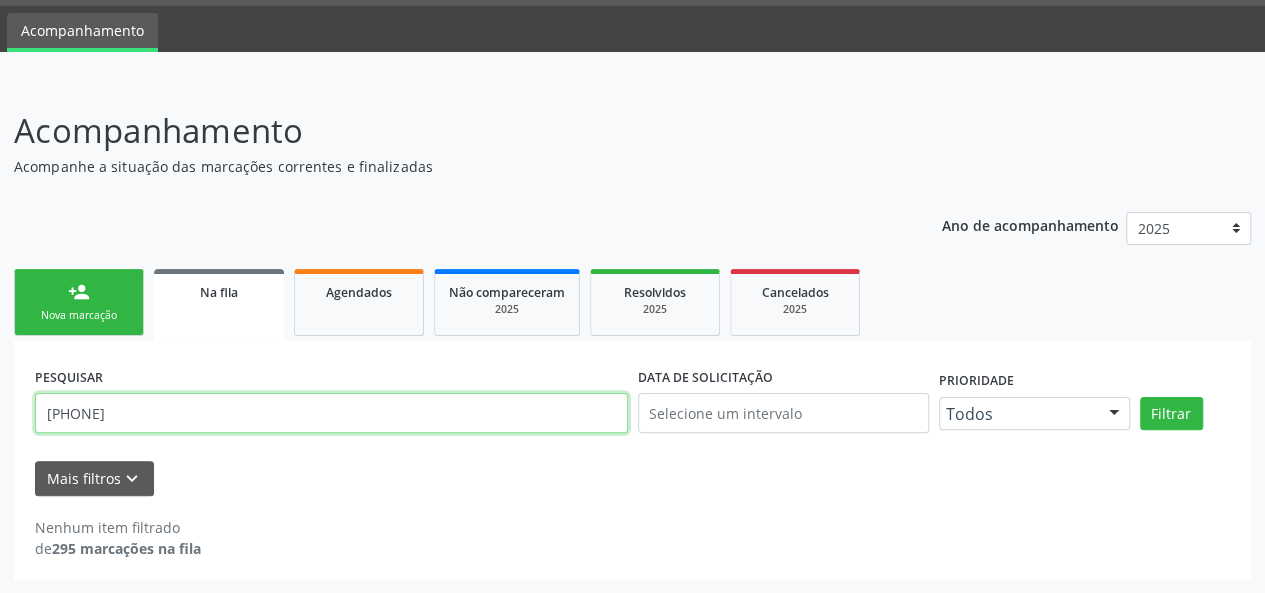 click on "[PHONE]" at bounding box center [331, 413] 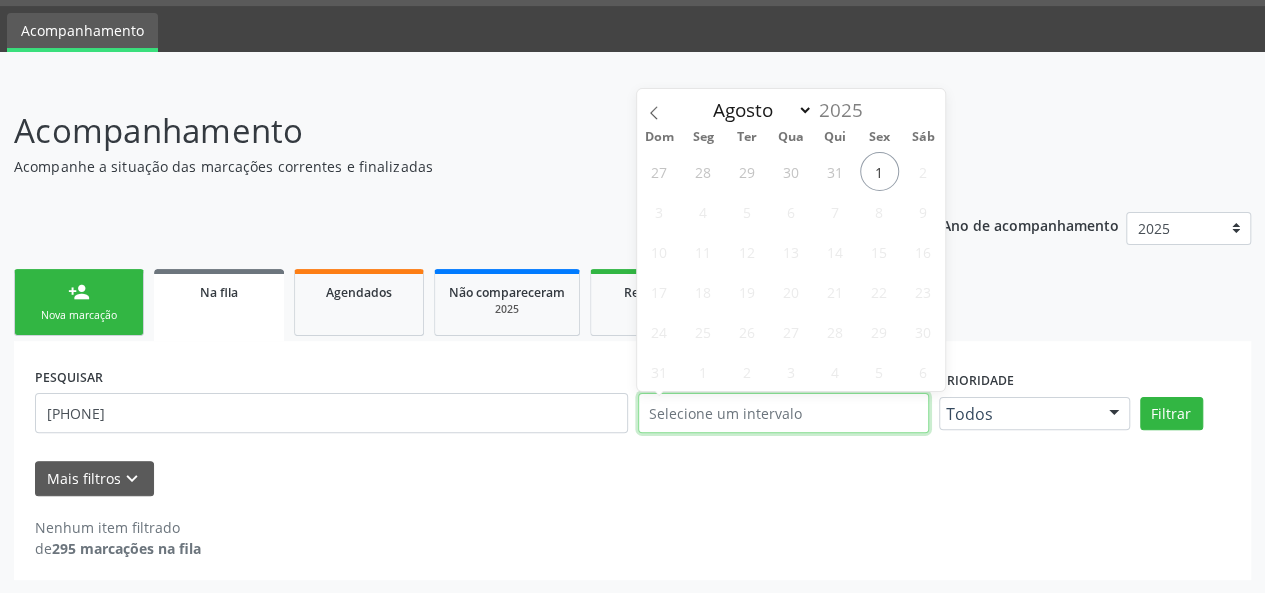 click at bounding box center (783, 413) 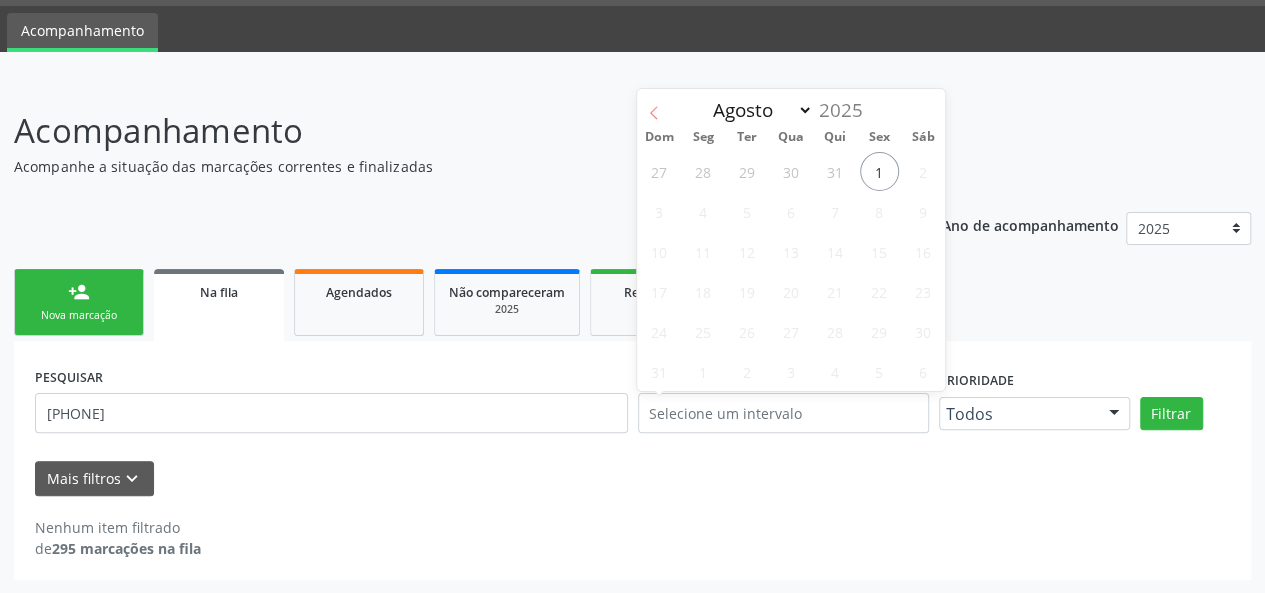 click 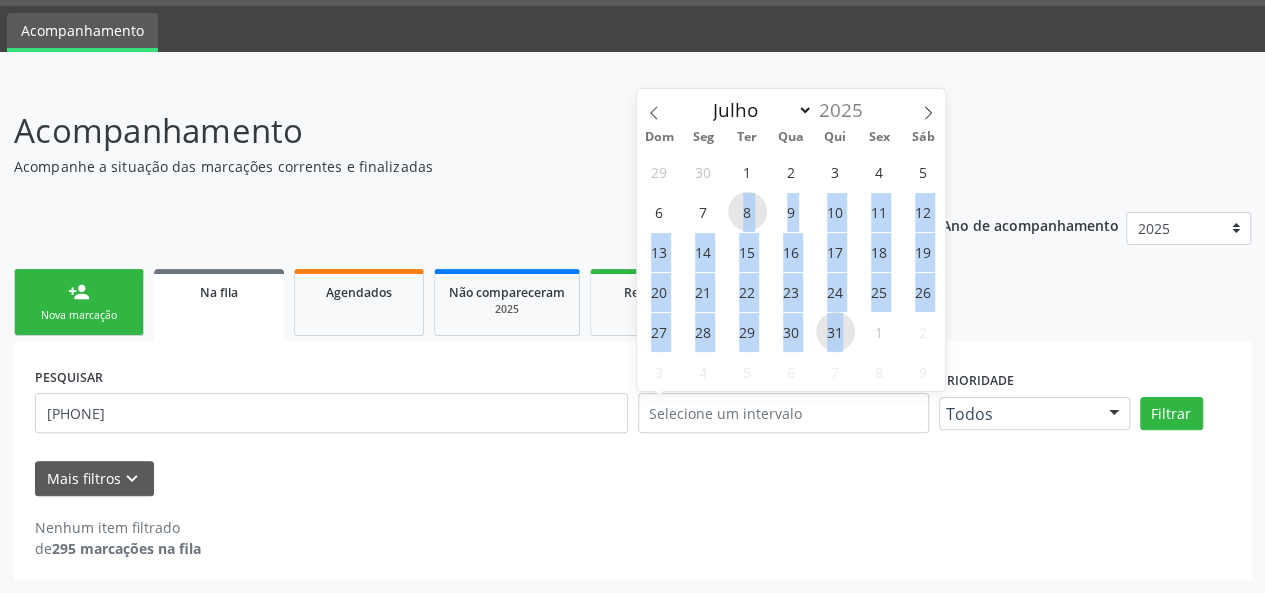 drag, startPoint x: 732, startPoint y: 206, endPoint x: 840, endPoint y: 325, distance: 160.70158 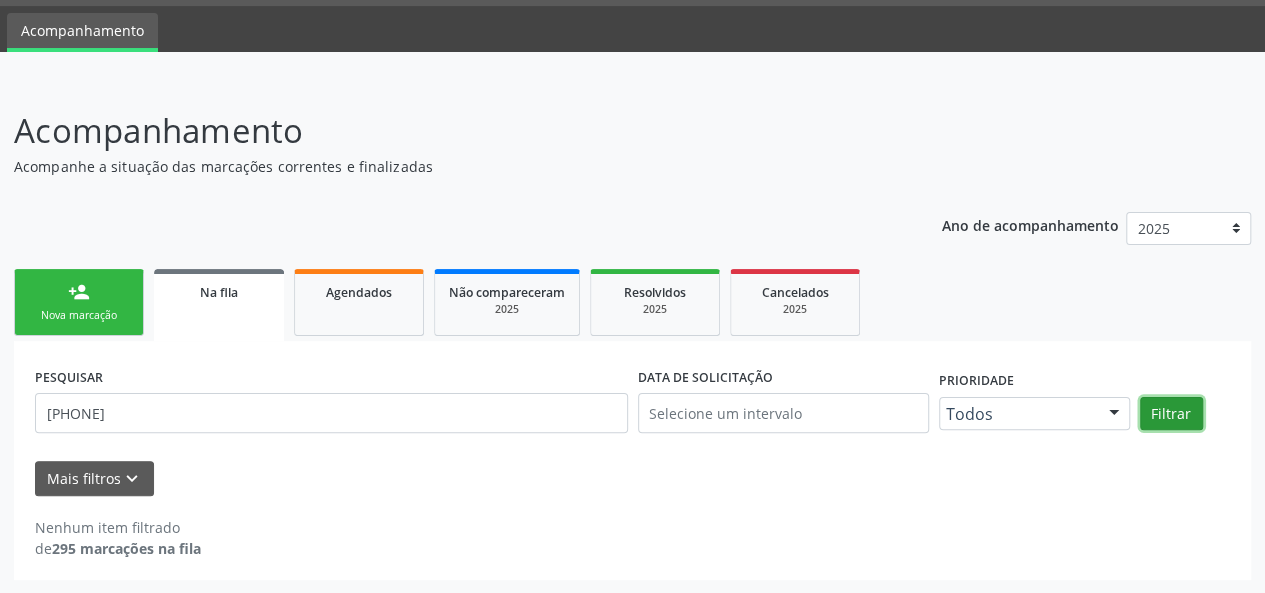 click on "Filtrar" at bounding box center [1171, 414] 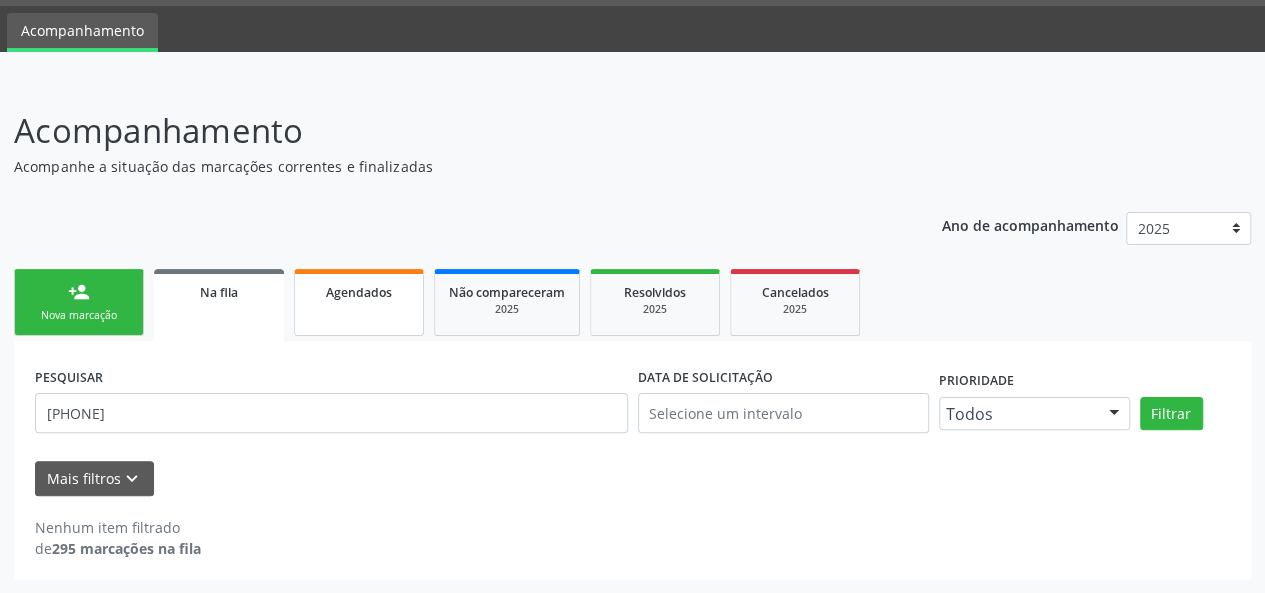 click on "Agendados" at bounding box center (359, 302) 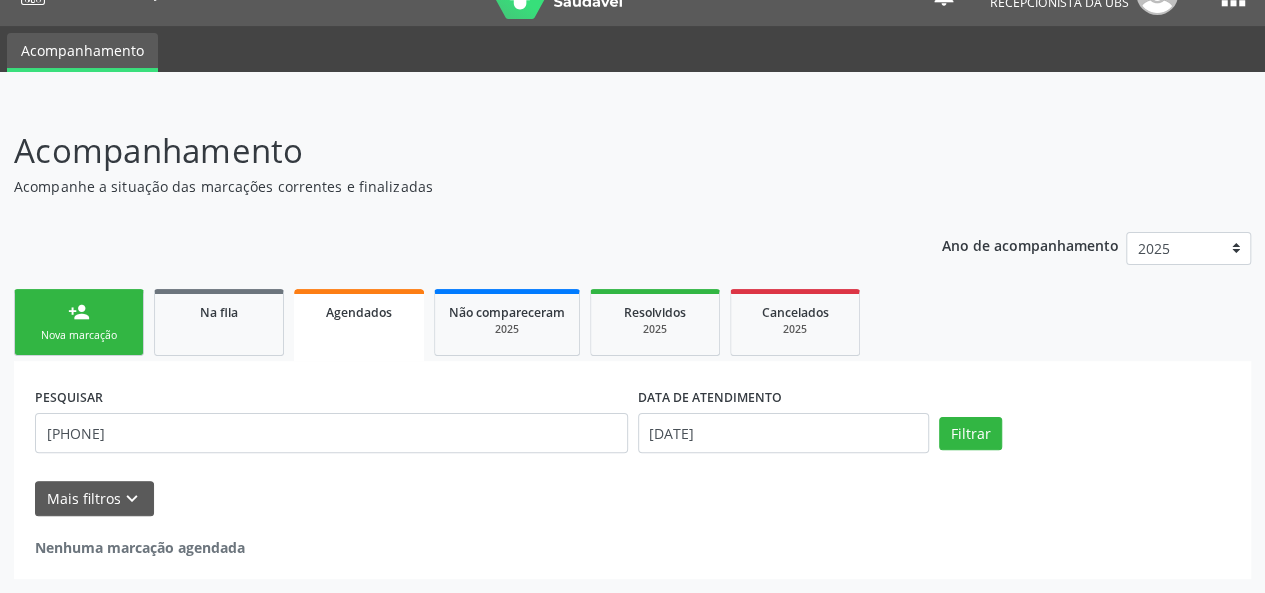 scroll, scrollTop: 36, scrollLeft: 0, axis: vertical 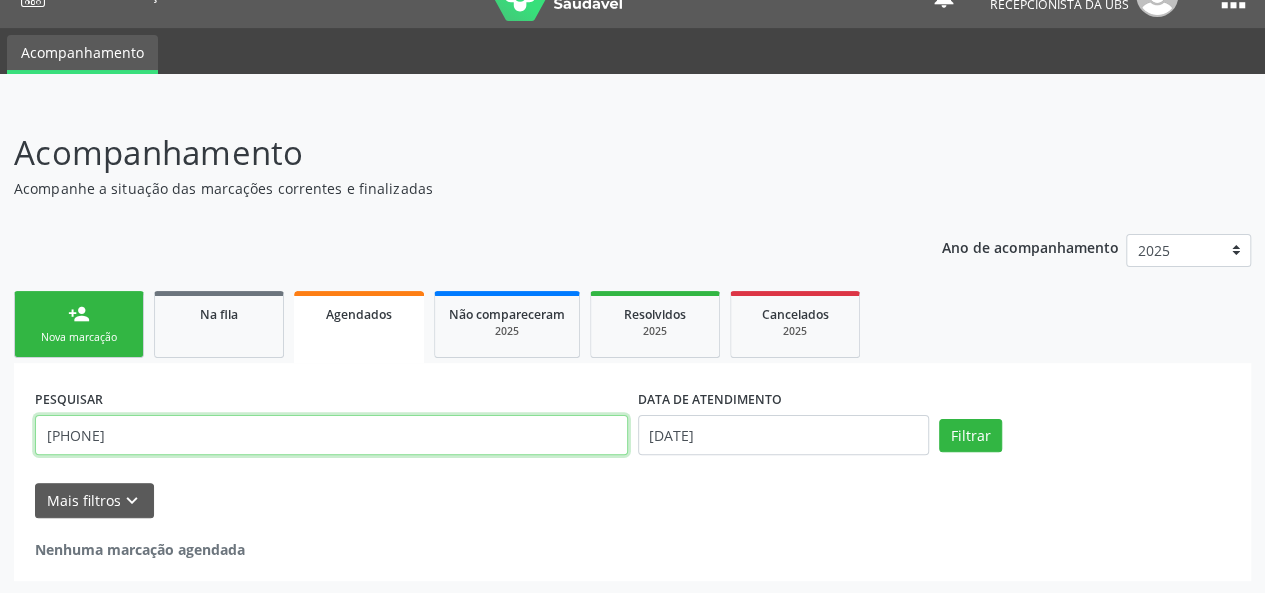 click on "[PHONE]" at bounding box center (331, 435) 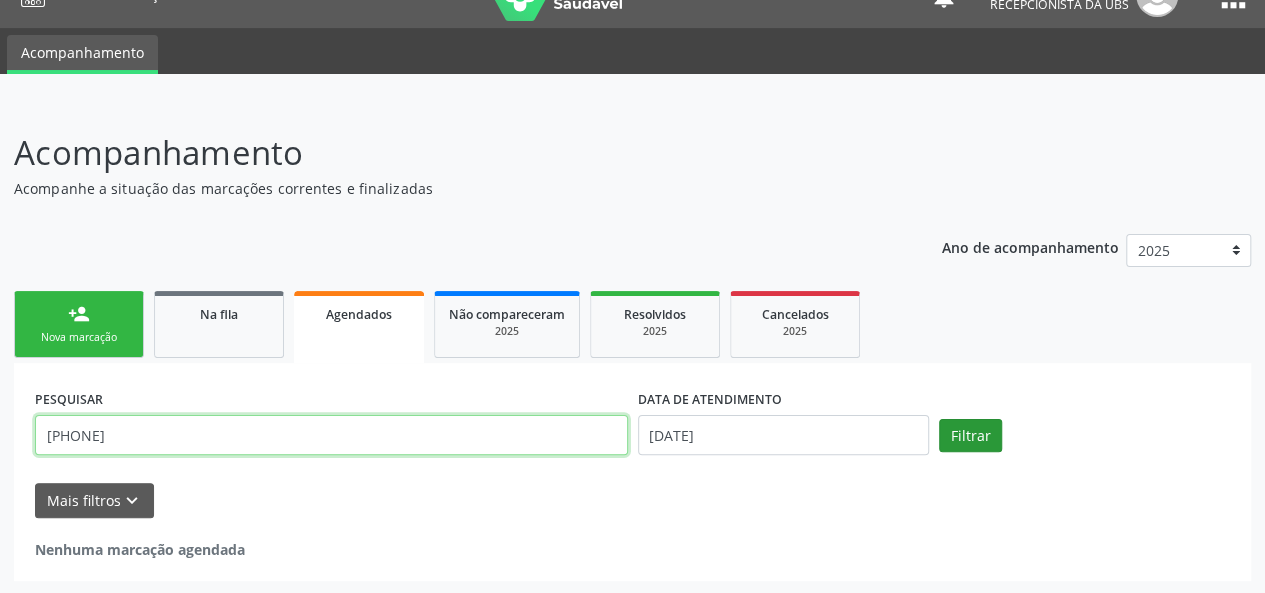 type on "[PHONE]" 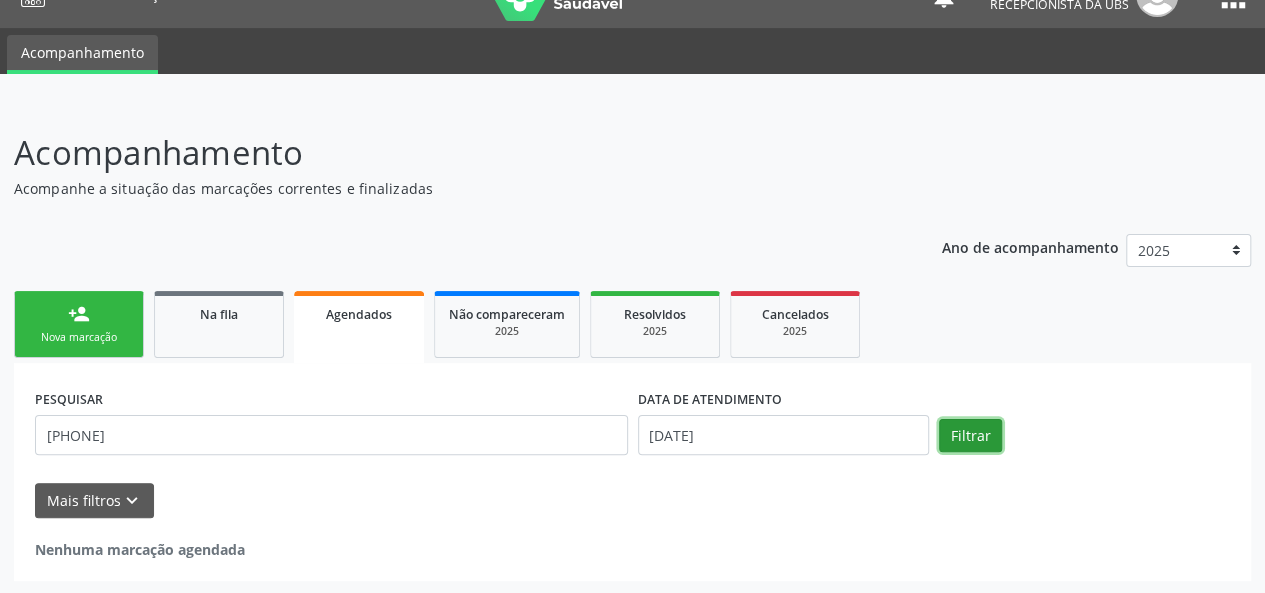 click on "Filtrar" at bounding box center [970, 436] 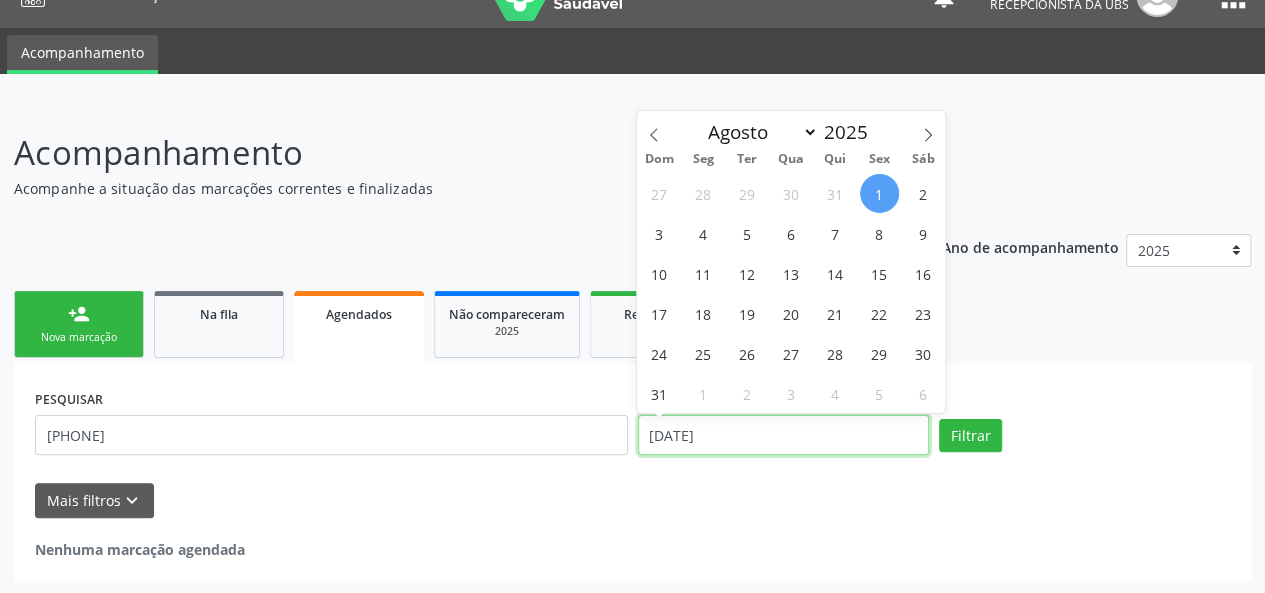 click on "[DATE]" at bounding box center [783, 435] 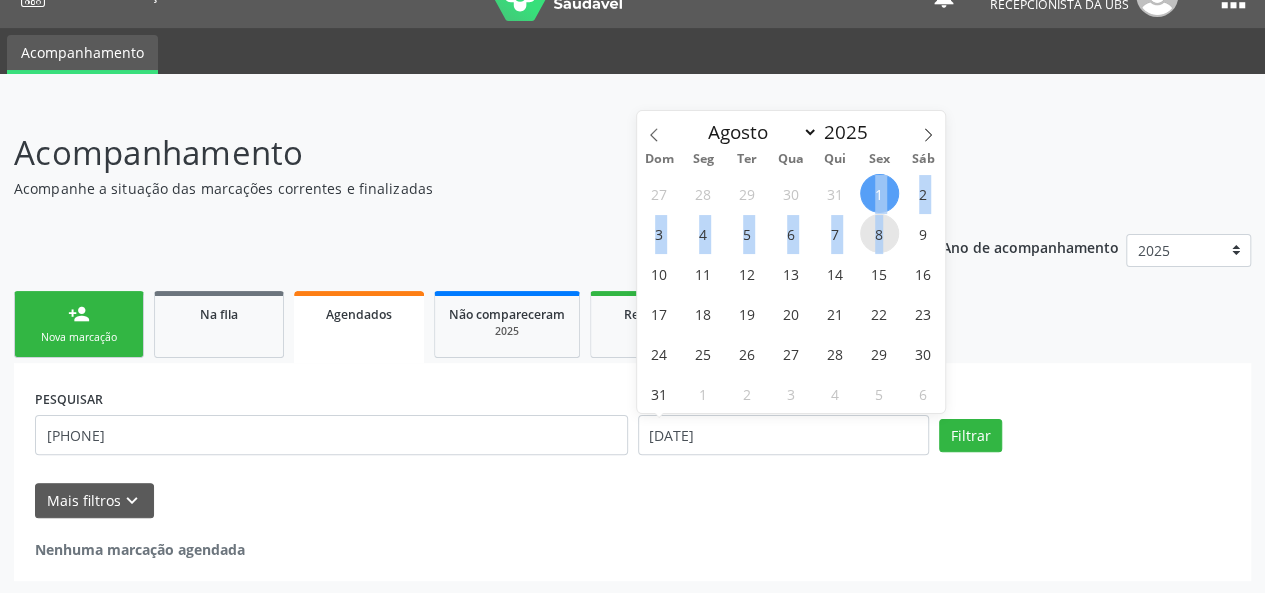 drag, startPoint x: 874, startPoint y: 186, endPoint x: 884, endPoint y: 236, distance: 50.990196 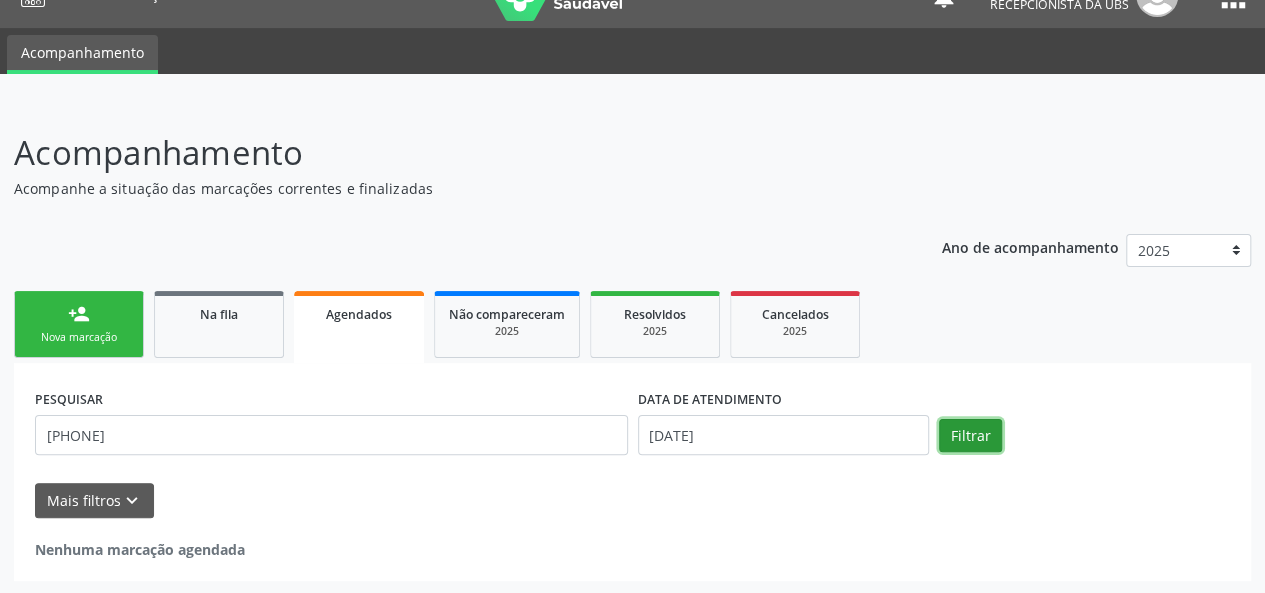 click on "Filtrar" at bounding box center [970, 436] 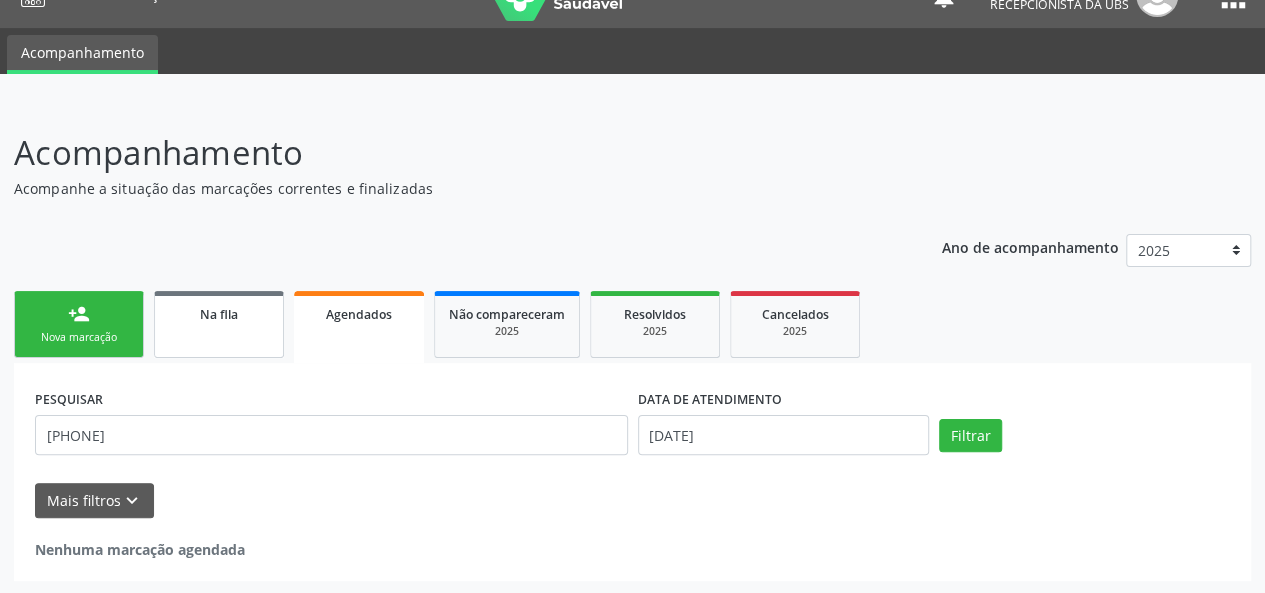 click on "Na fila" at bounding box center [219, 324] 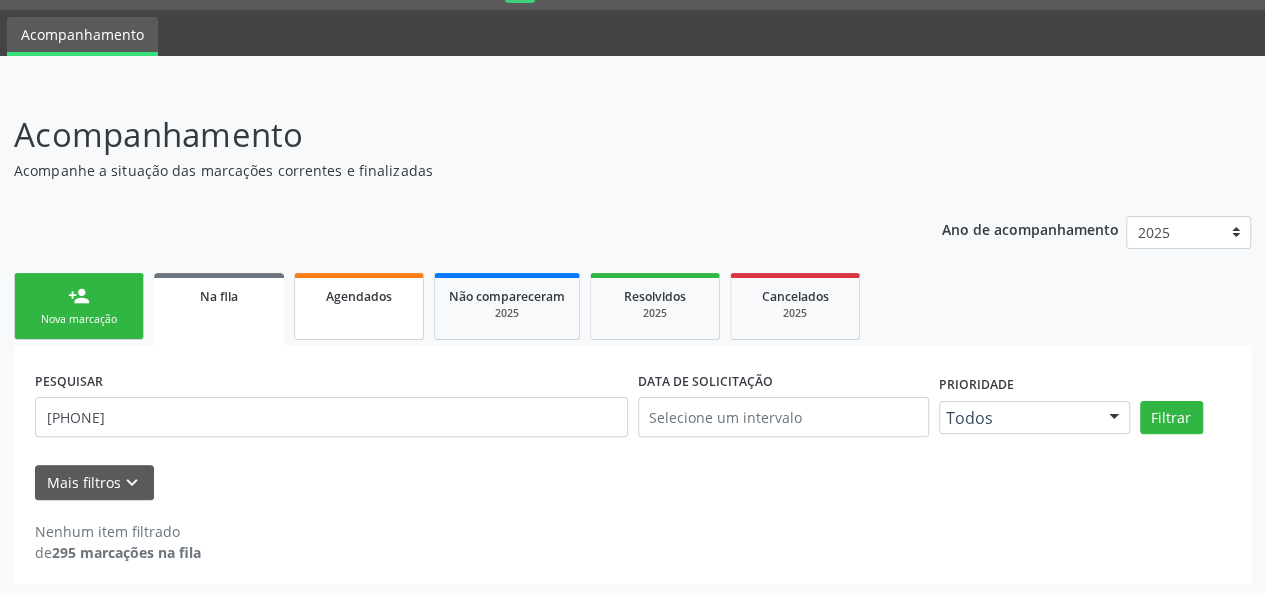 scroll, scrollTop: 58, scrollLeft: 0, axis: vertical 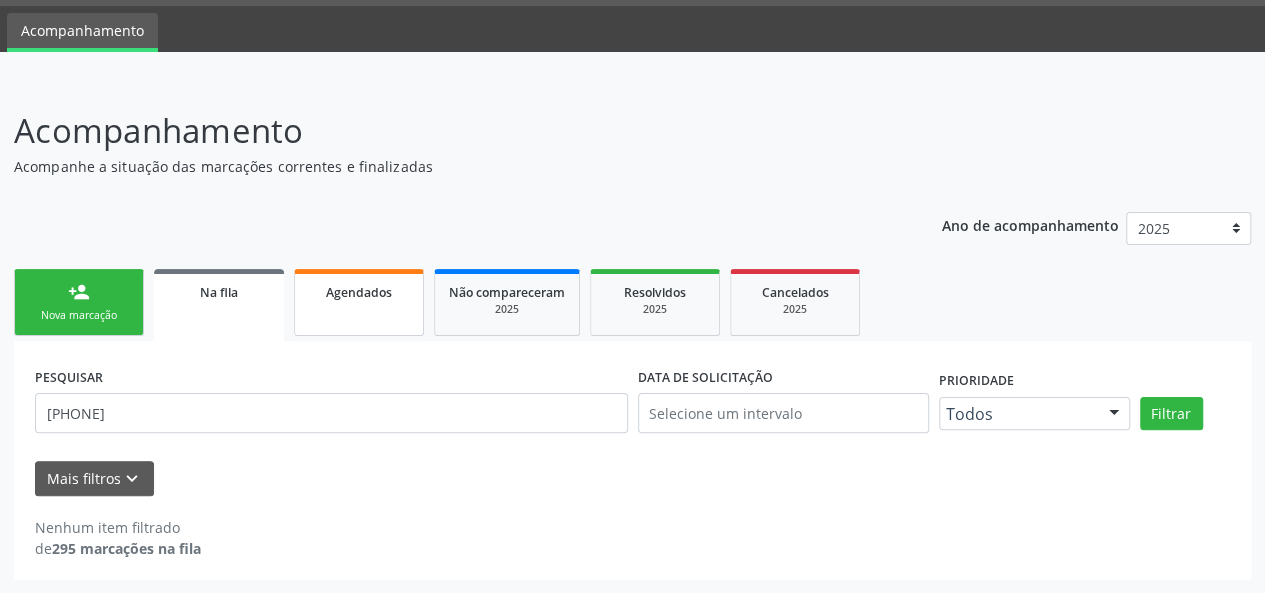 click on "Agendados" at bounding box center [359, 302] 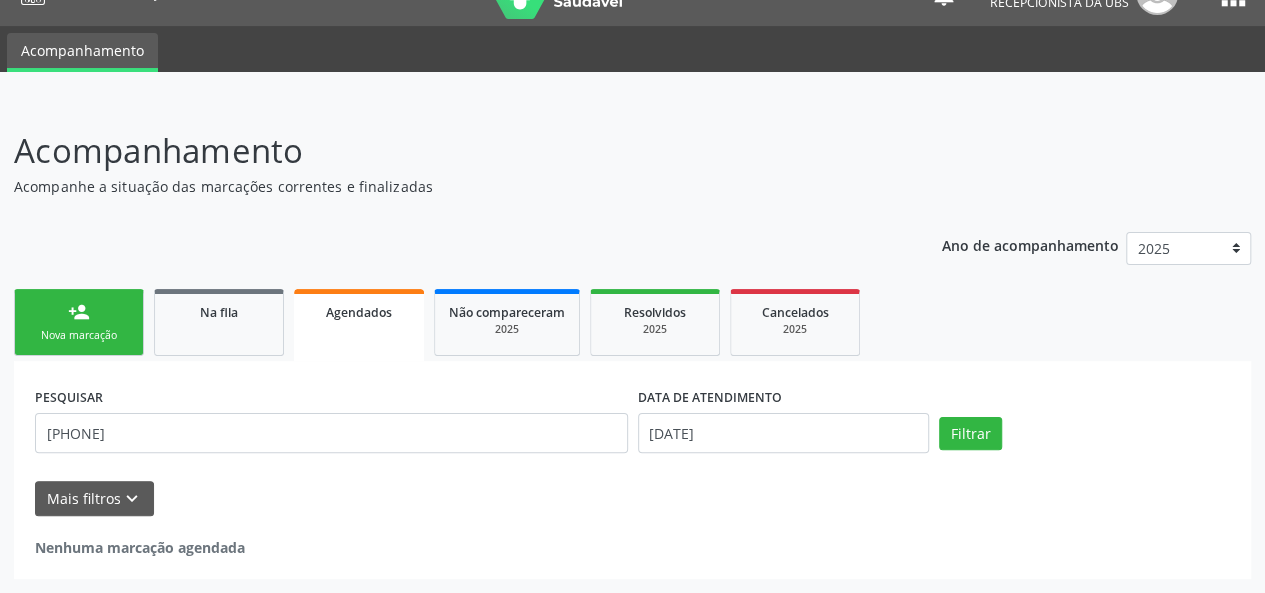 scroll, scrollTop: 36, scrollLeft: 0, axis: vertical 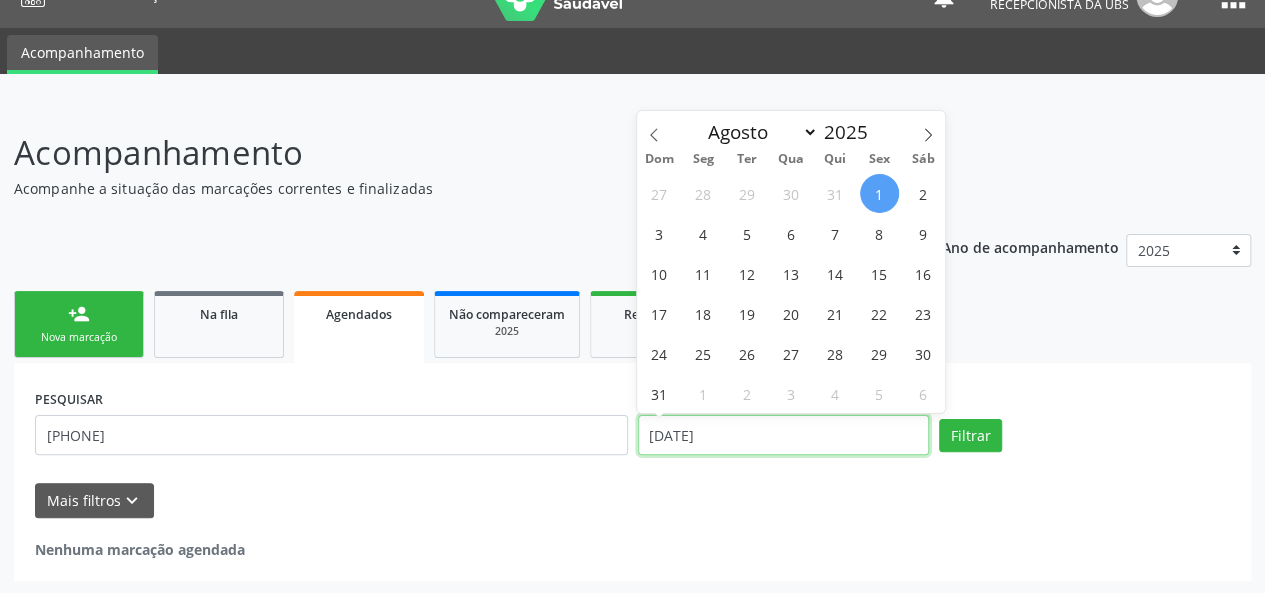 click on "[DATE]" at bounding box center (783, 435) 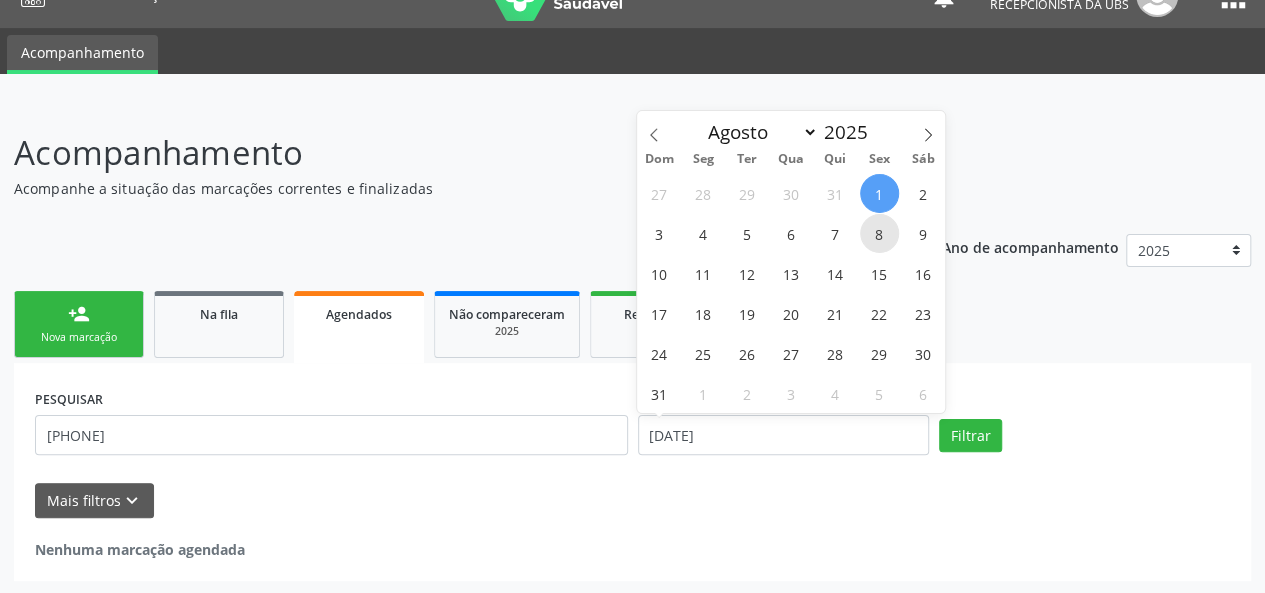 click on "8" at bounding box center [879, 233] 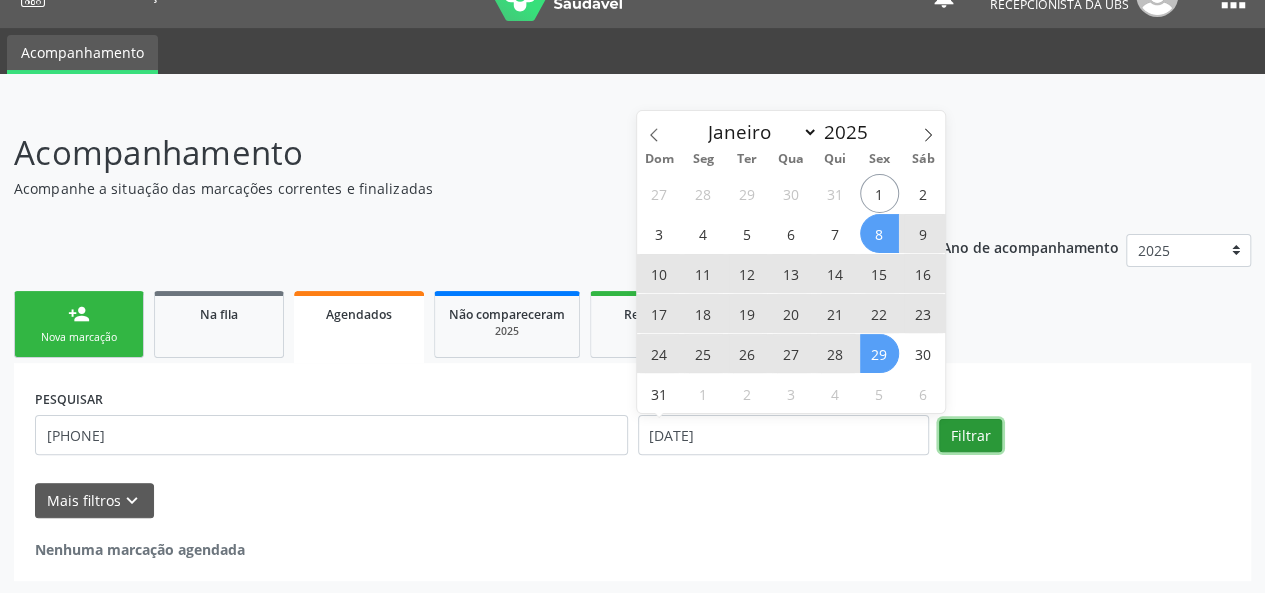 click on "Filtrar" at bounding box center [970, 436] 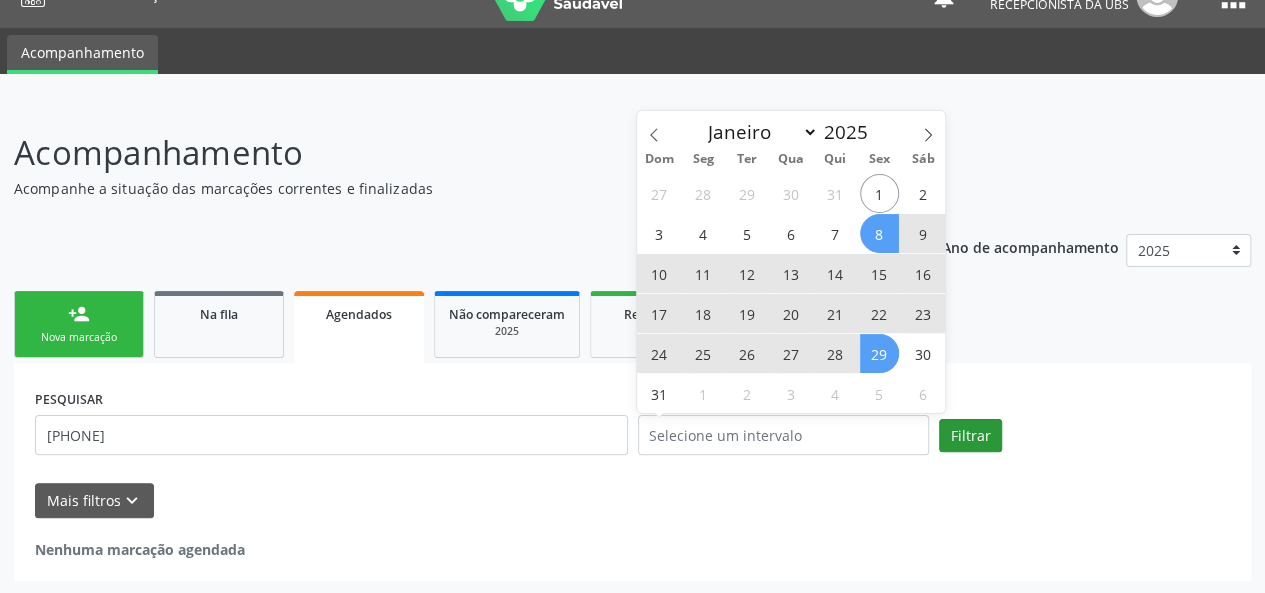 select on "7" 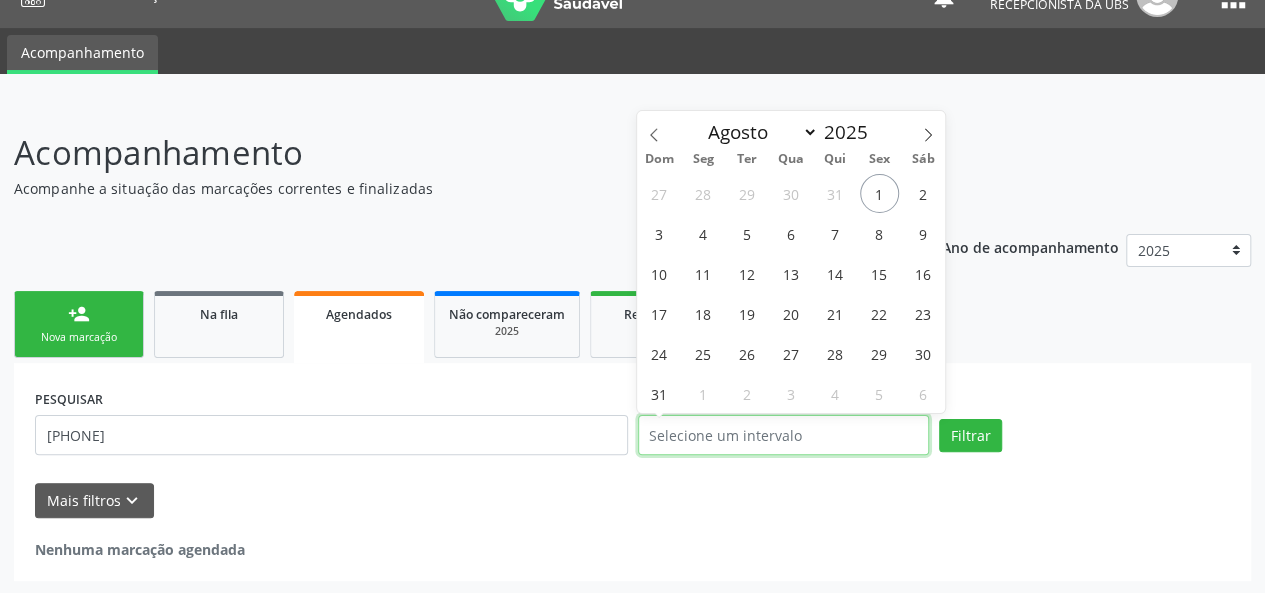 click at bounding box center [783, 435] 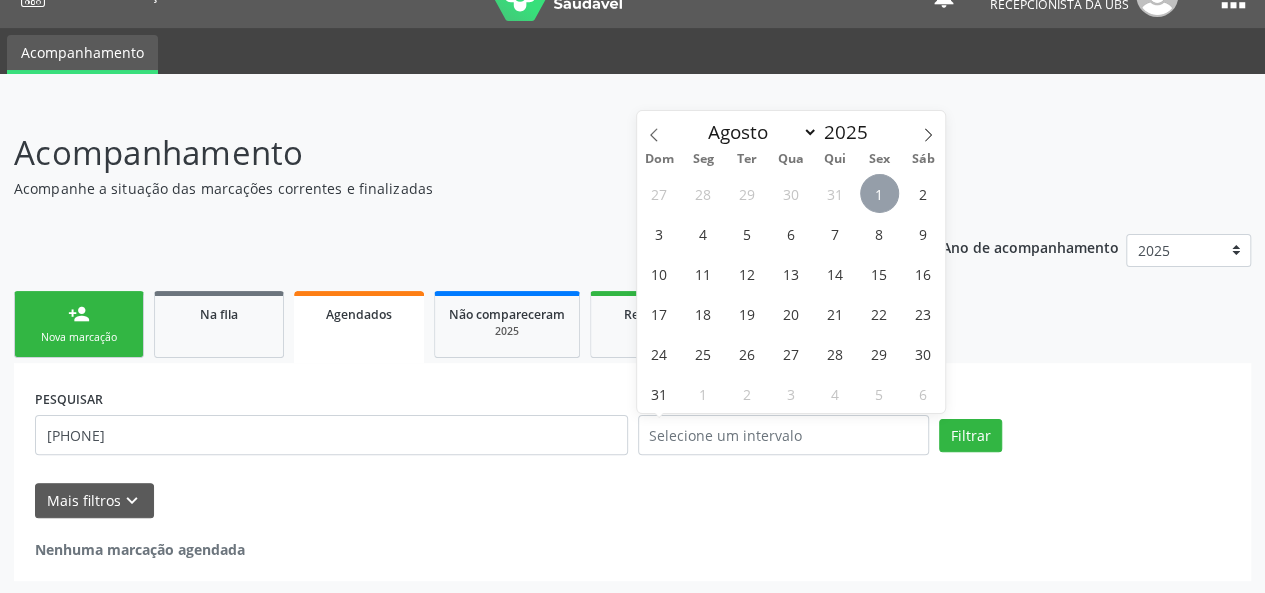 click on "1" at bounding box center [879, 193] 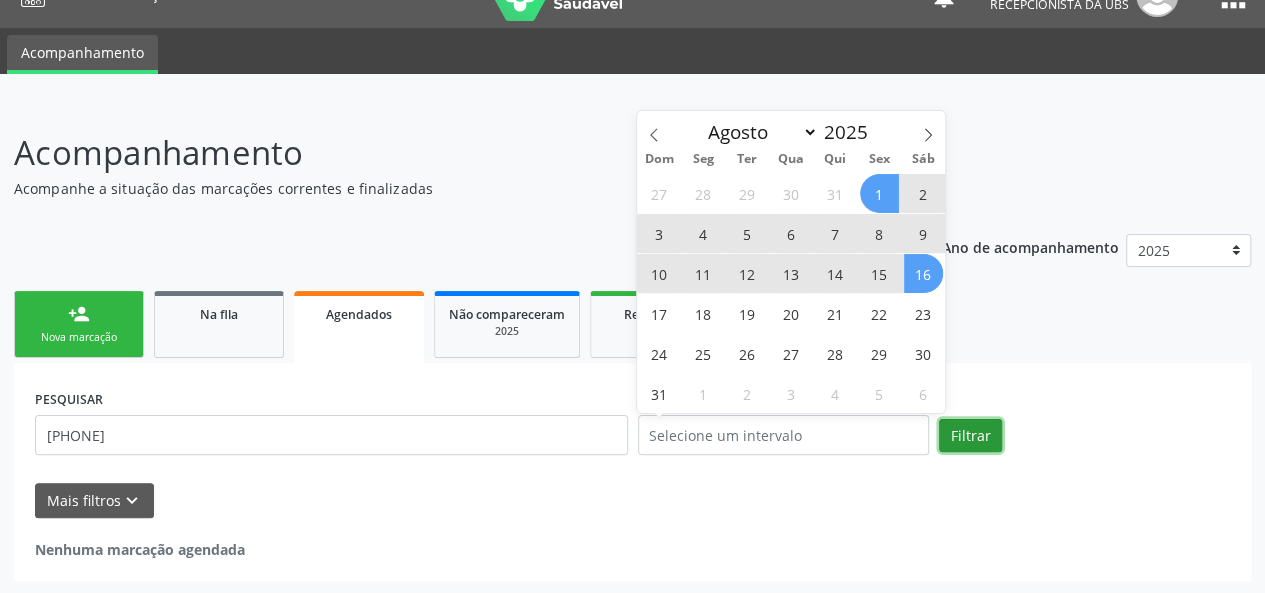 click on "Filtrar" at bounding box center [970, 436] 